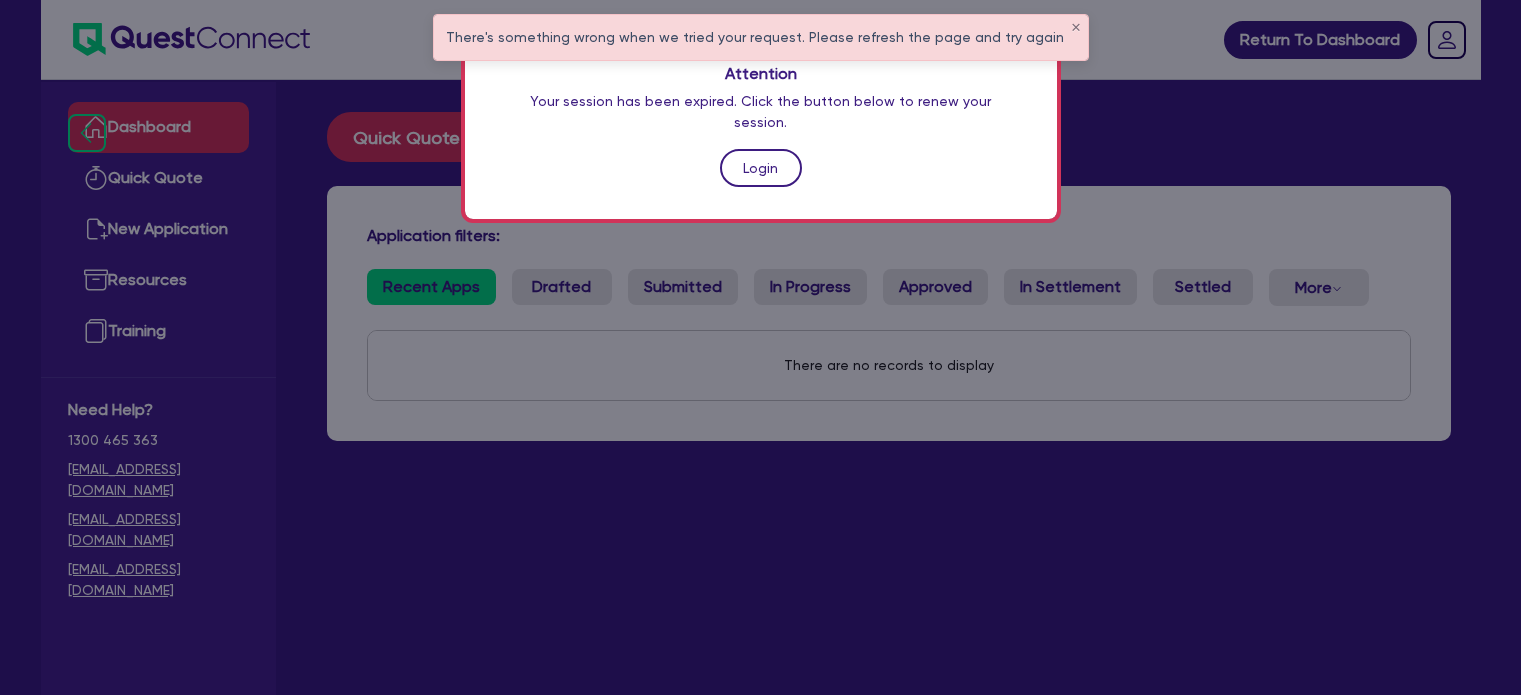 scroll, scrollTop: 0, scrollLeft: 0, axis: both 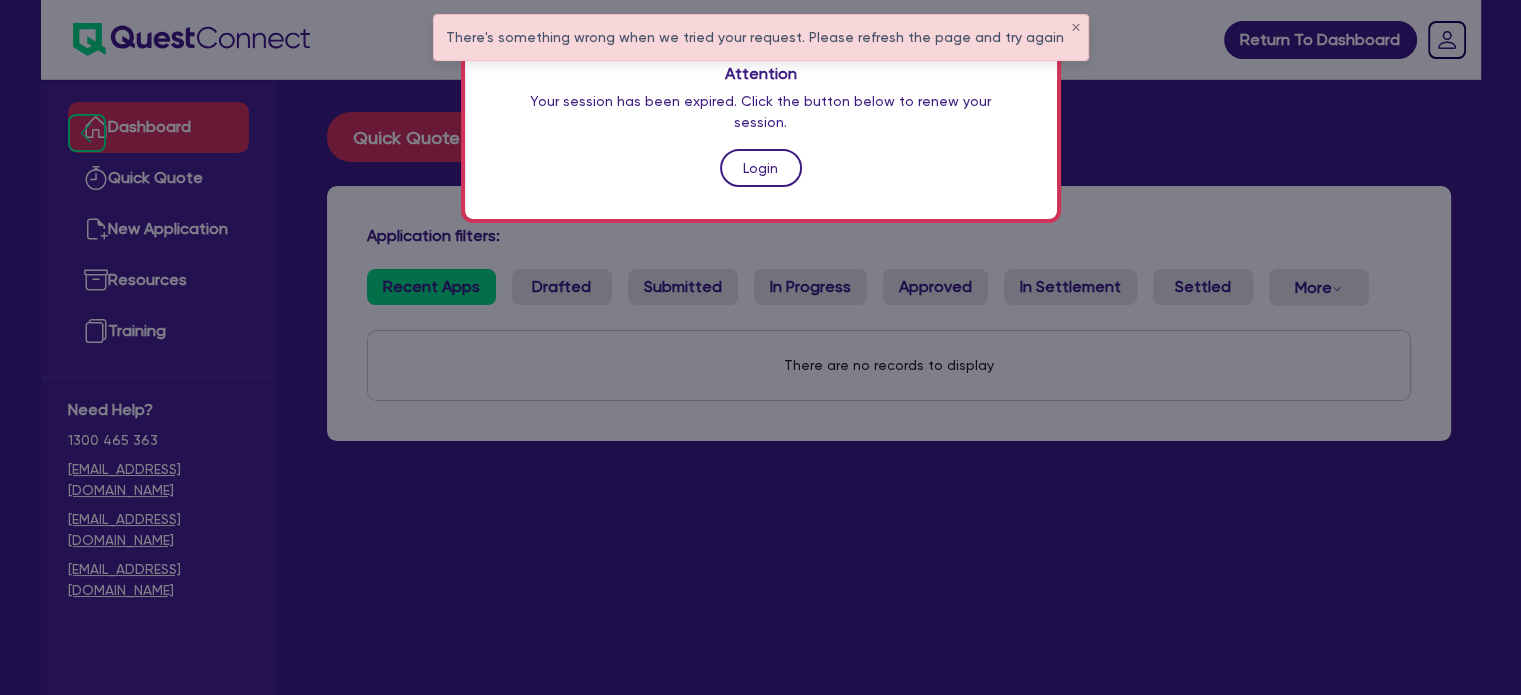 click on "Login" at bounding box center (761, 168) 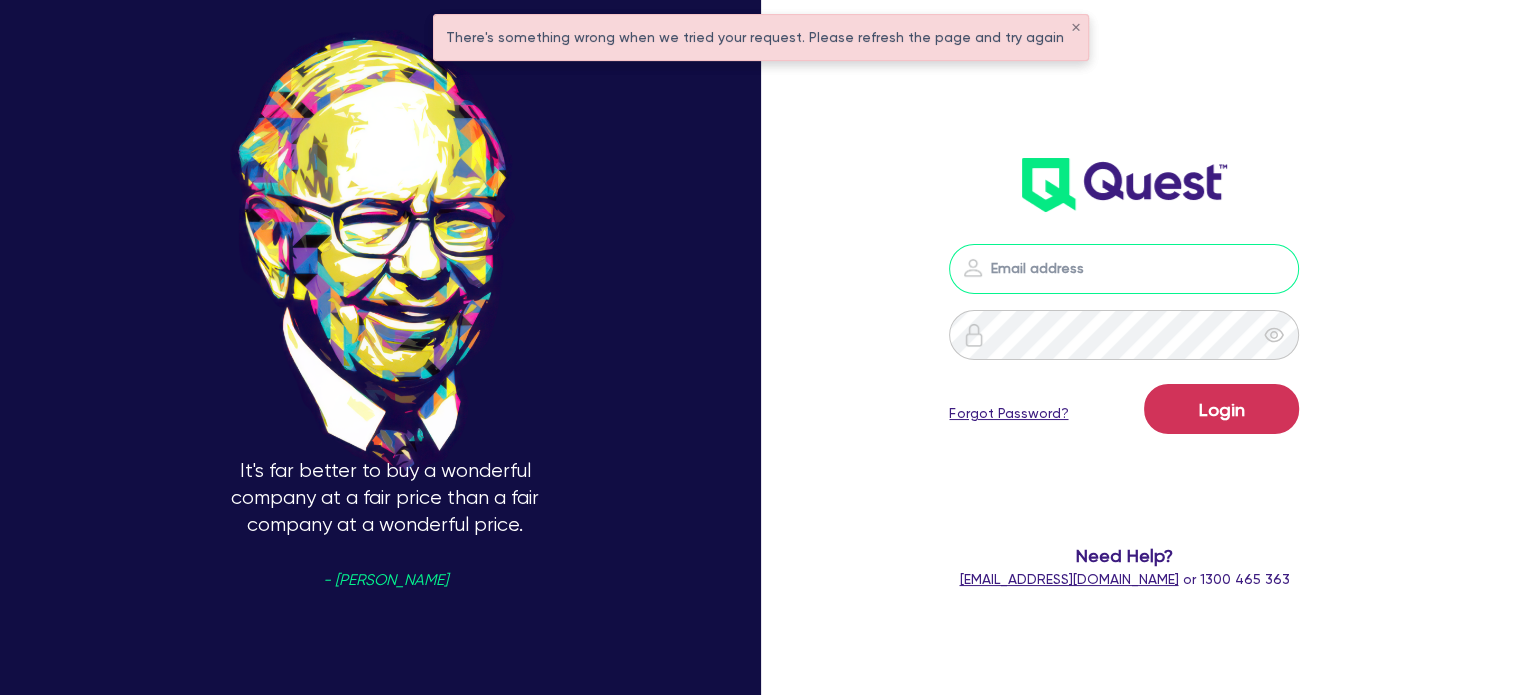 type on "[PERSON_NAME][EMAIL_ADDRESS][DOMAIN_NAME]" 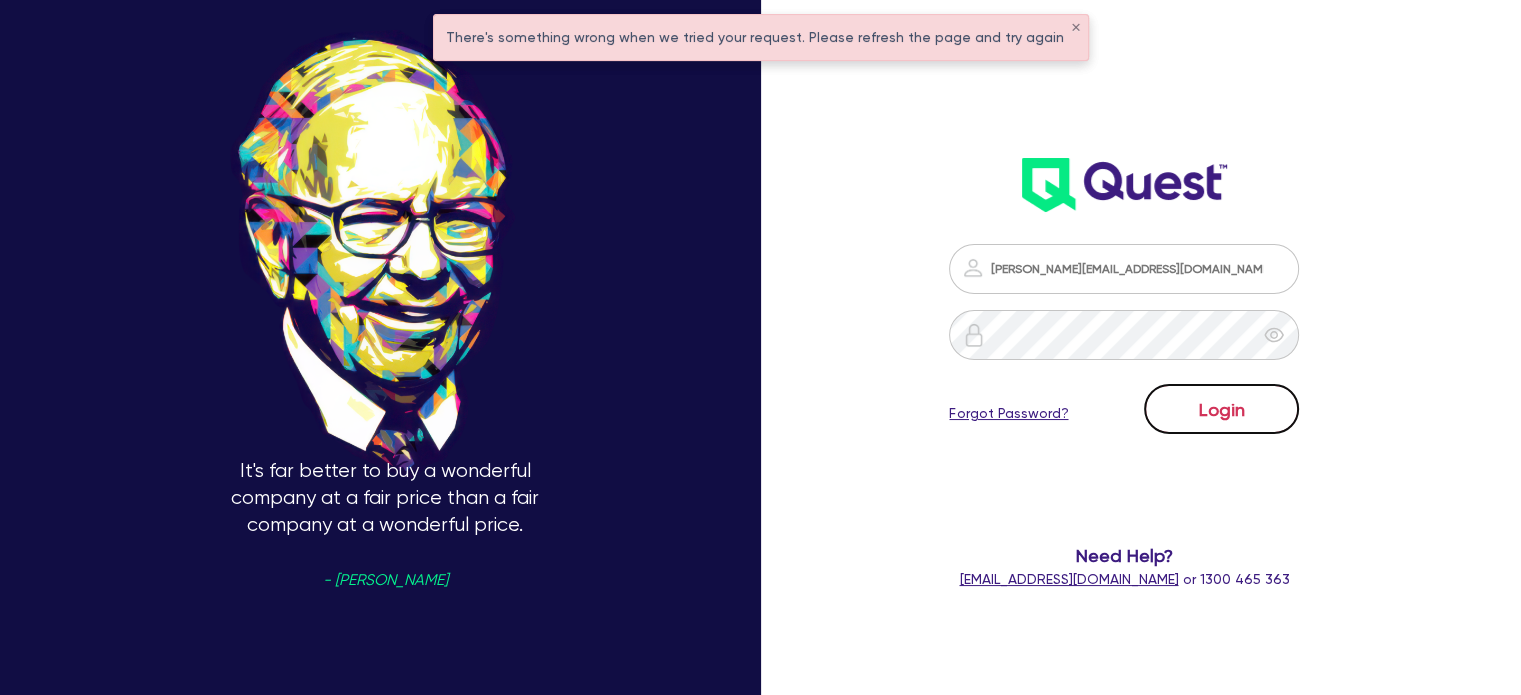 click on "Login" at bounding box center [1221, 409] 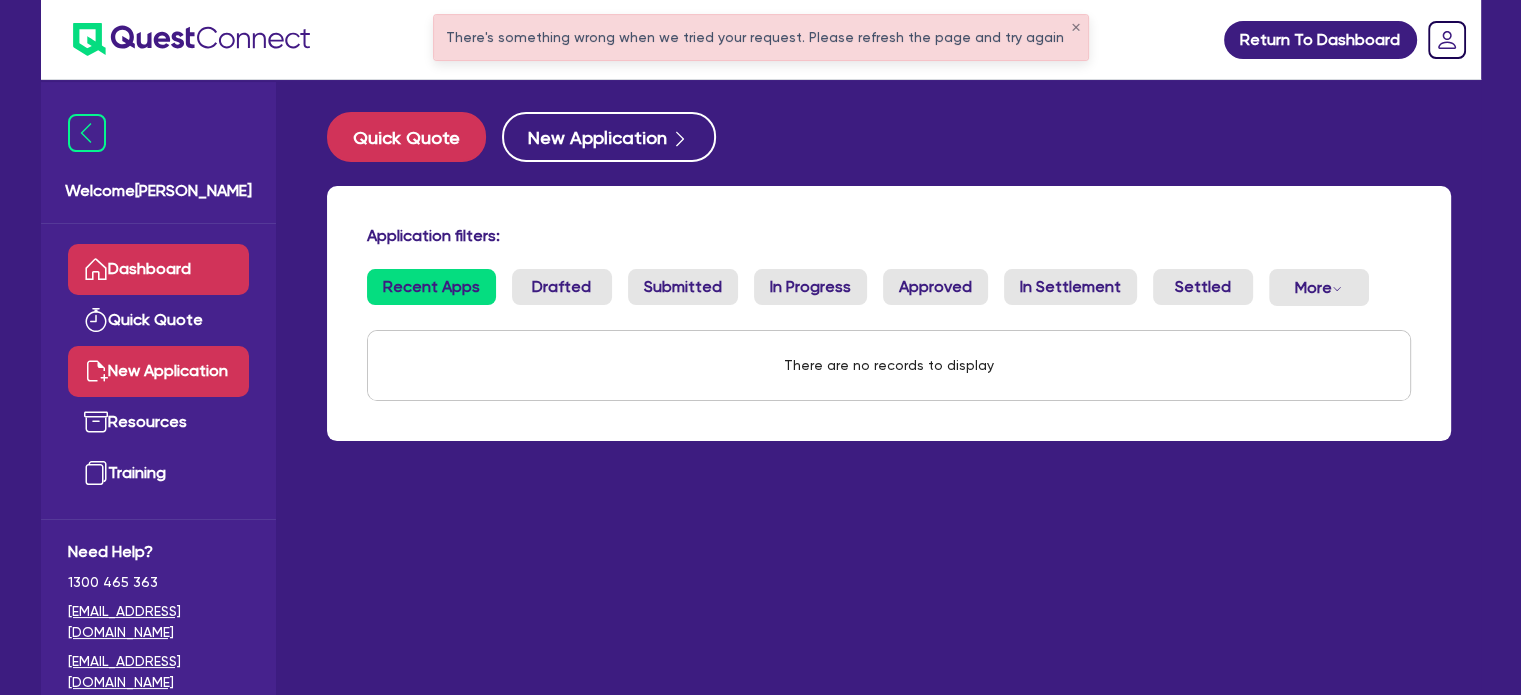 click on "New Application" at bounding box center (158, 371) 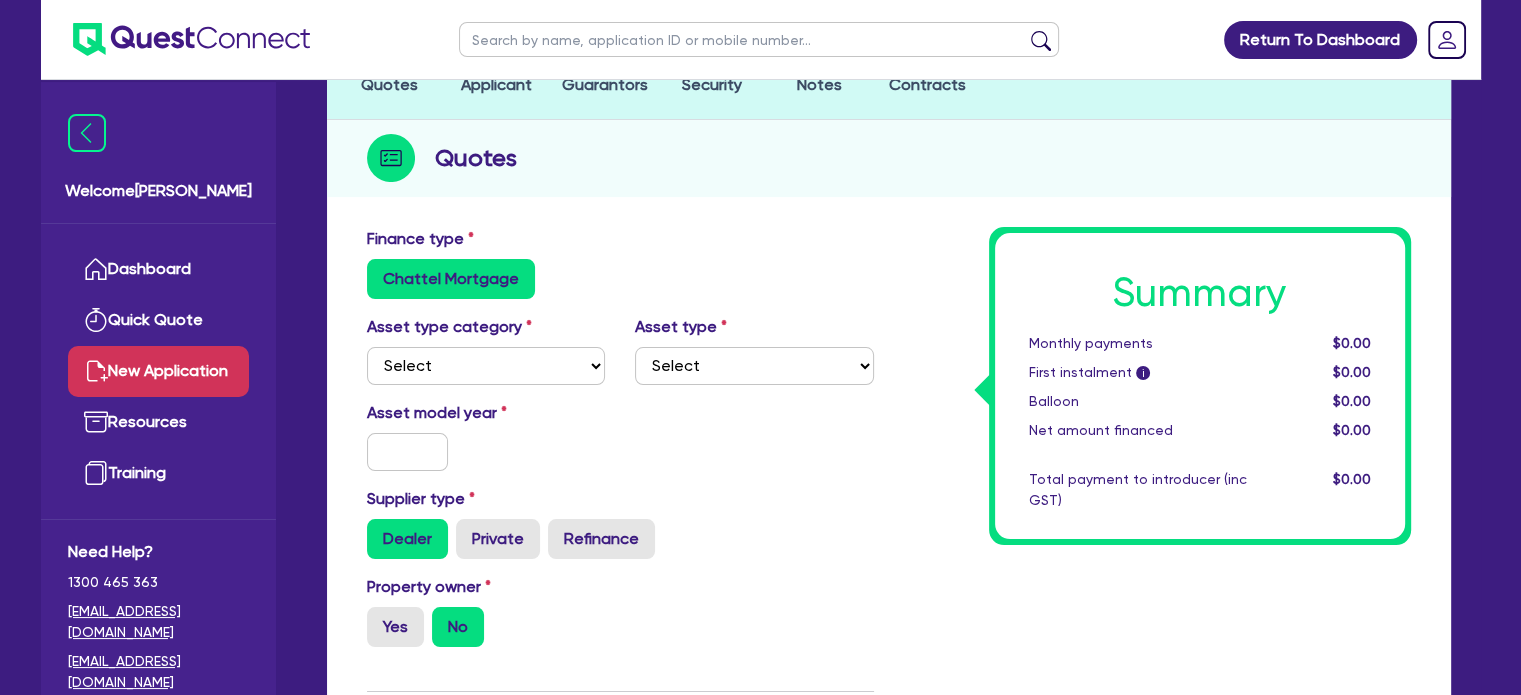 scroll, scrollTop: 200, scrollLeft: 0, axis: vertical 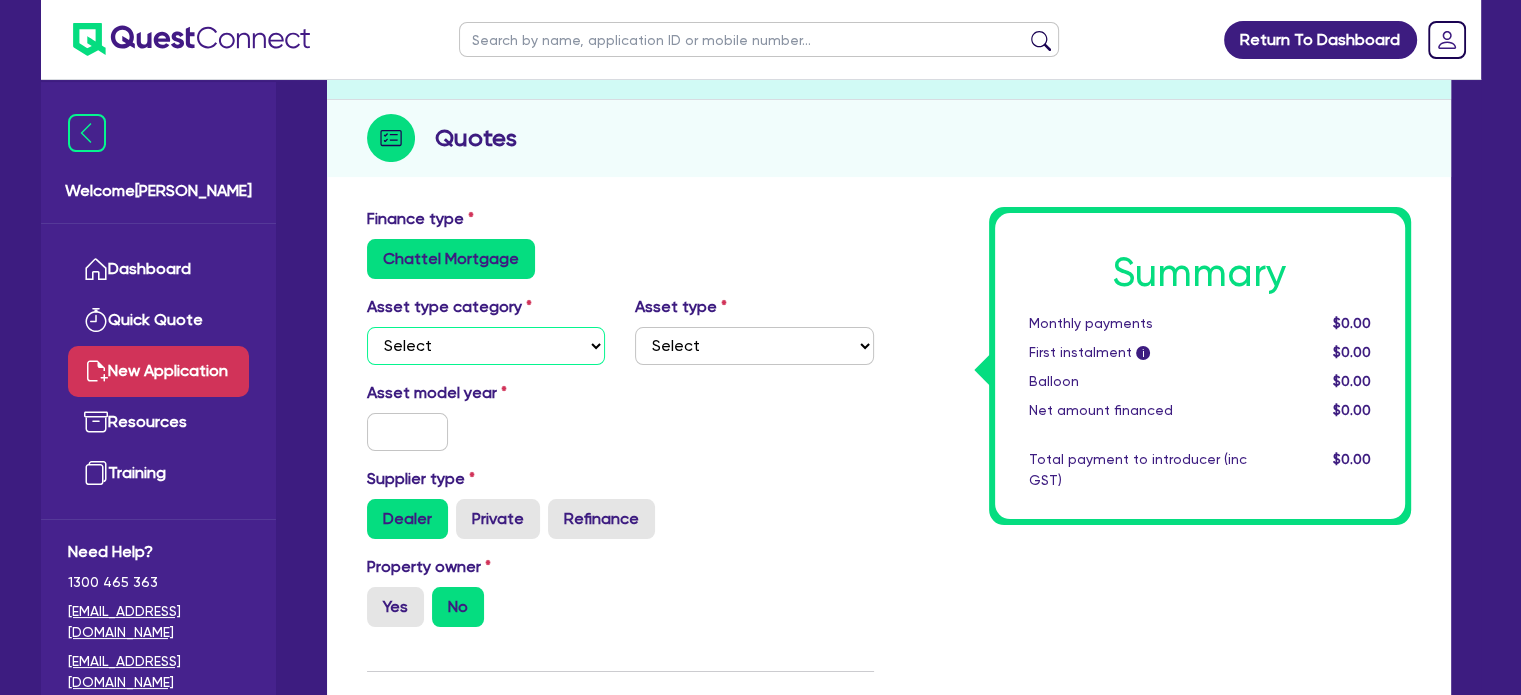 click on "Select Cars and light trucks Primary assets Secondary assets Tertiary assets" at bounding box center (486, 346) 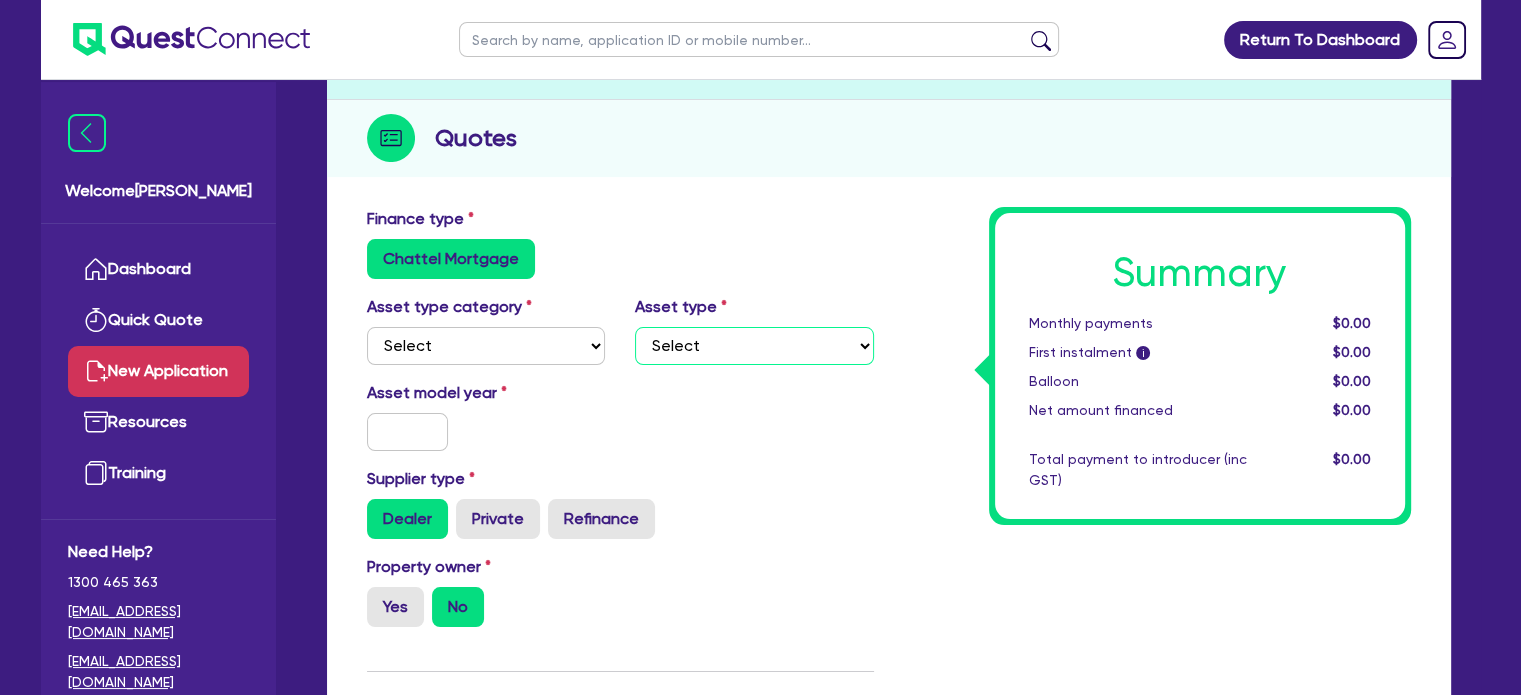 click on "Select" at bounding box center (754, 346) 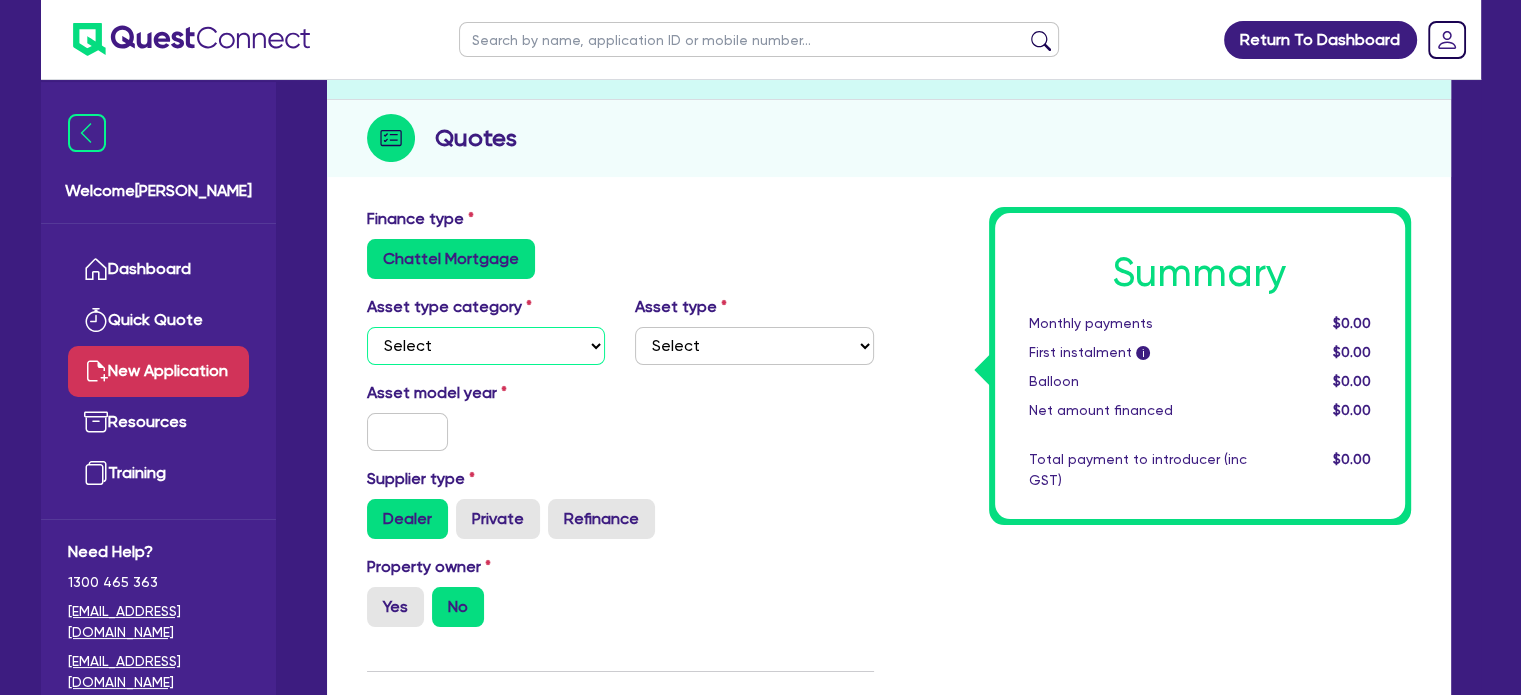 click on "Select Cars and light trucks Primary assets Secondary assets Tertiary assets" at bounding box center (486, 346) 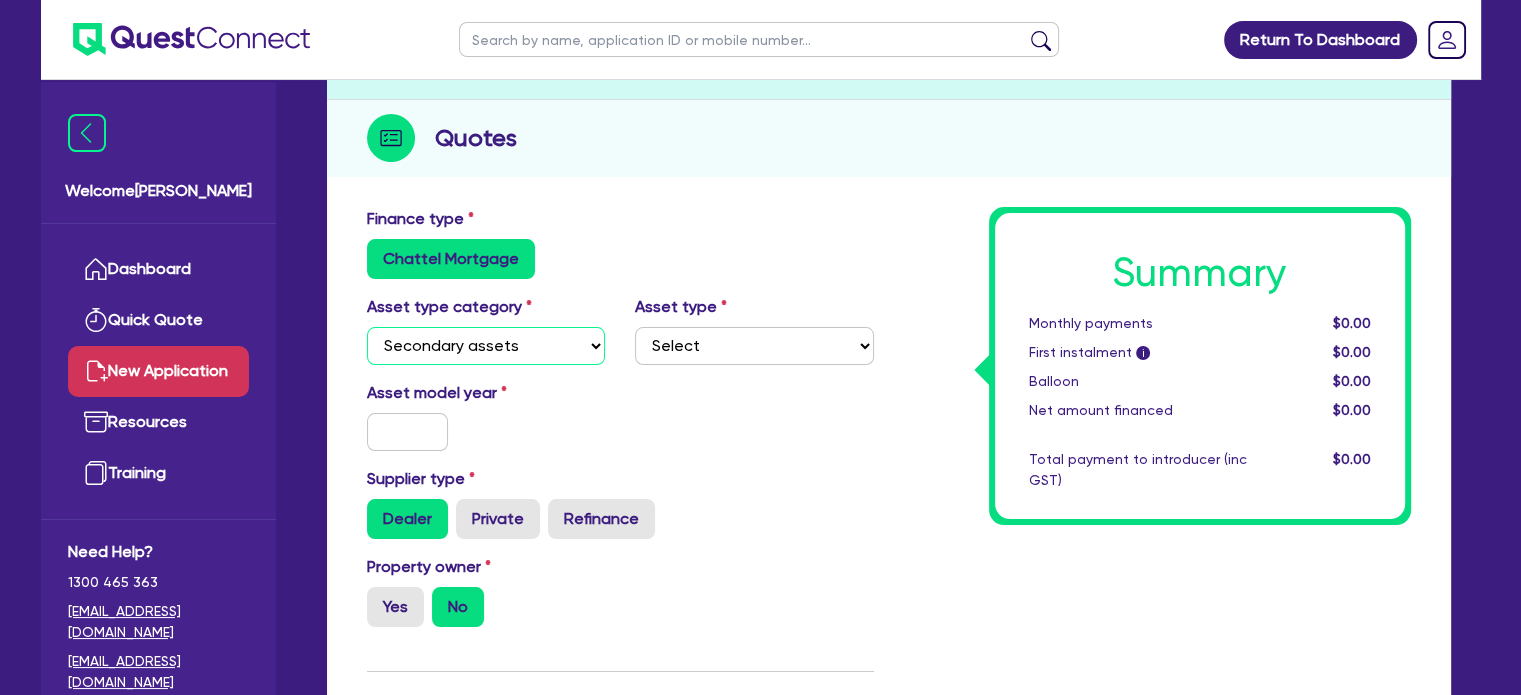 click on "Select Cars and light trucks Primary assets Secondary assets Tertiary assets" at bounding box center (486, 346) 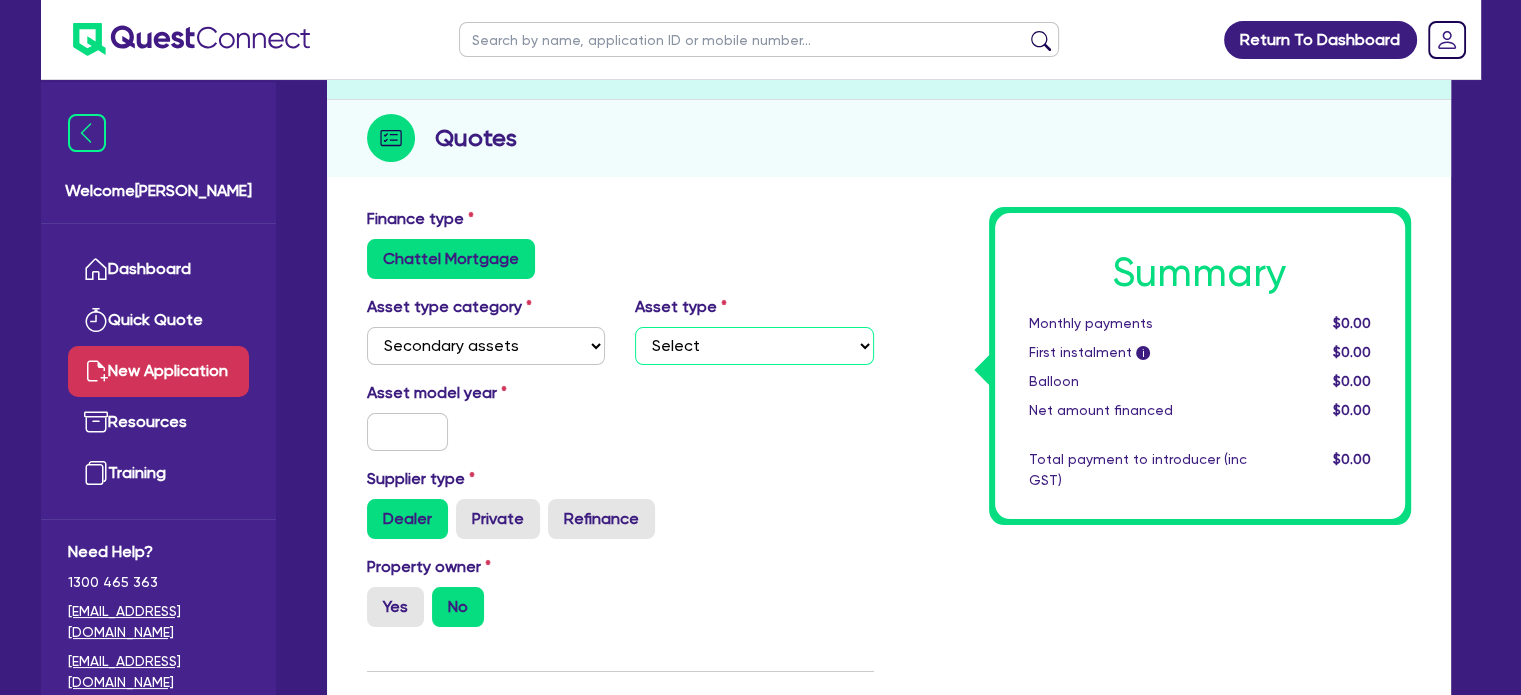 click on "Select Generators and compressors Engineering and toolmaking Woodworking and metalworking equipment Medical / dental / laboratory equipment Printing and packaging equipment CNC and edge benders Solar and renewables Other" at bounding box center (754, 346) 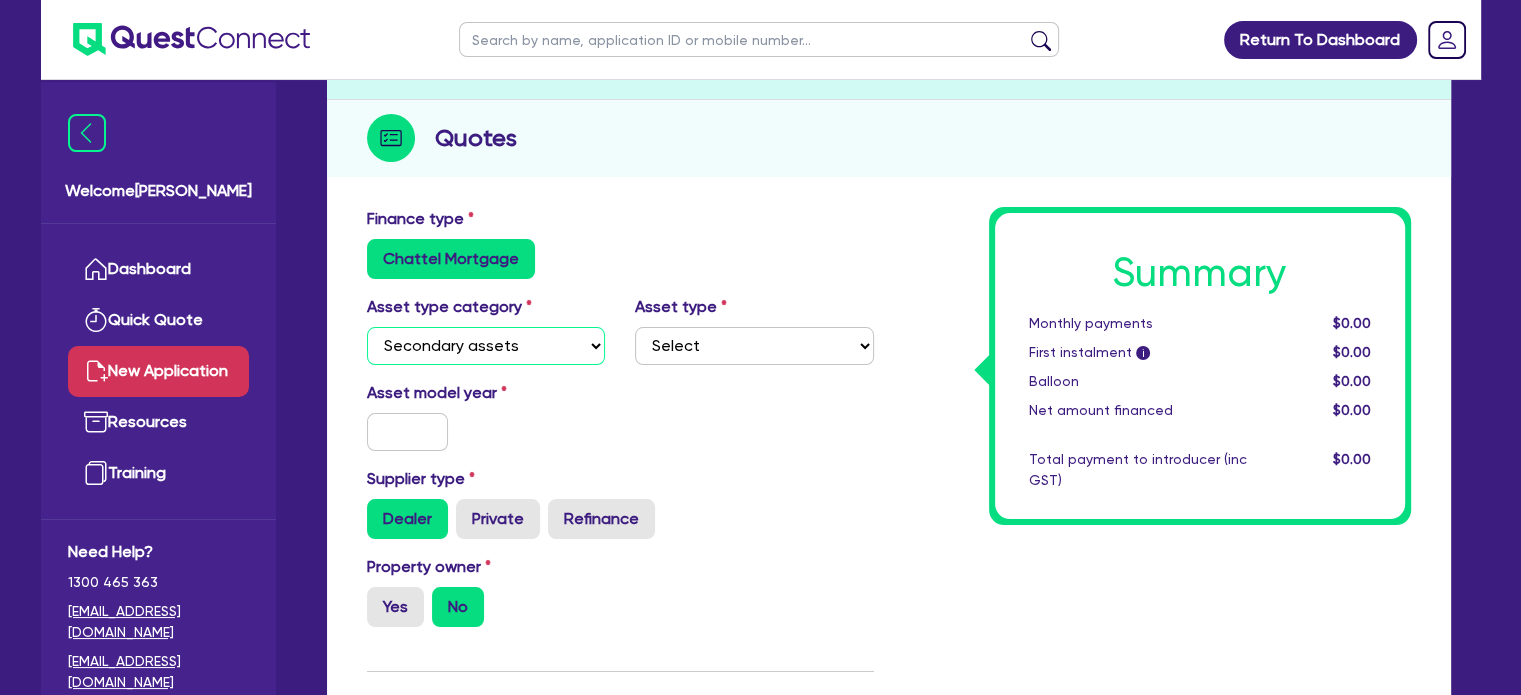 click on "Select Cars and light trucks Primary assets Secondary assets Tertiary assets" at bounding box center [486, 346] 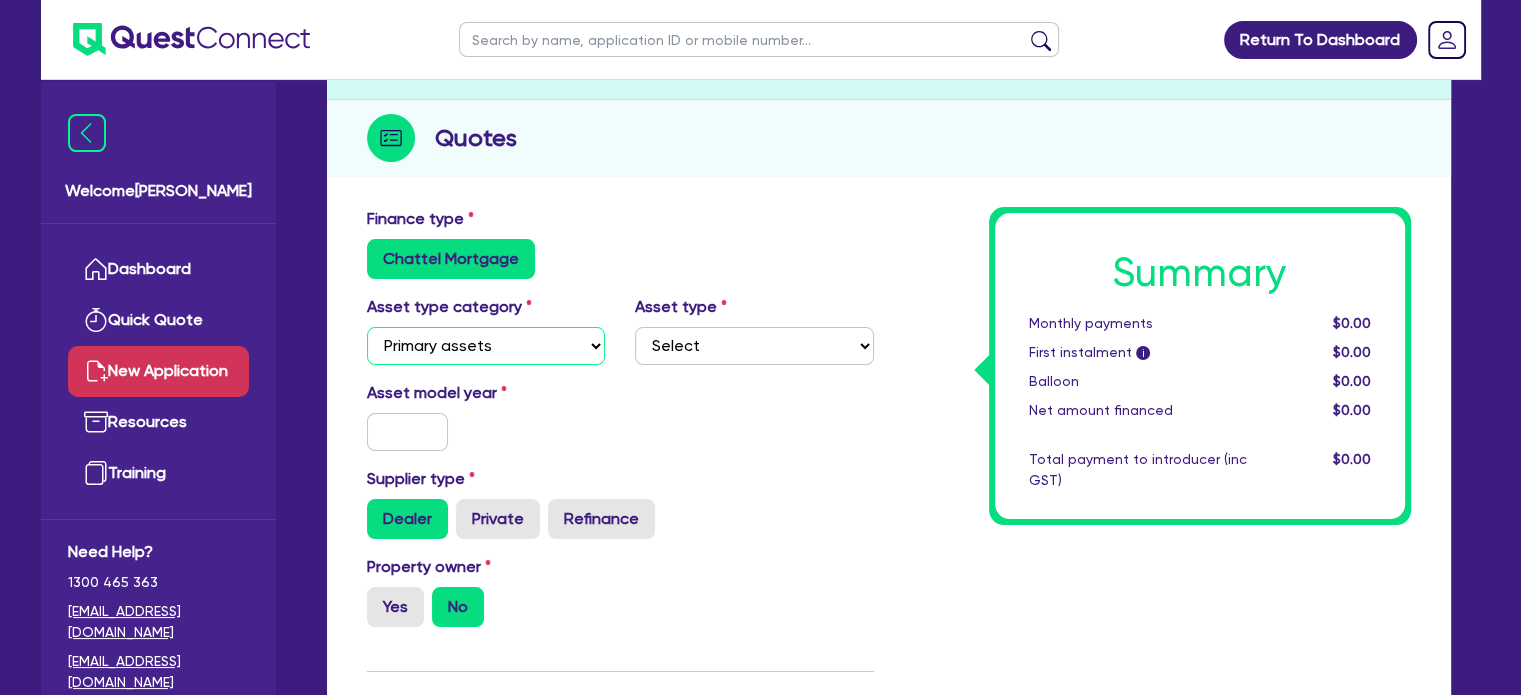 click on "Select Cars and light trucks Primary assets Secondary assets Tertiary assets" at bounding box center (486, 346) 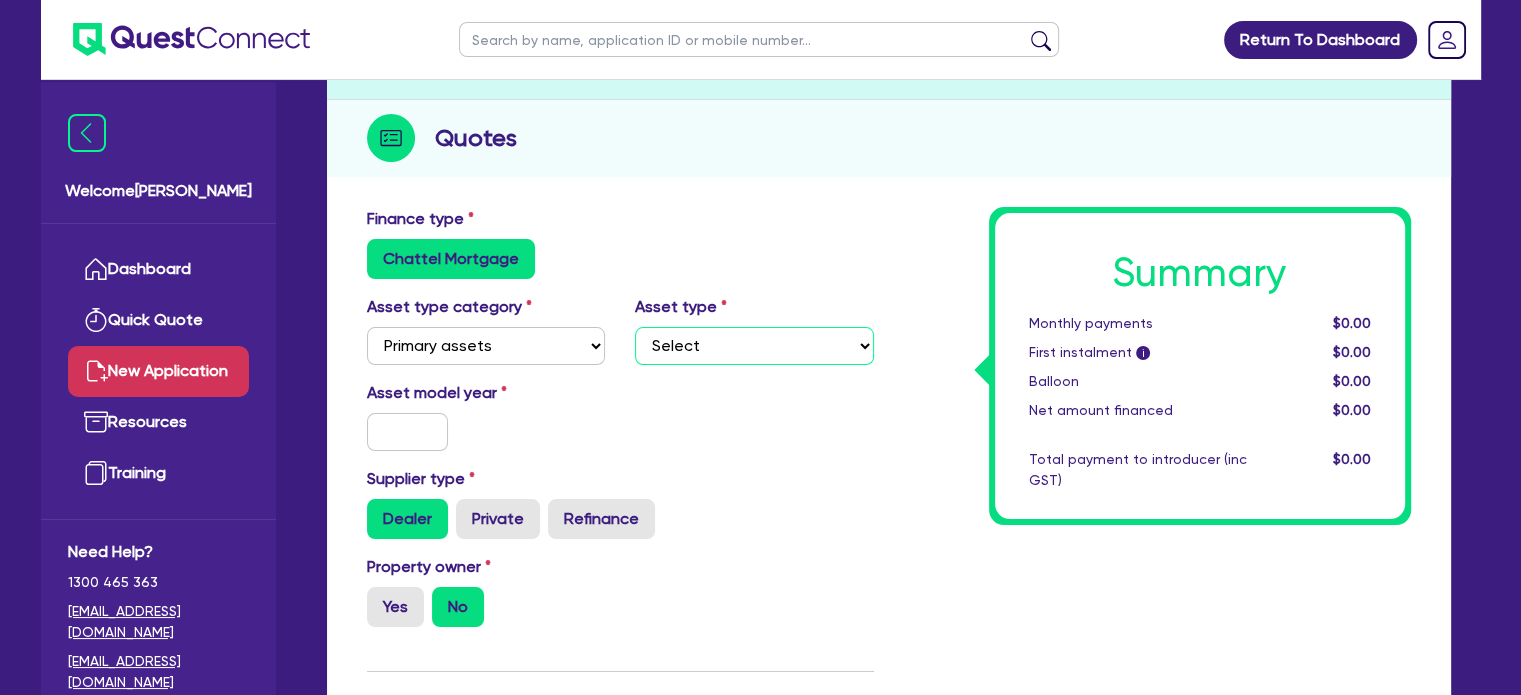 click on "Select Heavy trucks over 4.5 tonne Trailers Bus and coaches Yellow goods and excavators Construction and earthmoving equipment Farming and agriculture Forklifts and warehousing equipment Landscaping and greenkeeping" at bounding box center (754, 346) 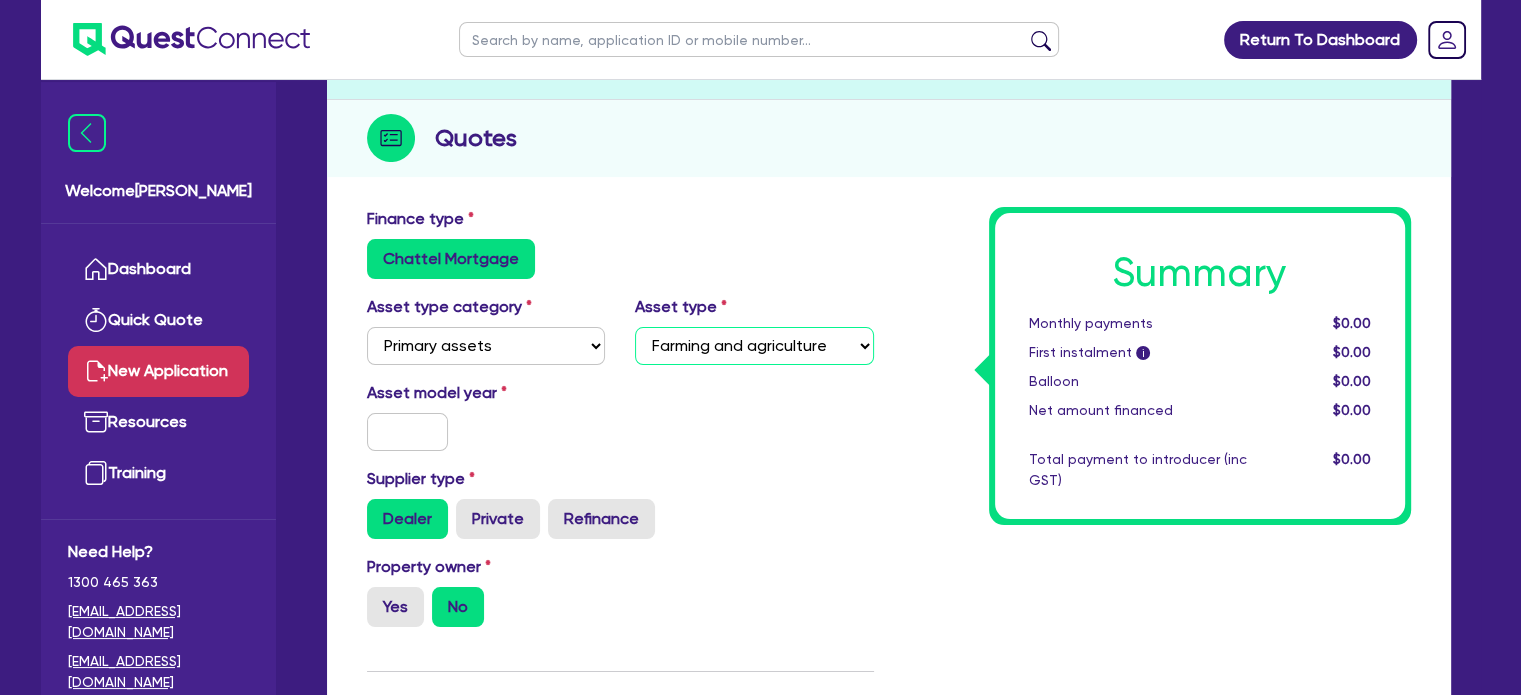click on "Select Heavy trucks over 4.5 tonne Trailers Bus and coaches Yellow goods and excavators Construction and earthmoving equipment Farming and agriculture Forklifts and warehousing equipment Landscaping and greenkeeping" at bounding box center (754, 346) 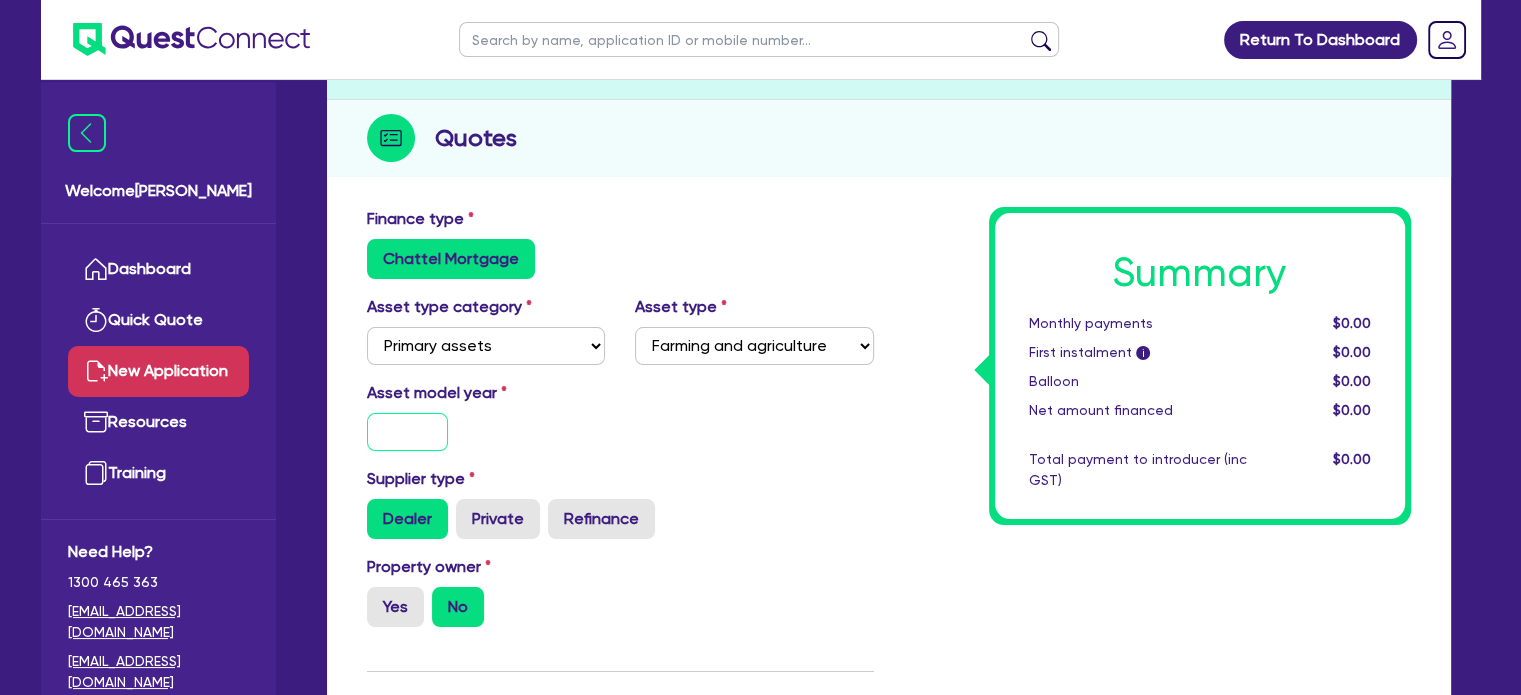 click at bounding box center (408, 432) 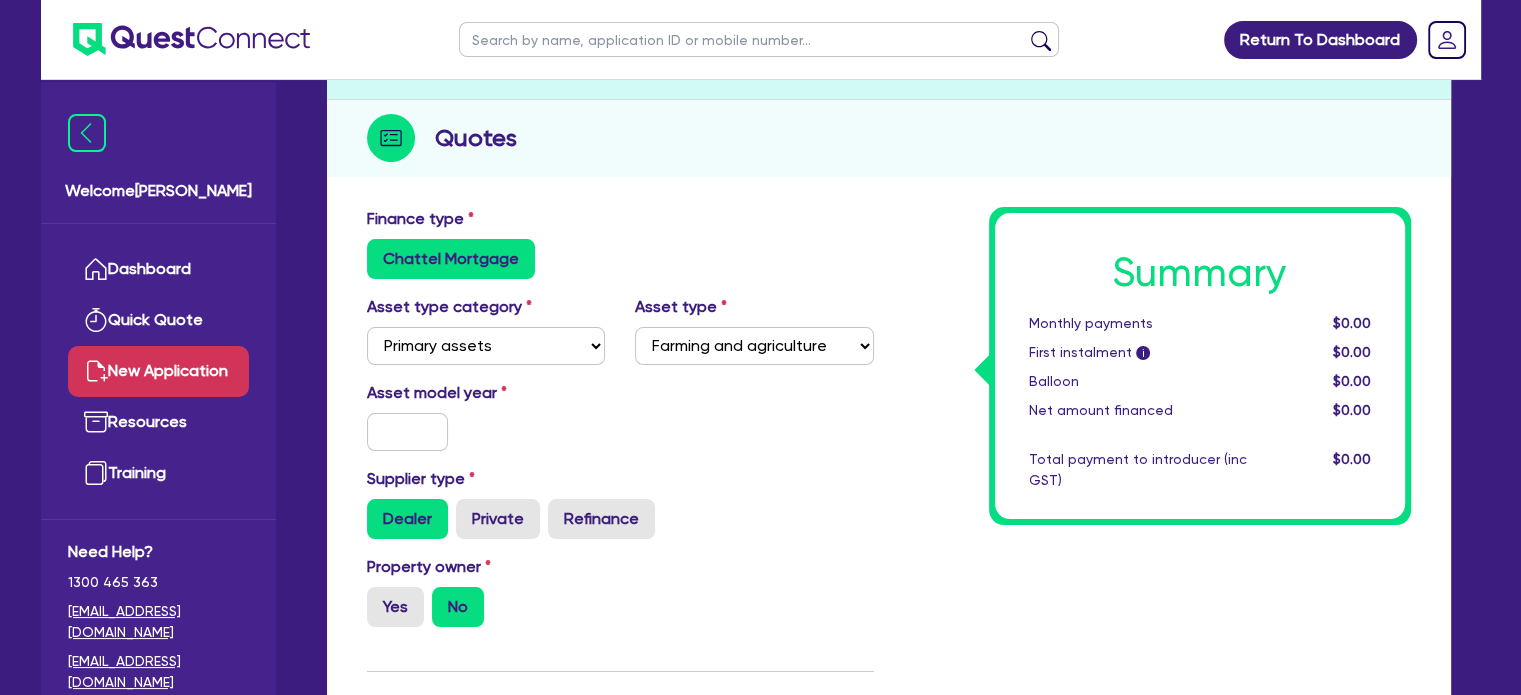 click on "Asset model year" at bounding box center (620, 424) 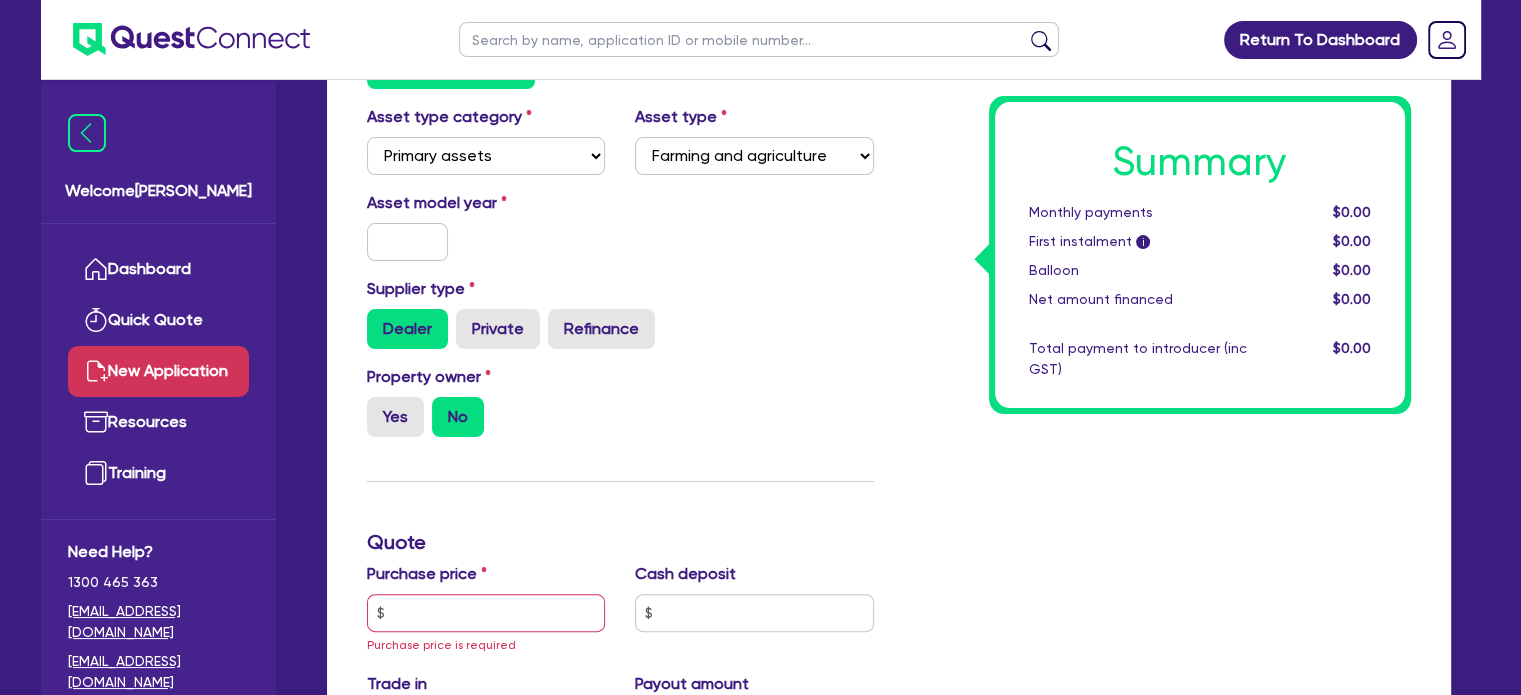scroll, scrollTop: 400, scrollLeft: 0, axis: vertical 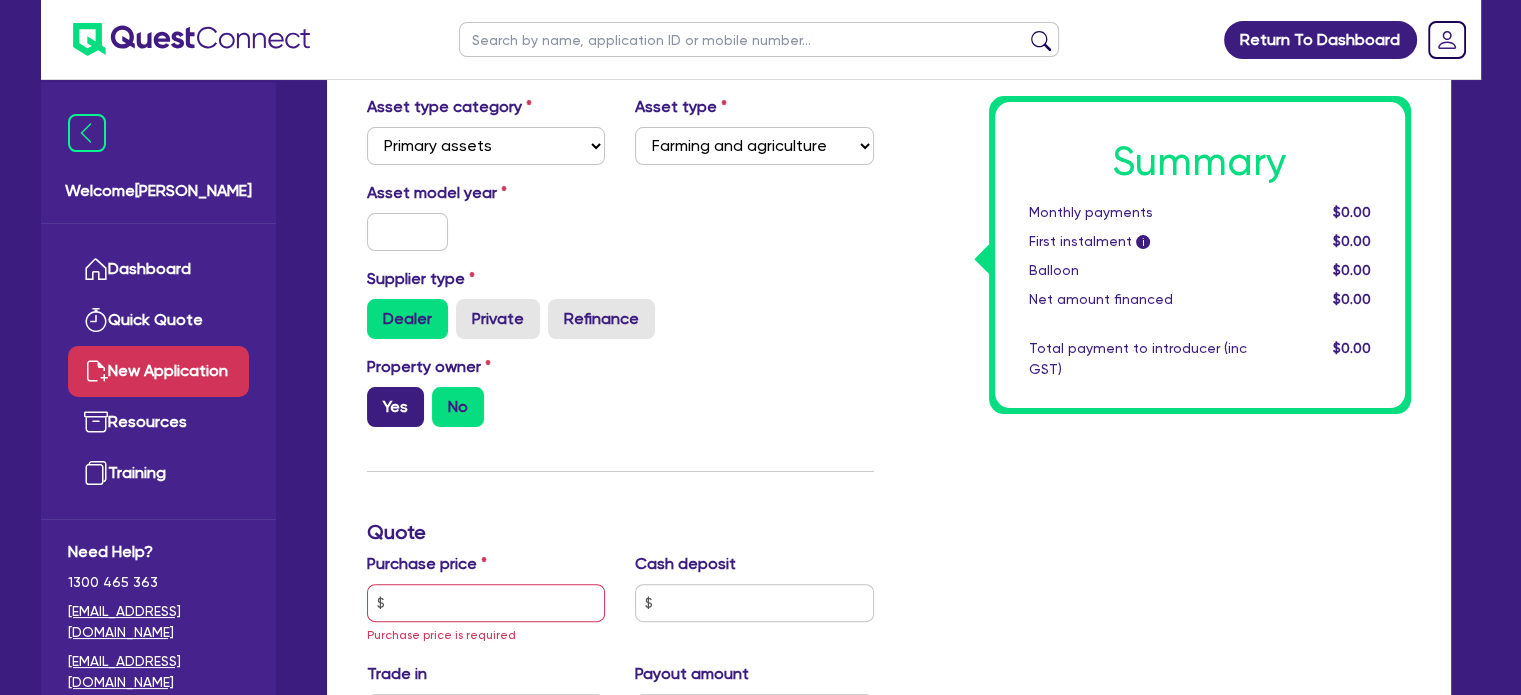 click on "Yes" at bounding box center (395, 407) 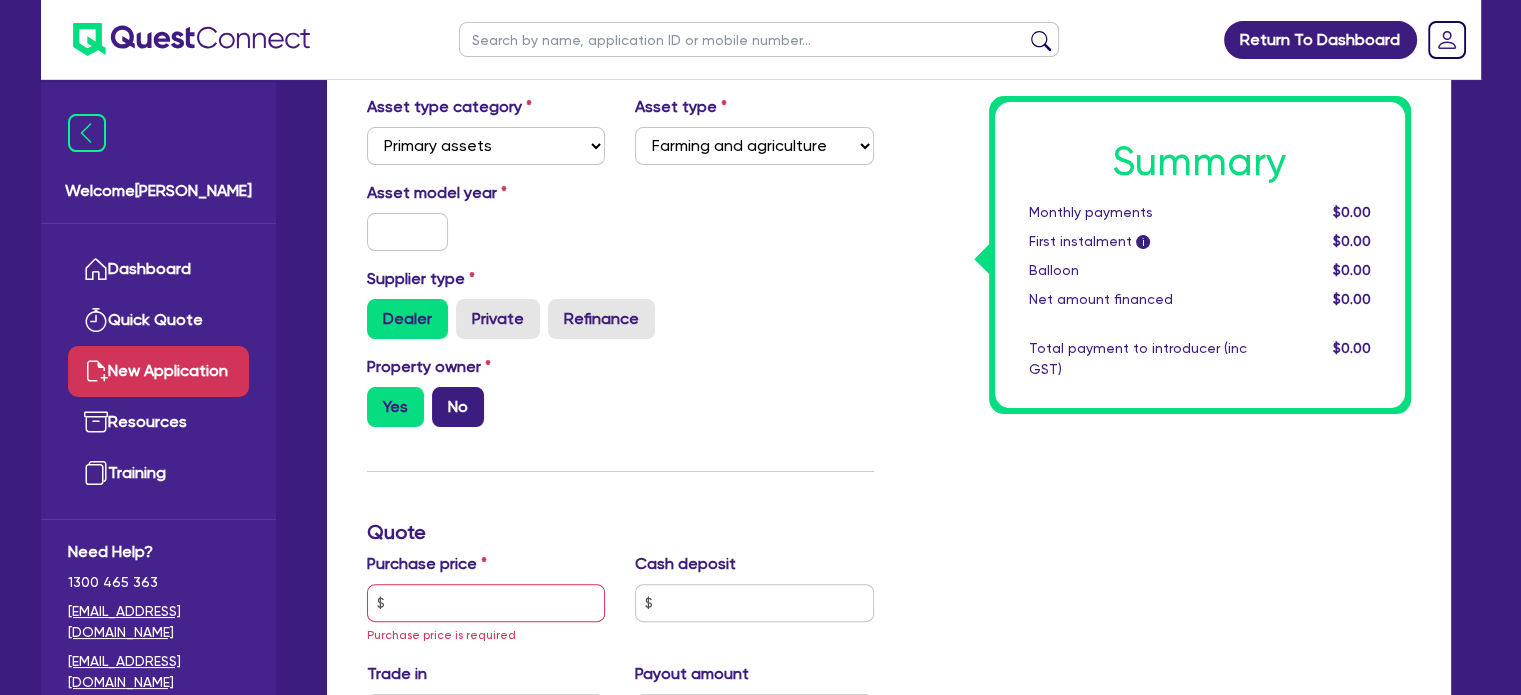 click on "No" at bounding box center (458, 407) 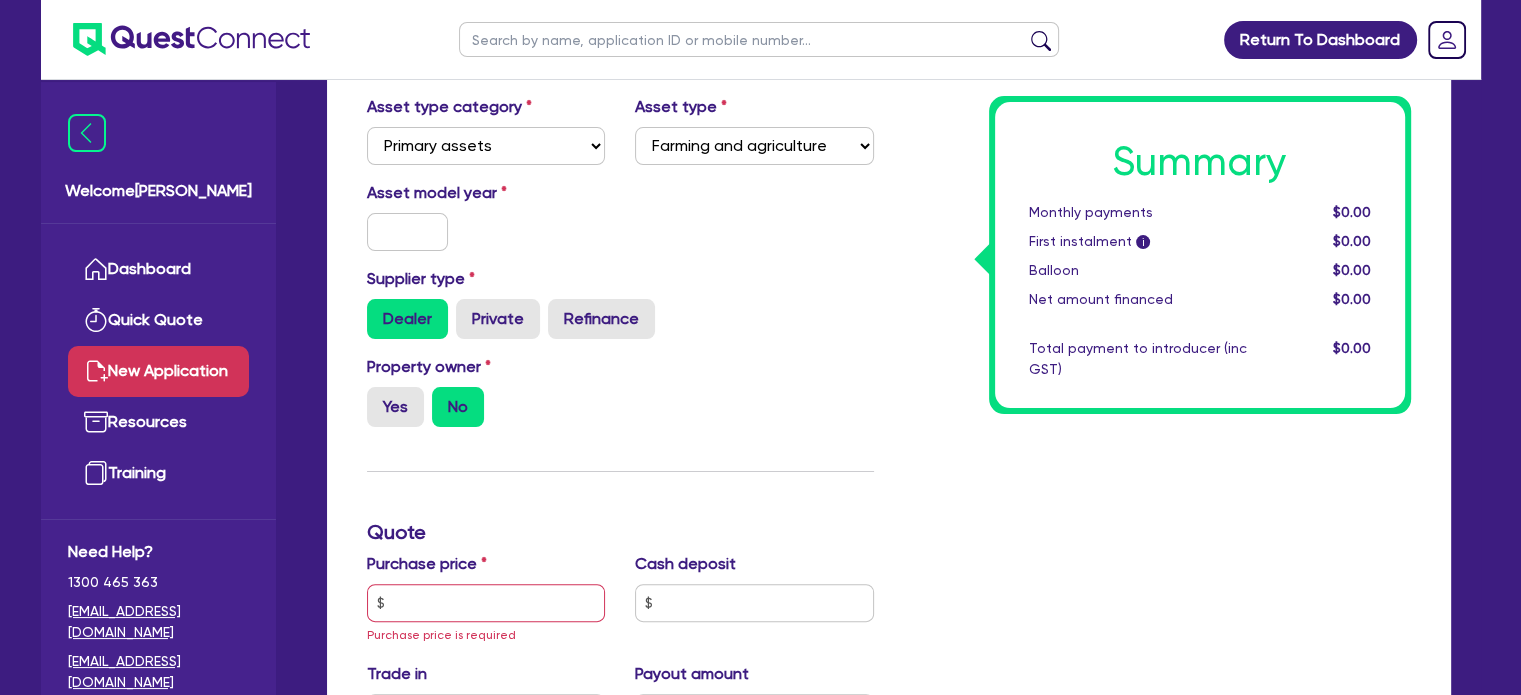click on "Property owner Yes No" at bounding box center (486, 391) 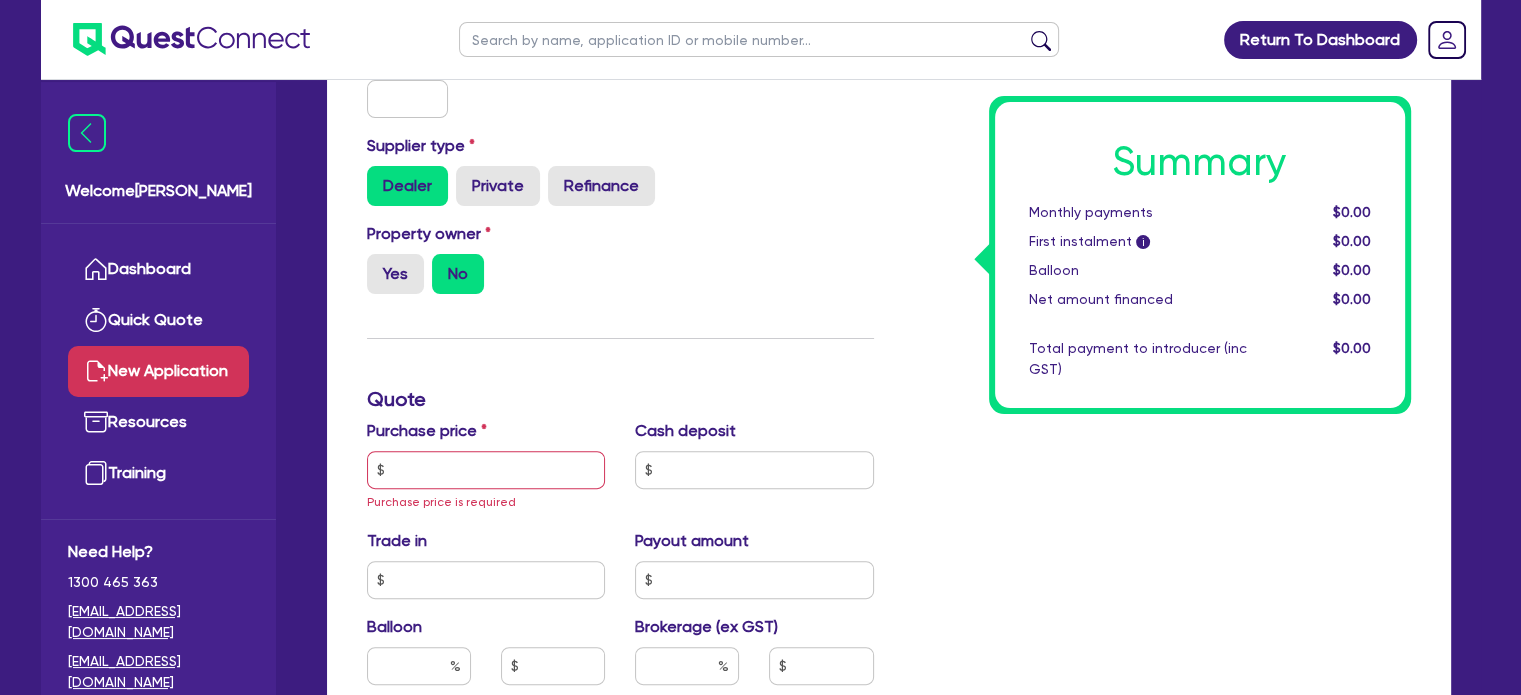 scroll, scrollTop: 400, scrollLeft: 0, axis: vertical 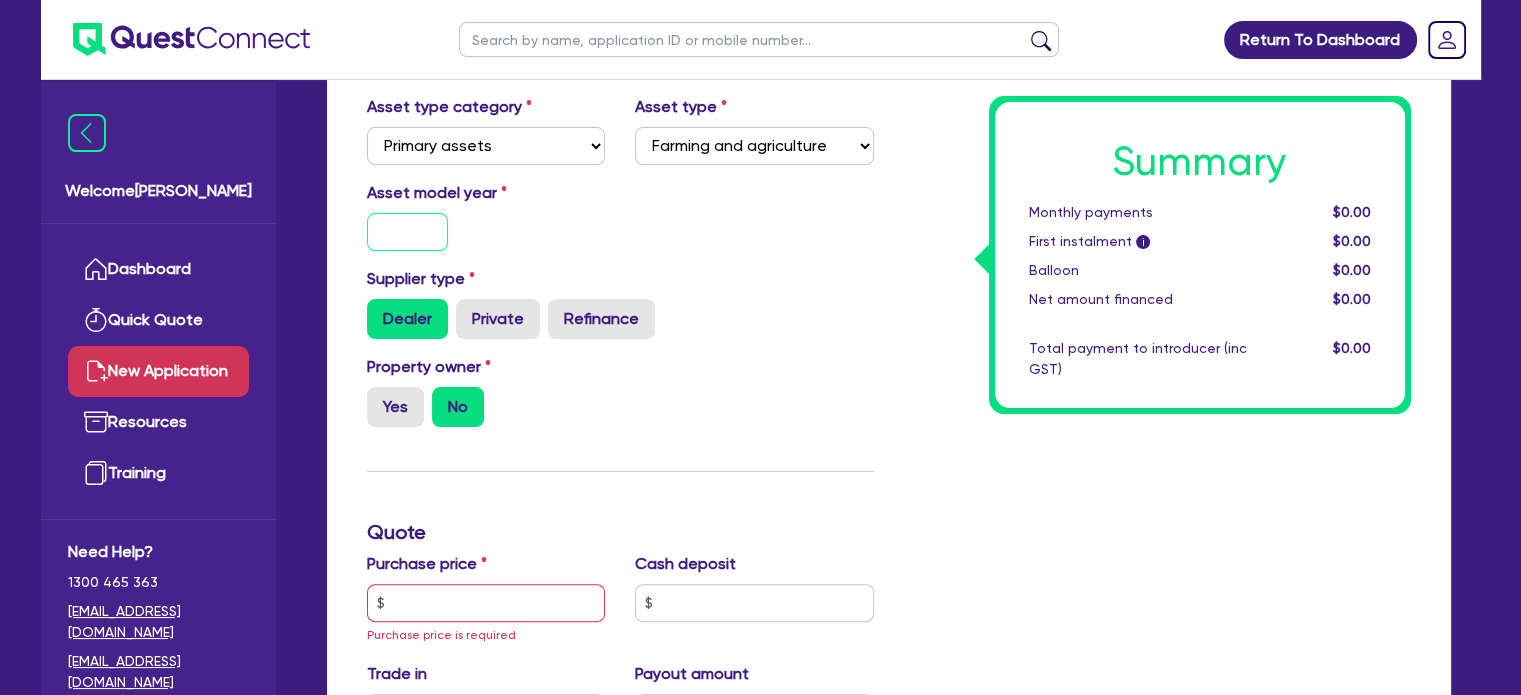 click at bounding box center [408, 232] 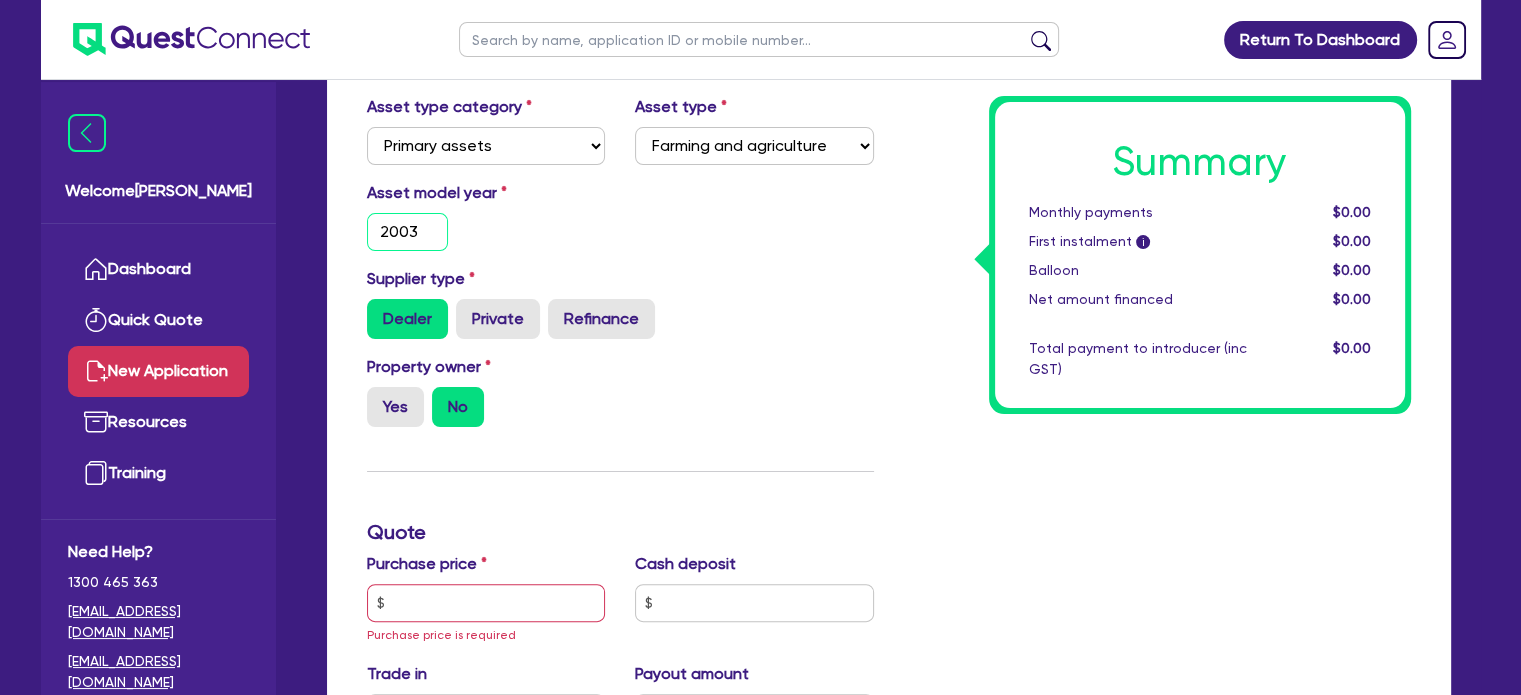 type on "2003" 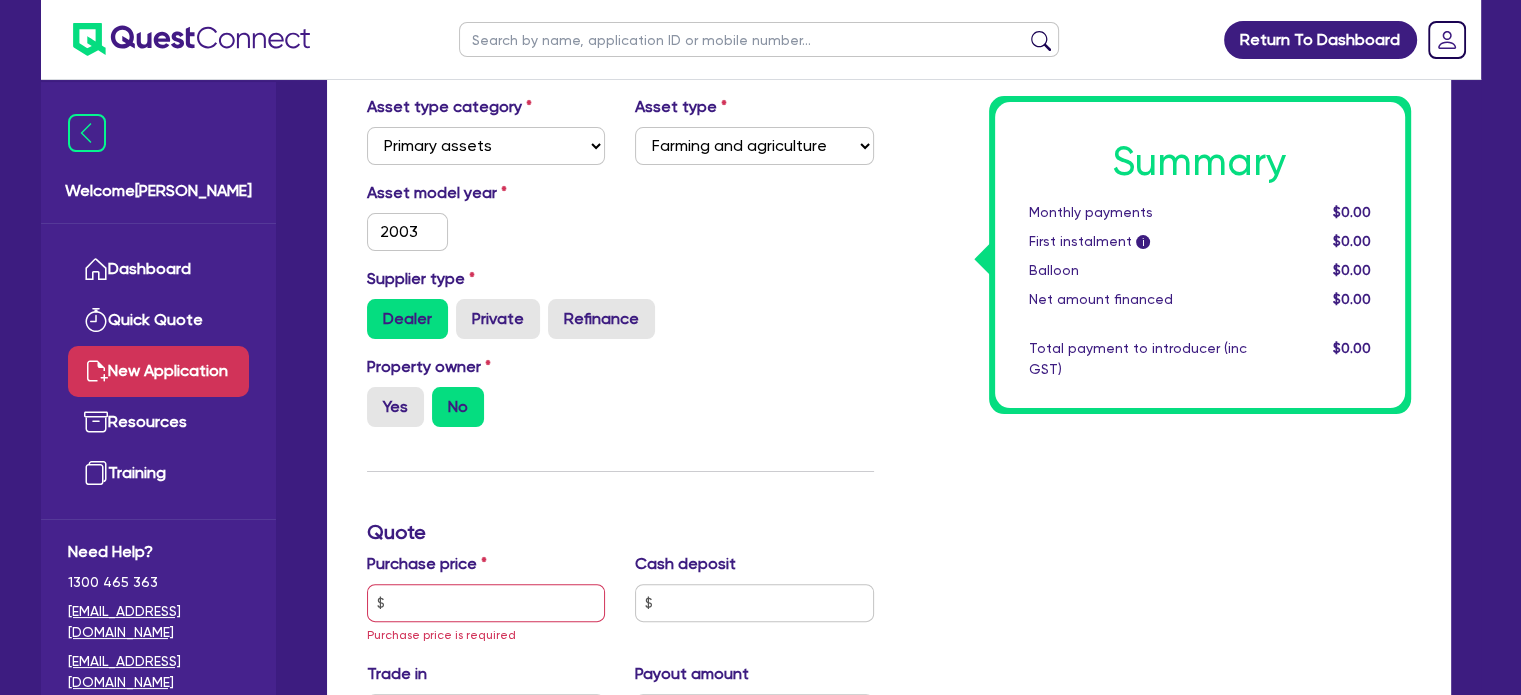 click on "Asset model year [DATE]" at bounding box center [620, 224] 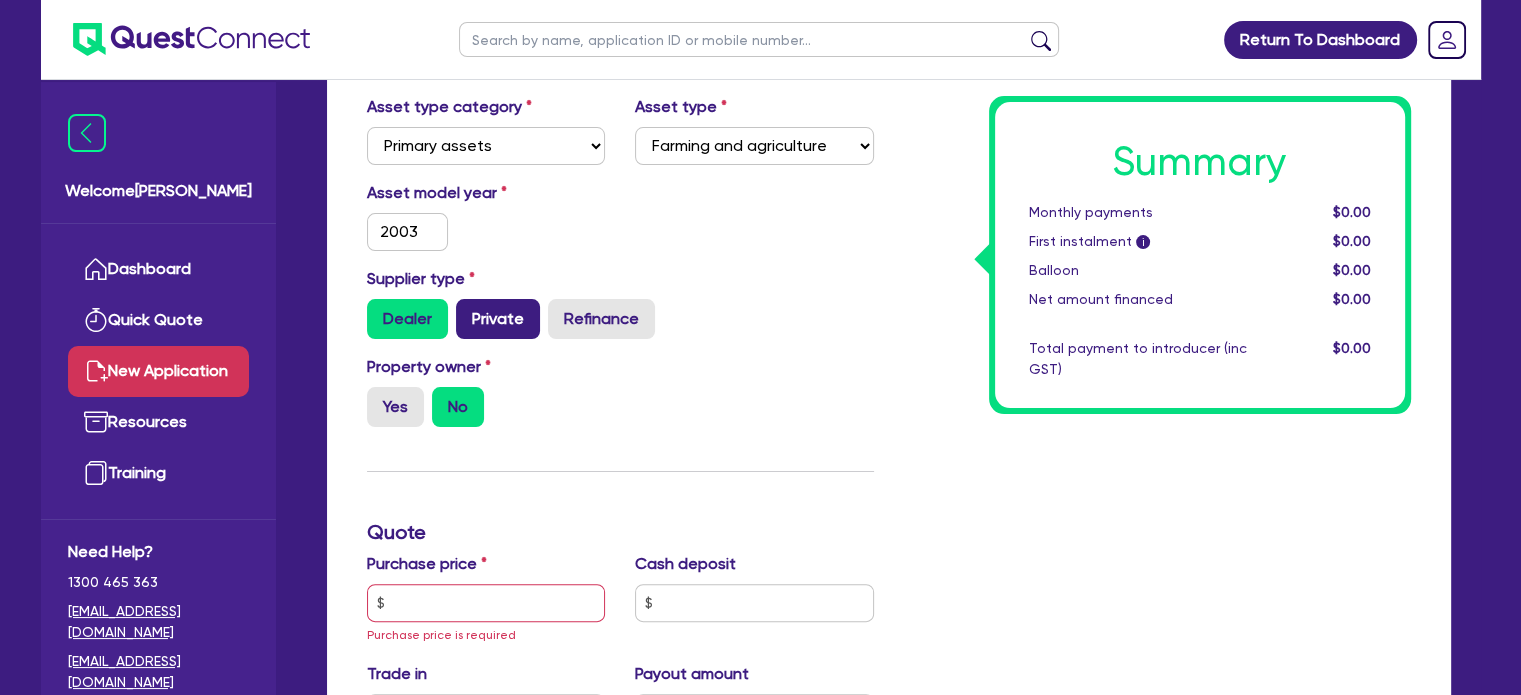 click on "Private" at bounding box center (498, 319) 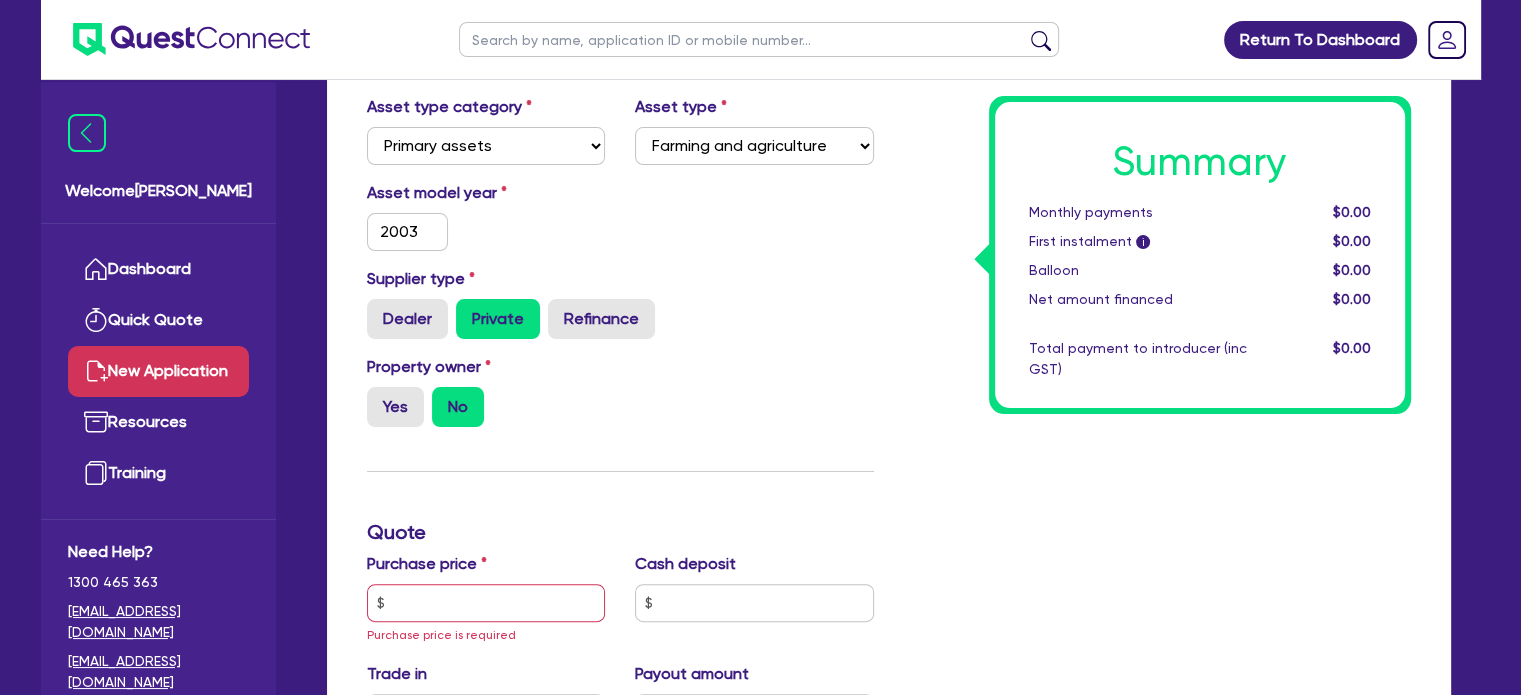 click on "Asset model year [DATE]" at bounding box center [486, 216] 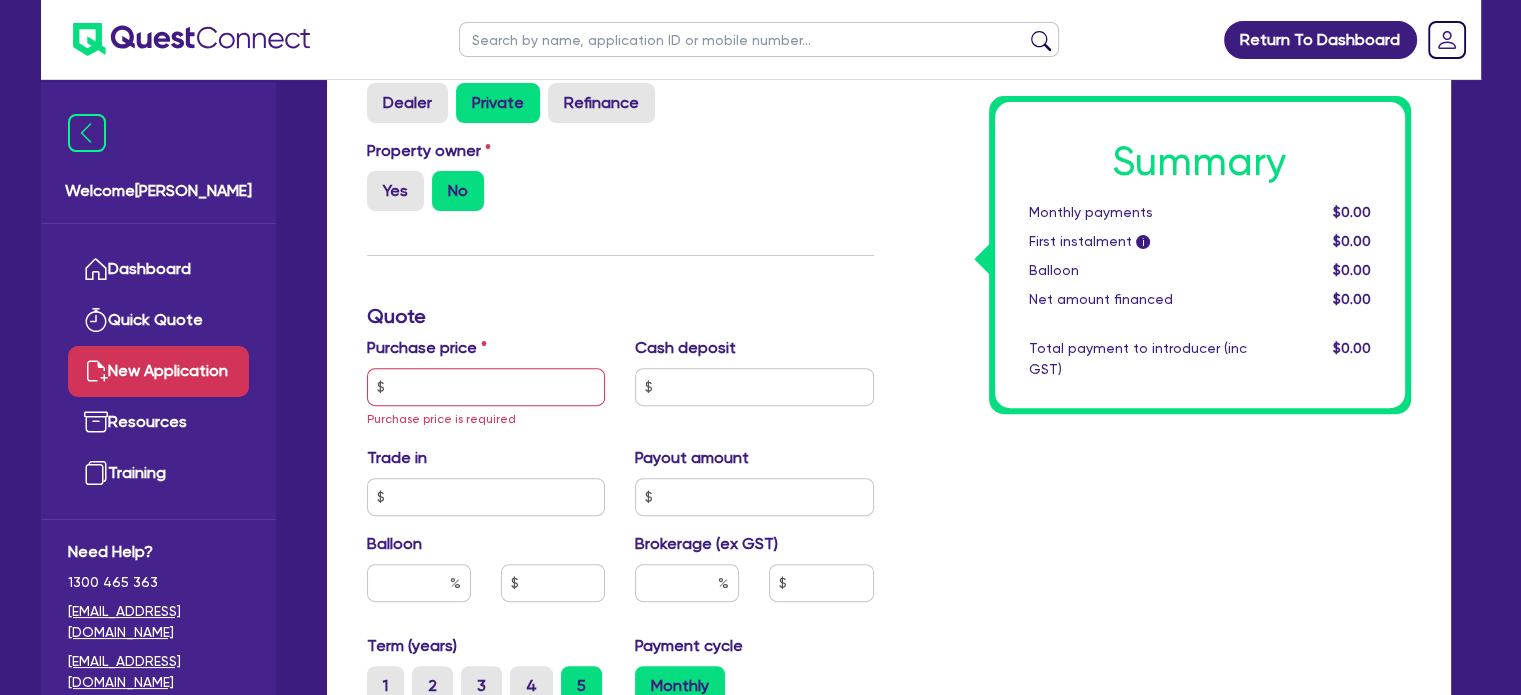scroll, scrollTop: 700, scrollLeft: 0, axis: vertical 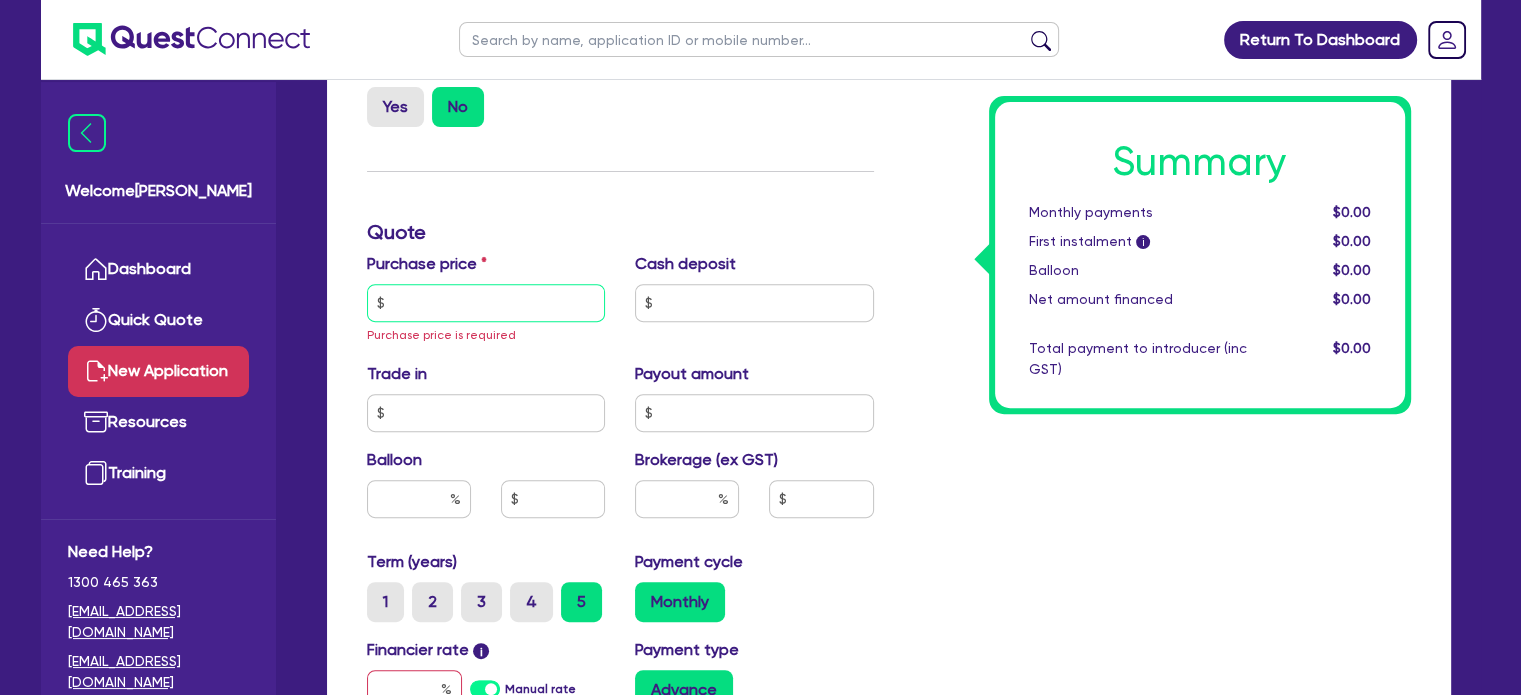 click at bounding box center [486, 303] 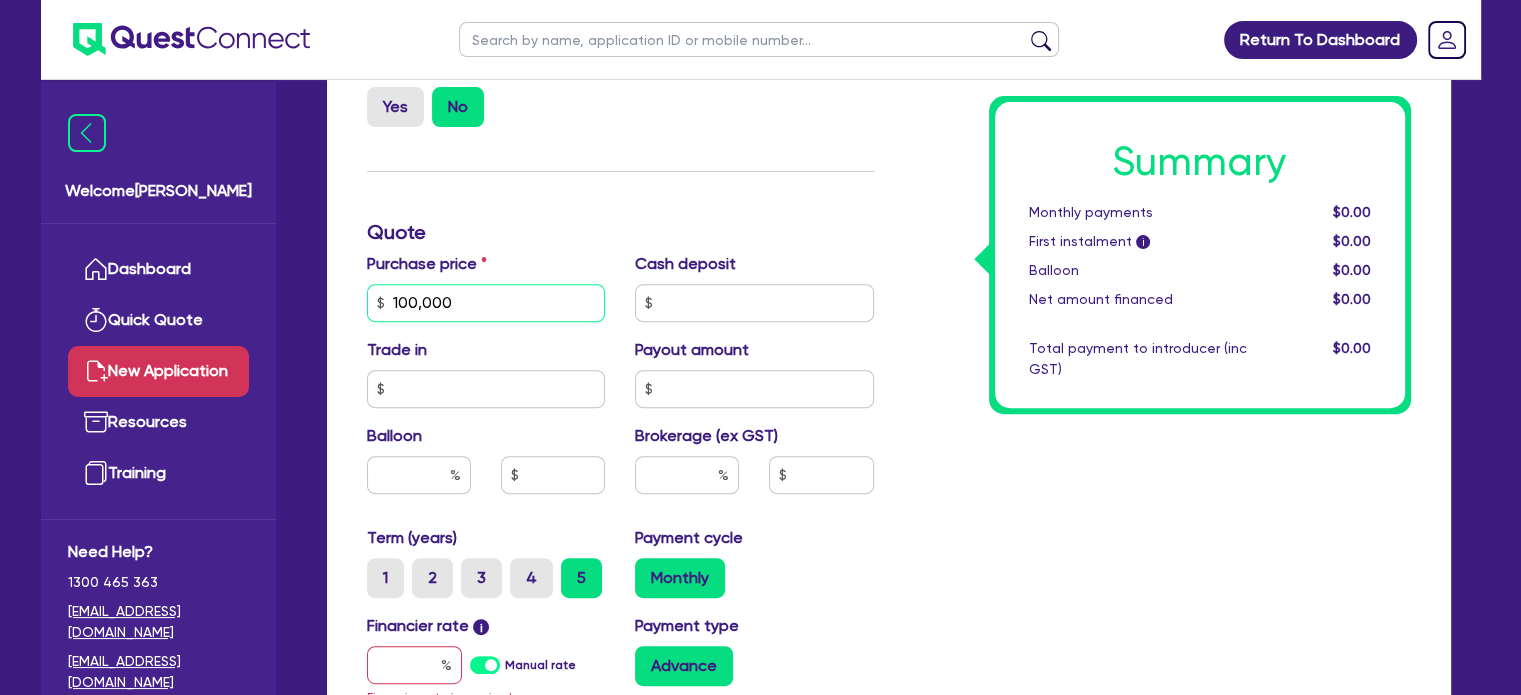type on "100,000" 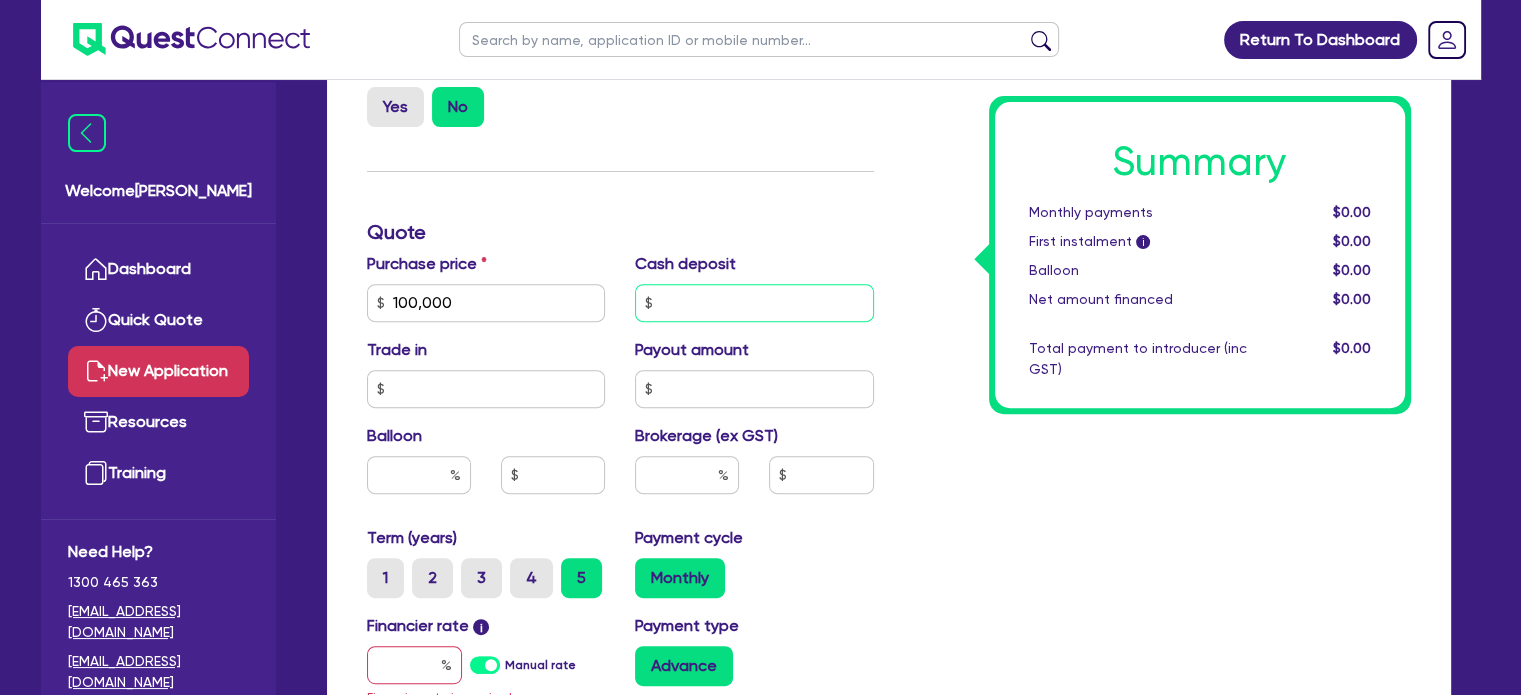 click at bounding box center (754, 303) 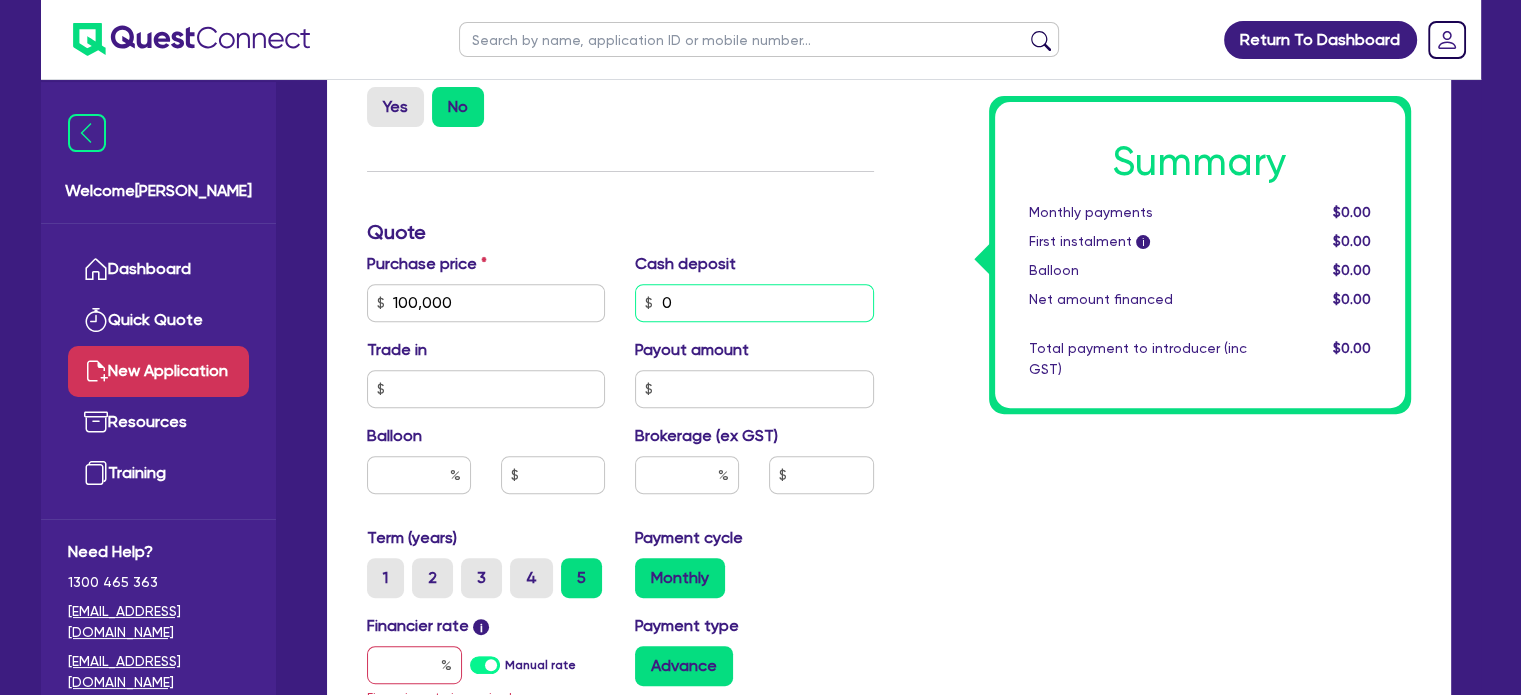 type on "0" 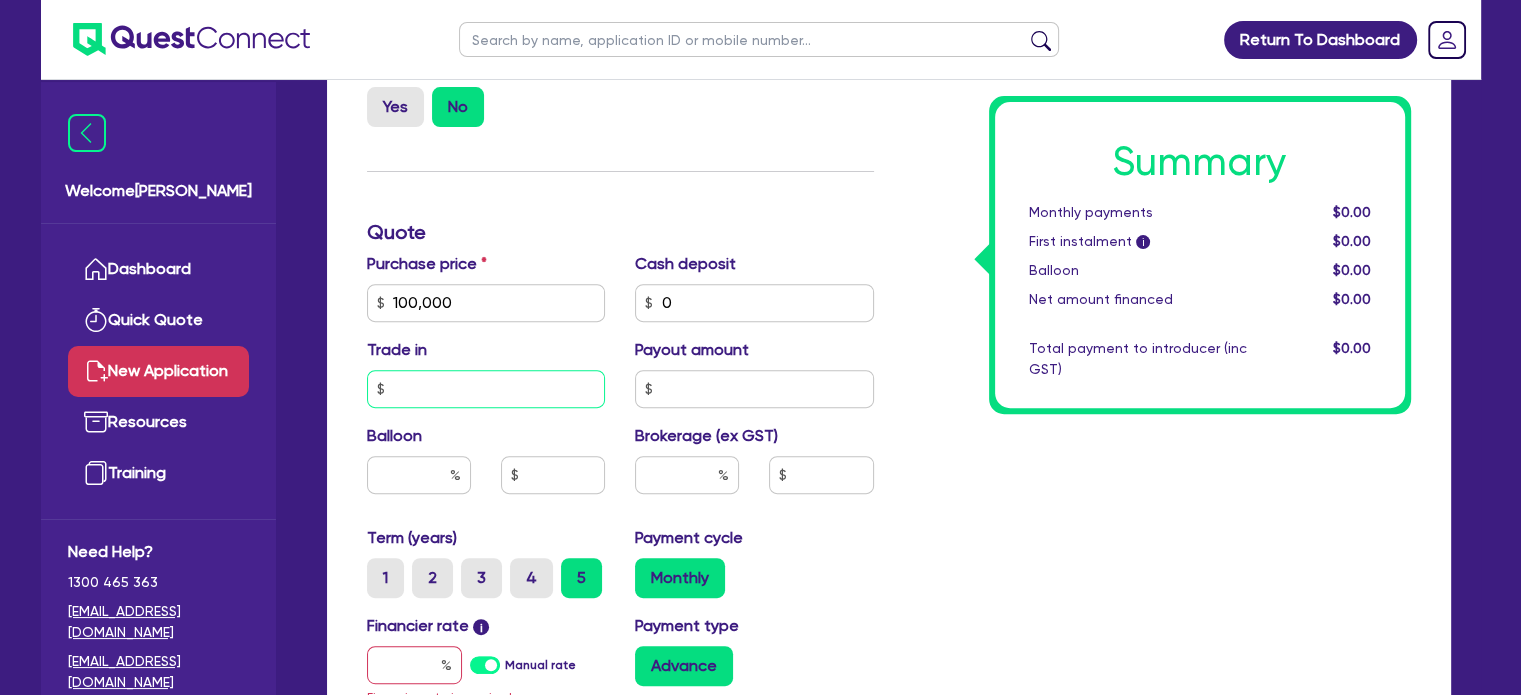 click at bounding box center [486, 389] 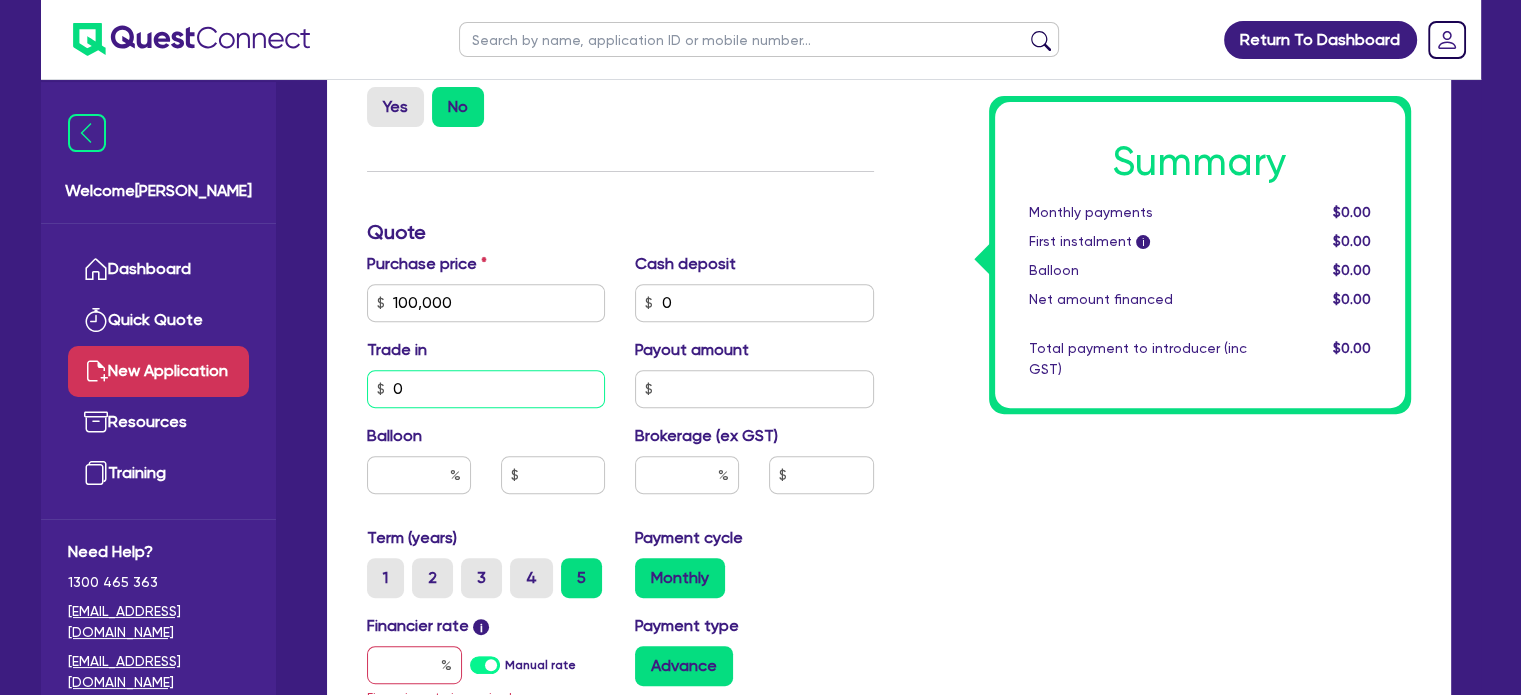 type on "0" 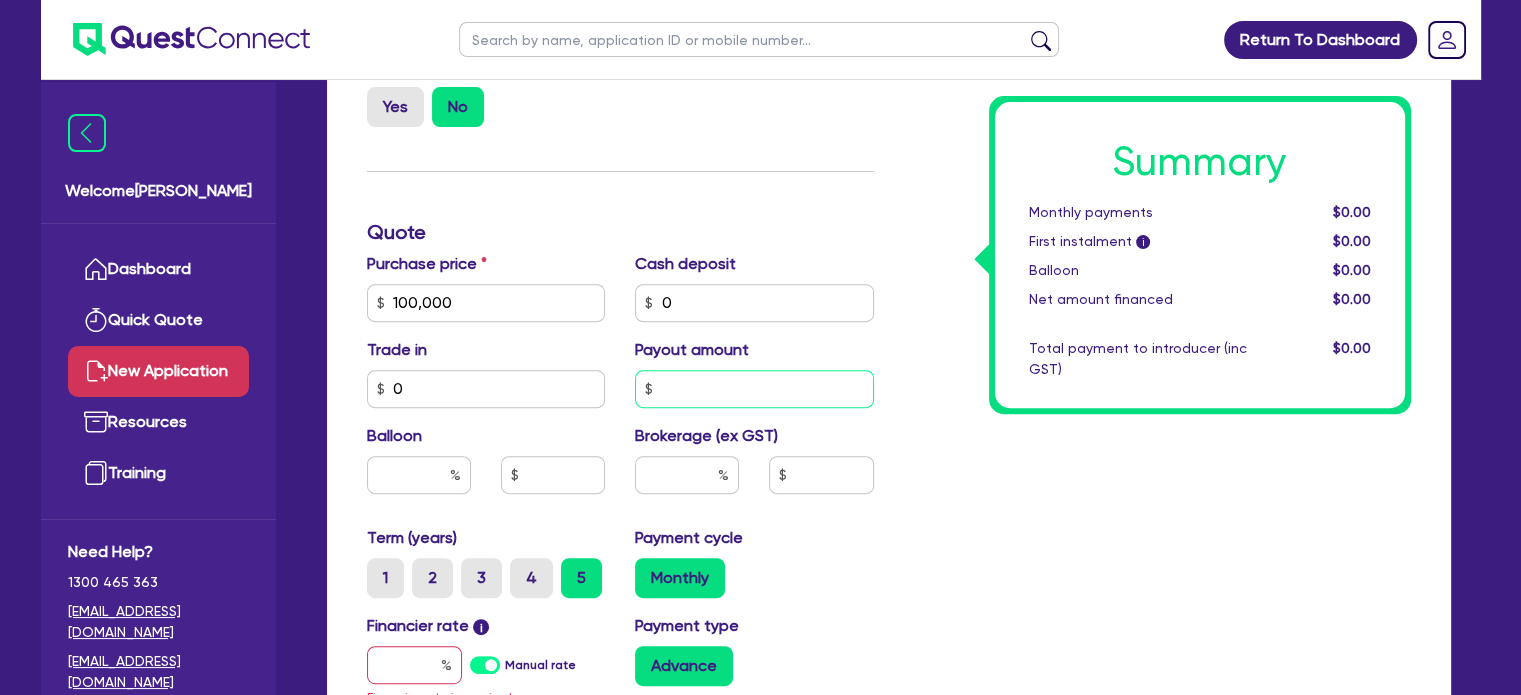 click at bounding box center [754, 389] 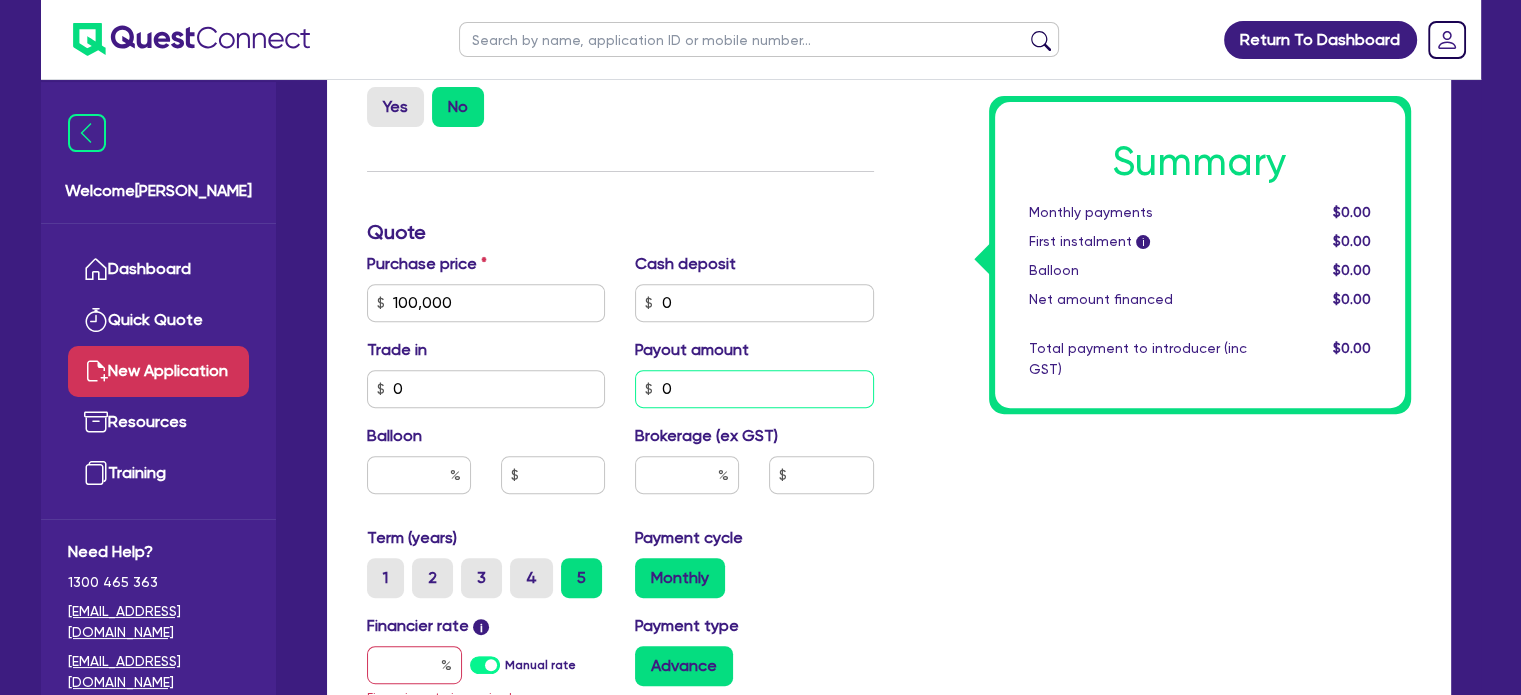 type on "0" 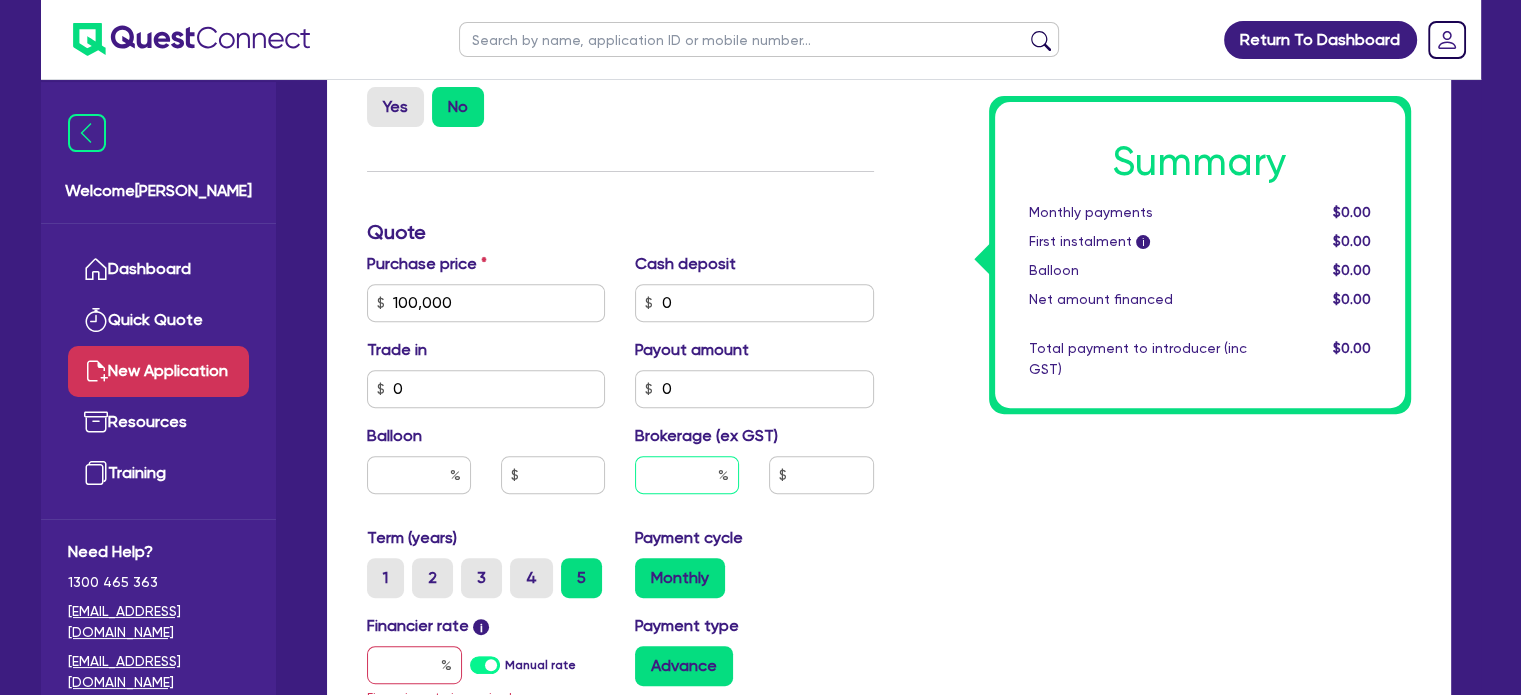 click at bounding box center (687, 475) 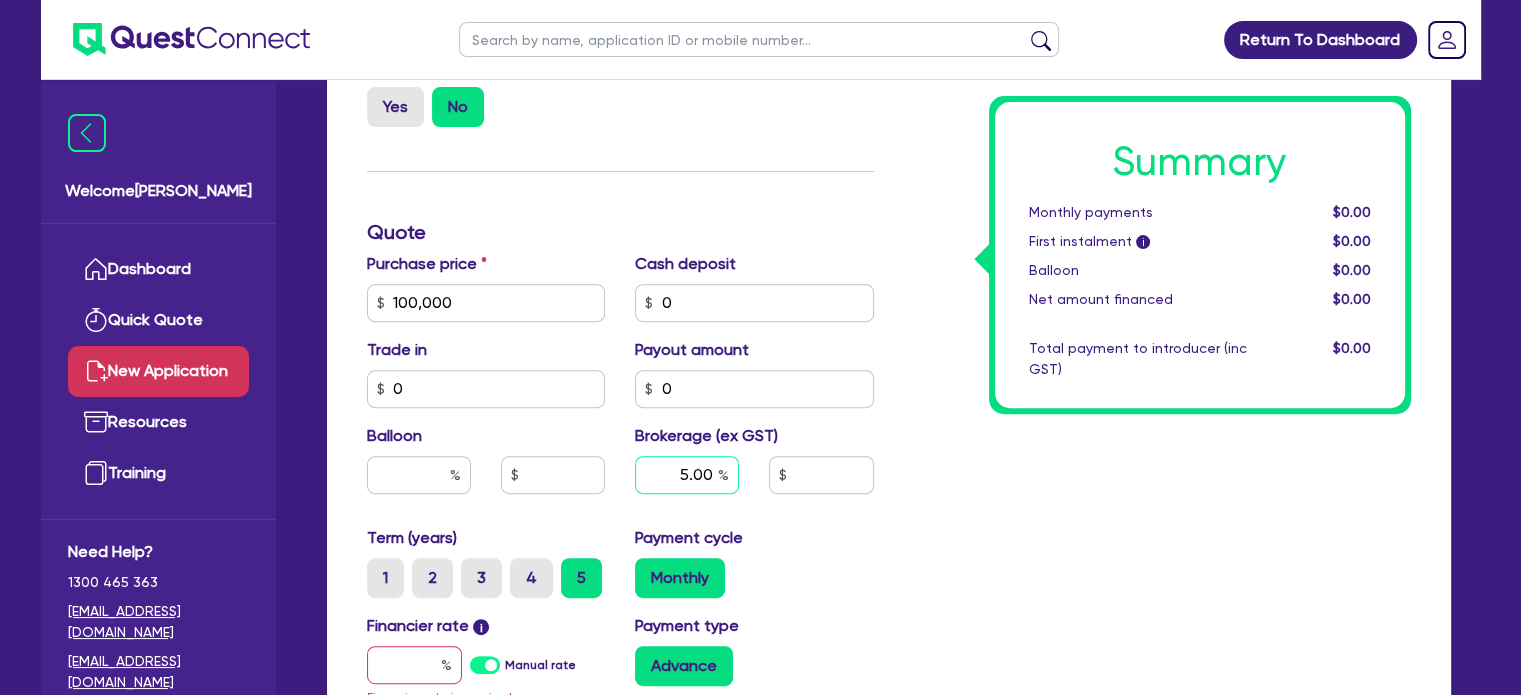 type on "5.00" 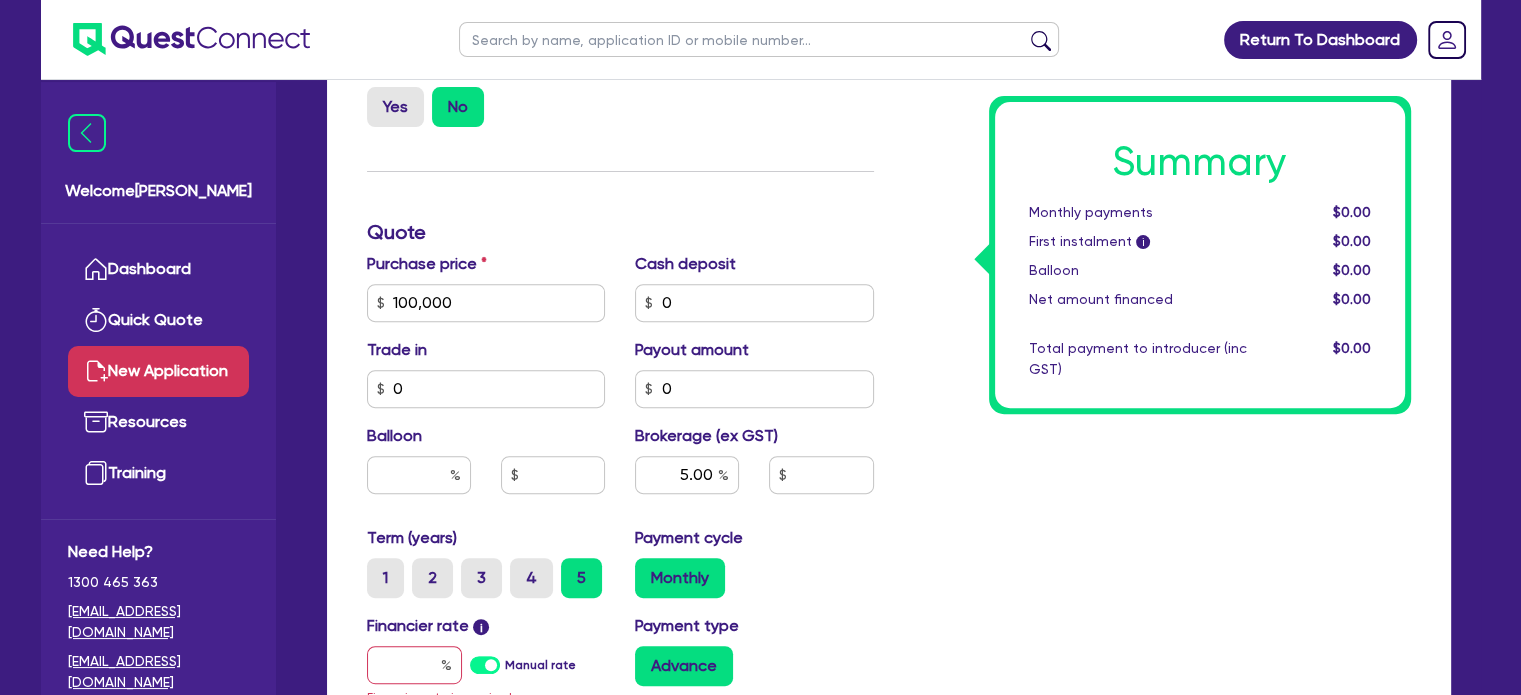 click on "Summary Monthly   payments $0.00 First instalment i $0.00 Balloon $0.00 Net amount financed $0.00 Total payment to introducer (inc GST) $0.00" at bounding box center (1157, 302) 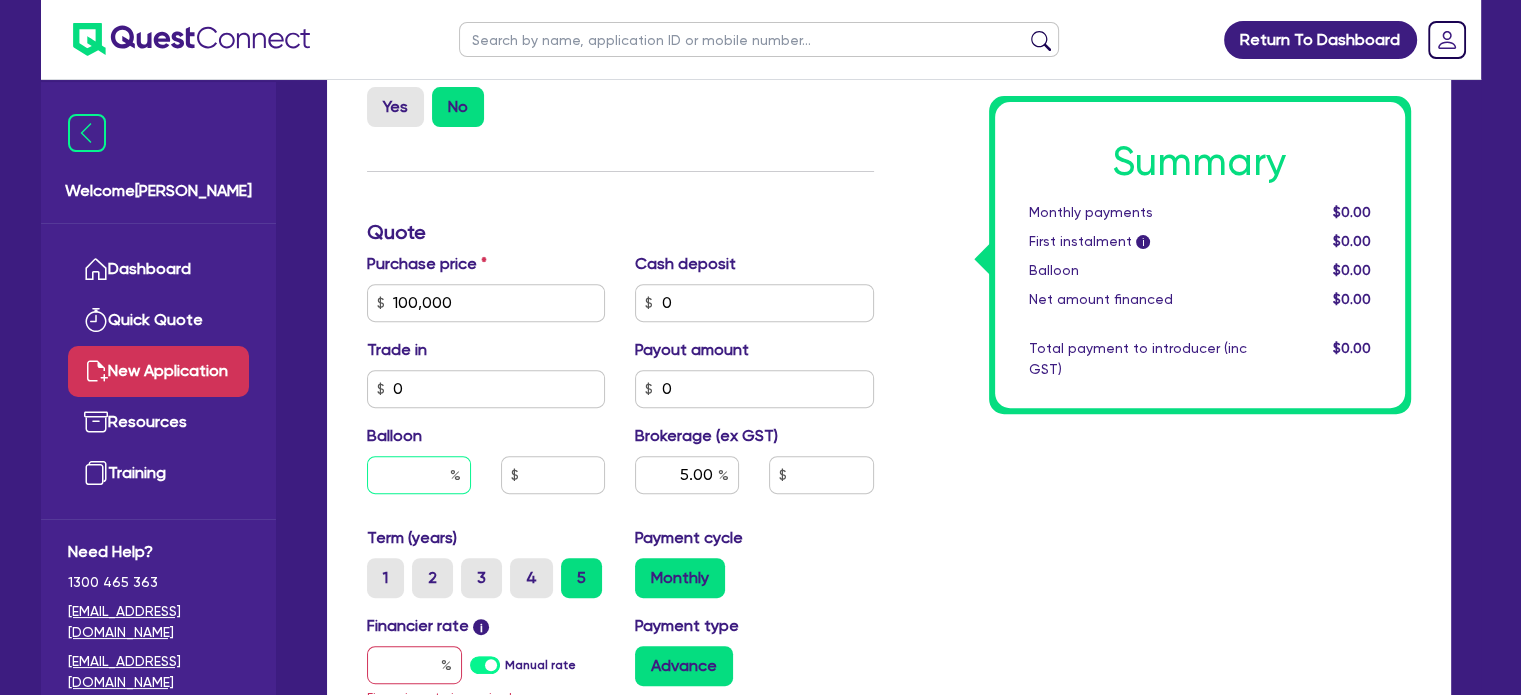 click at bounding box center [419, 475] 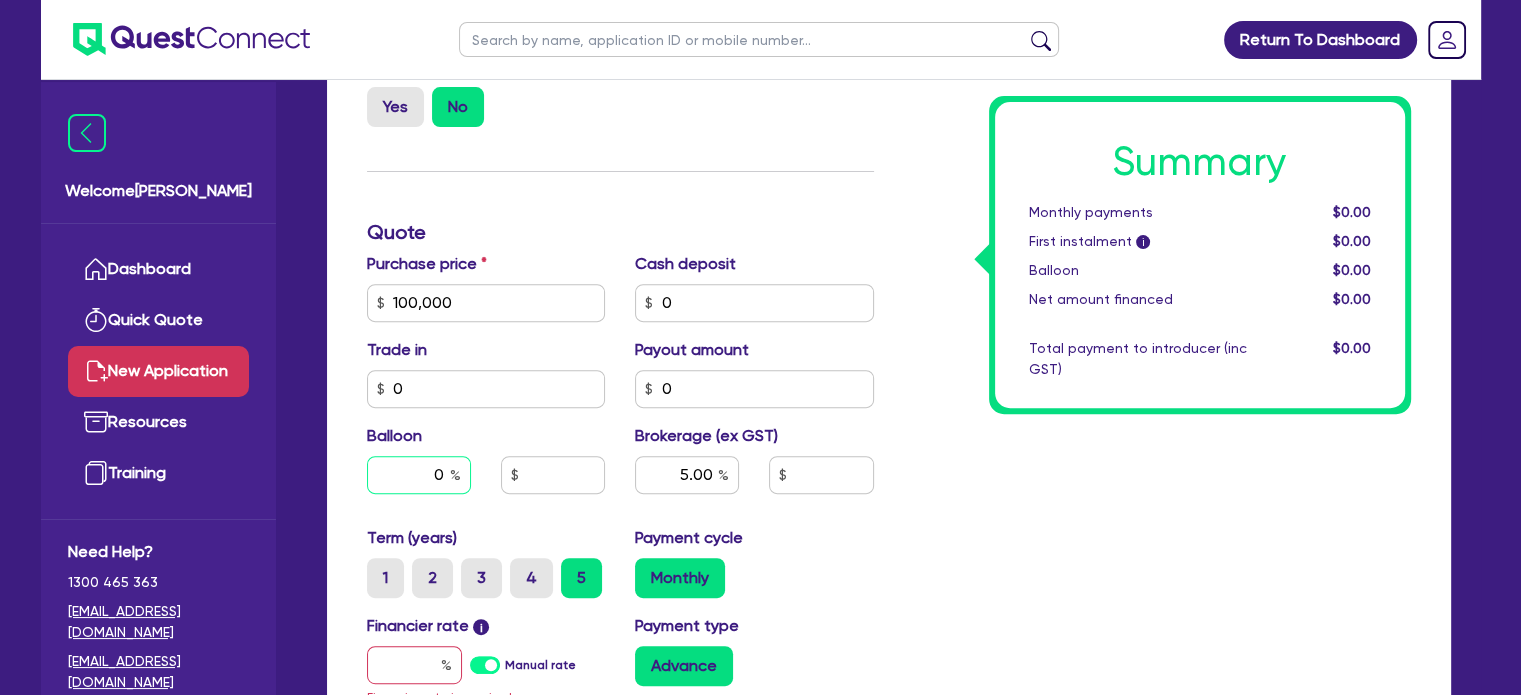 type on "0" 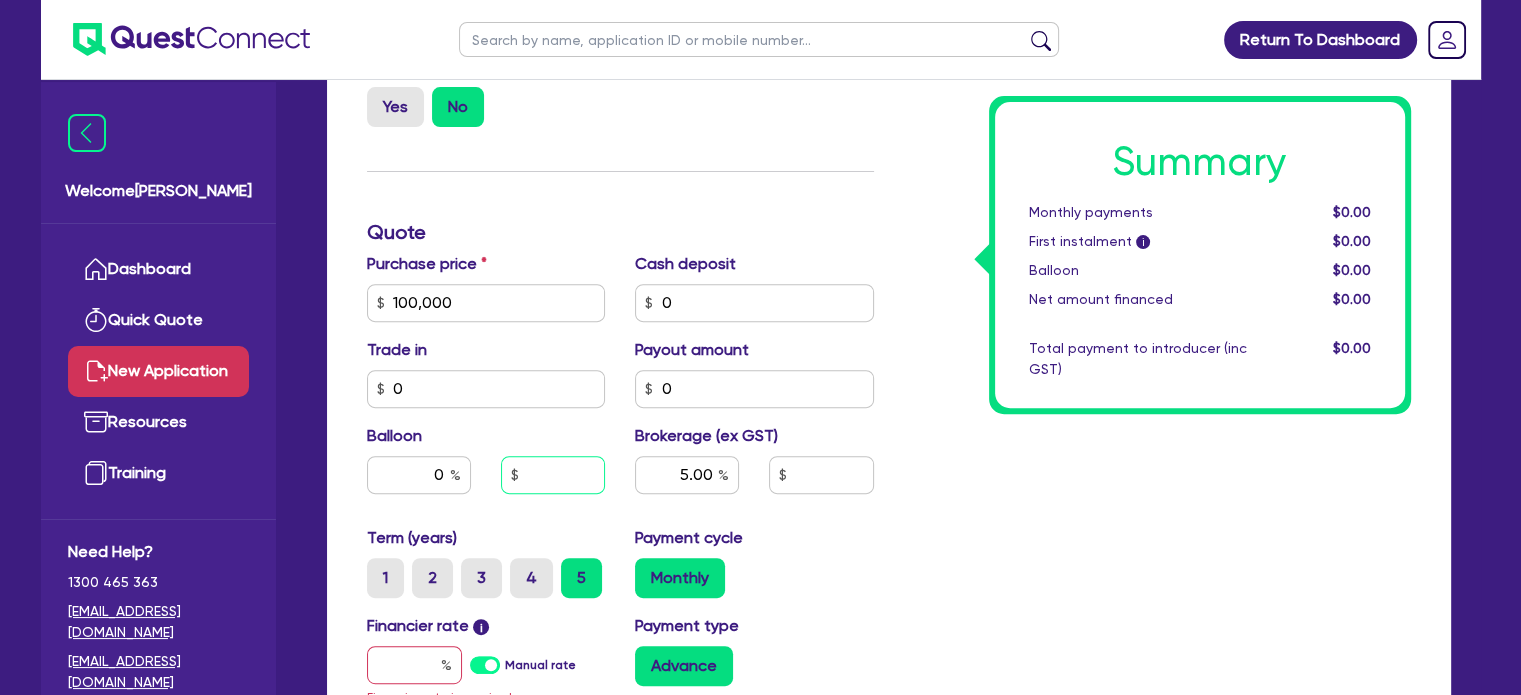 click at bounding box center [553, 475] 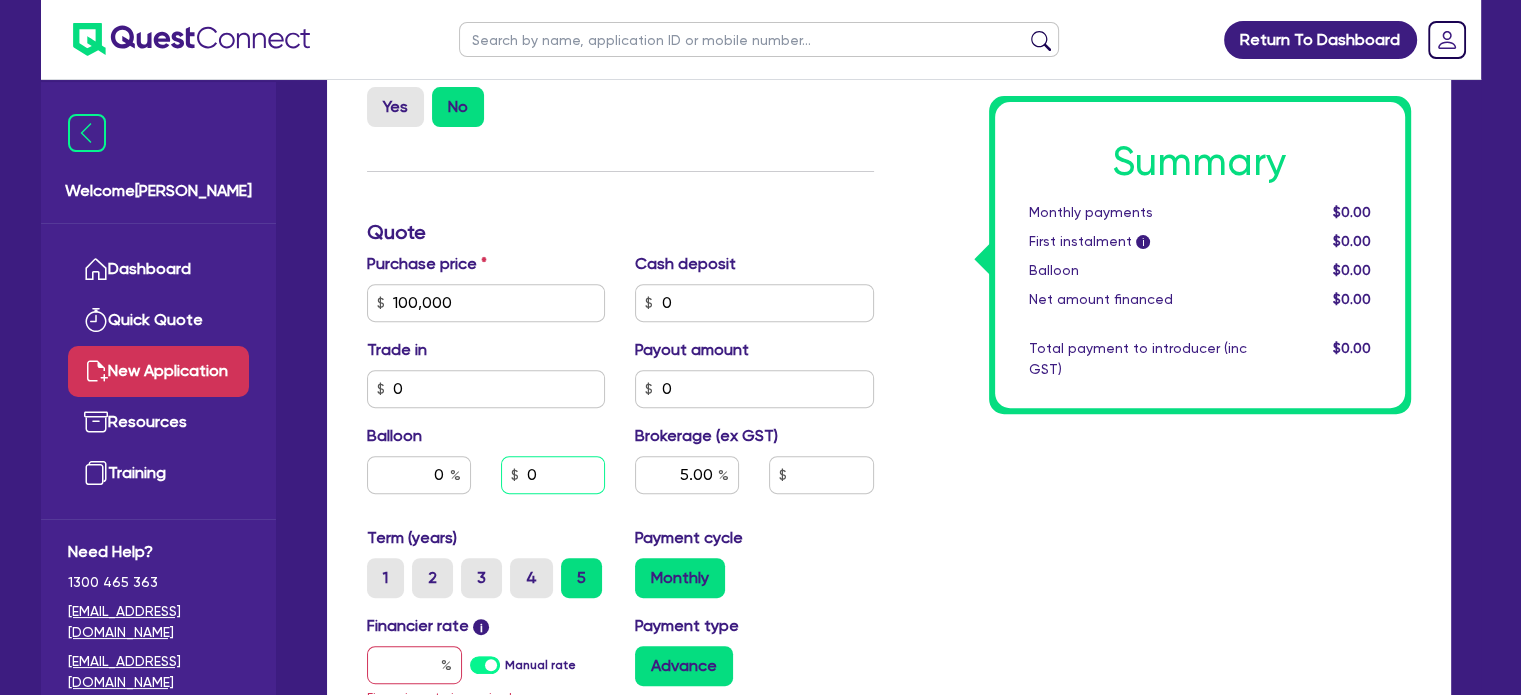 type on "0" 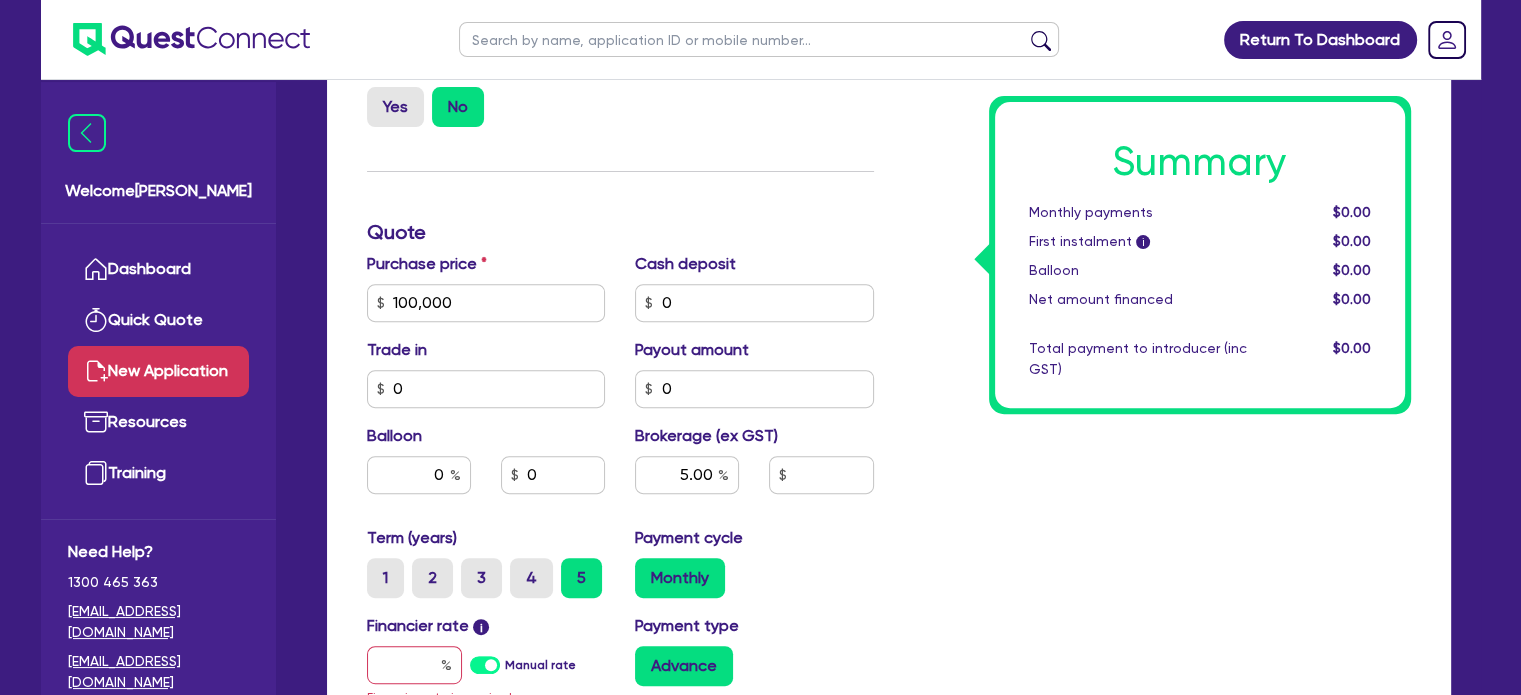 drag, startPoint x: 944, startPoint y: 482, endPoint x: 868, endPoint y: 471, distance: 76.79192 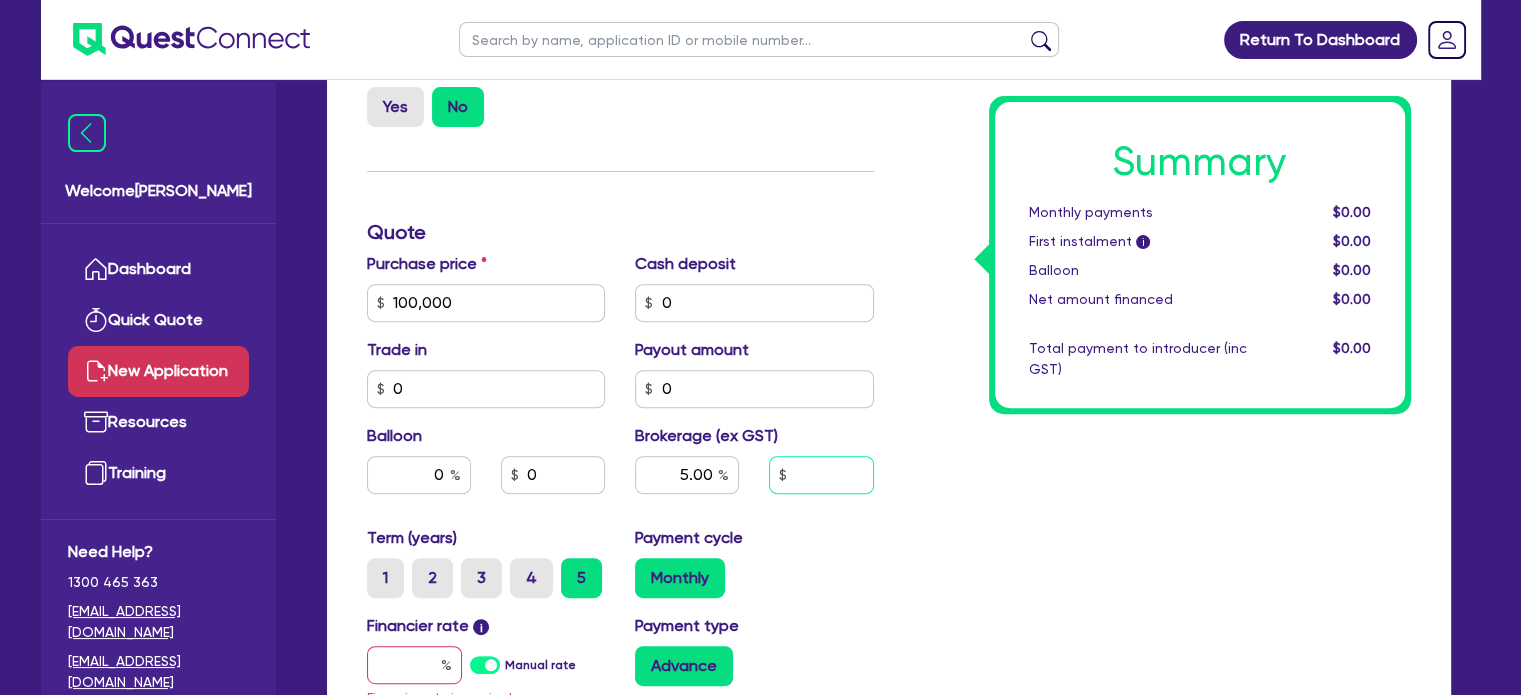 click at bounding box center (821, 475) 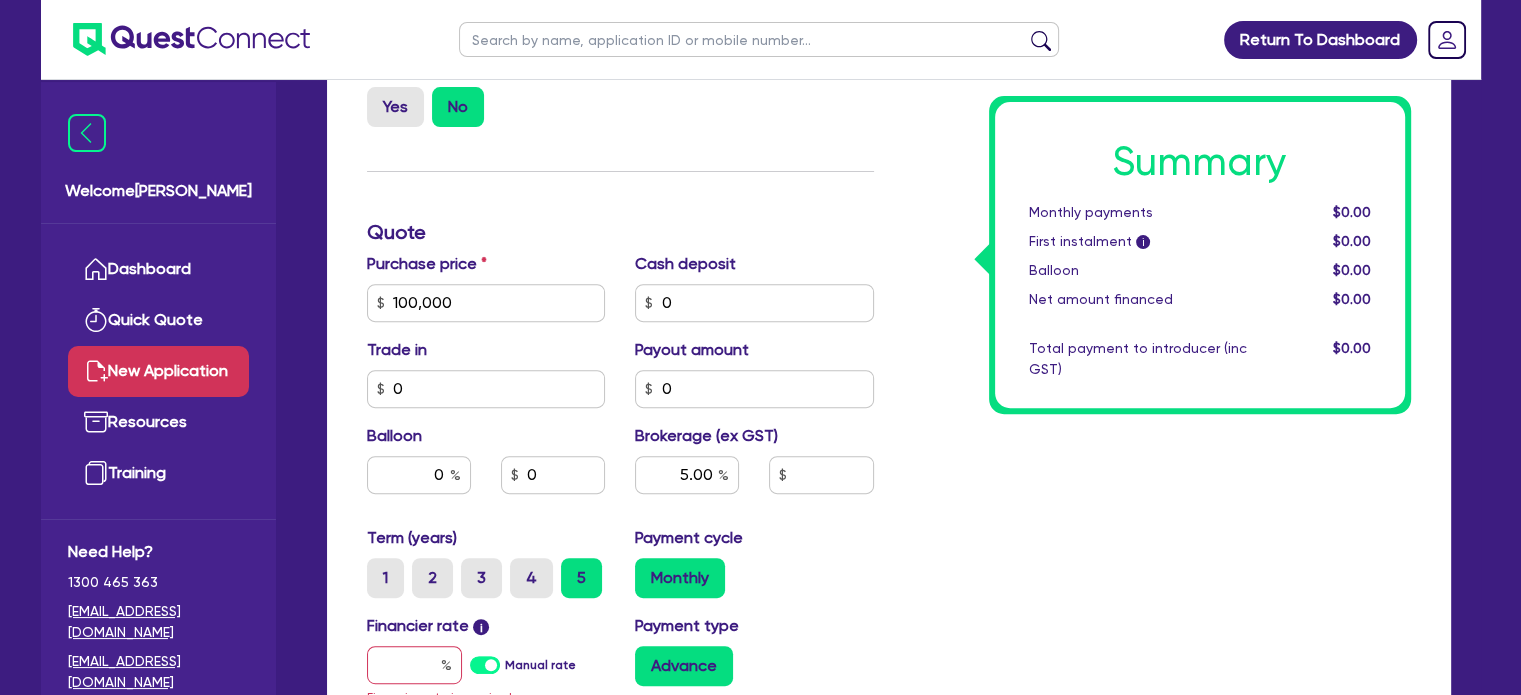 click on "Summary Monthly   payments $0.00 First instalment i $0.00 Balloon $0.00 Net amount financed $0.00 Total payment to introducer (inc GST) $0.00" at bounding box center [1157, 302] 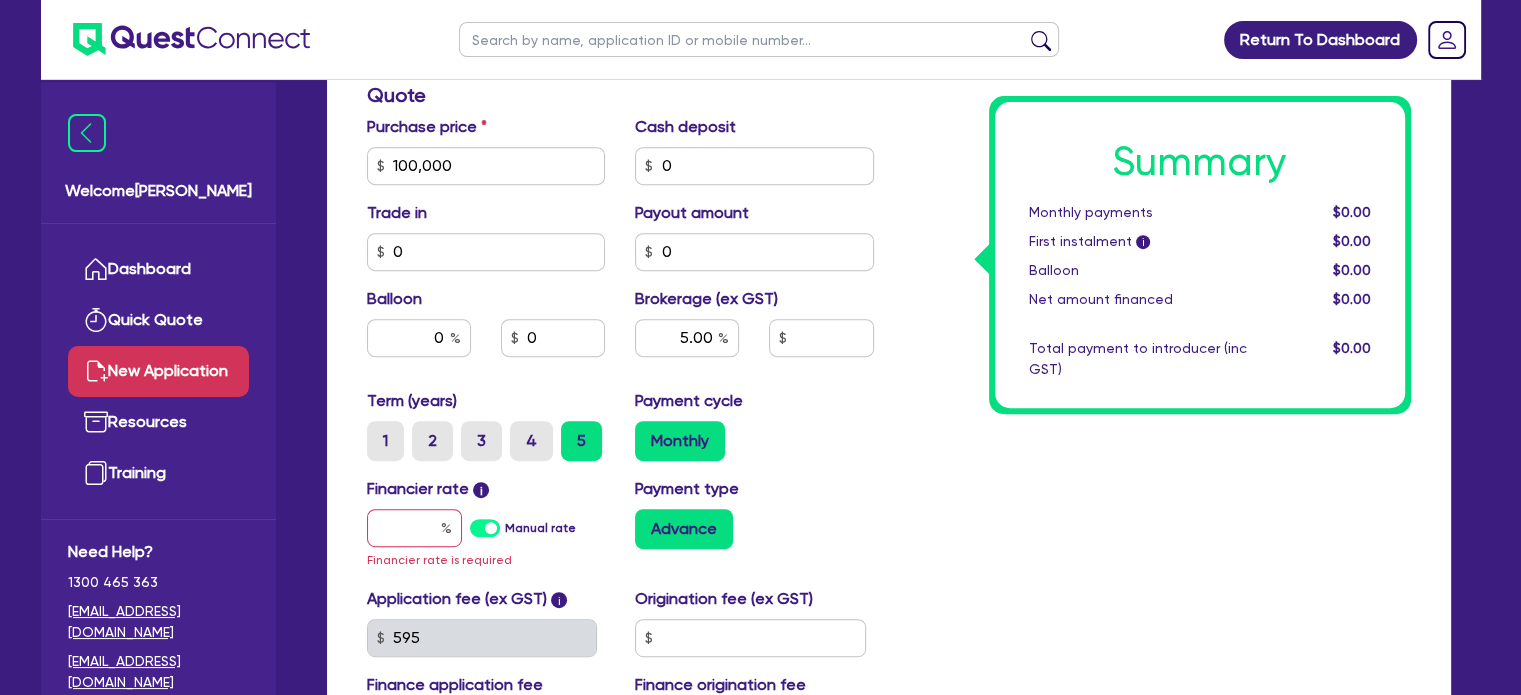 scroll, scrollTop: 900, scrollLeft: 0, axis: vertical 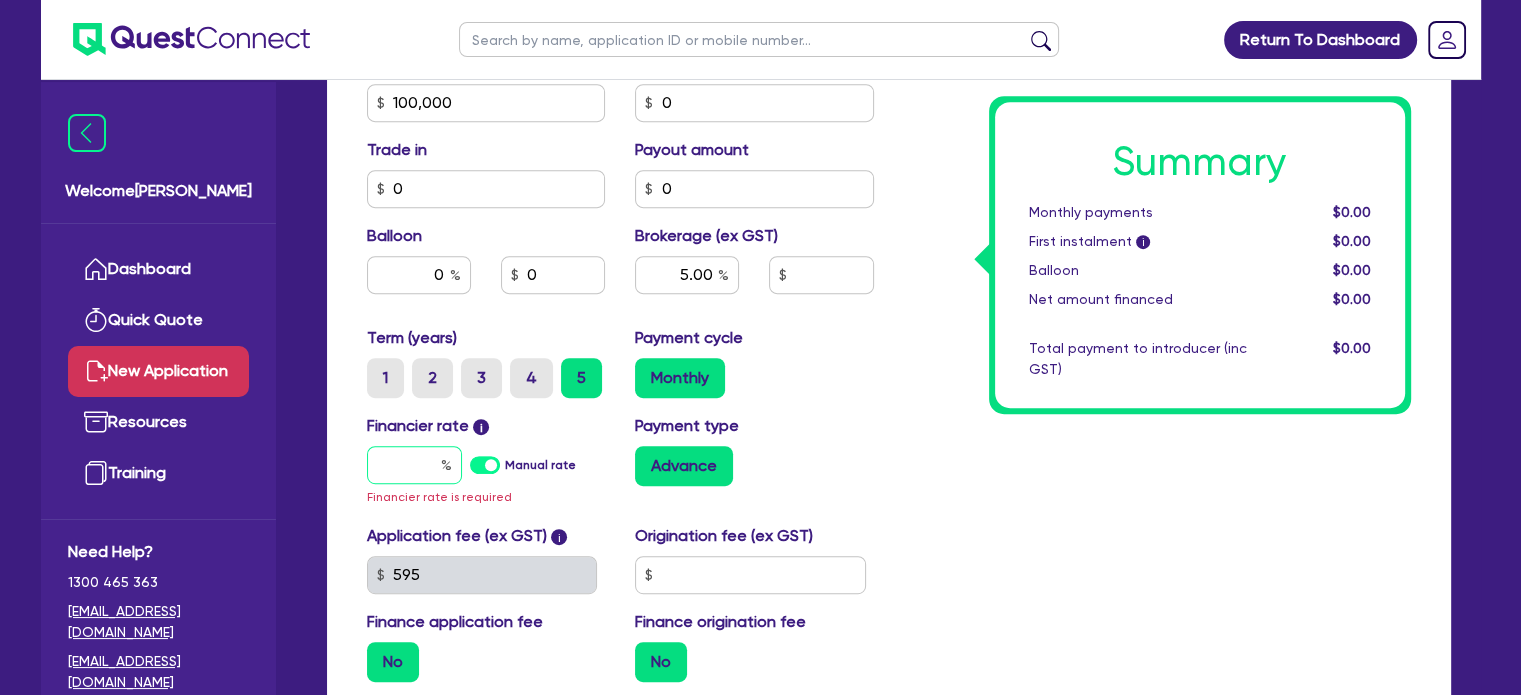 click at bounding box center (414, 465) 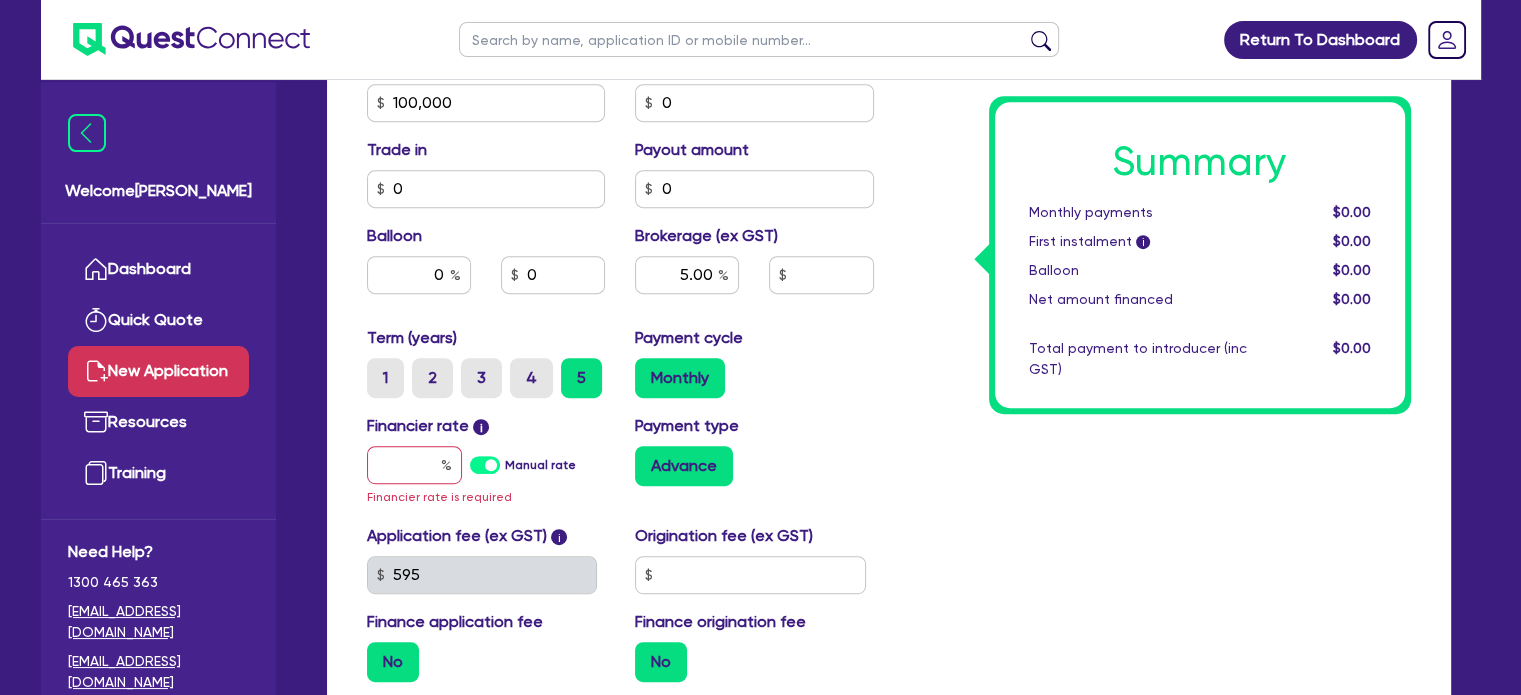 click on "Manual rate" at bounding box center [540, 465] 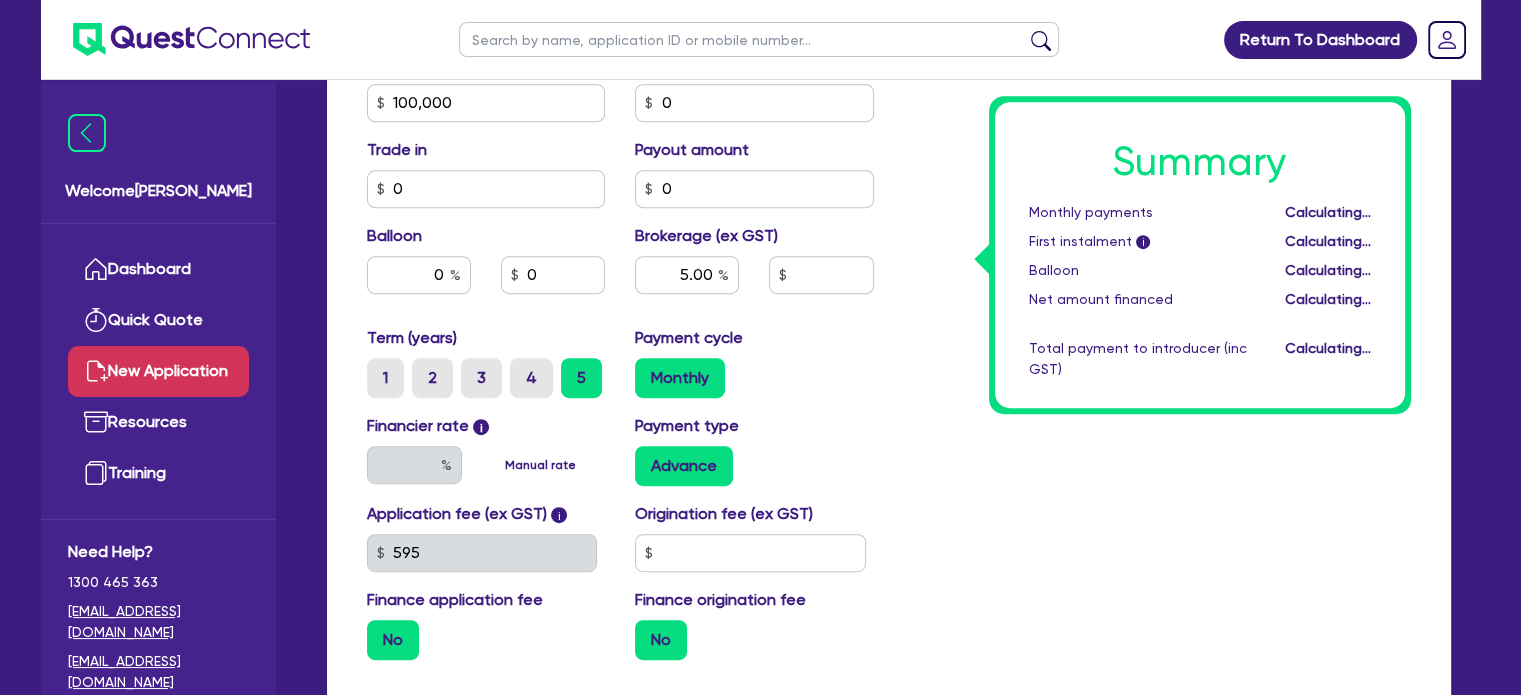 type 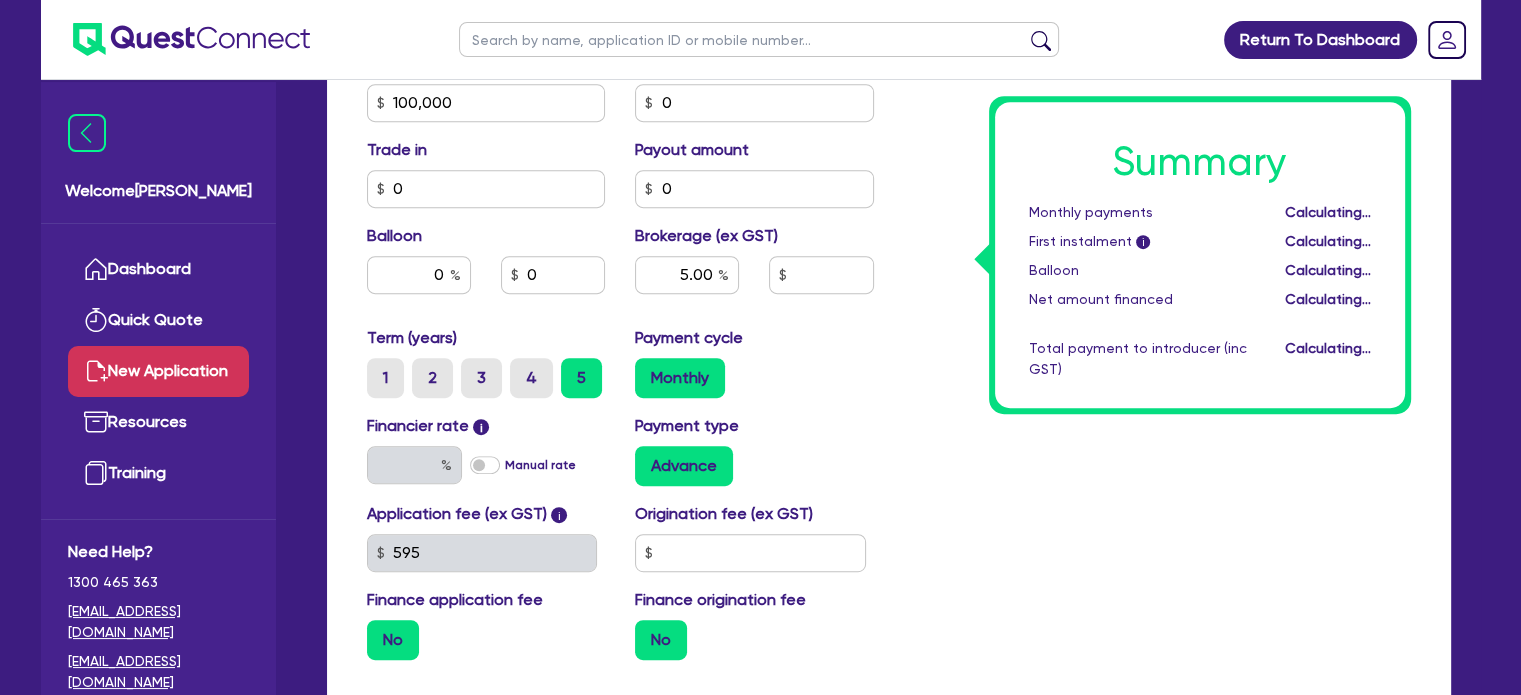 type 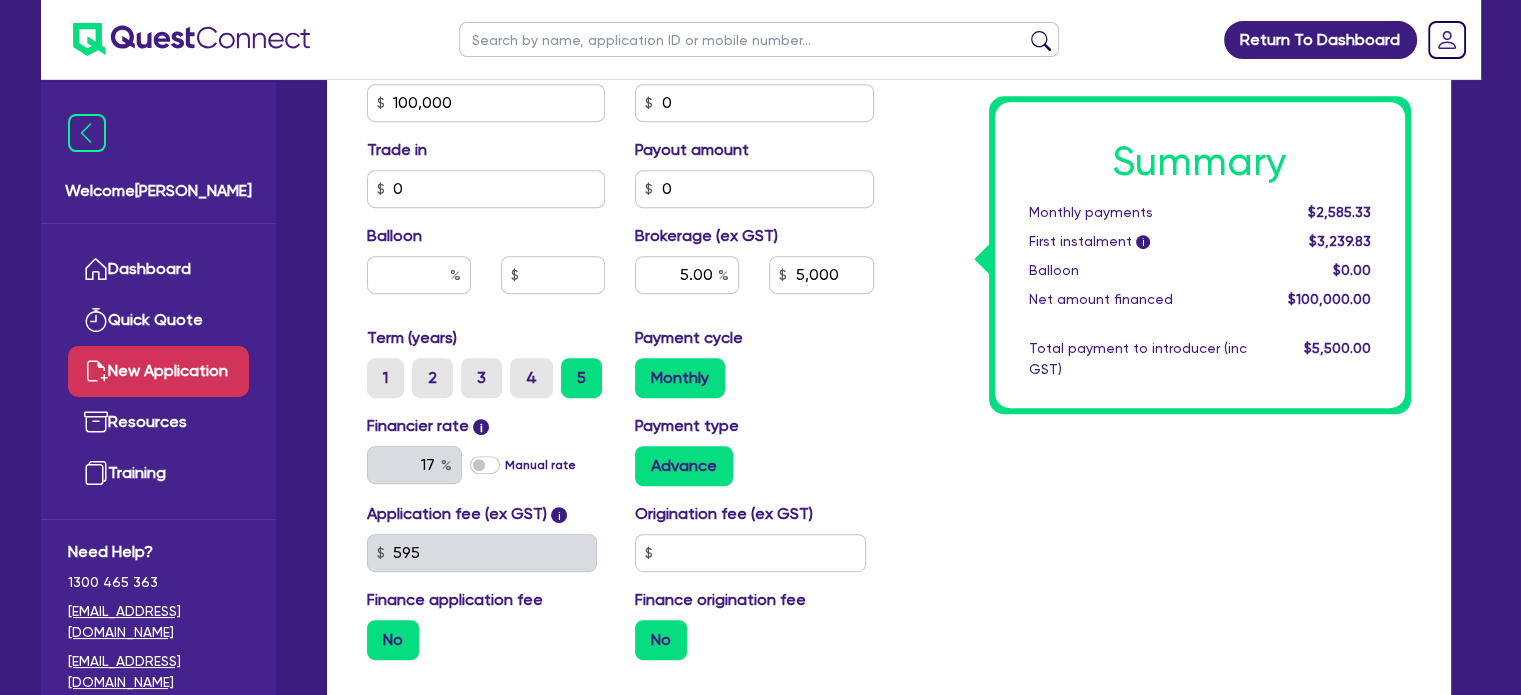 click on "Advance" at bounding box center (754, 466) 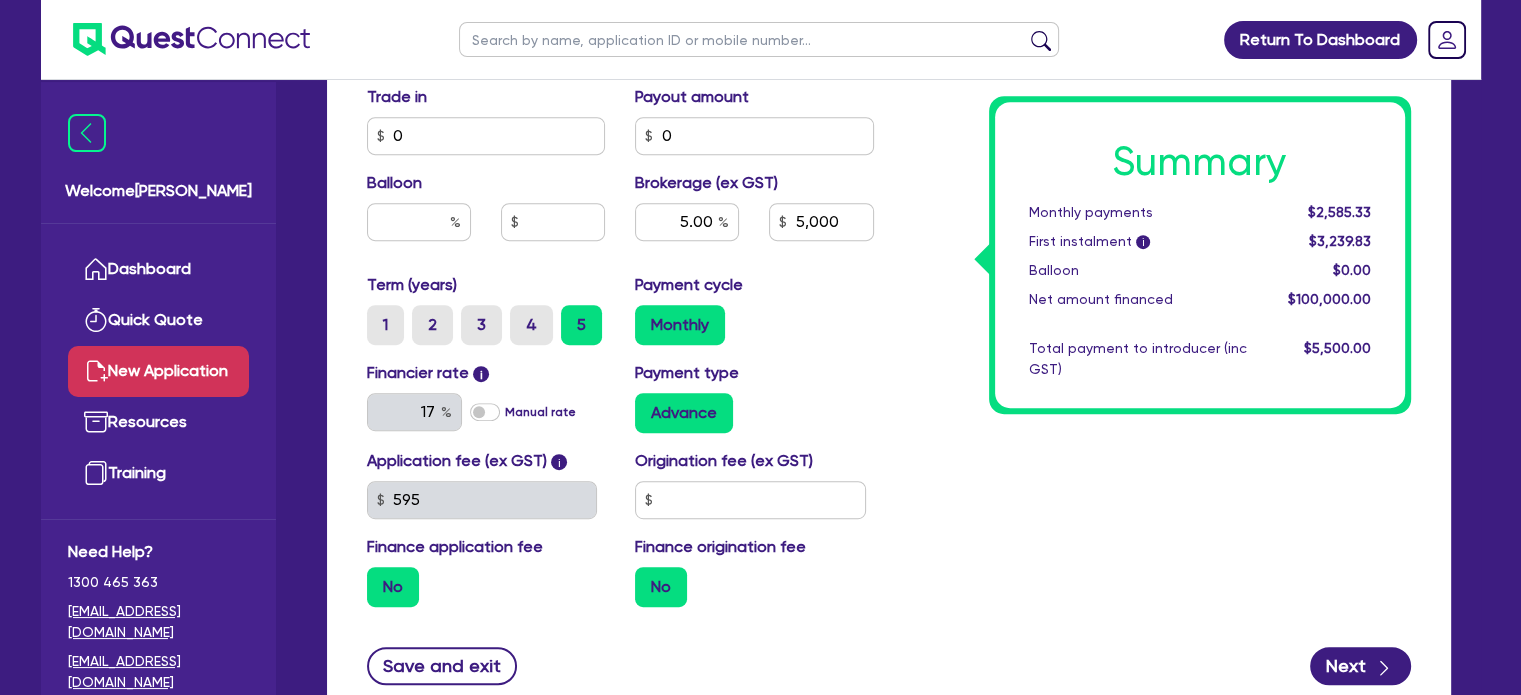 scroll, scrollTop: 1000, scrollLeft: 0, axis: vertical 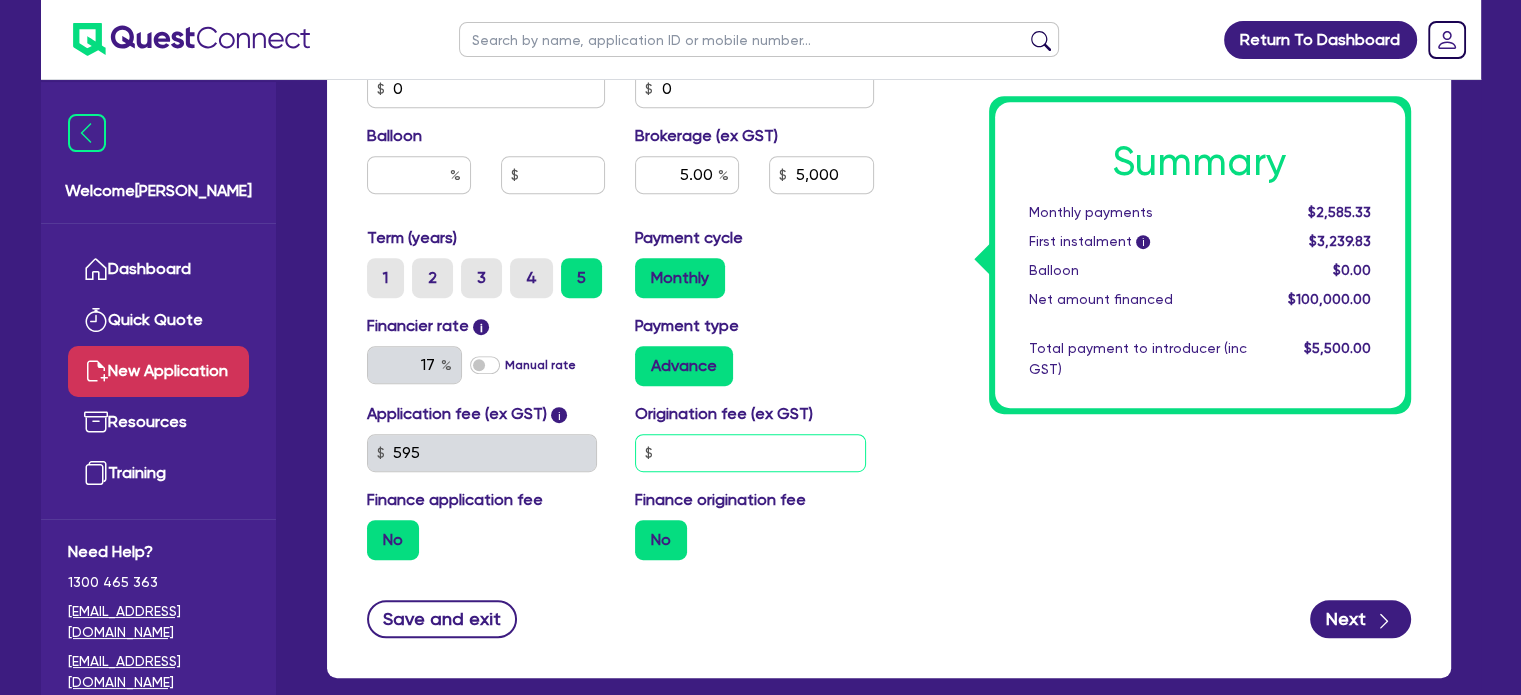 click at bounding box center [750, 453] 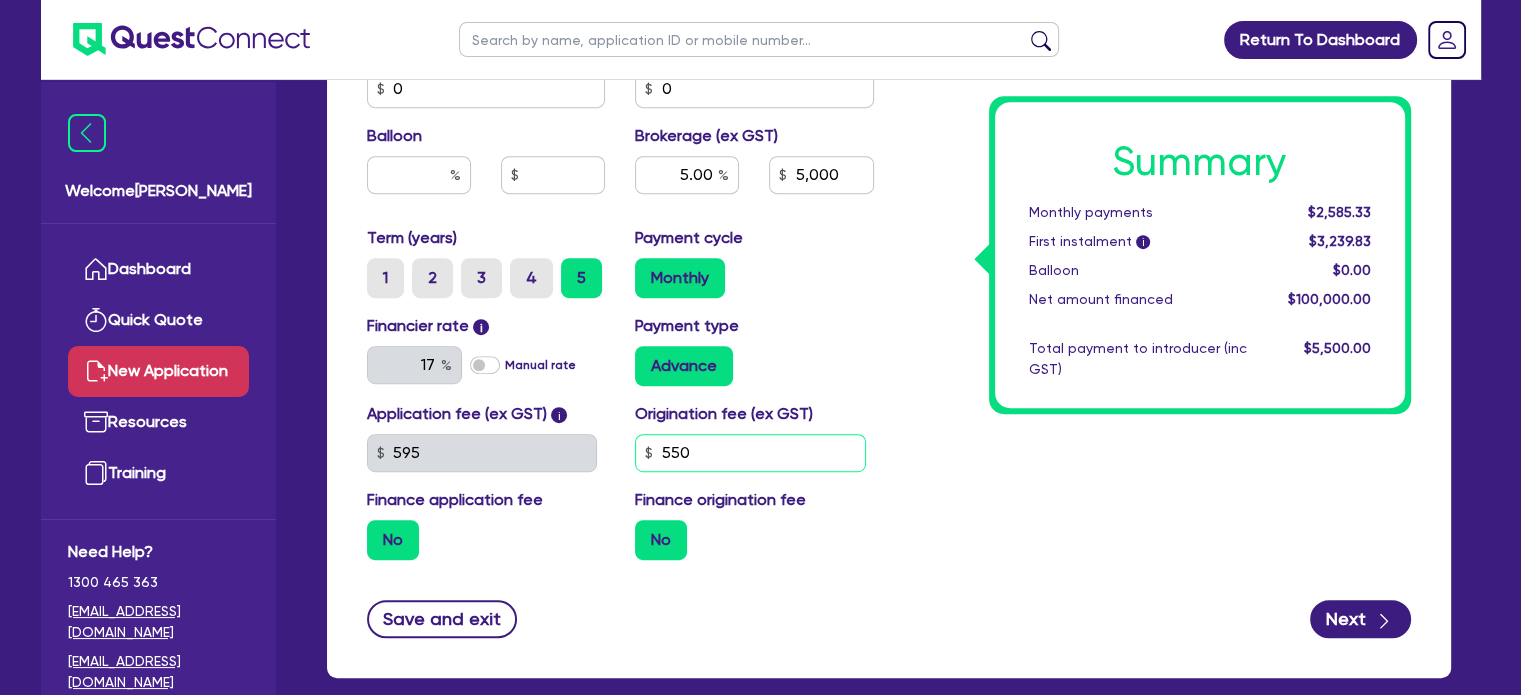 type on "550" 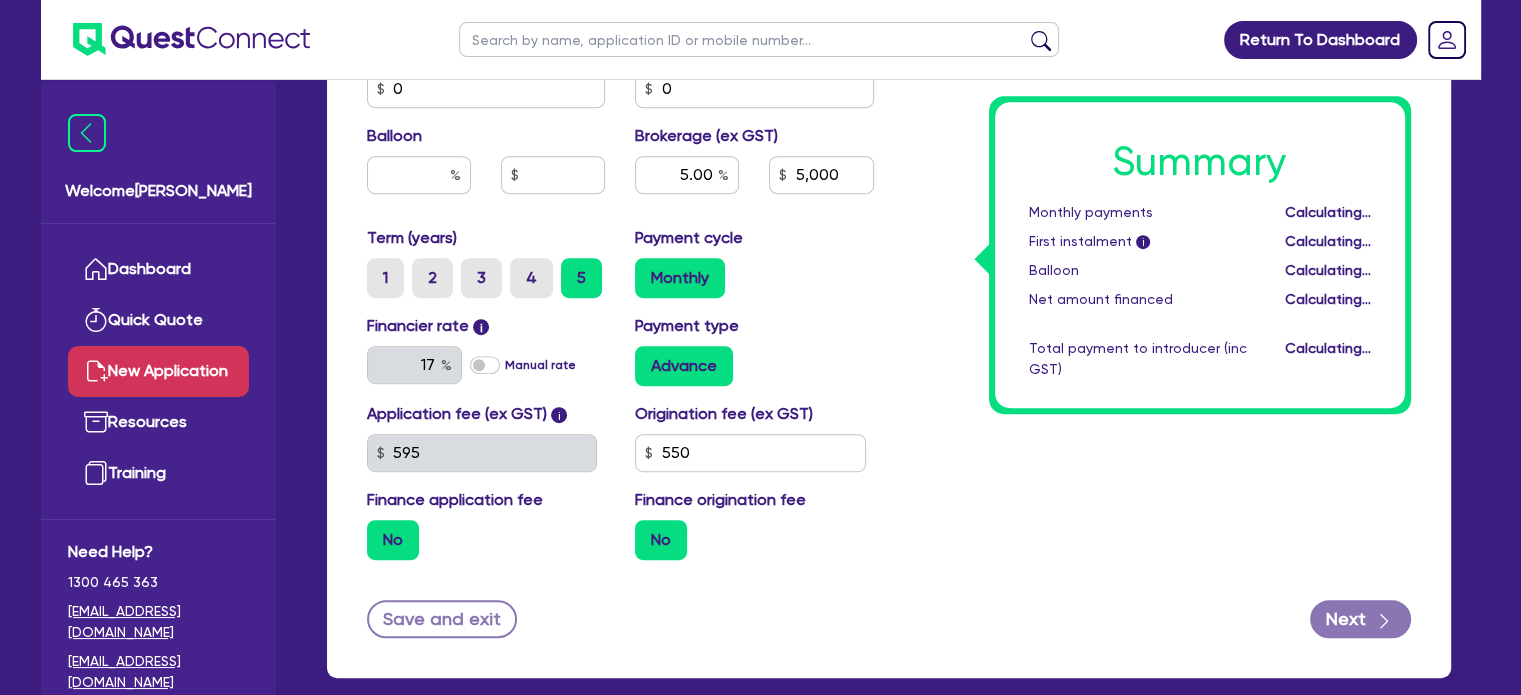 click on "Monthly" at bounding box center [754, 278] 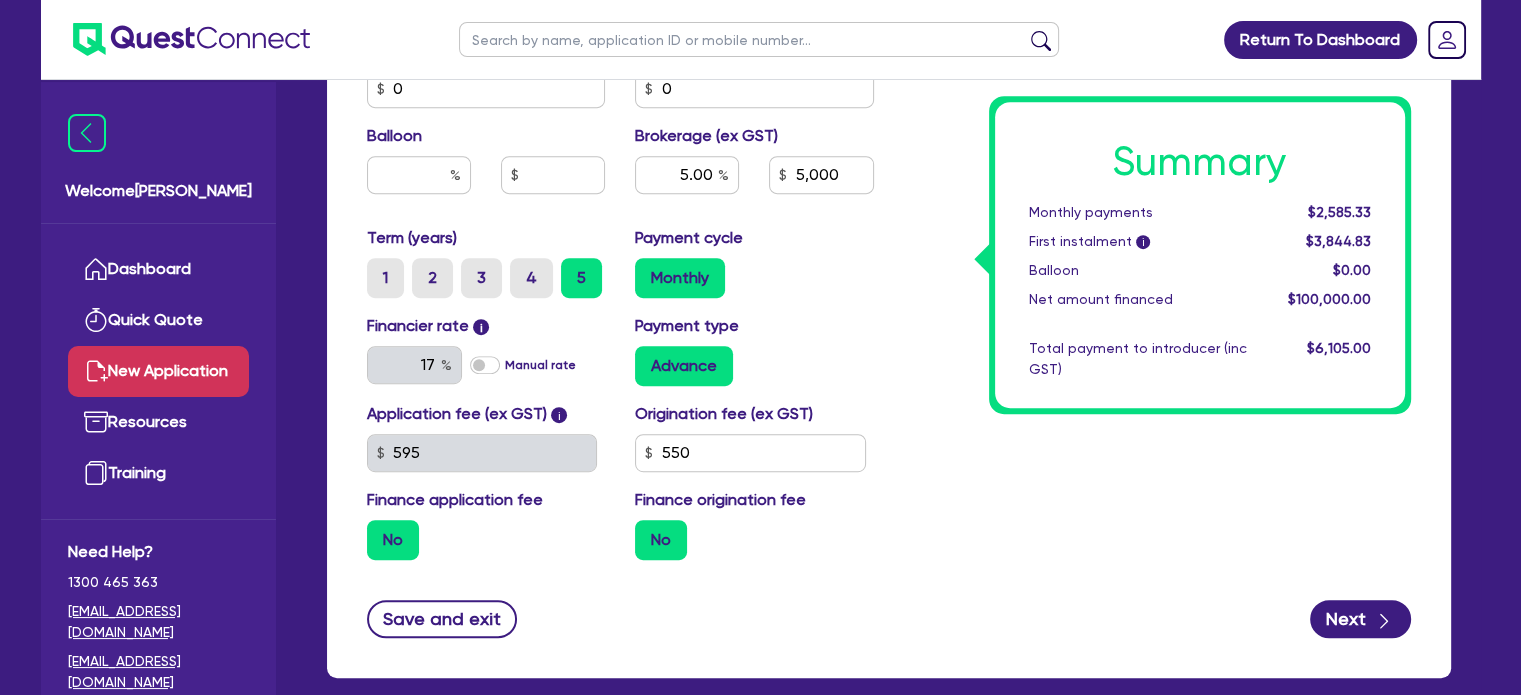 click on "No" at bounding box center (393, 540) 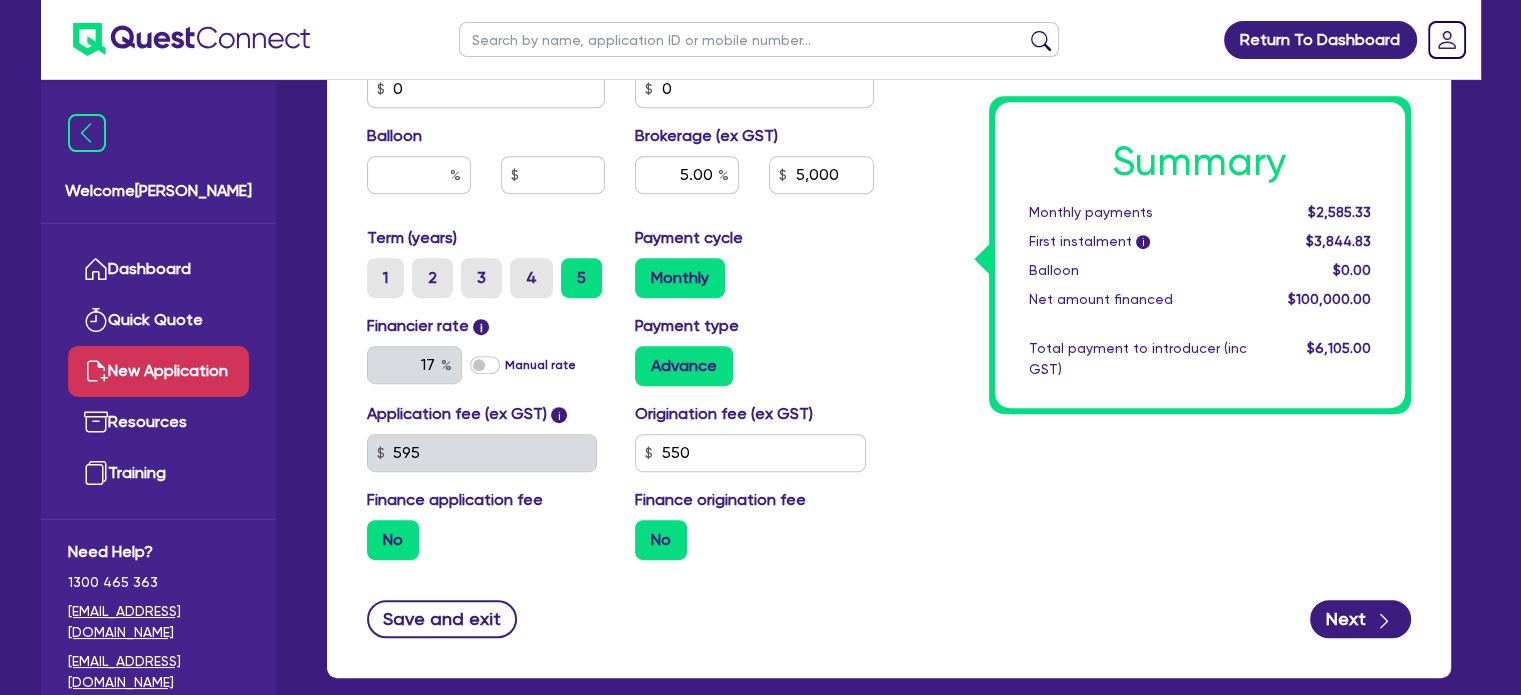 click on "No" at bounding box center [373, 526] 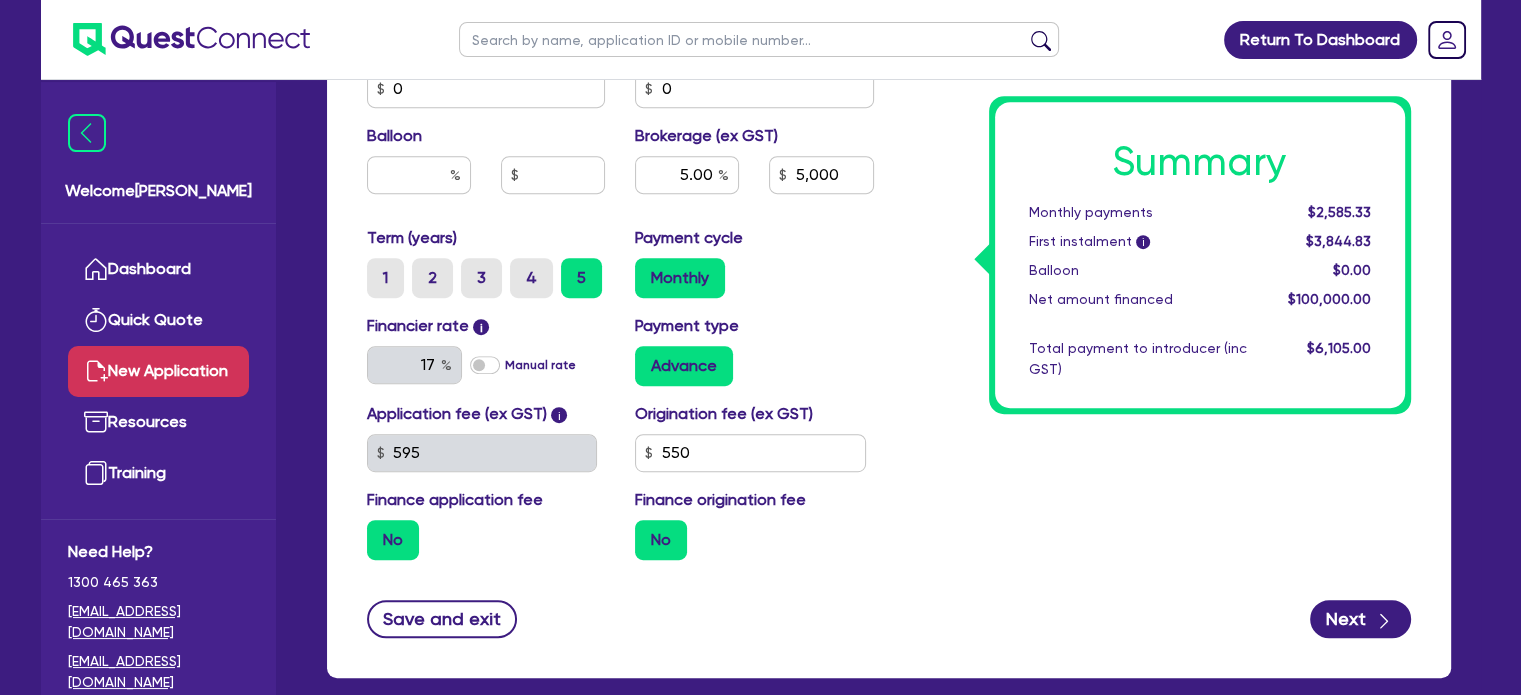 click on "Summary Monthly   payments $2,585.33 First instalment i $3,844.83 Balloon $0.00 Net amount financed $100,000.00 Total payment to introducer (inc GST) $6,105.00" at bounding box center (1157, -9) 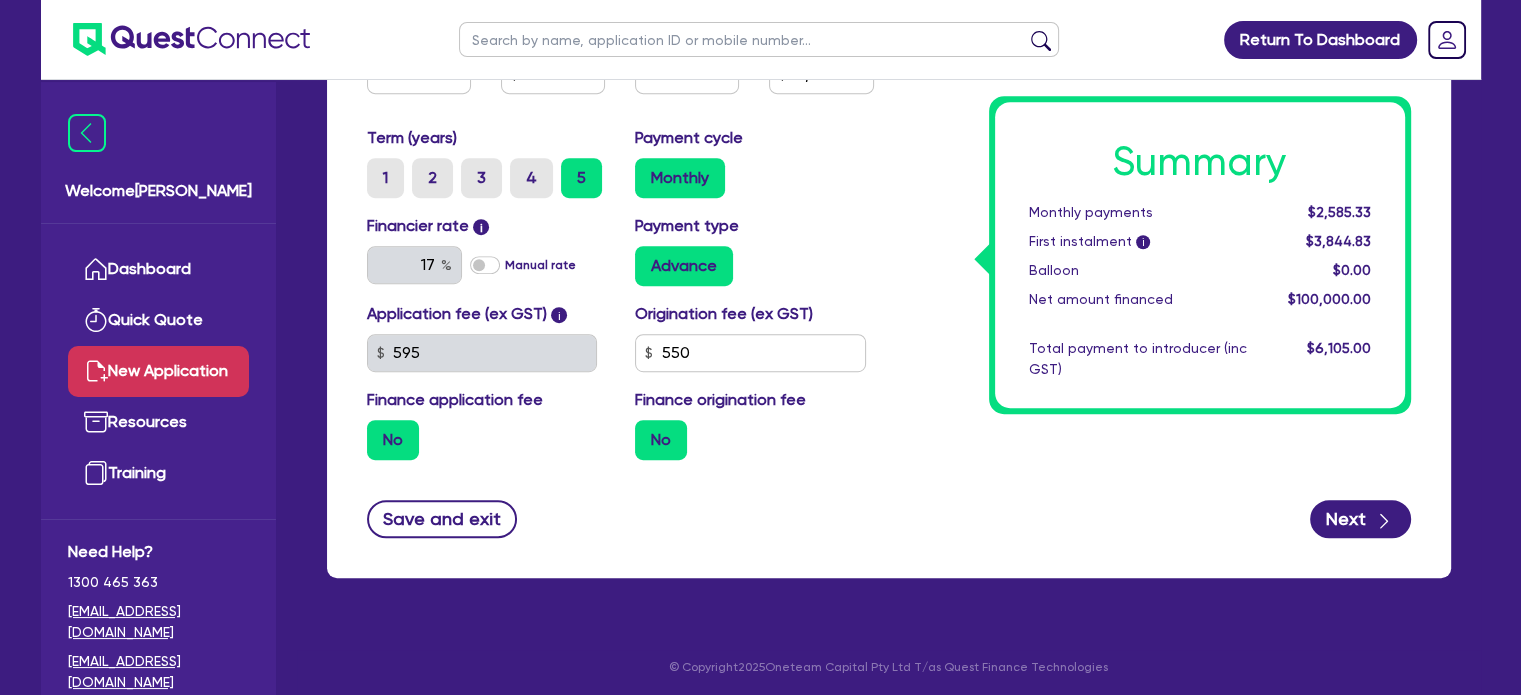scroll, scrollTop: 1104, scrollLeft: 0, axis: vertical 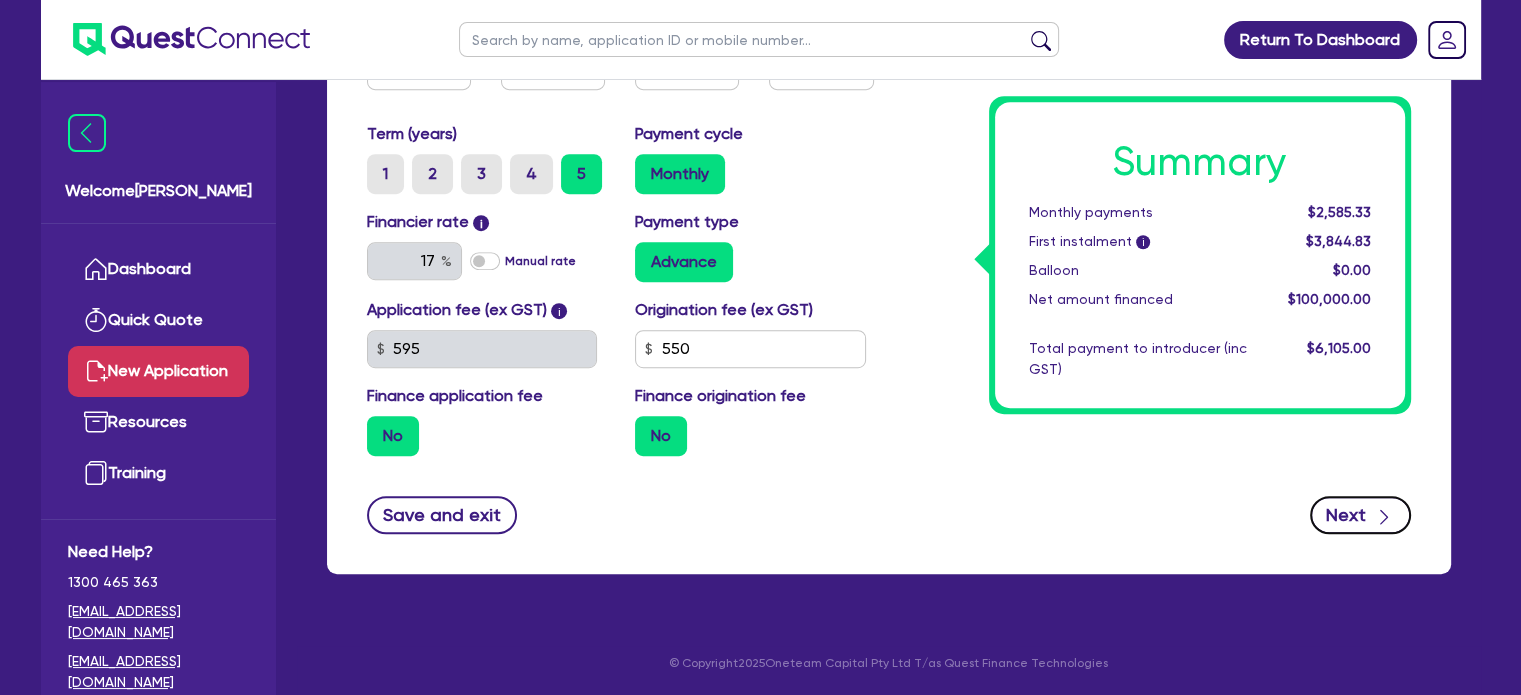 click on "Next" at bounding box center [1360, 515] 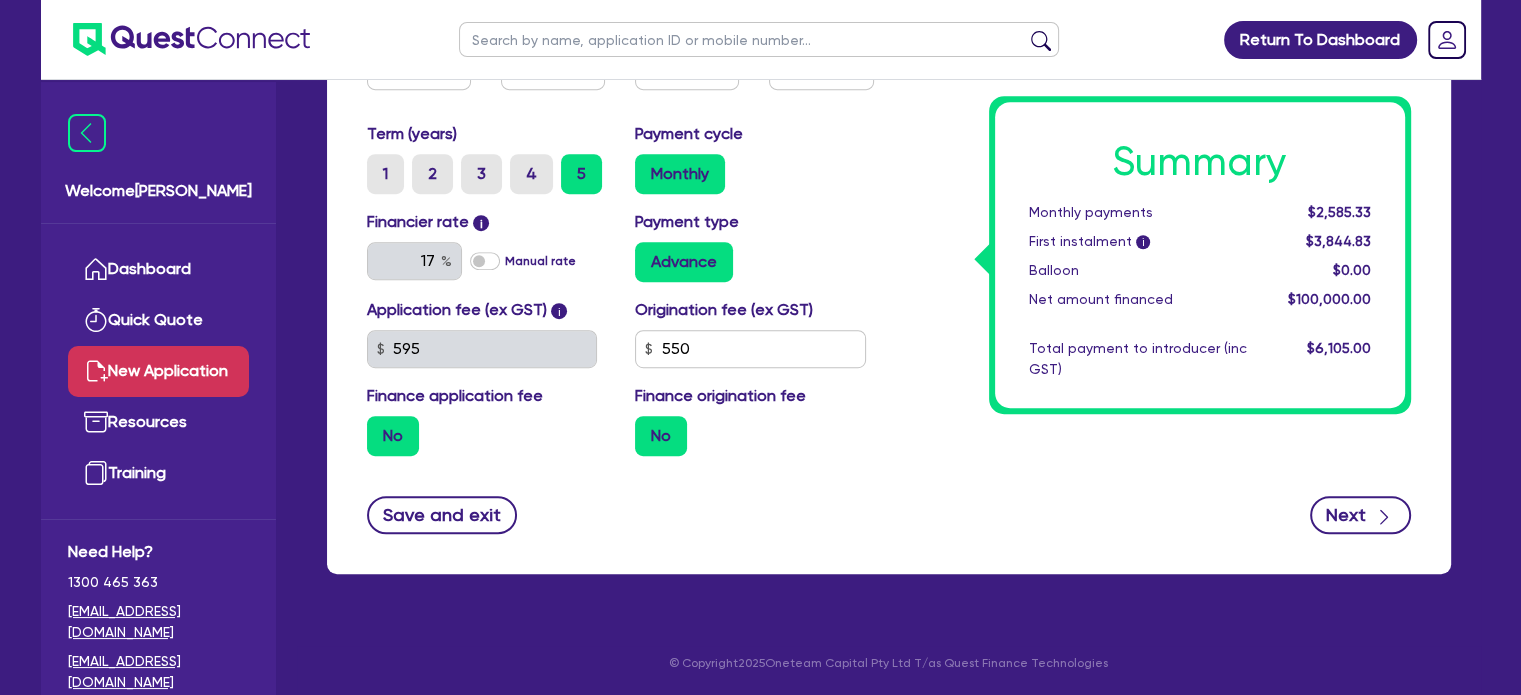 type on "5,000" 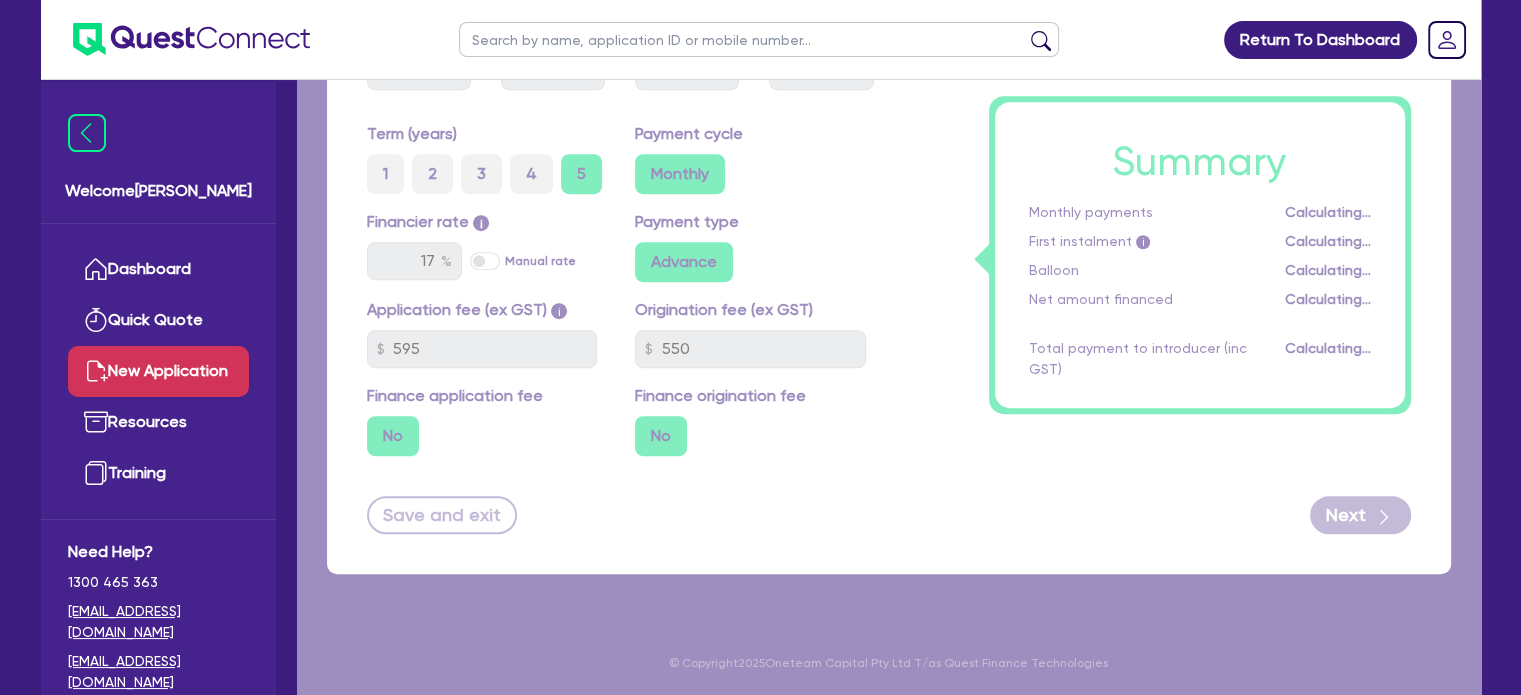scroll, scrollTop: 0, scrollLeft: 0, axis: both 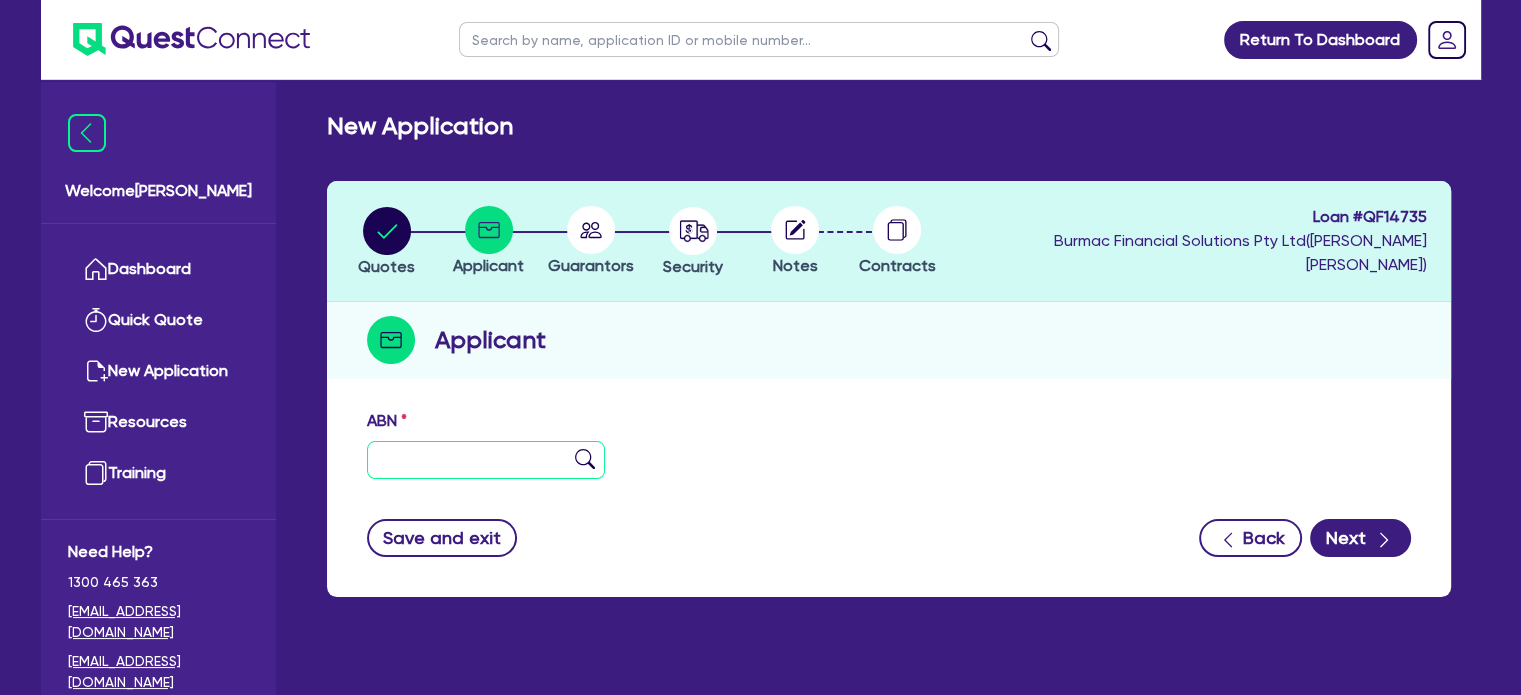 drag, startPoint x: 412, startPoint y: 449, endPoint x: 436, endPoint y: 454, distance: 24.5153 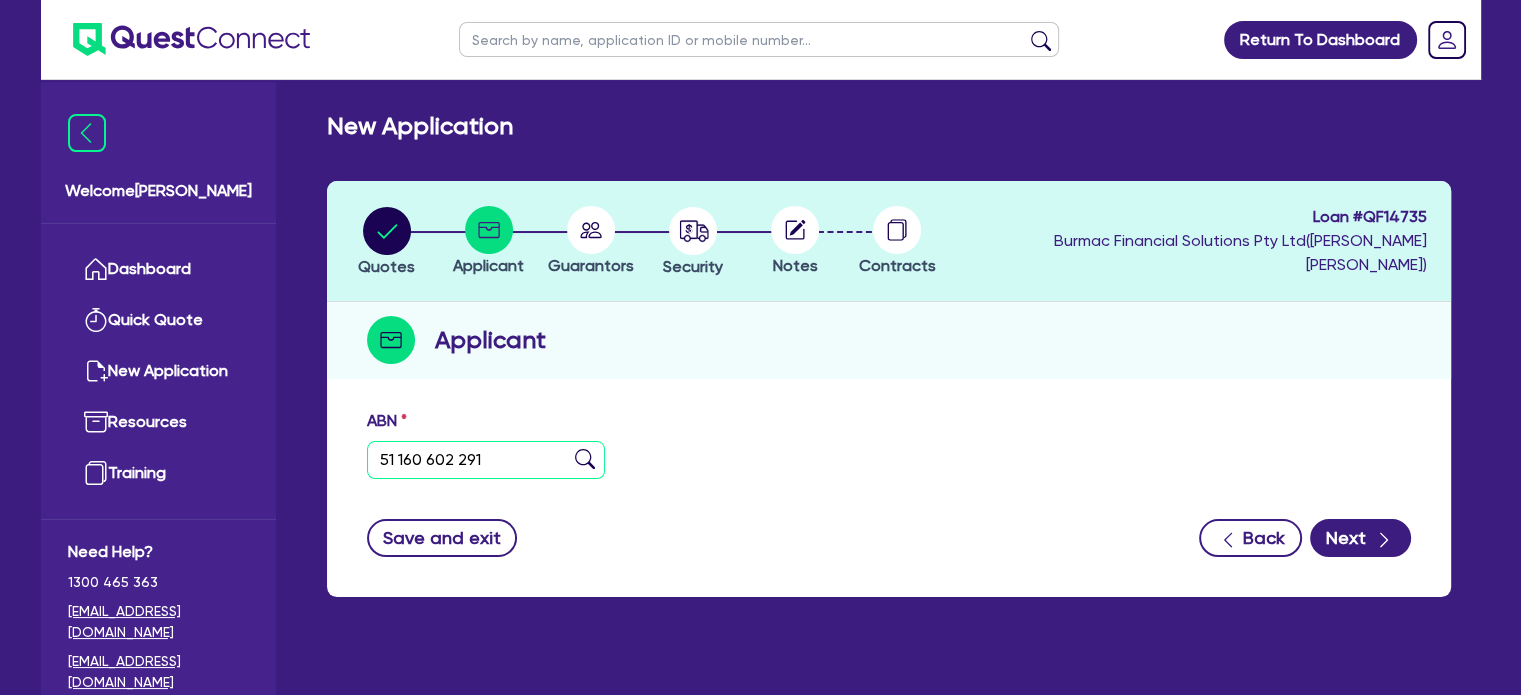 type on "51 160 602 291" 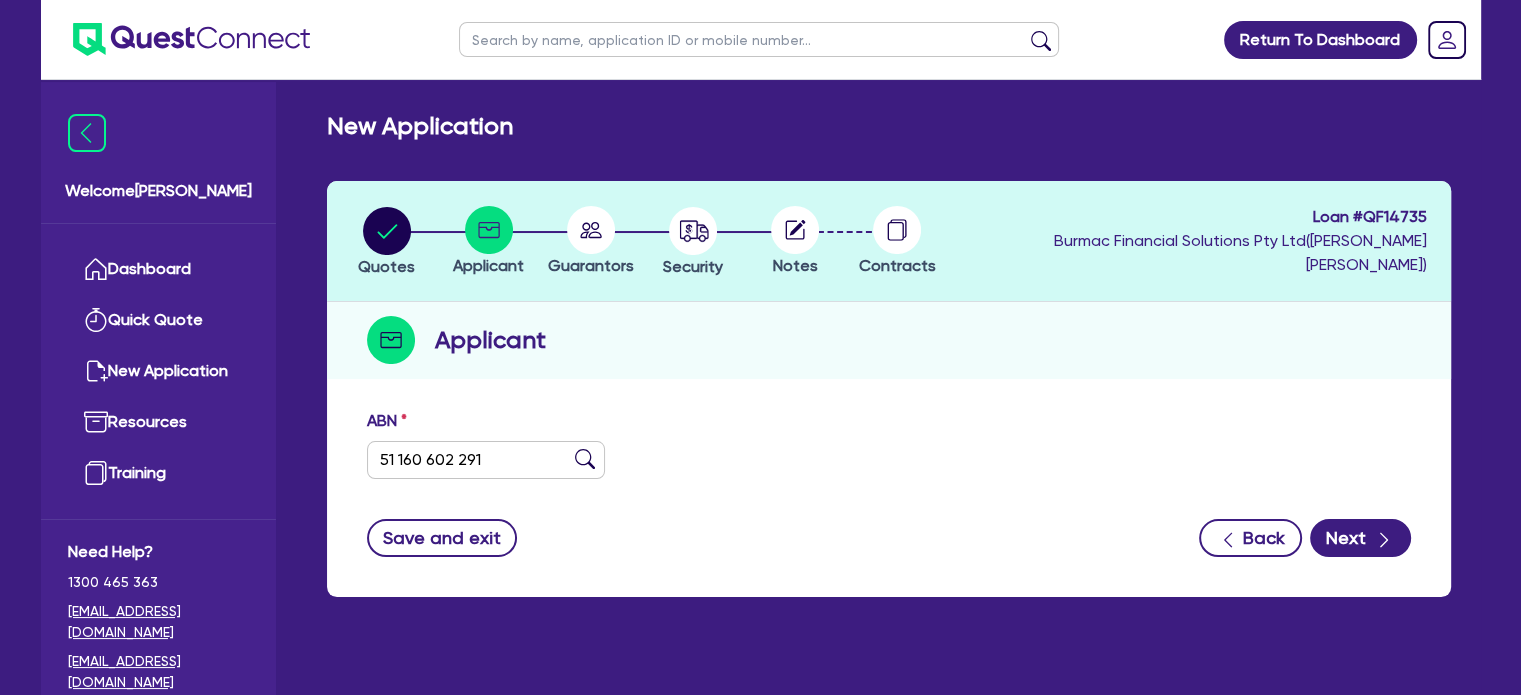 click at bounding box center [585, 459] 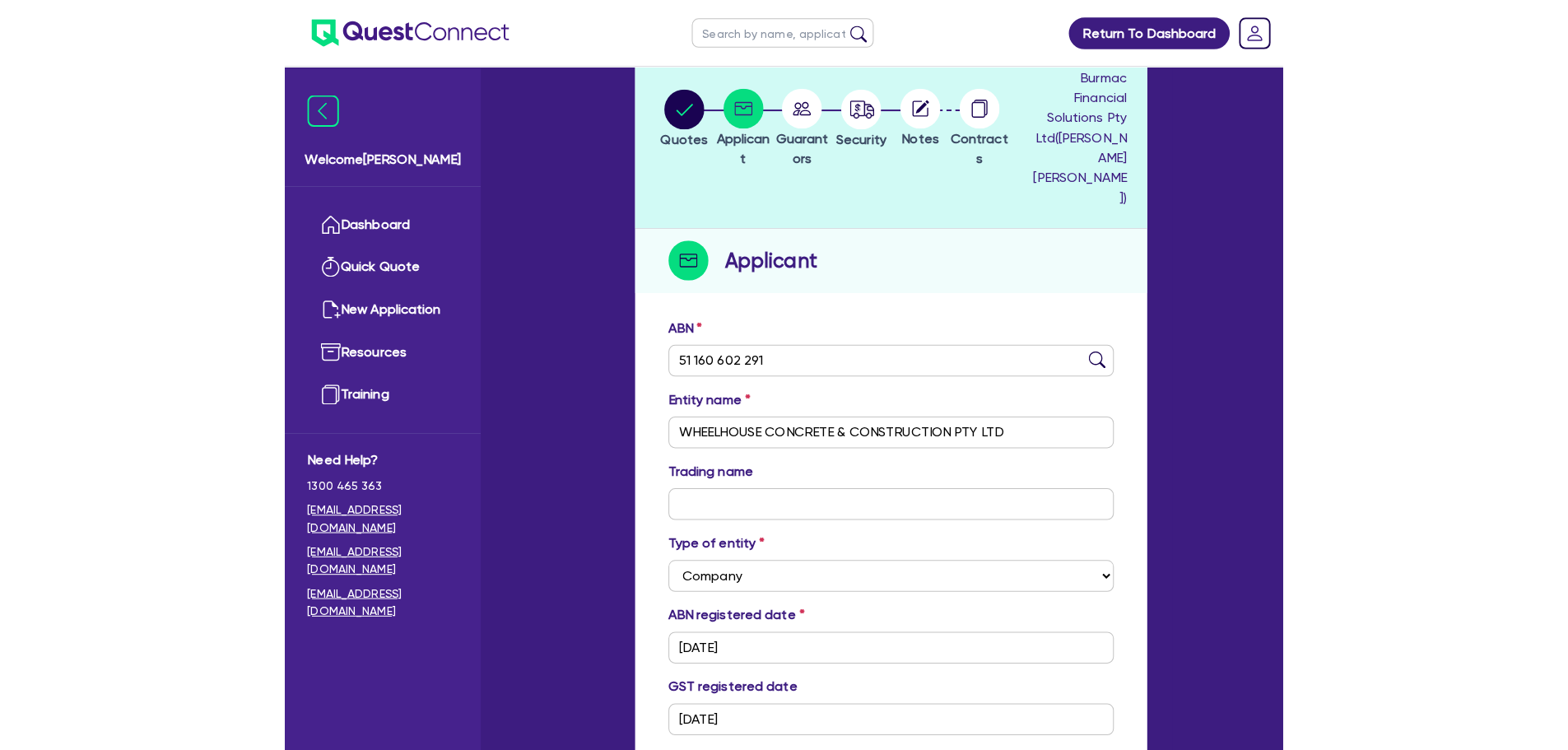 scroll, scrollTop: 110, scrollLeft: 0, axis: vertical 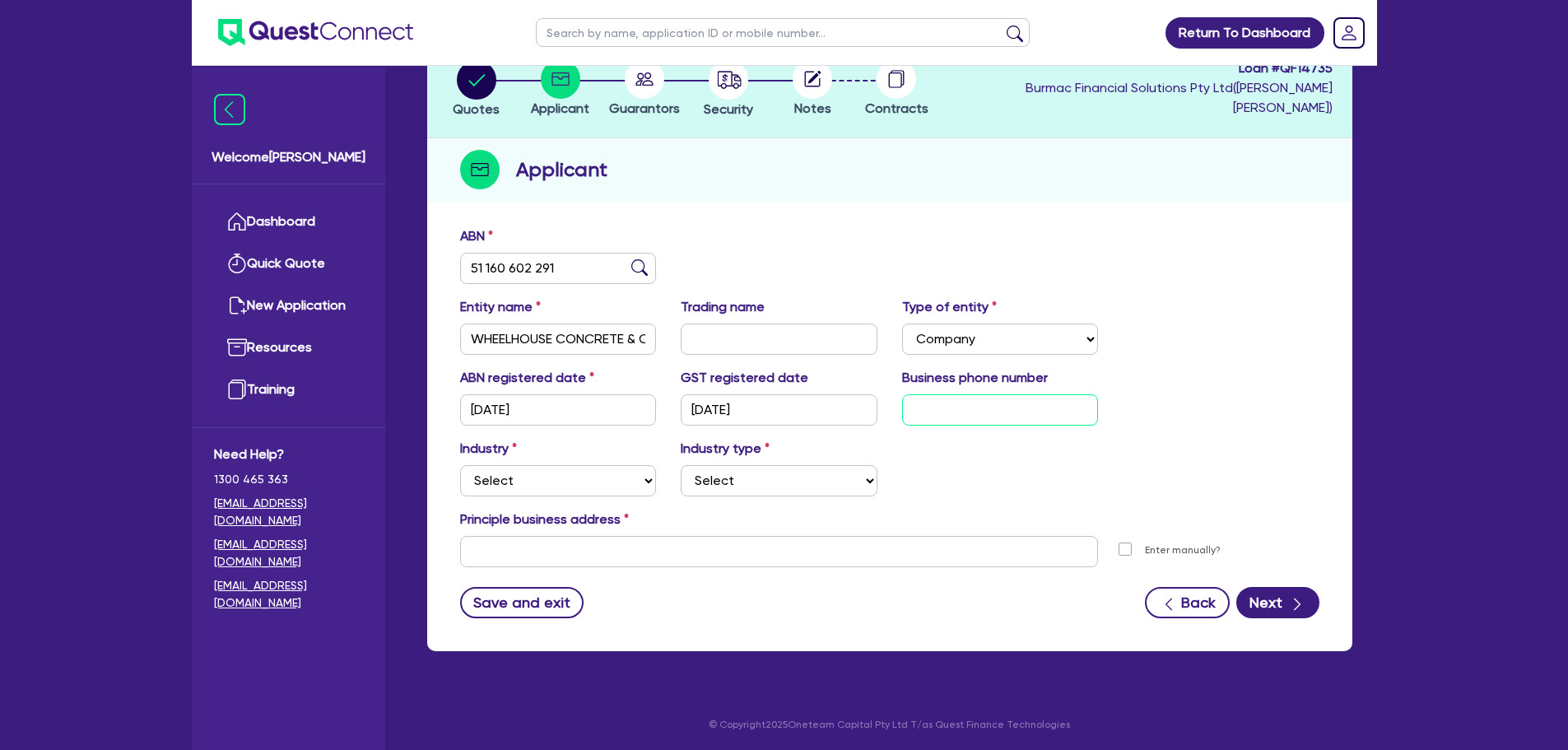 click at bounding box center [1000, 410] 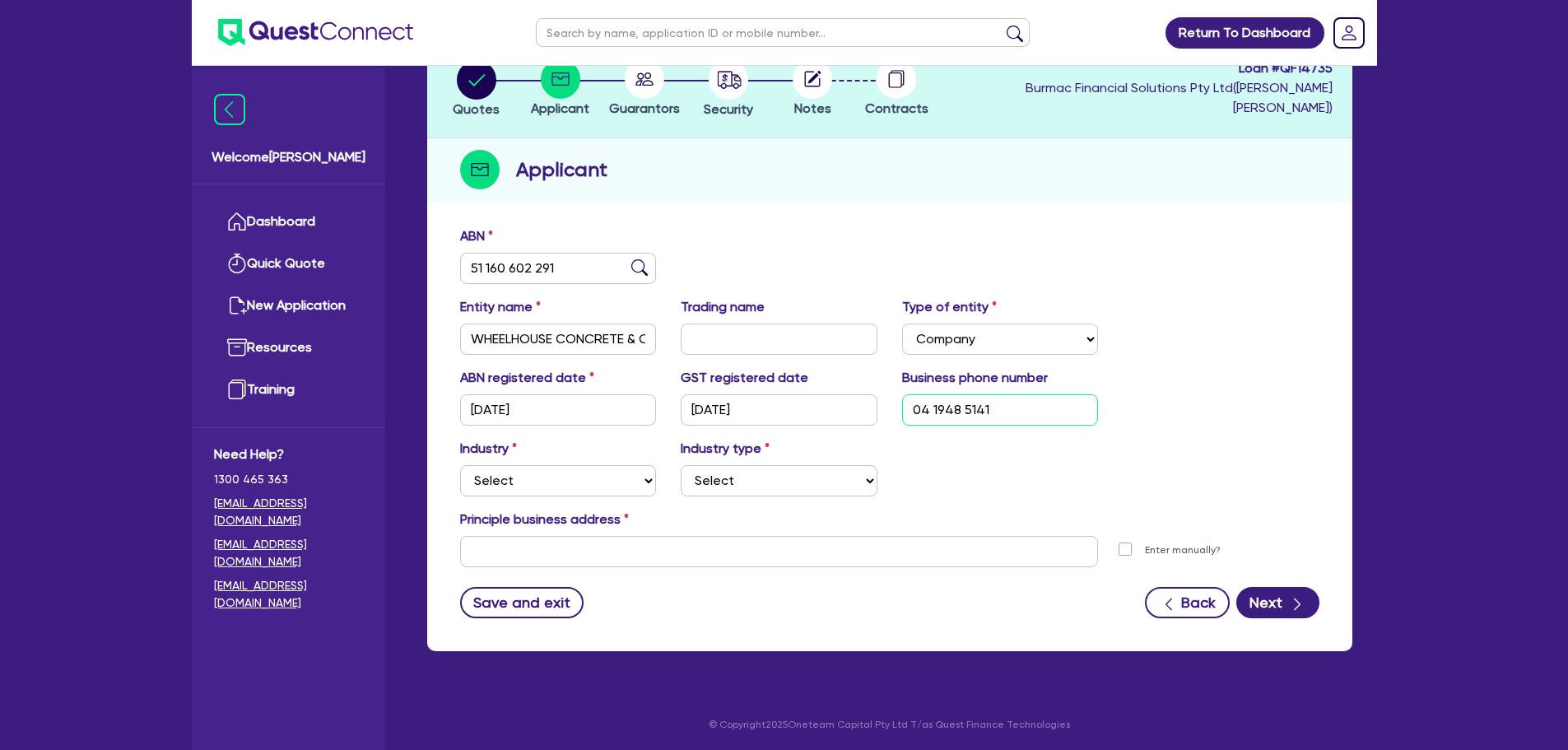 type on "04 1948 5141" 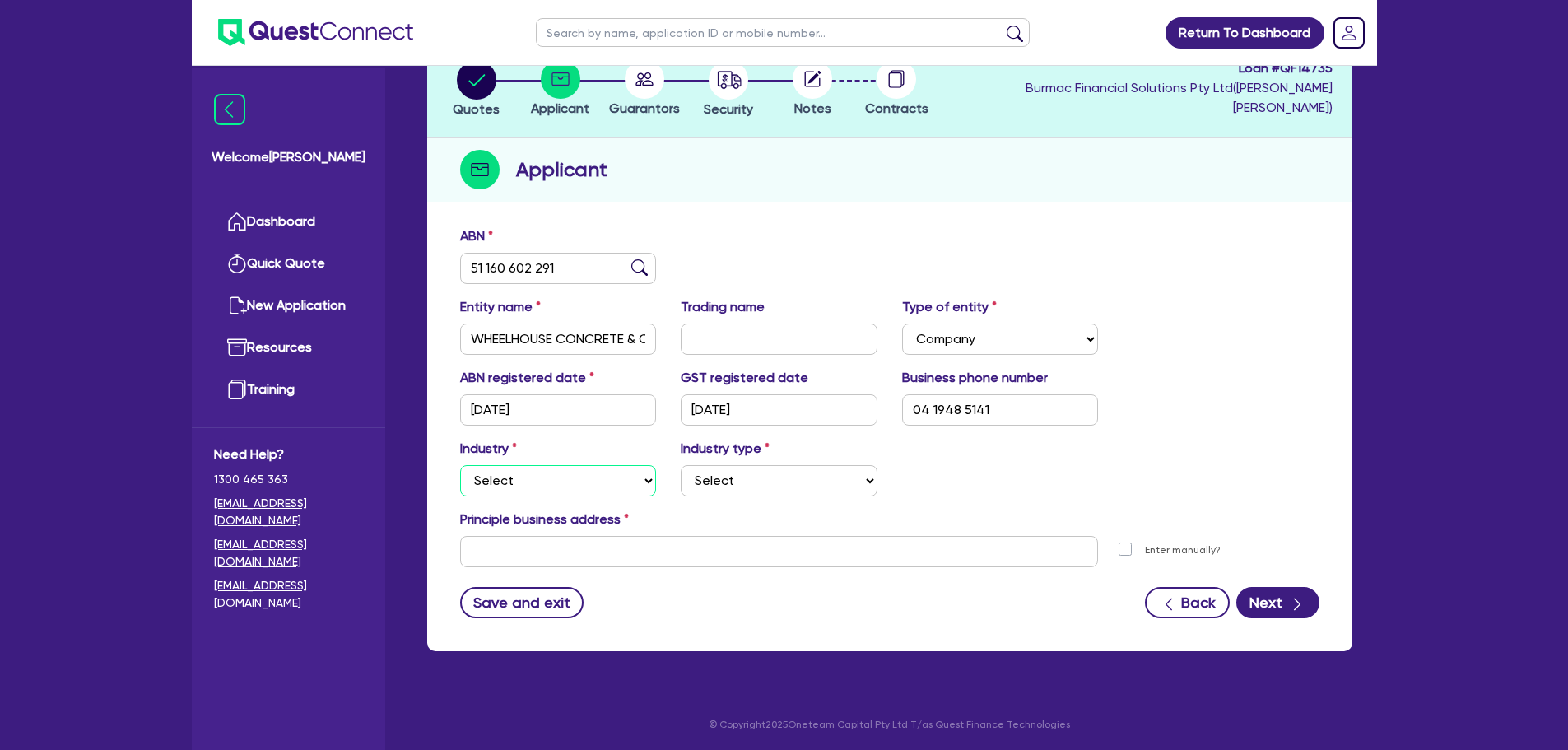 click on "Select Accomodation & Food Services Administrative & Support Services Agriculture Arts & Recreation Services Building and Construction Financial & Insurance Services Fisheries Forestry Health & Beauty Information Media & Telecommunication Manufacturing Professional, Scientific and Technical Services Rental, Hiring and Real Estate Services Retail & Wholesale Trade Tourism Transport, Postal & Warehousing Services" at bounding box center (558, 481) 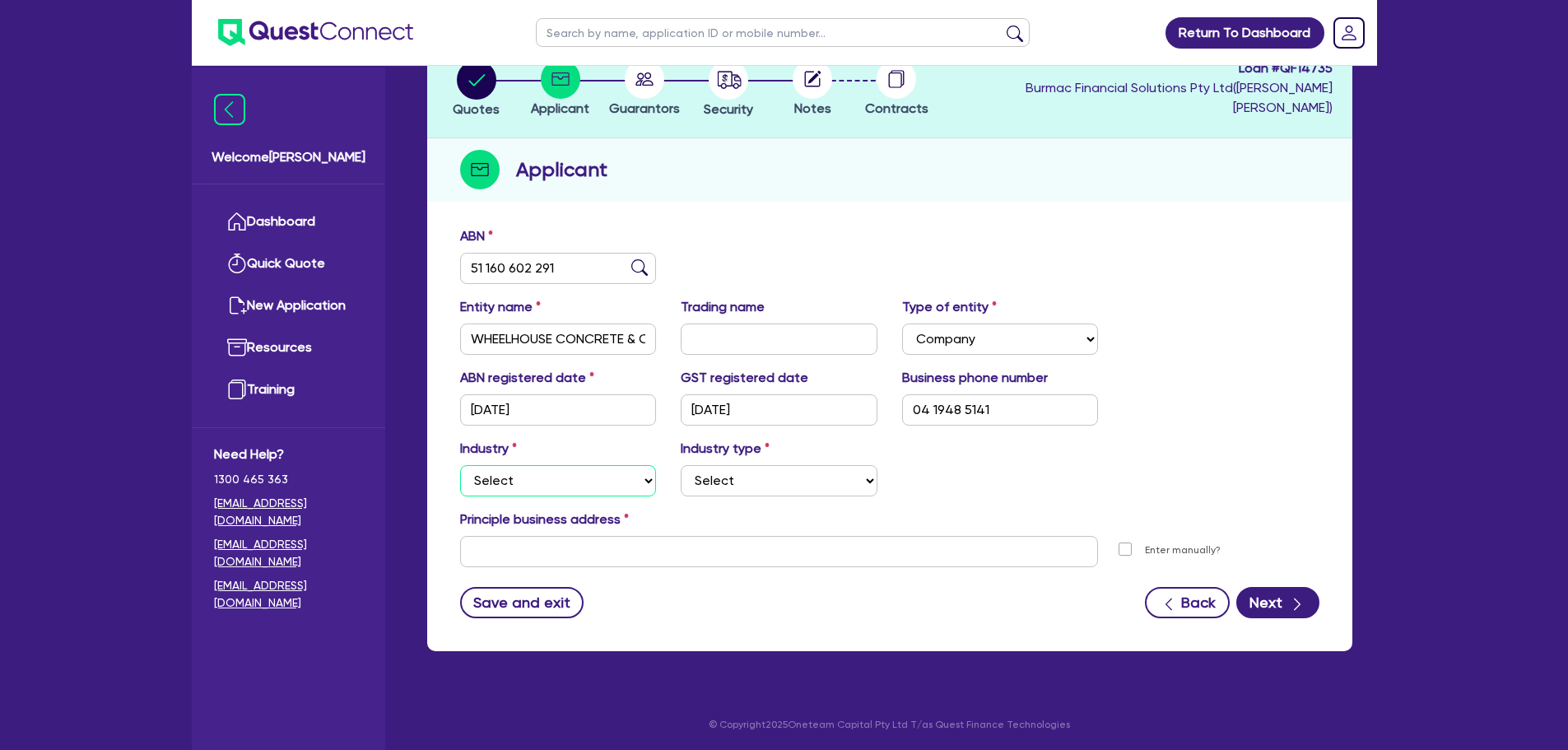 select on "BUILDING_CONSTRUCTION" 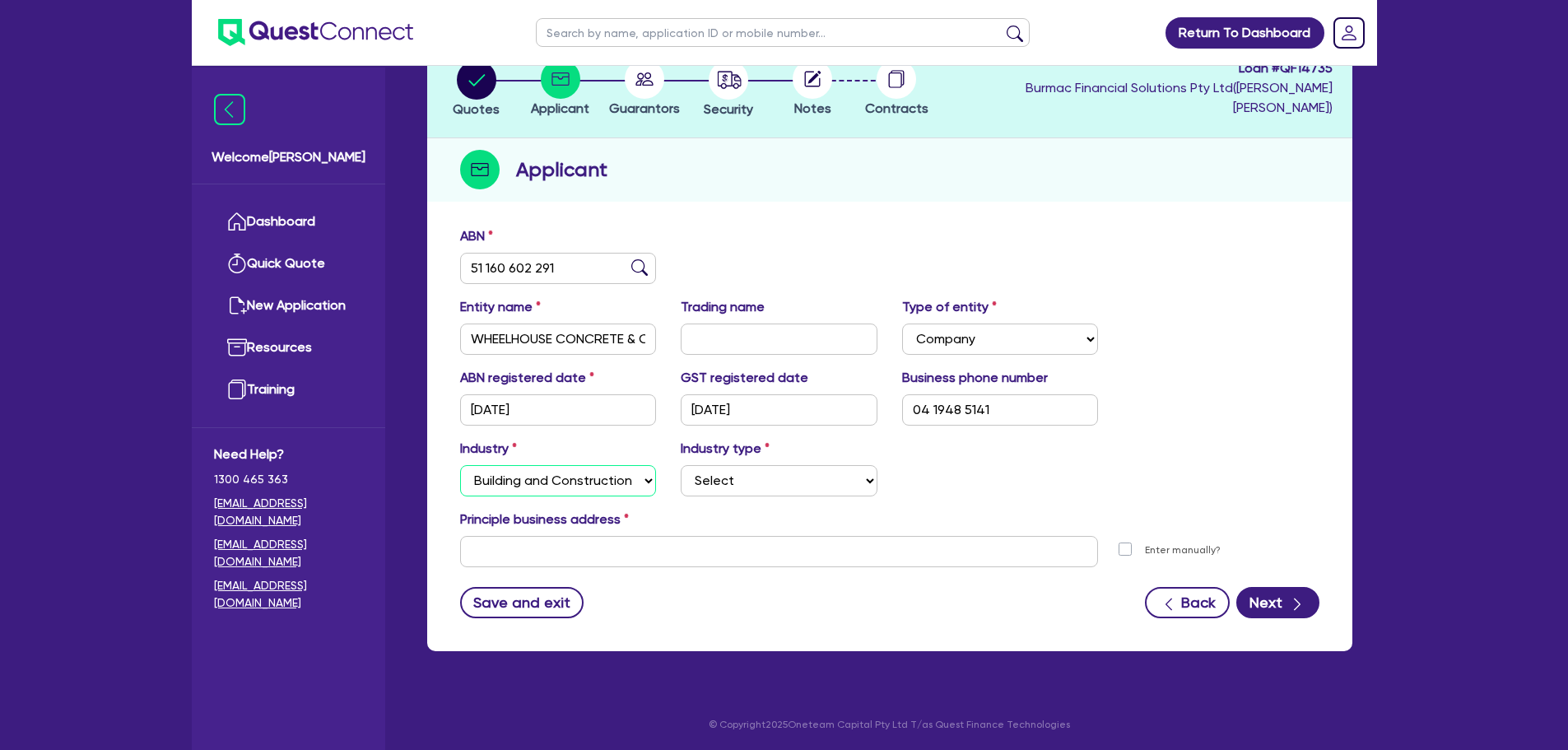 click on "Select Accomodation & Food Services Administrative & Support Services Agriculture Arts & Recreation Services Building and Construction Financial & Insurance Services Fisheries Forestry Health & Beauty Information Media & Telecommunication Manufacturing Professional, Scientific and Technical Services Rental, Hiring and Real Estate Services Retail & Wholesale Trade Tourism Transport, Postal & Warehousing Services" at bounding box center [558, 481] 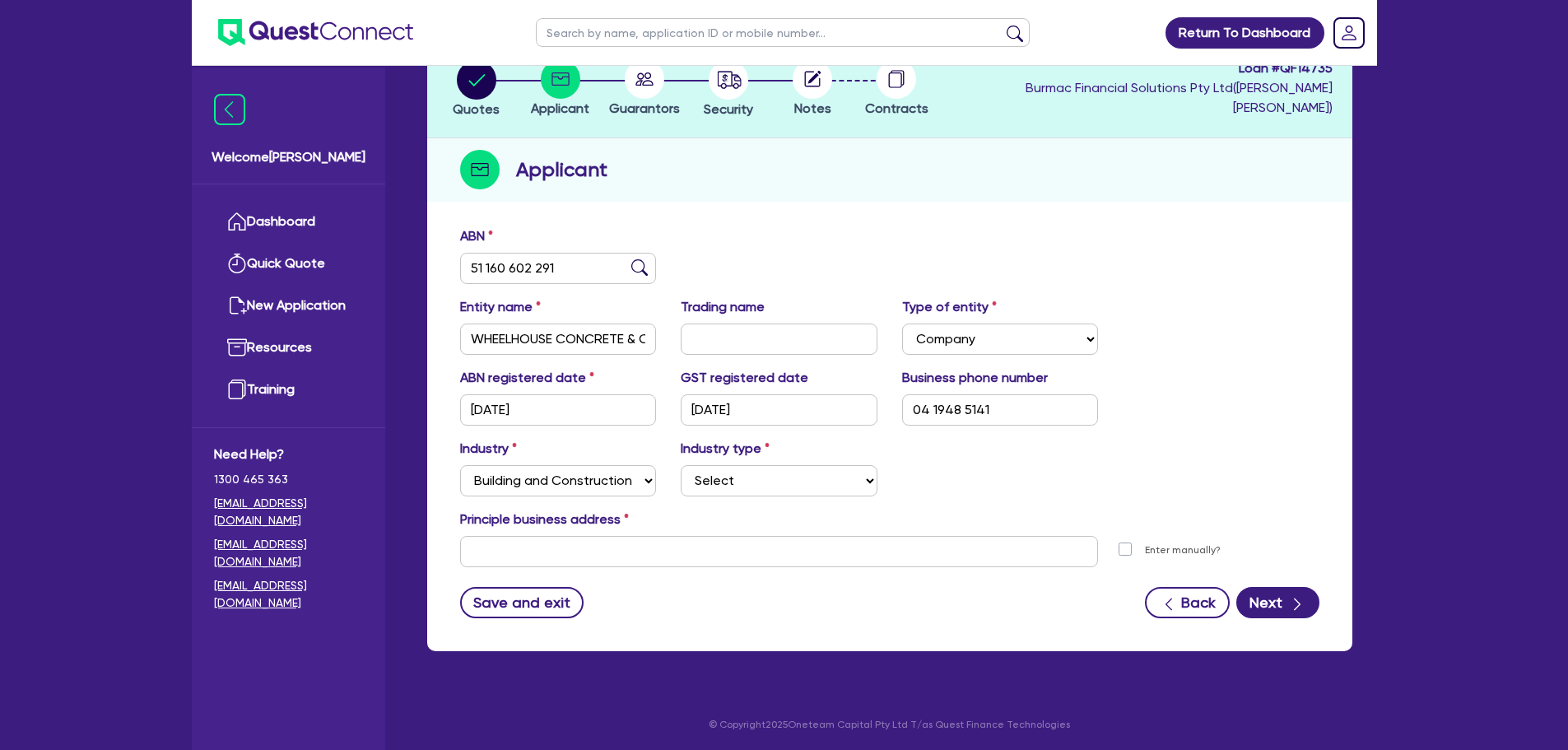 click on "ABN 51 160 602 291" at bounding box center [890, 262] 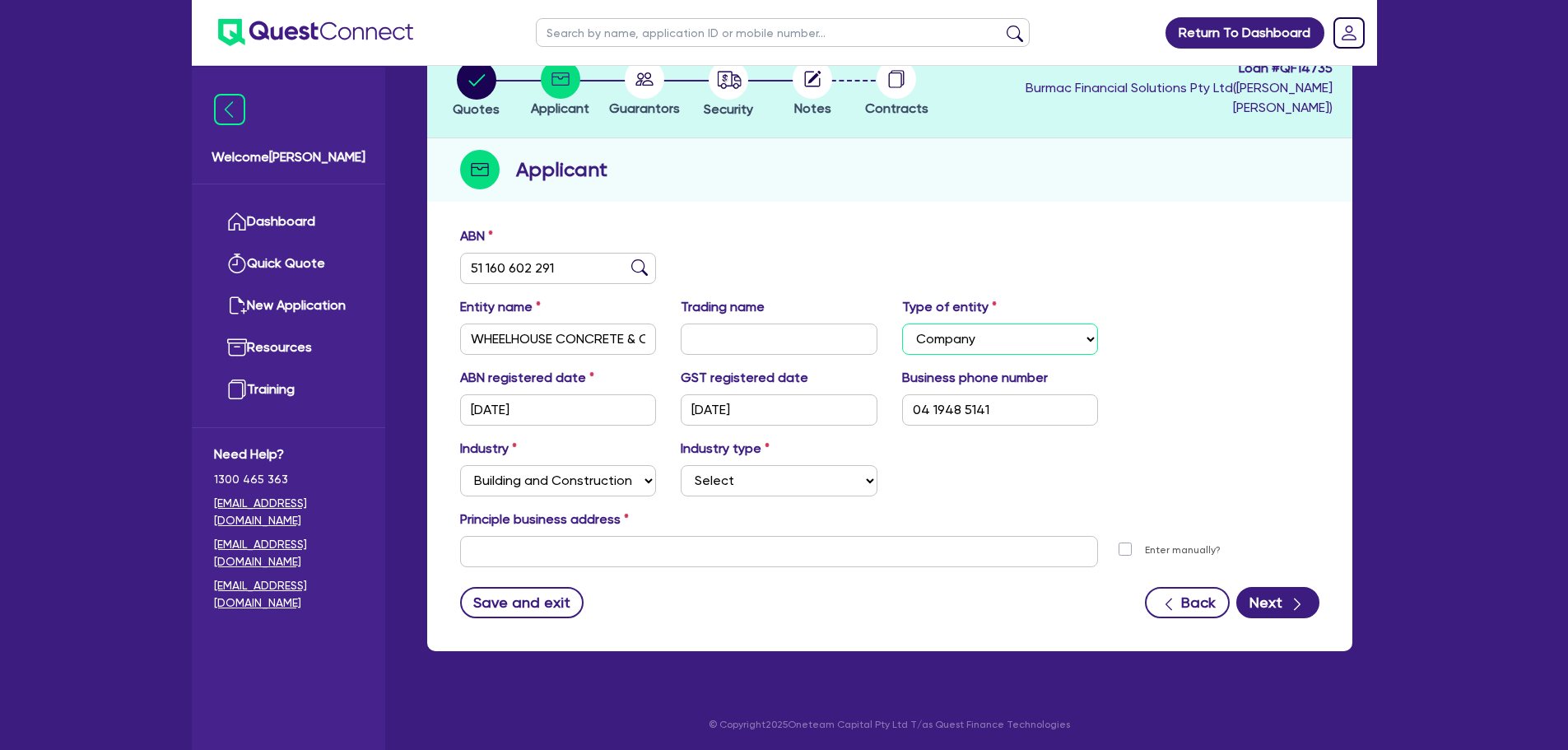 click on "Select Sole Trader Company Partnership Trust" at bounding box center (1000, 339) 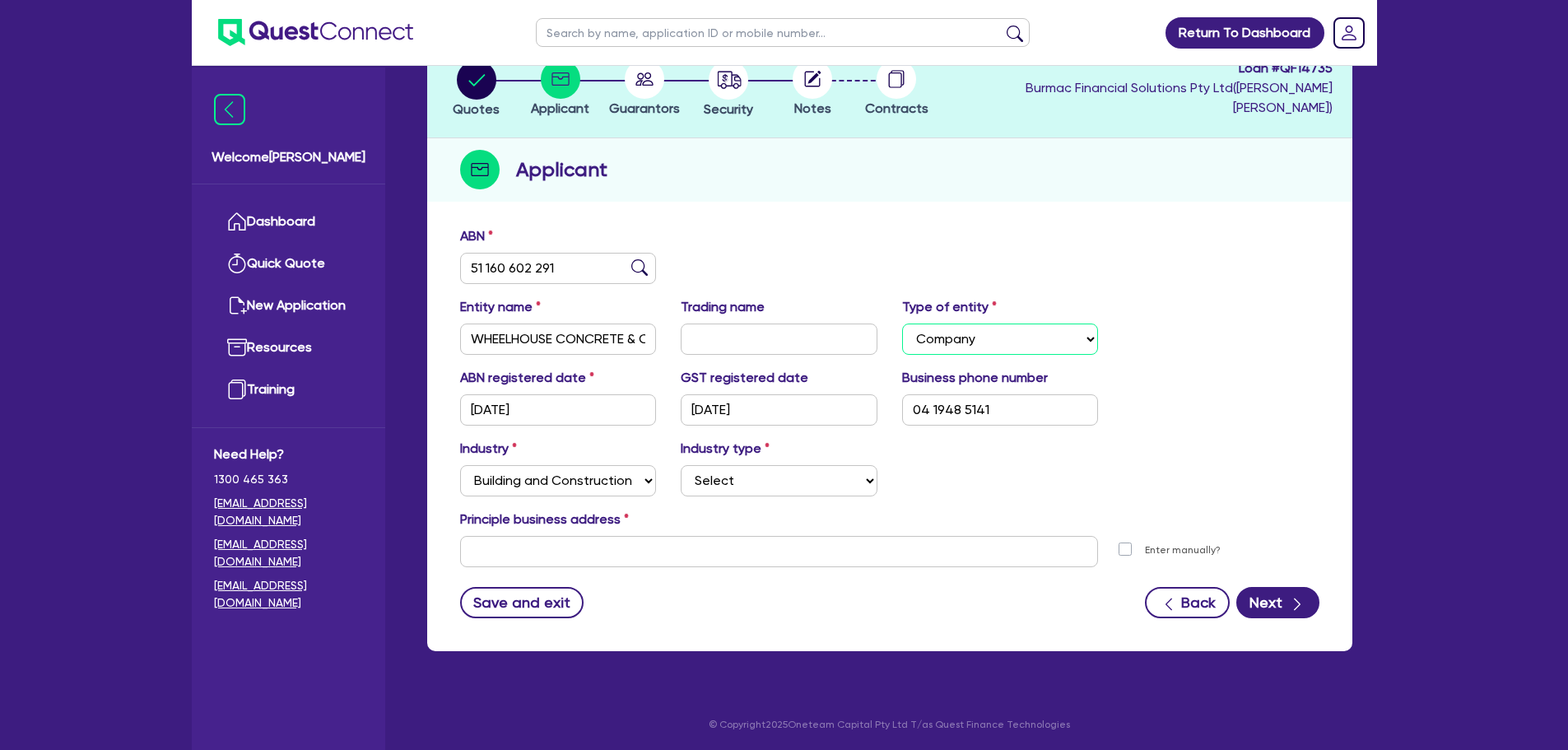 click on "Select Sole Trader Company Partnership Trust" at bounding box center (1000, 339) 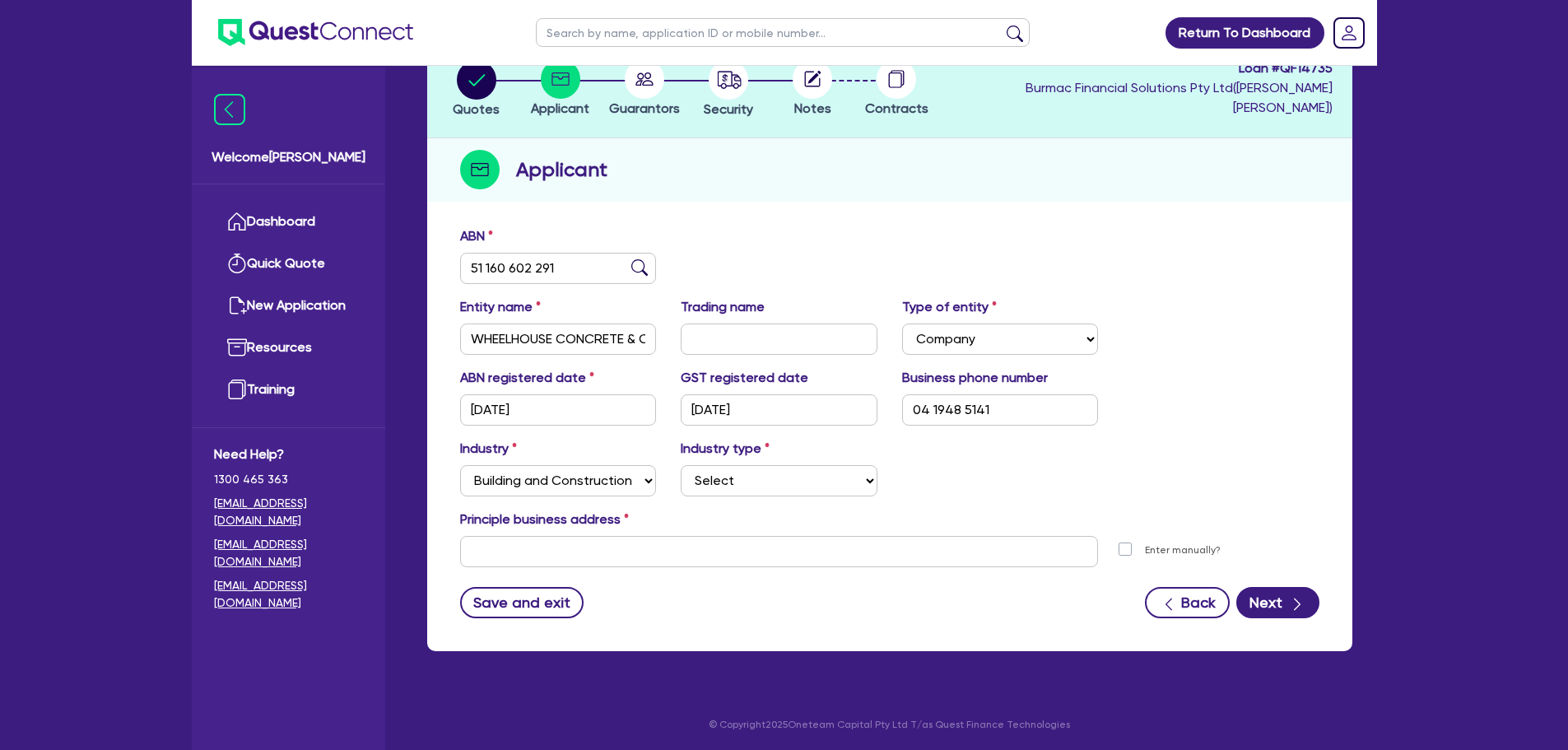 drag, startPoint x: 965, startPoint y: 474, endPoint x: 807, endPoint y: 487, distance: 158.53391 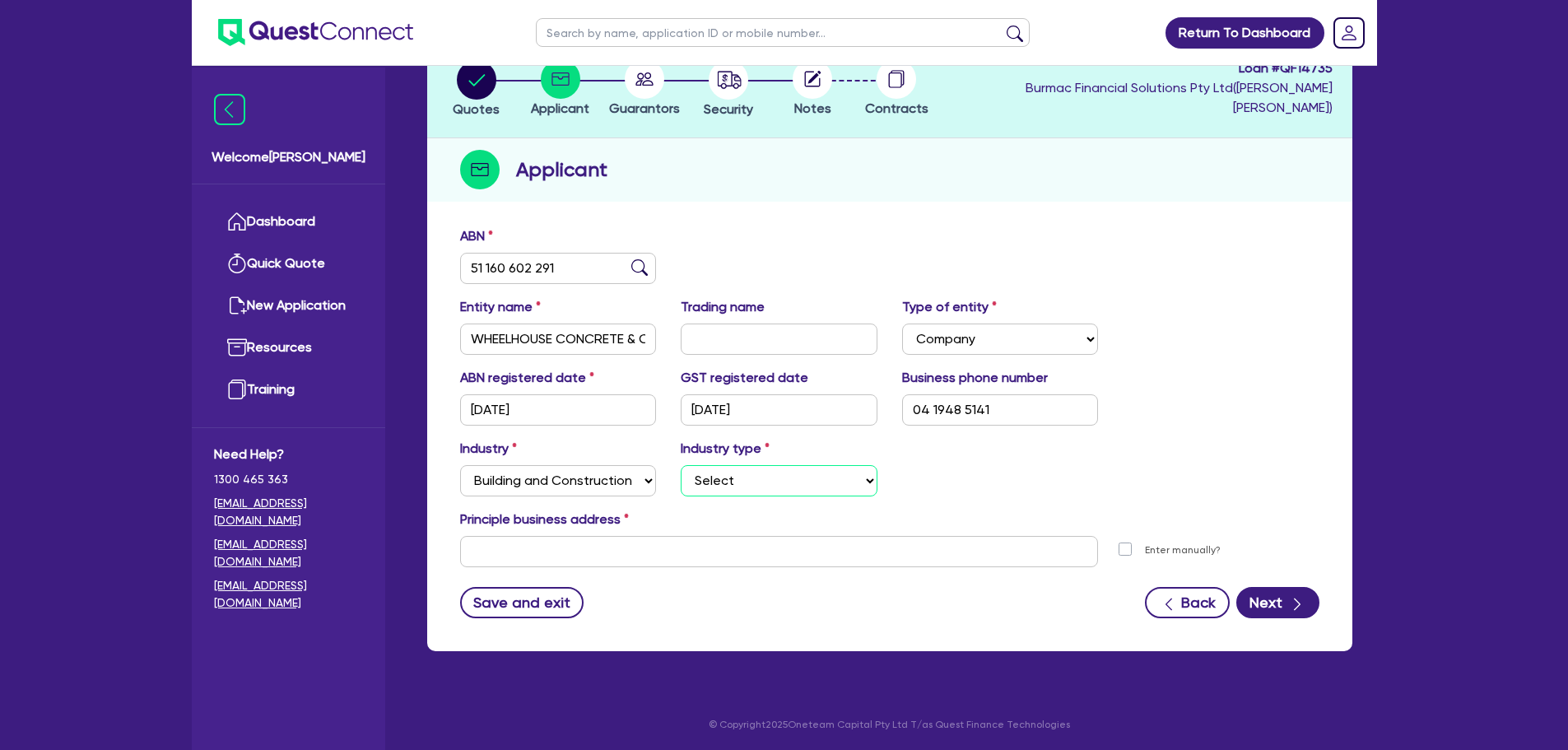 click on "Select Trades People Providing Services Direct to Consumers Trades People Providing Services to Other Building & Construction Businesses & Government Businesses Providing Small & Large Construction Services to Individuals & Government Businesses Engaged in Large Construction Projects Businesses Engaged in Infrastructure Project" at bounding box center (779, 481) 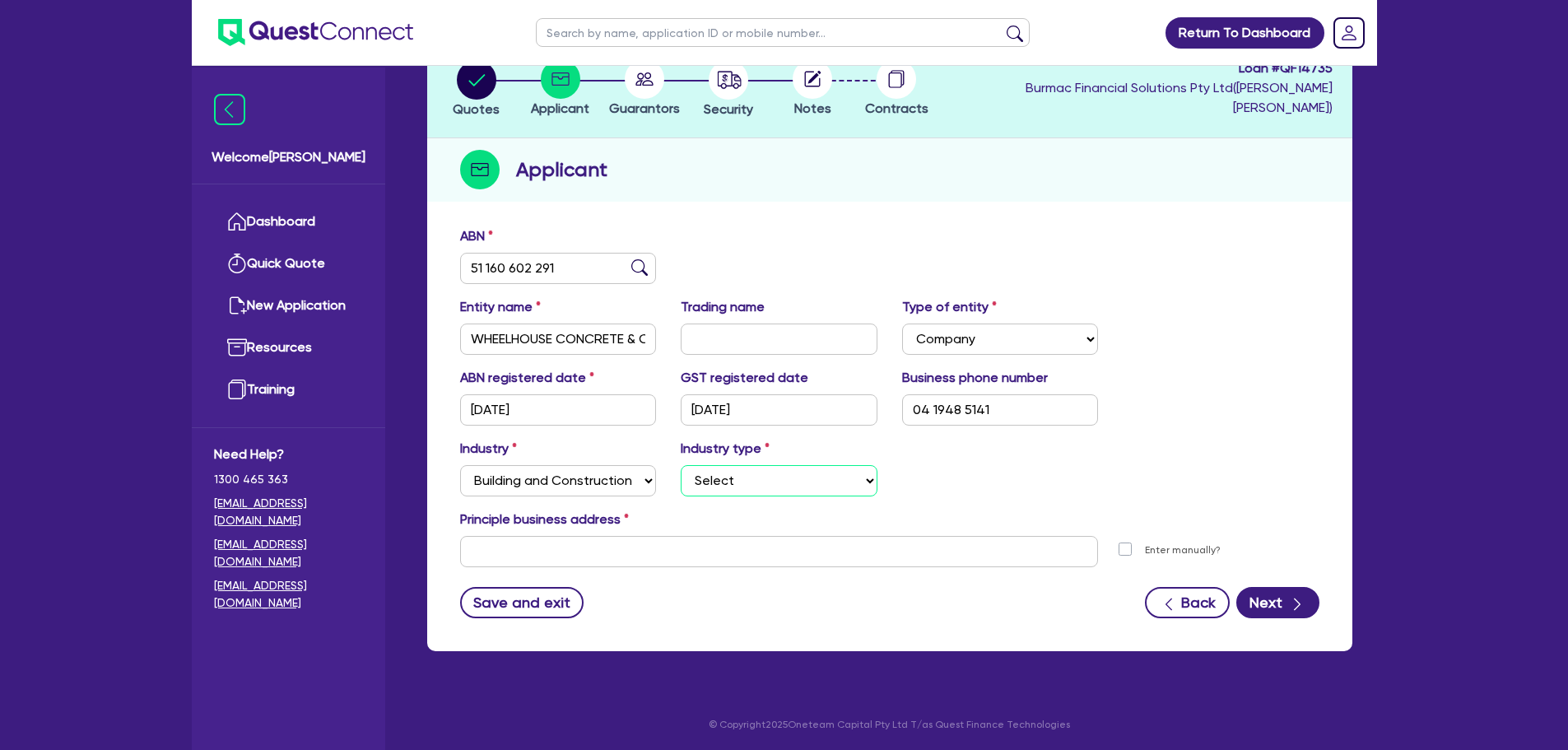 select on "TRADES_SERVICES_BUSINESSES_GOVERNMENT" 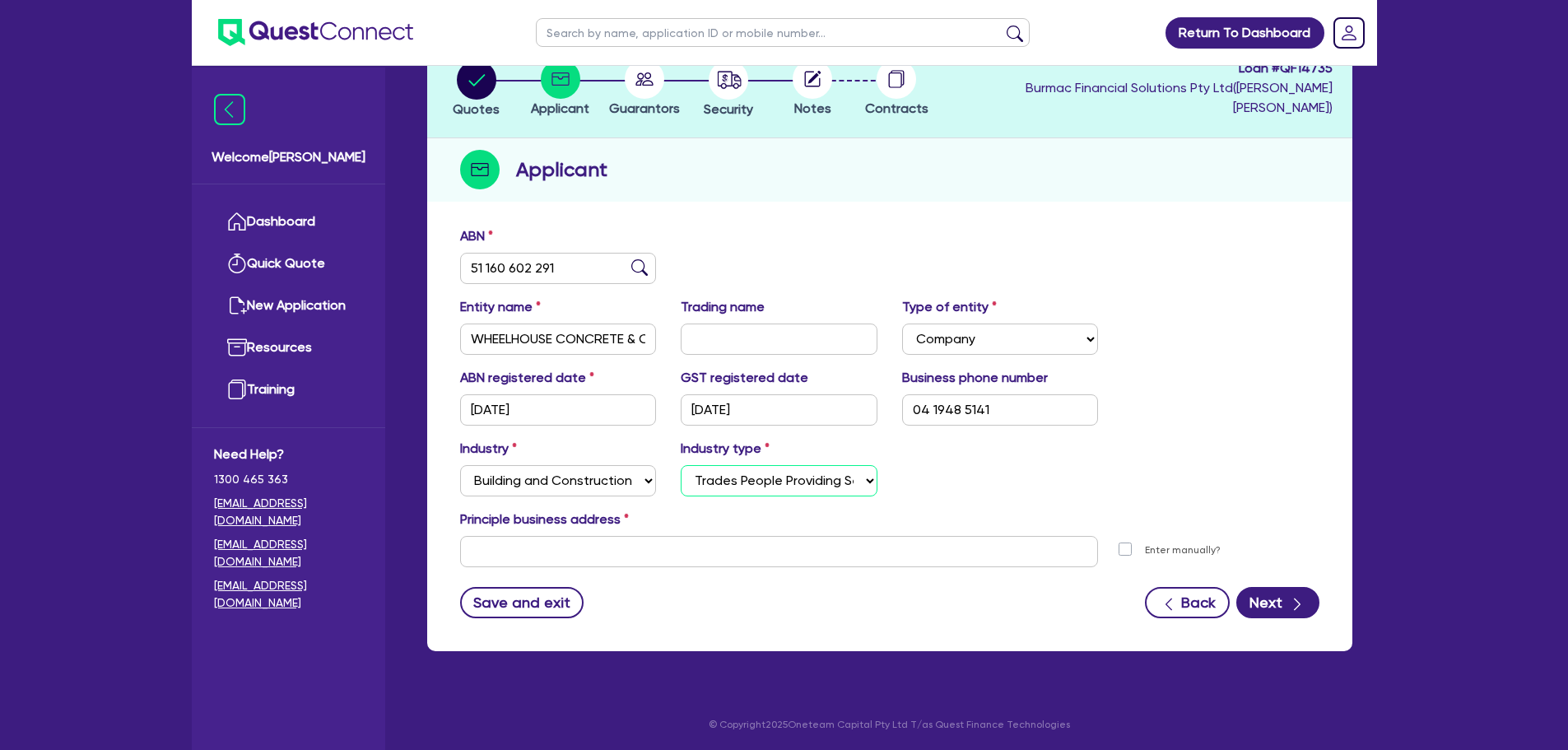 click on "Select Trades People Providing Services Direct to Consumers Trades People Providing Services to Other Building & Construction Businesses & Government Businesses Providing Small & Large Construction Services to Individuals & Government Businesses Engaged in Large Construction Projects Businesses Engaged in Infrastructure Project" at bounding box center (779, 481) 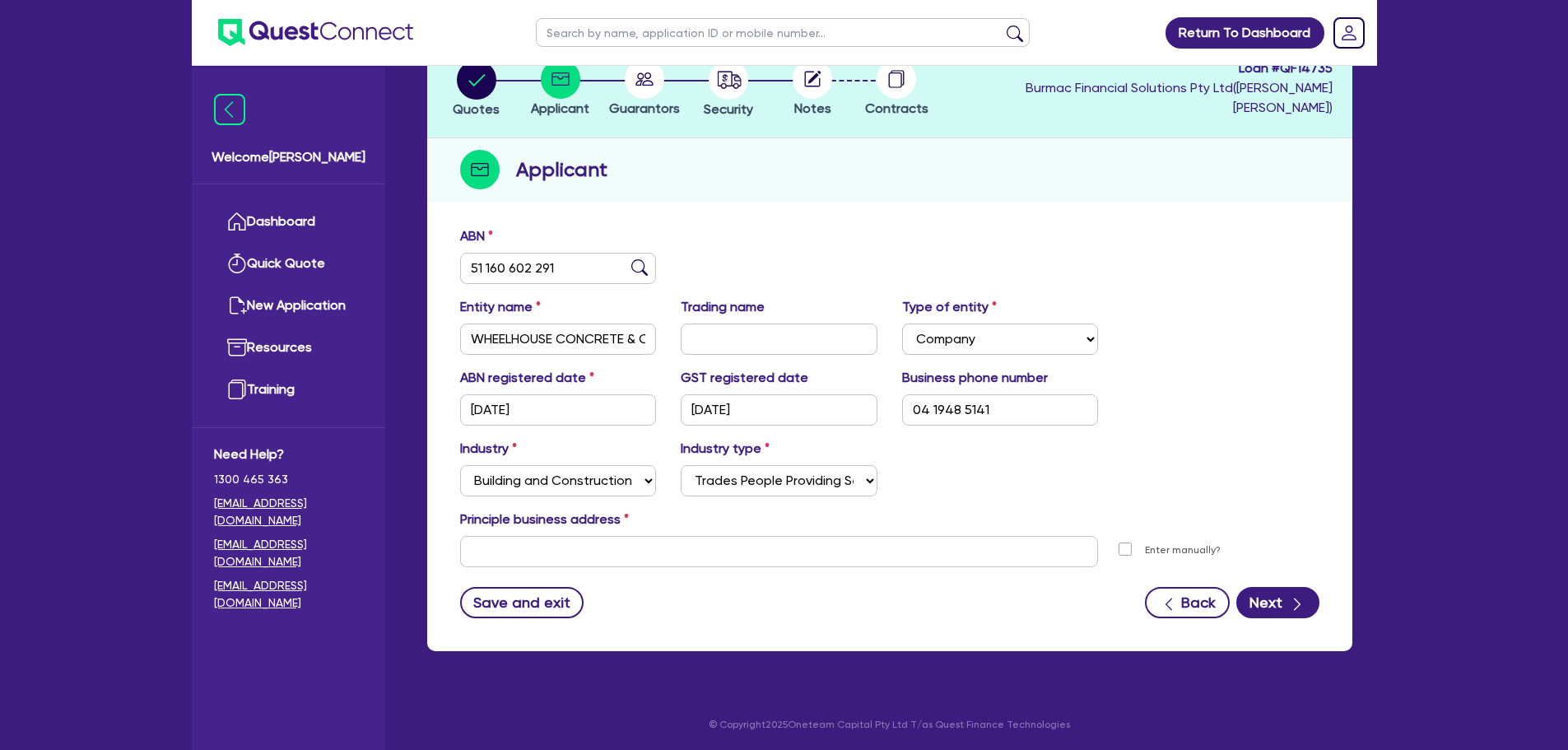 click on "Industry Select Accomodation & Food Services Administrative & Support Services Agriculture Arts & Recreation Services Building and Construction Financial & Insurance Services Fisheries Forestry Health & Beauty Information Media & Telecommunication Manufacturing Professional, Scientific and Technical Services Rental, Hiring and Real Estate Services Retail & Wholesale Trade Tourism Transport, Postal & Warehousing Services Industry type Select Trades People Providing Services Direct to Consumers Trades People Providing Services to Other Building & Construction Businesses & Government Businesses Providing Small & Large Construction Services to Individuals & Government Businesses Engaged in Large Construction Projects Businesses Engaged in Infrastructure Project" at bounding box center (890, 474) 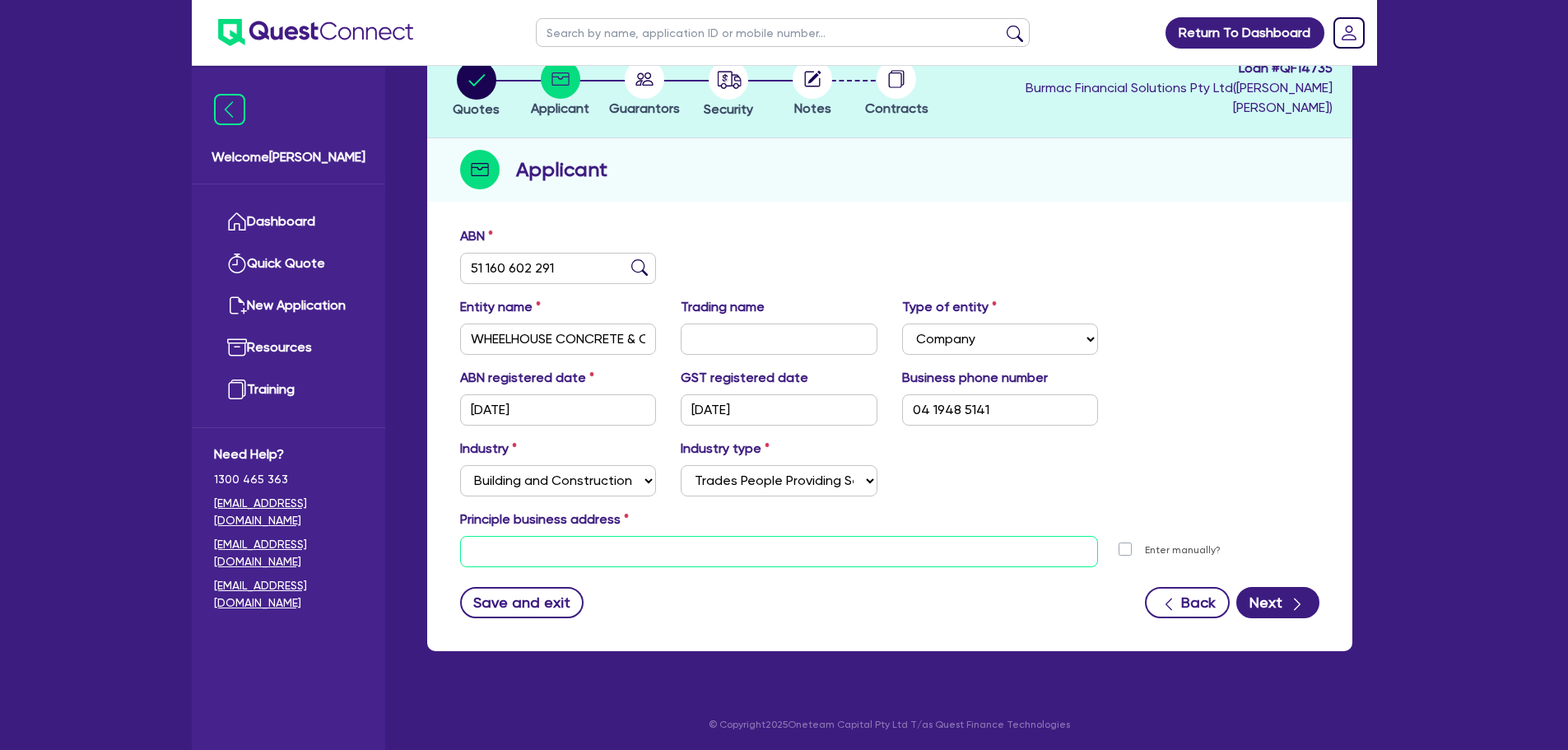 click at bounding box center [779, 552] 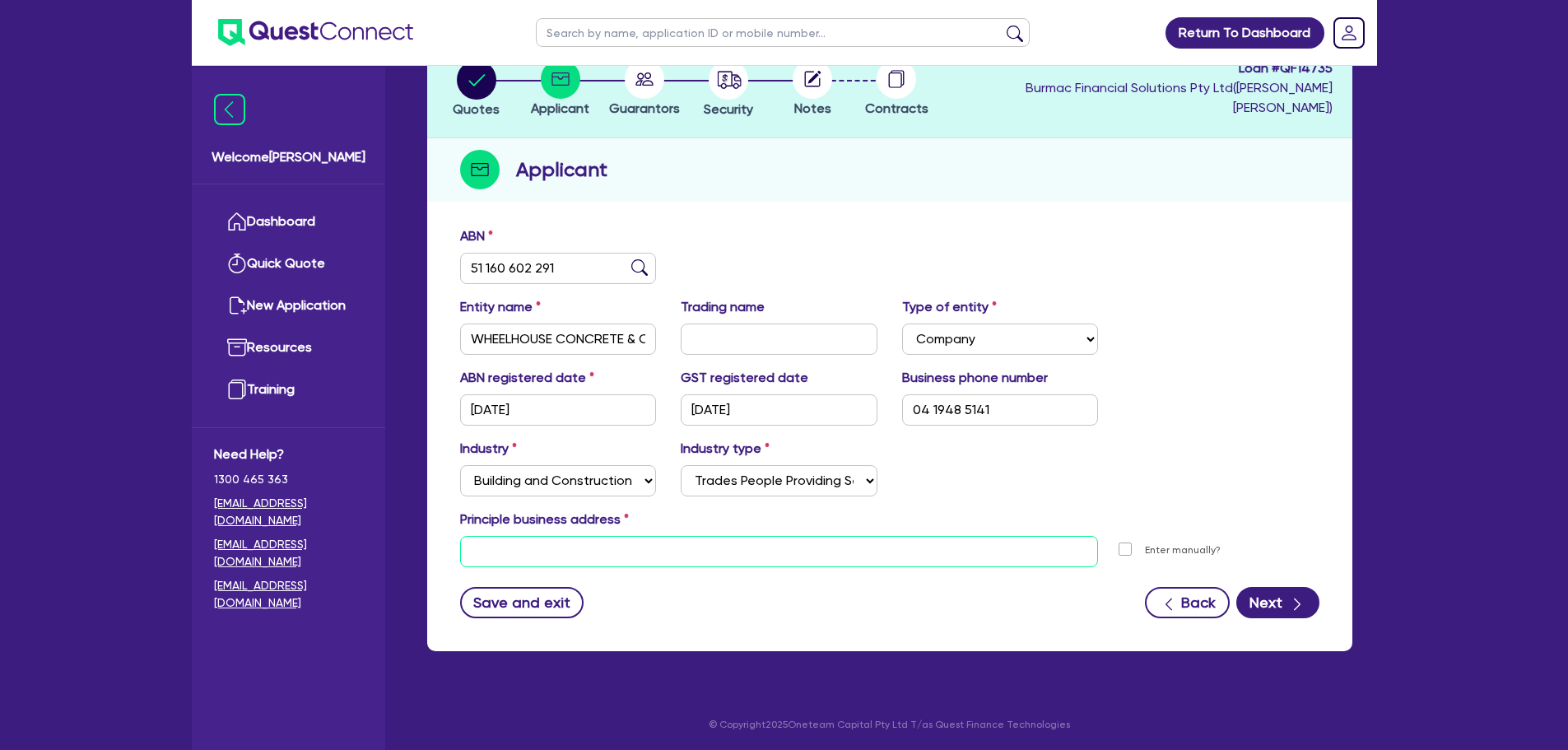 click at bounding box center [779, 552] 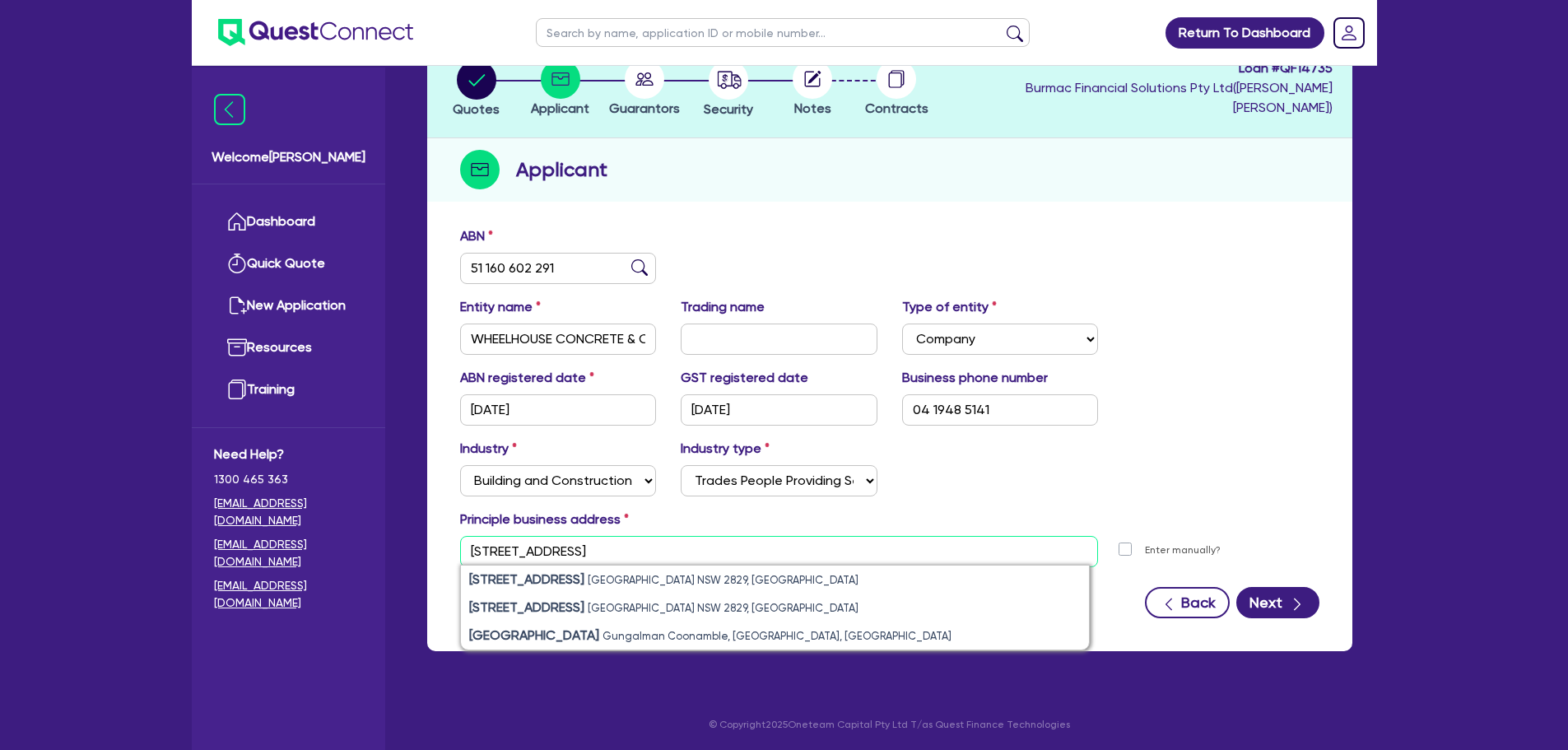 type on "[STREET_ADDRESS]" 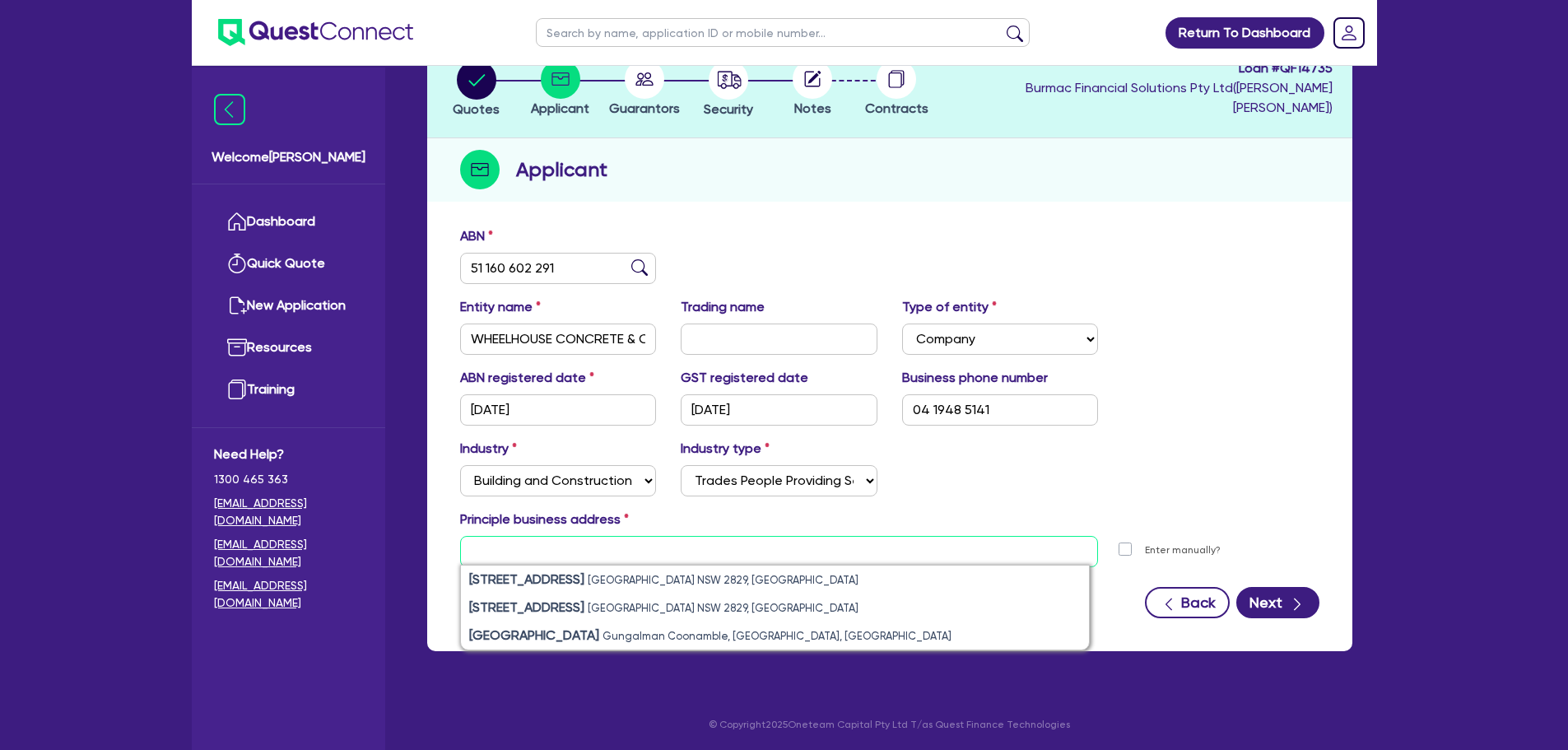 click at bounding box center [779, 552] 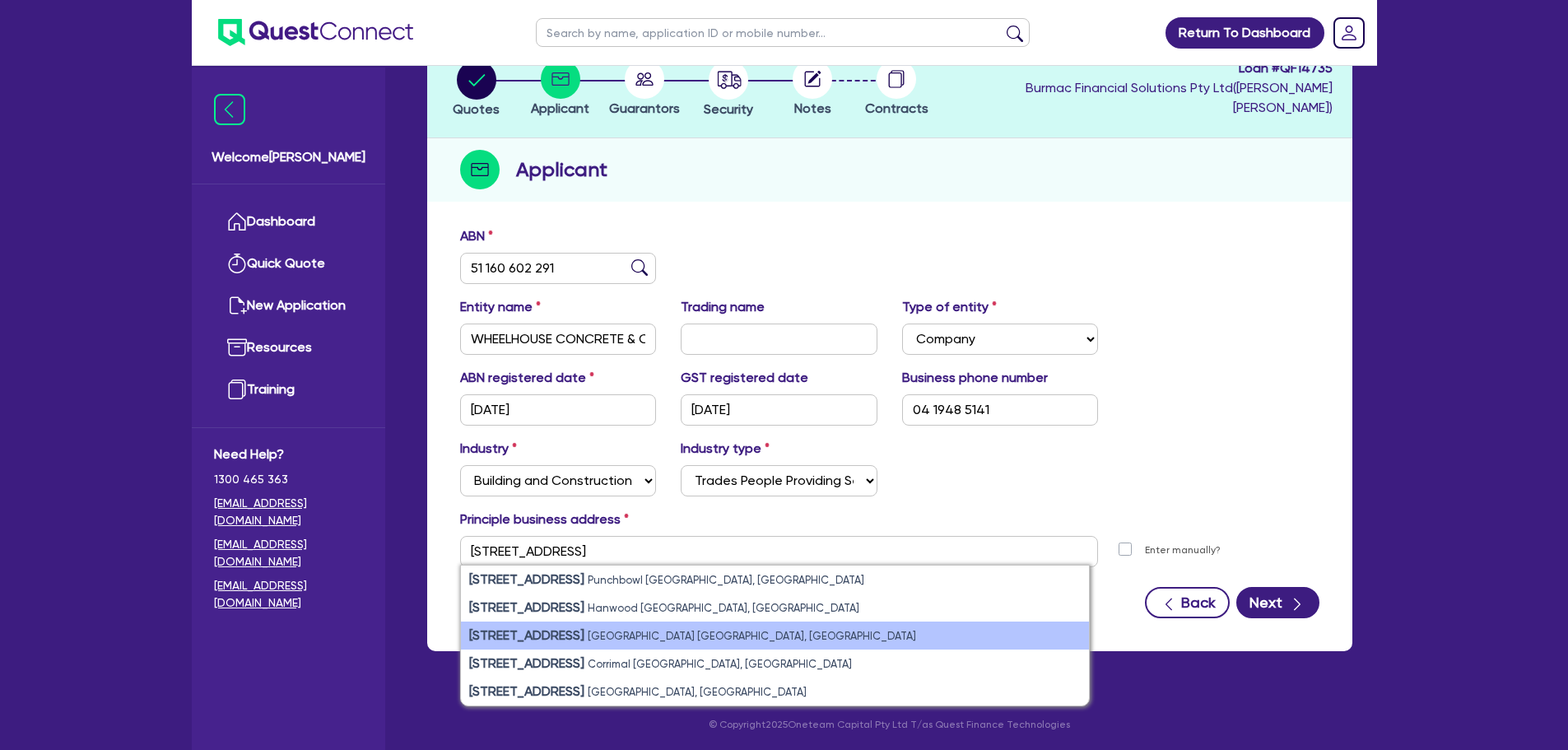 click on "[GEOGRAPHIC_DATA] [GEOGRAPHIC_DATA], [GEOGRAPHIC_DATA]" at bounding box center [751, 636] 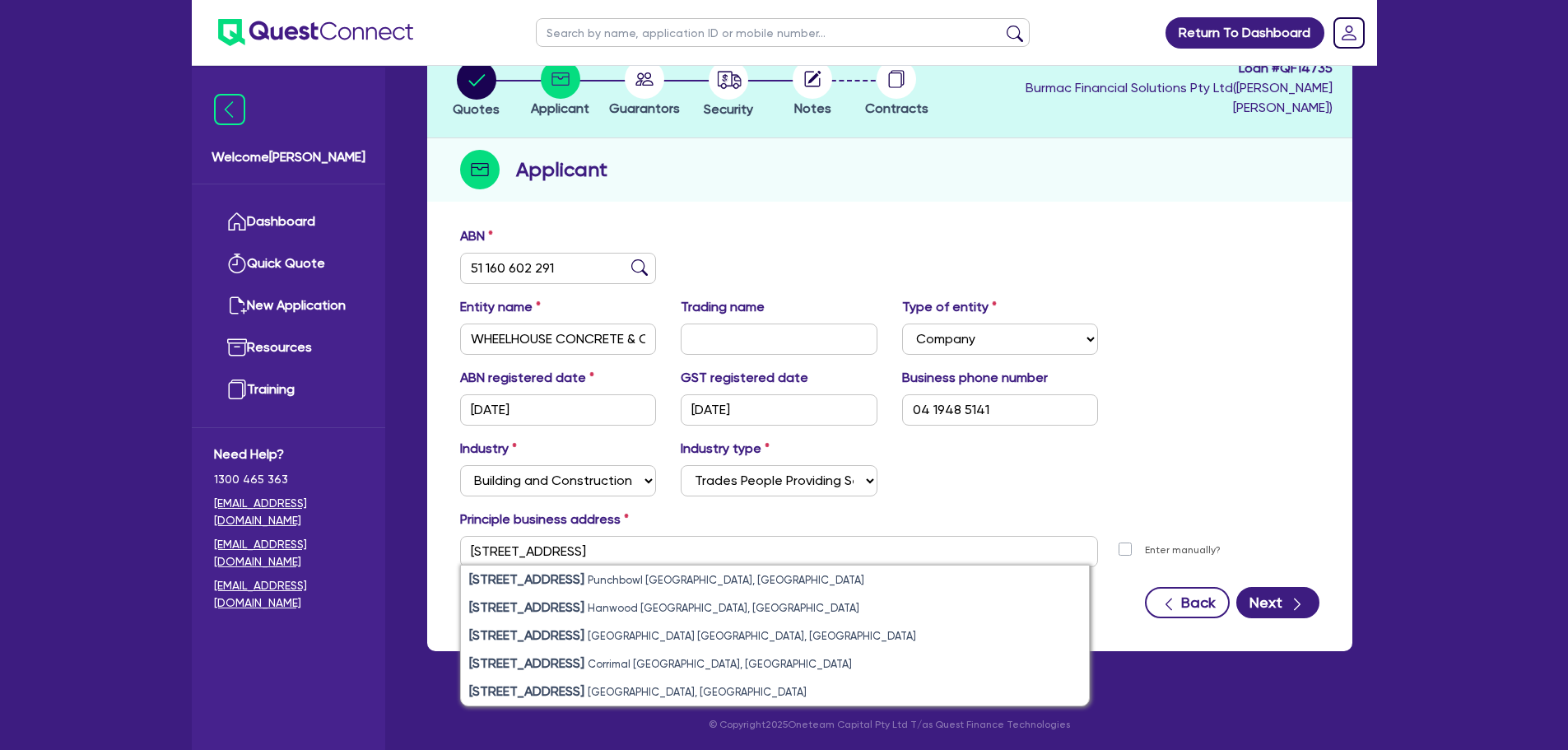 type on "[STREET_ADDRESS]" 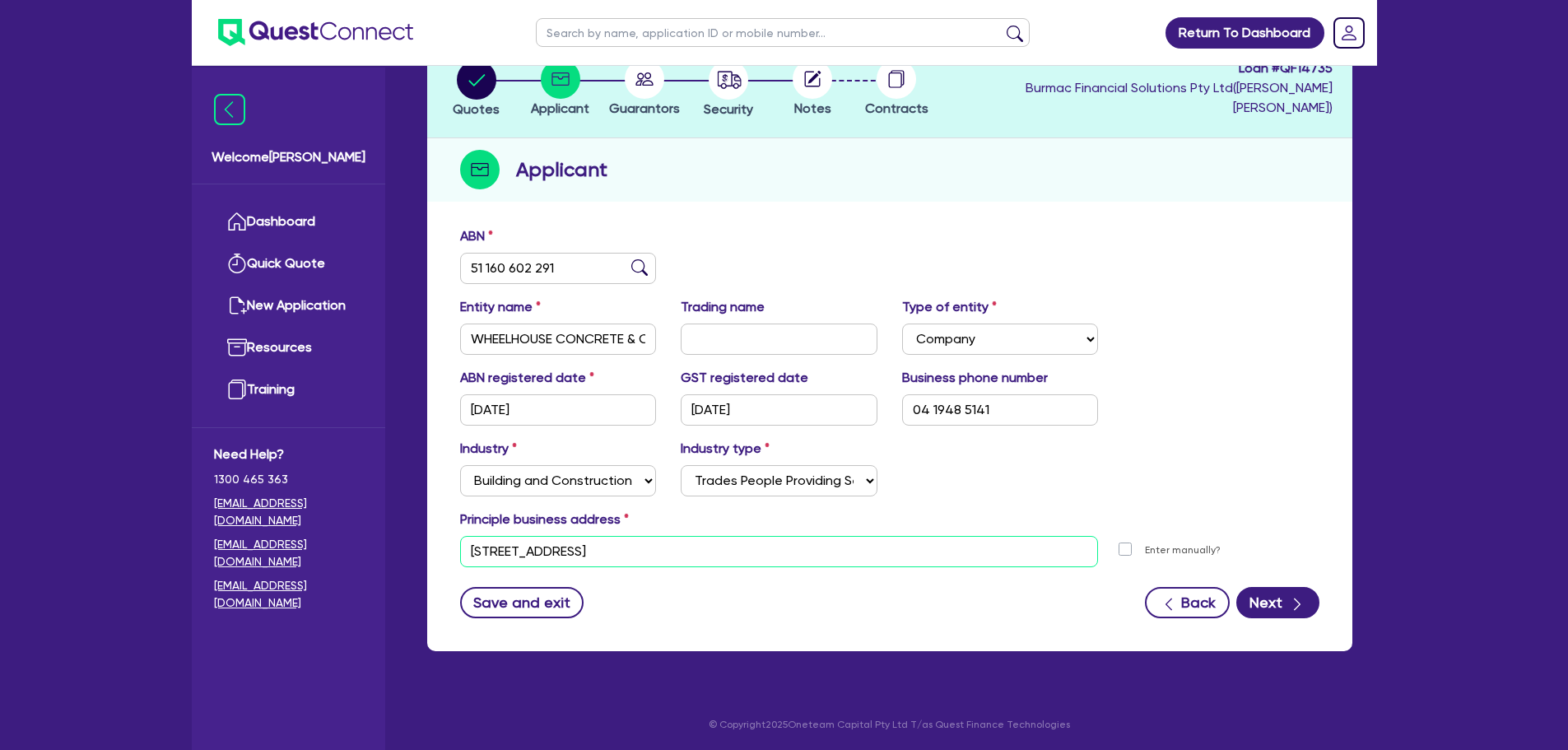 drag, startPoint x: 656, startPoint y: 552, endPoint x: 313, endPoint y: 566, distance: 343.2856 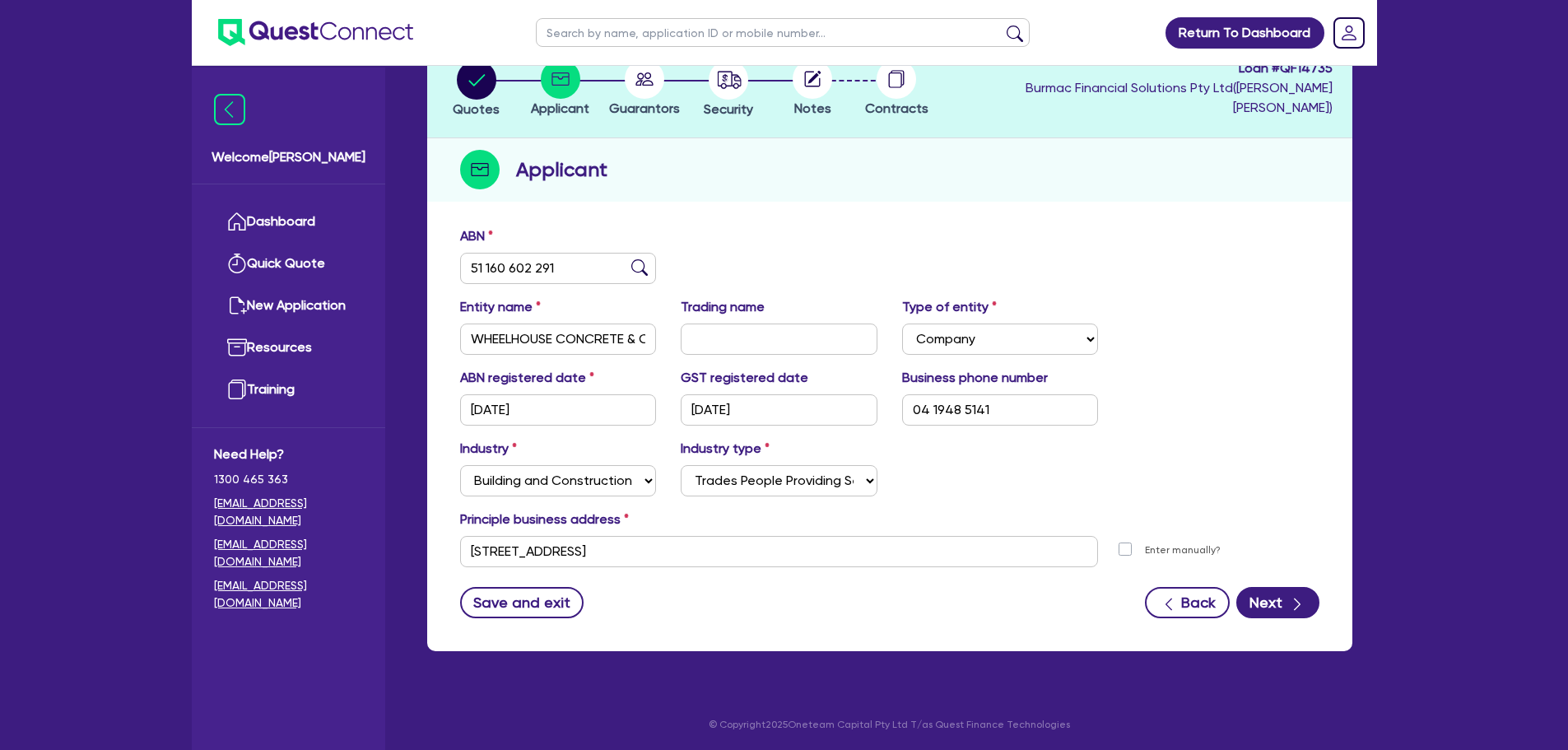 click on "Industry Select Accomodation & Food Services Administrative & Support Services Agriculture Arts & Recreation Services Building and Construction Financial & Insurance Services Fisheries Forestry Health & Beauty Information Media & Telecommunication Manufacturing Professional, Scientific and Technical Services Rental, Hiring and Real Estate Services Retail & Wholesale Trade Tourism Transport, Postal & Warehousing Services Industry type Select Trades People Providing Services Direct to Consumers Trades People Providing Services to Other Building & Construction Businesses & Government Businesses Providing Small & Large Construction Services to Individuals & Government Businesses Engaged in Large Construction Projects Businesses Engaged in Infrastructure Project" at bounding box center (890, 474) 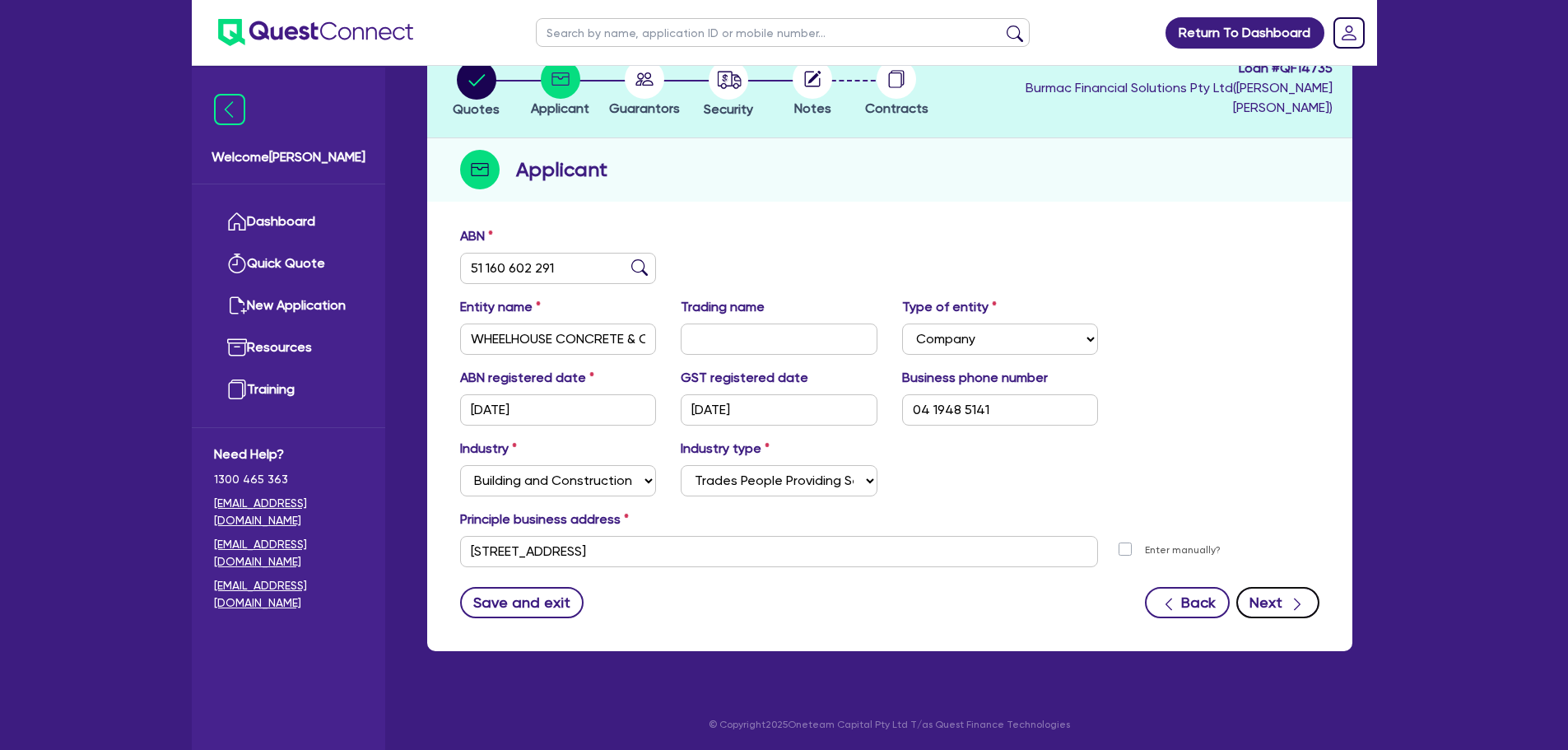 click on "Next" at bounding box center [1277, 603] 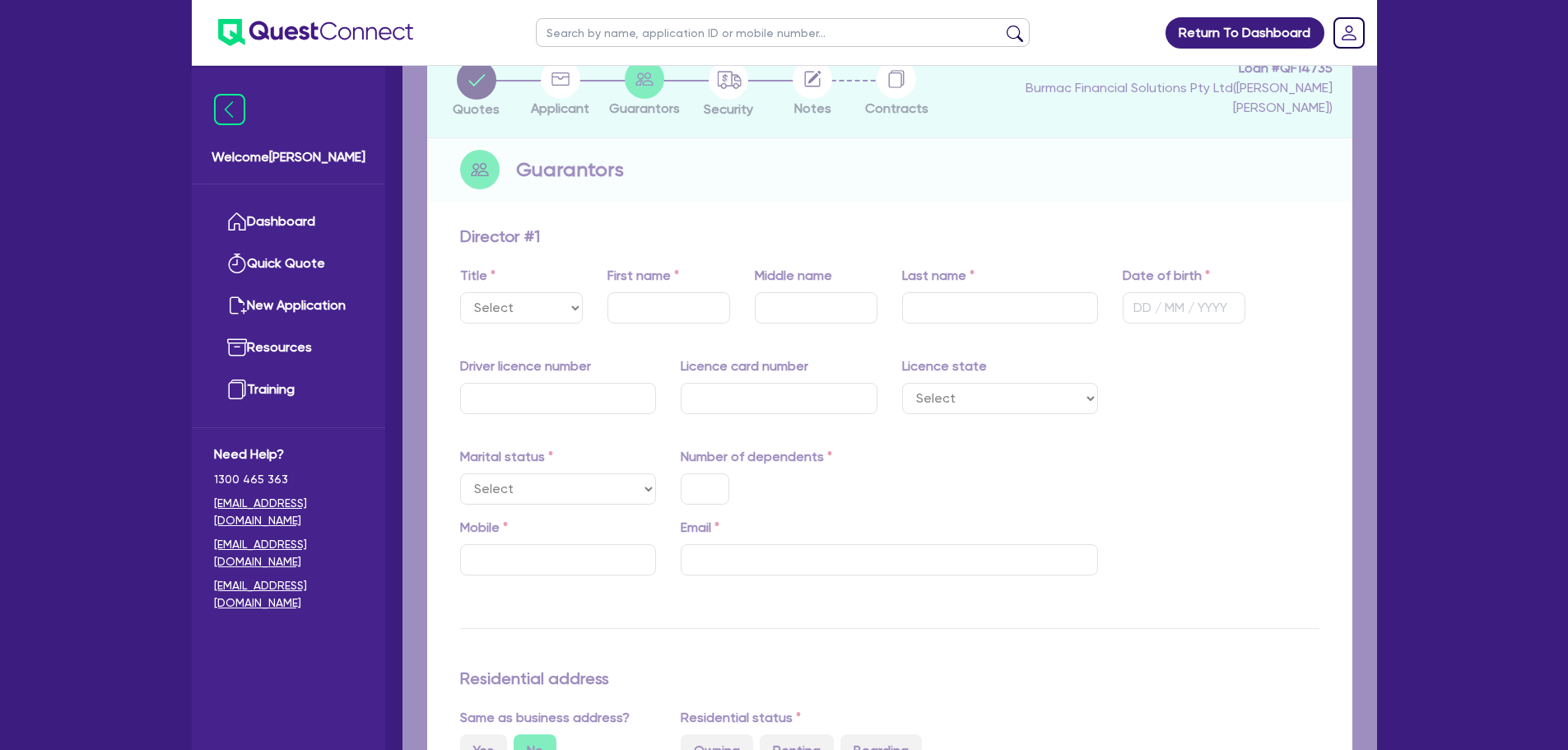 scroll, scrollTop: 0, scrollLeft: 0, axis: both 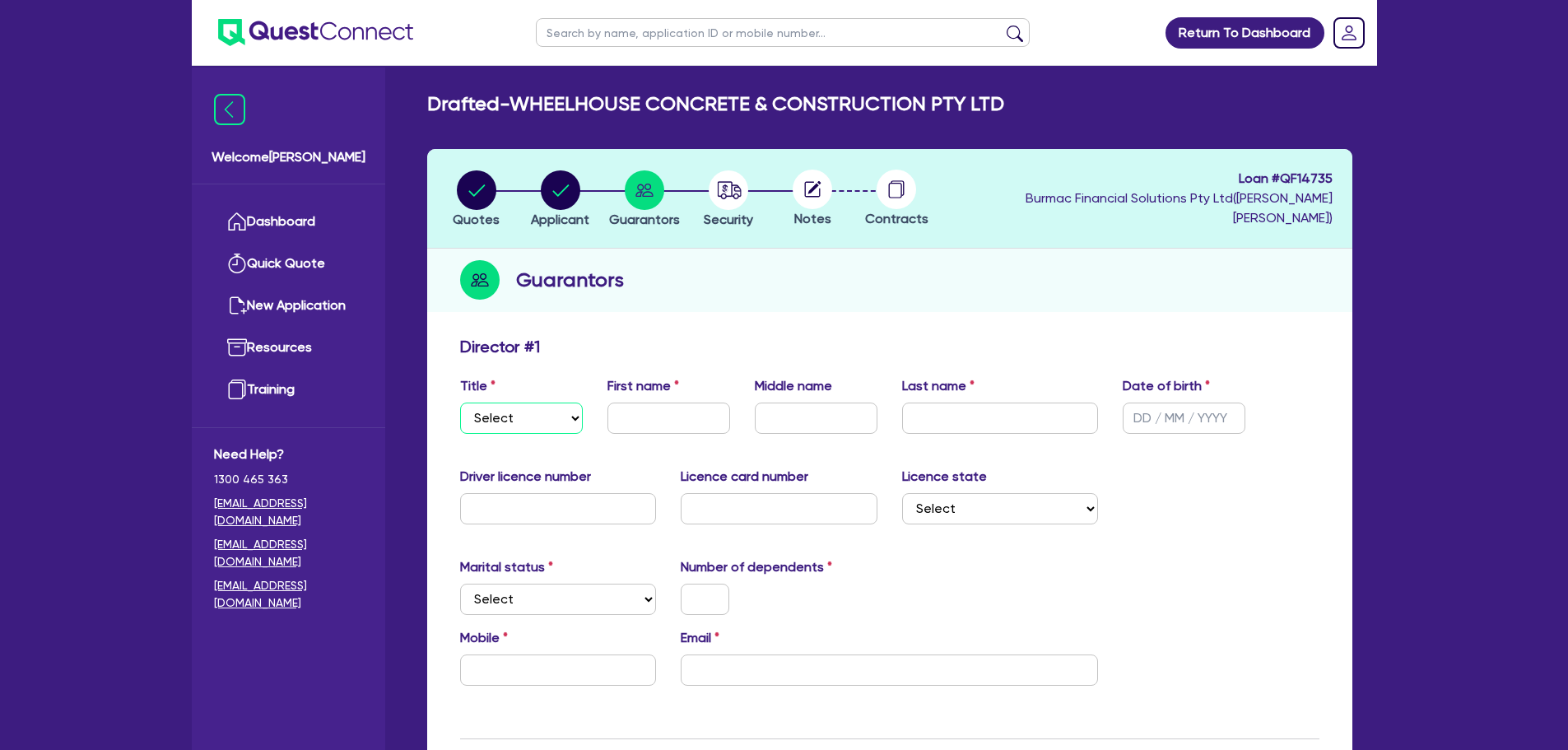 click on "Select Mr Mrs Ms Miss Dr" at bounding box center [521, 418] 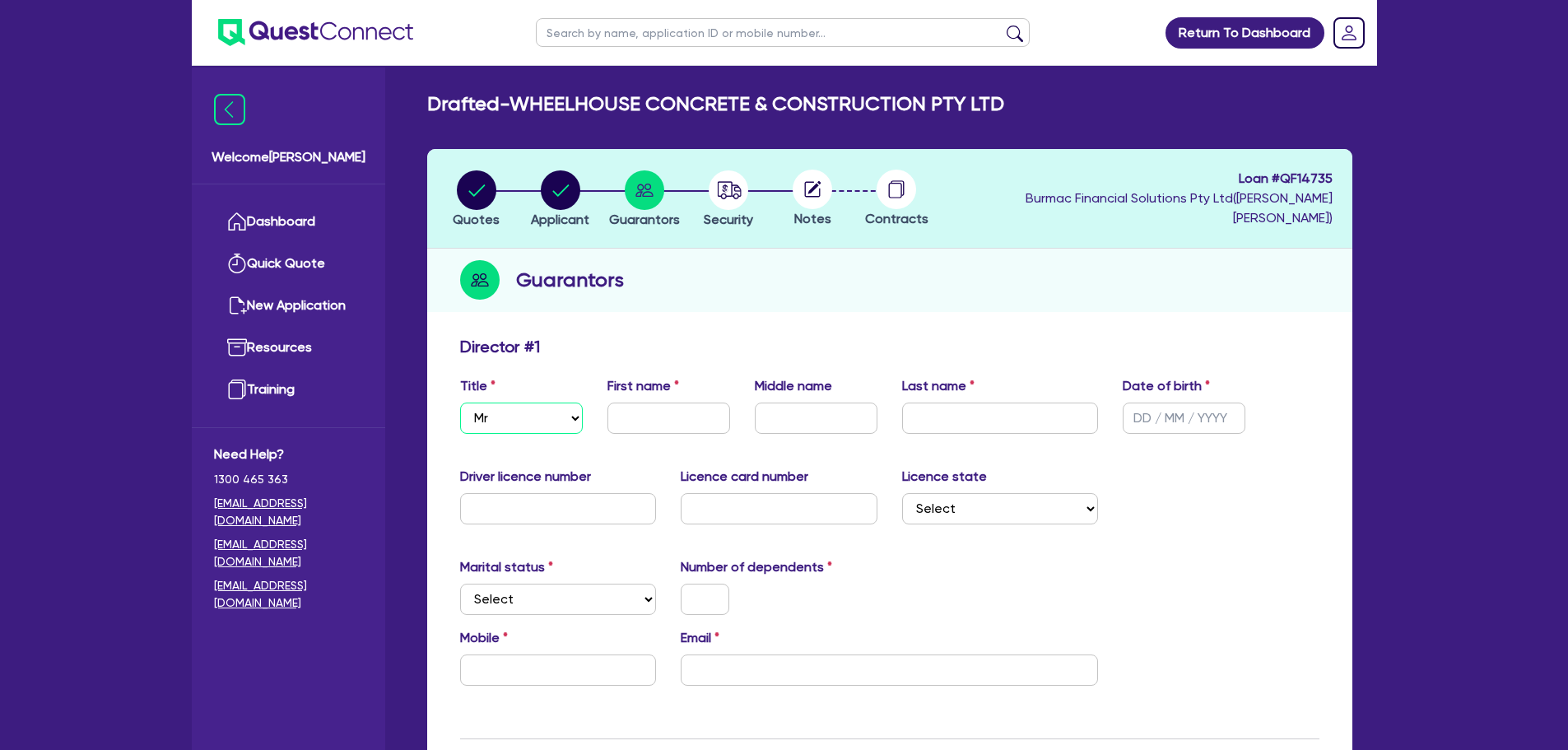 click on "Select Mr Mrs Ms Miss Dr" at bounding box center [521, 418] 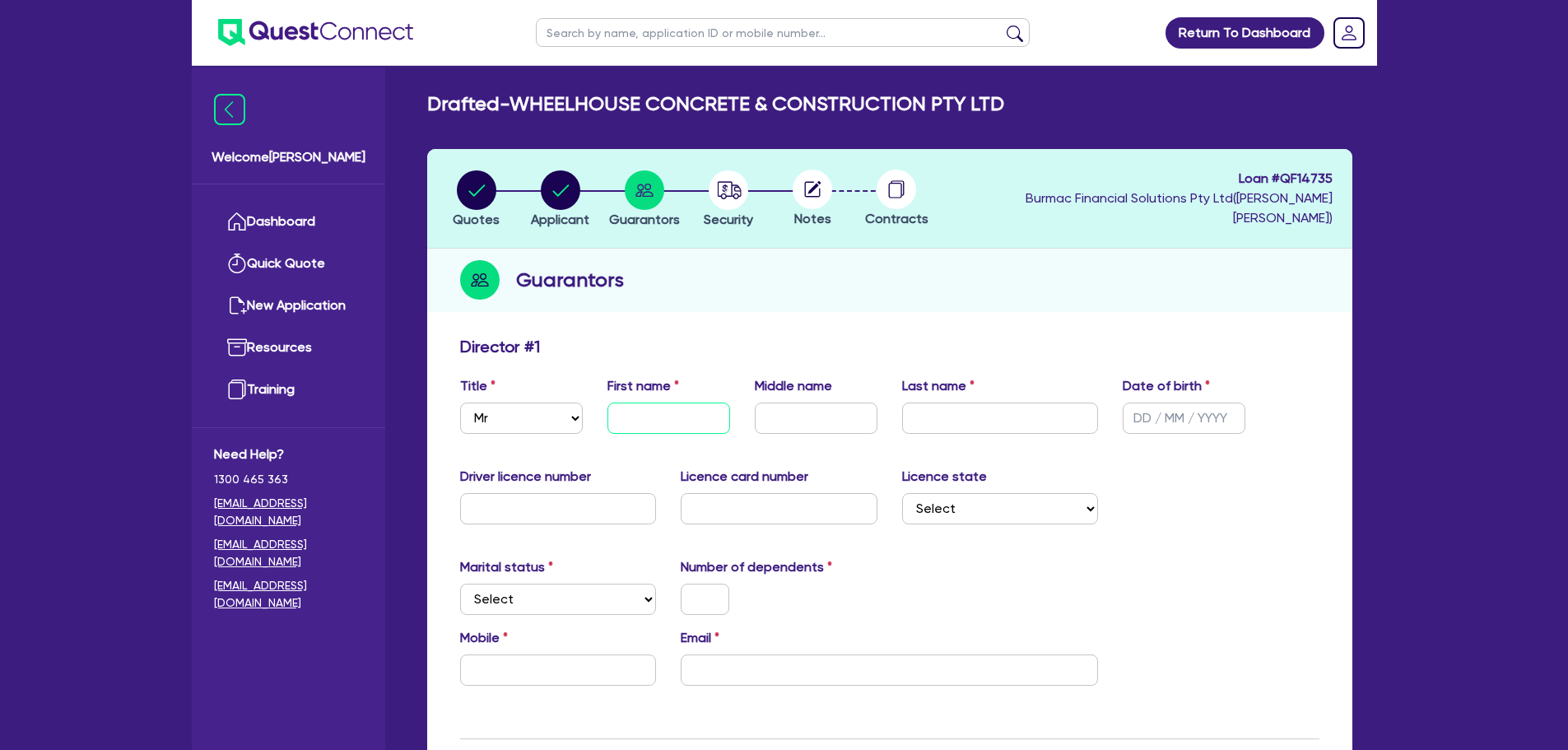drag, startPoint x: 635, startPoint y: 416, endPoint x: 660, endPoint y: 422, distance: 25.70992 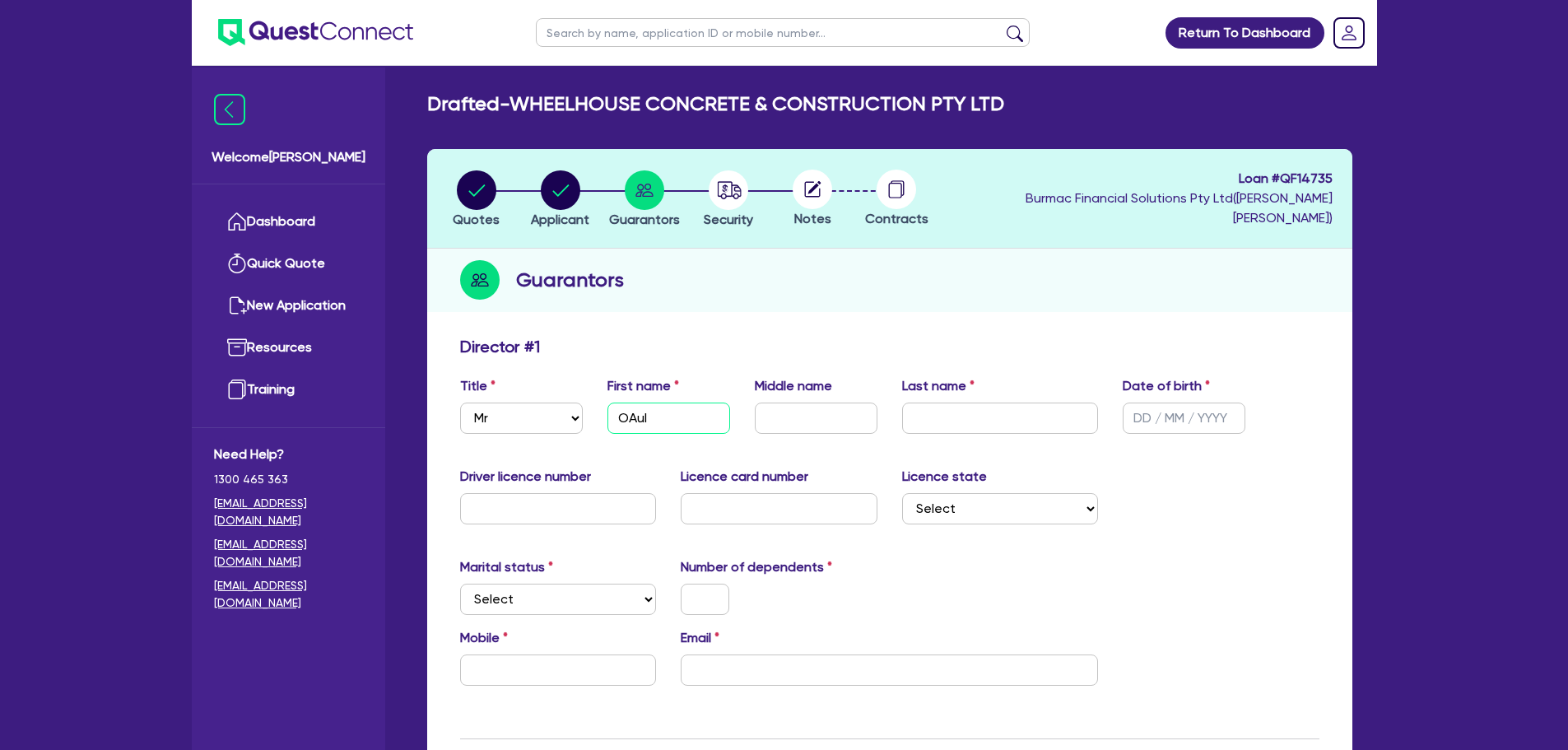 drag, startPoint x: 646, startPoint y: 411, endPoint x: 470, endPoint y: 433, distance: 177.36967 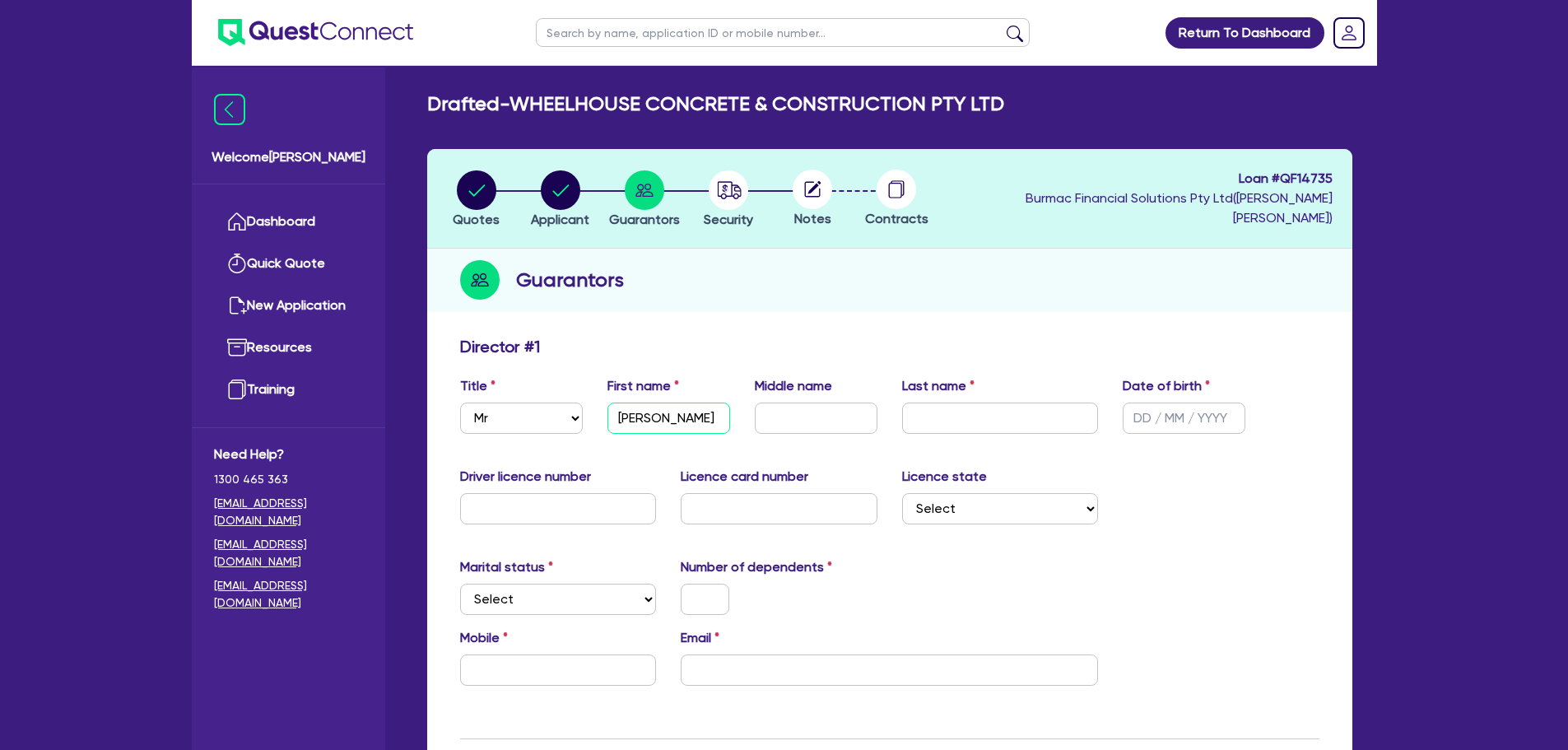 type on "[PERSON_NAME]" 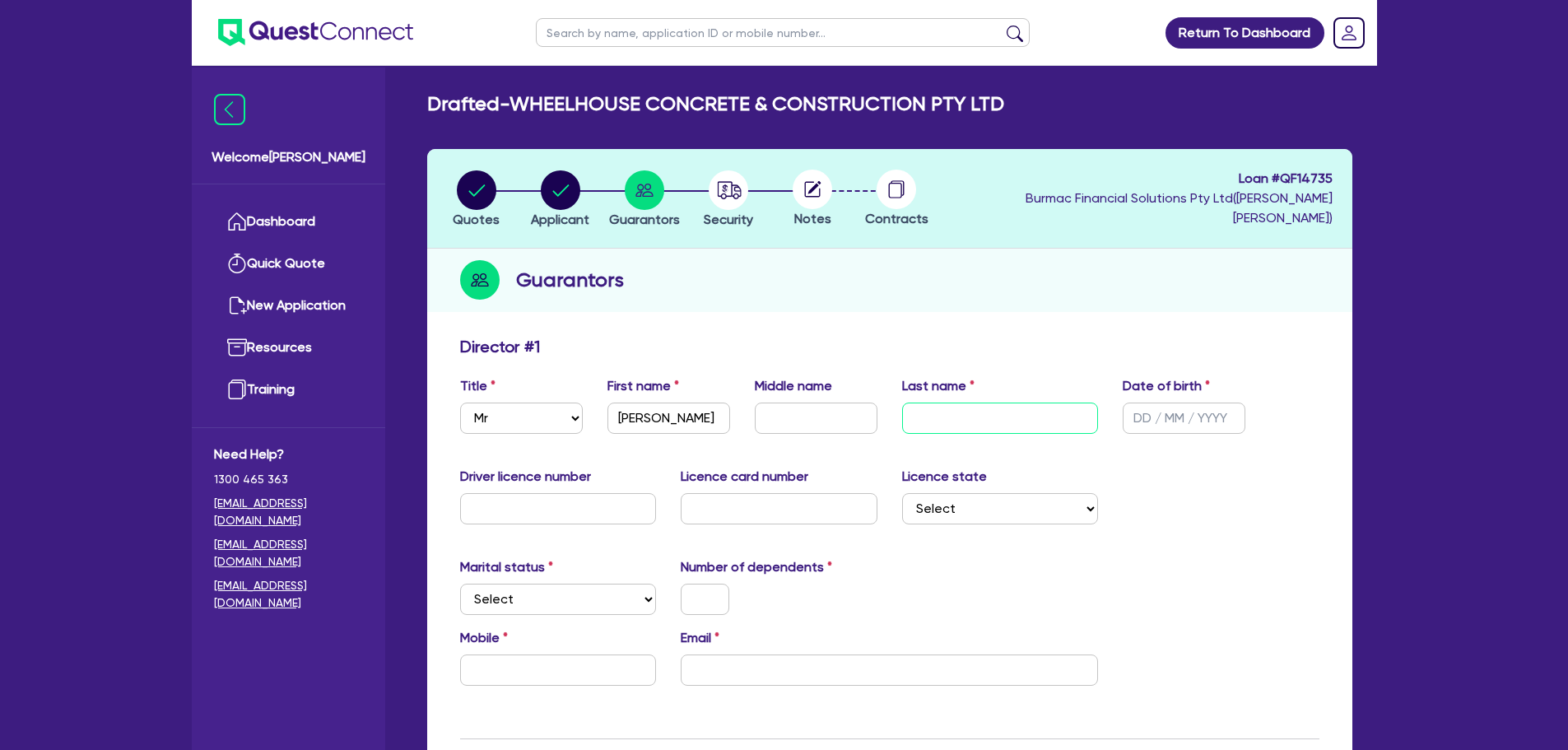 click at bounding box center (1000, 418) 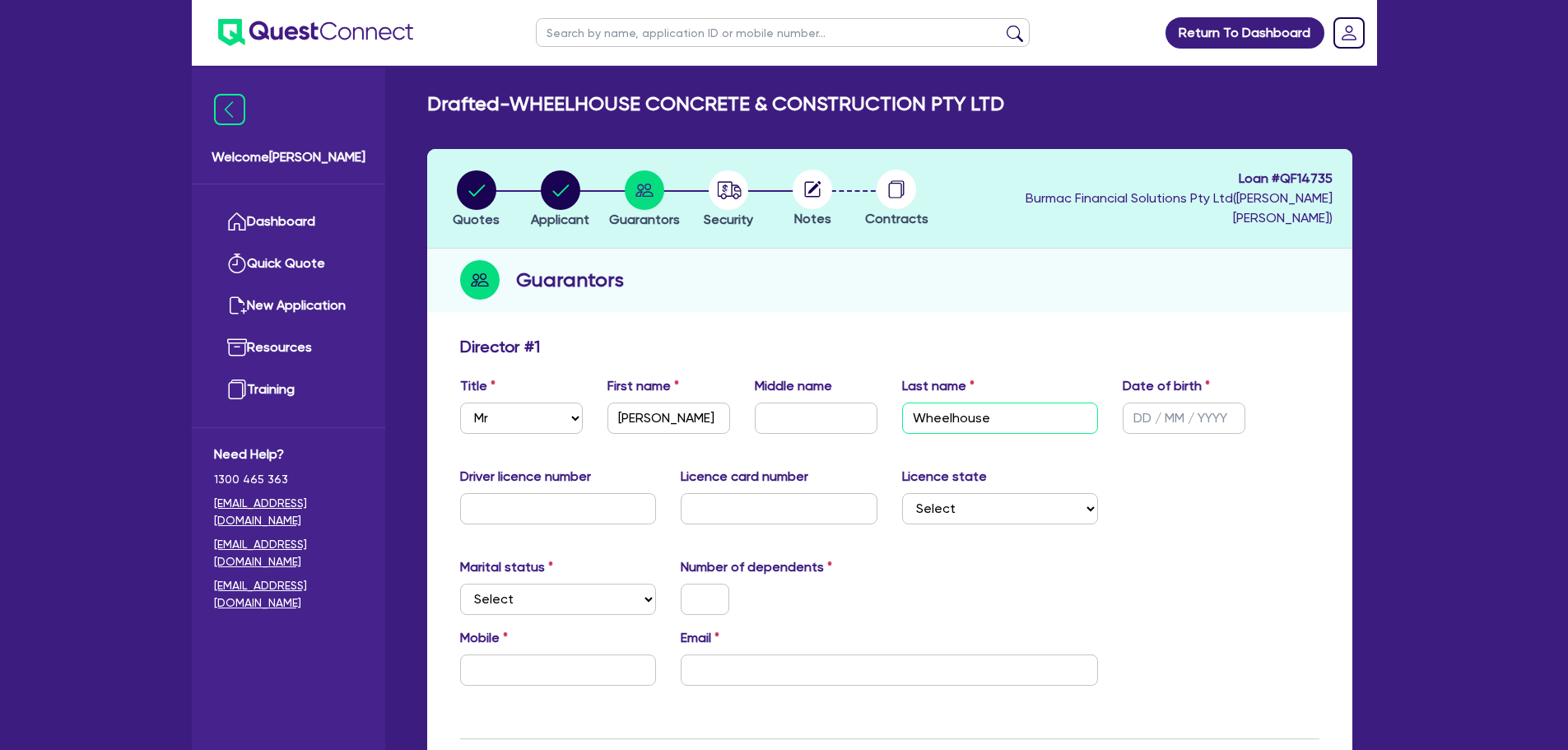 type on "Wheelhouse" 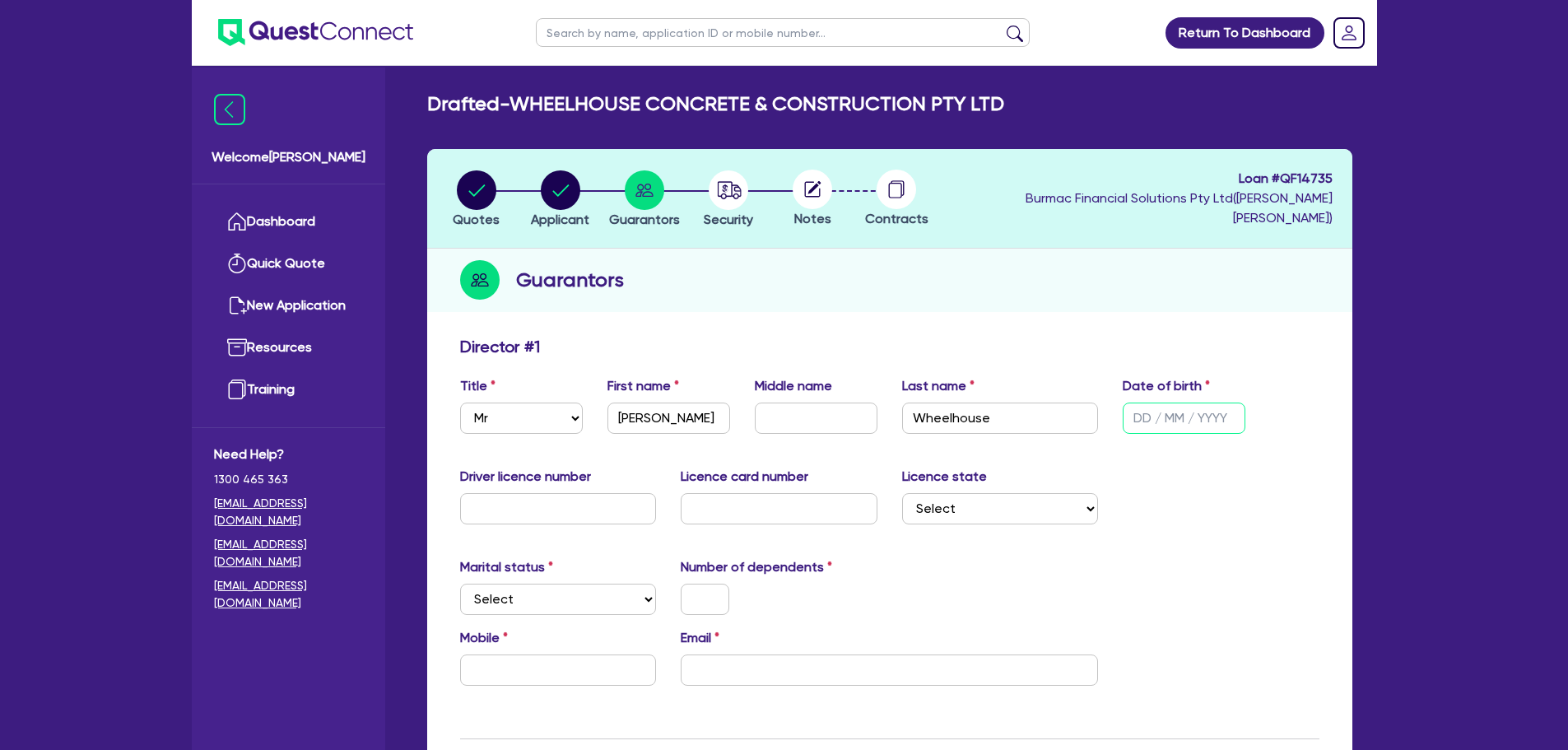 click at bounding box center [1184, 418] 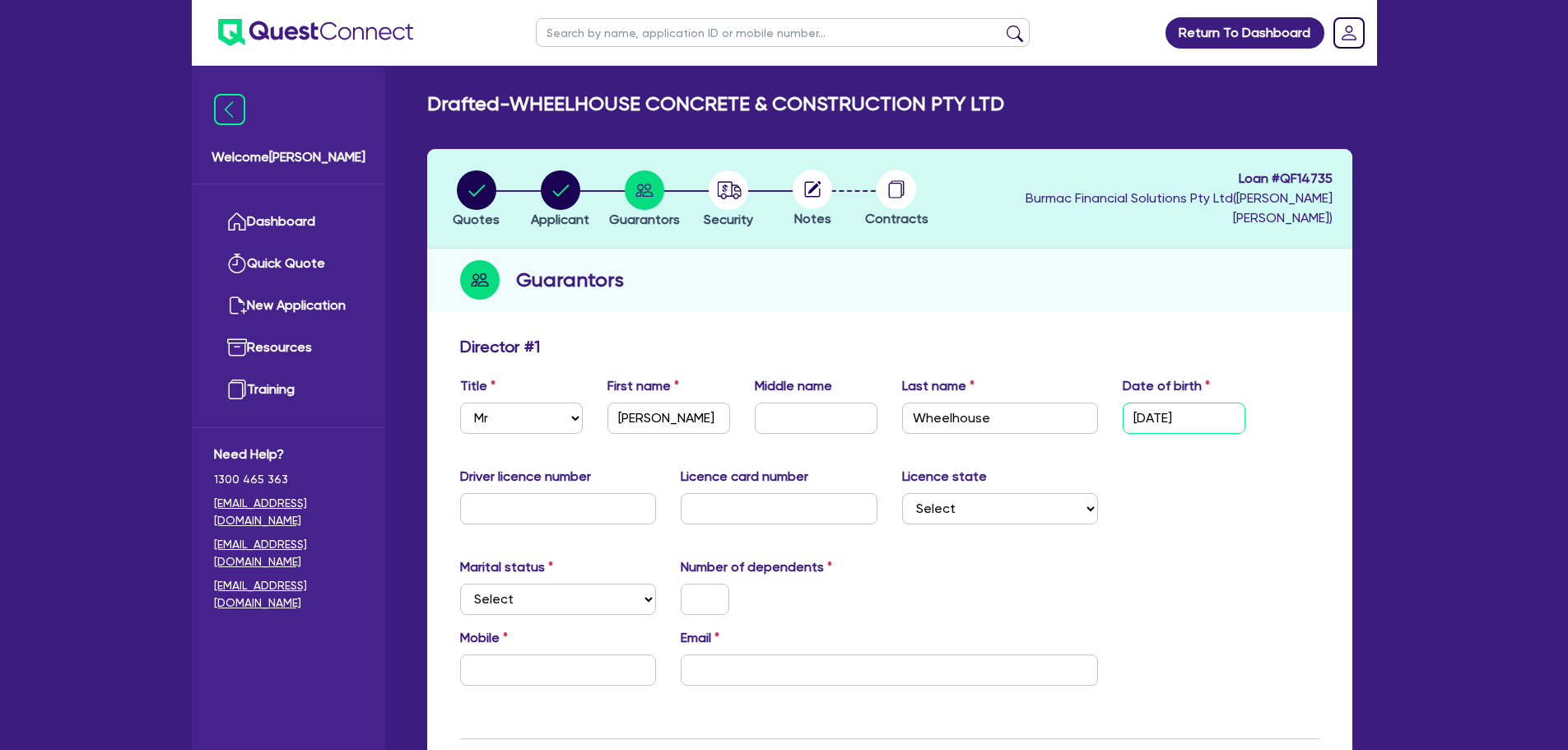 type on "[DATE]" 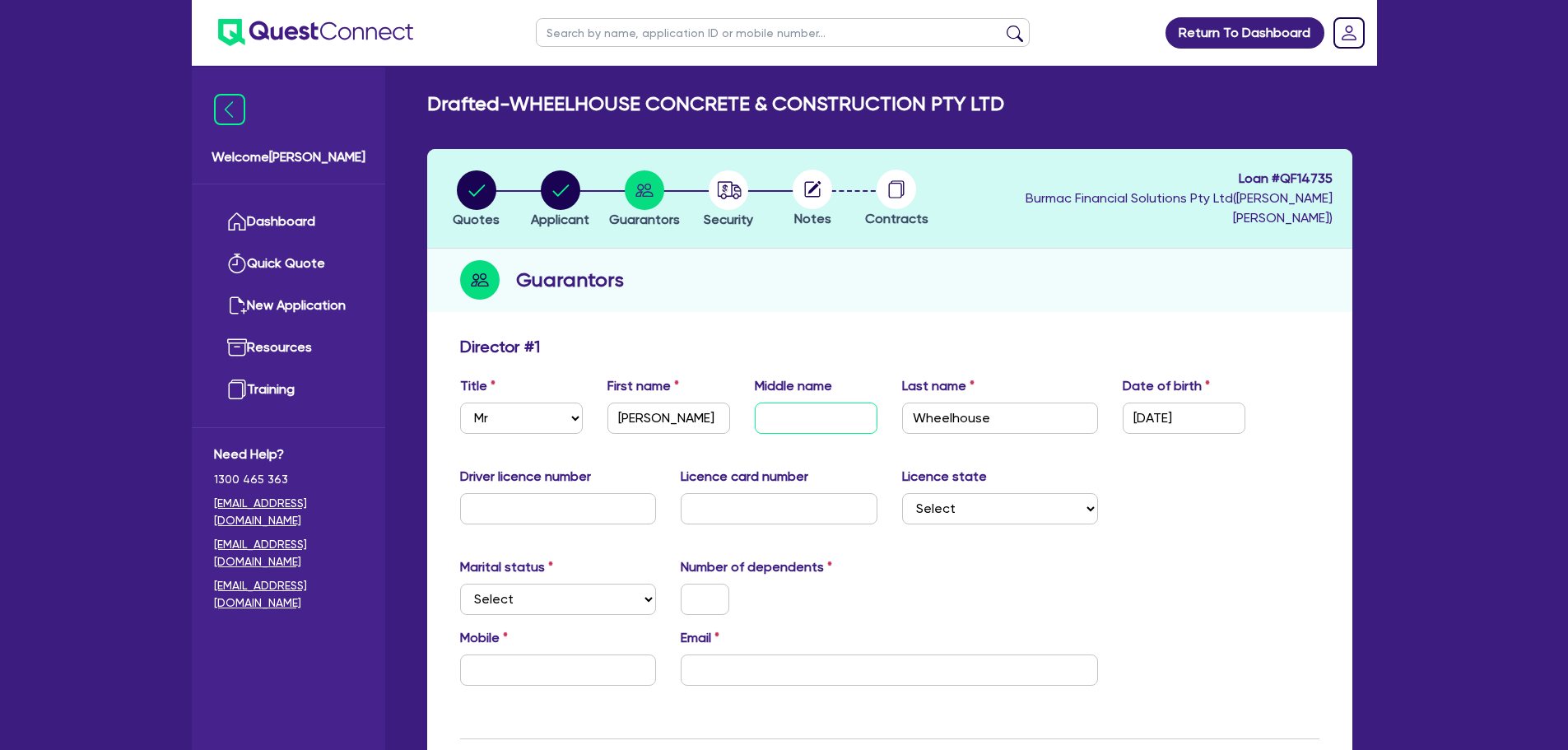 click at bounding box center [816, 418] 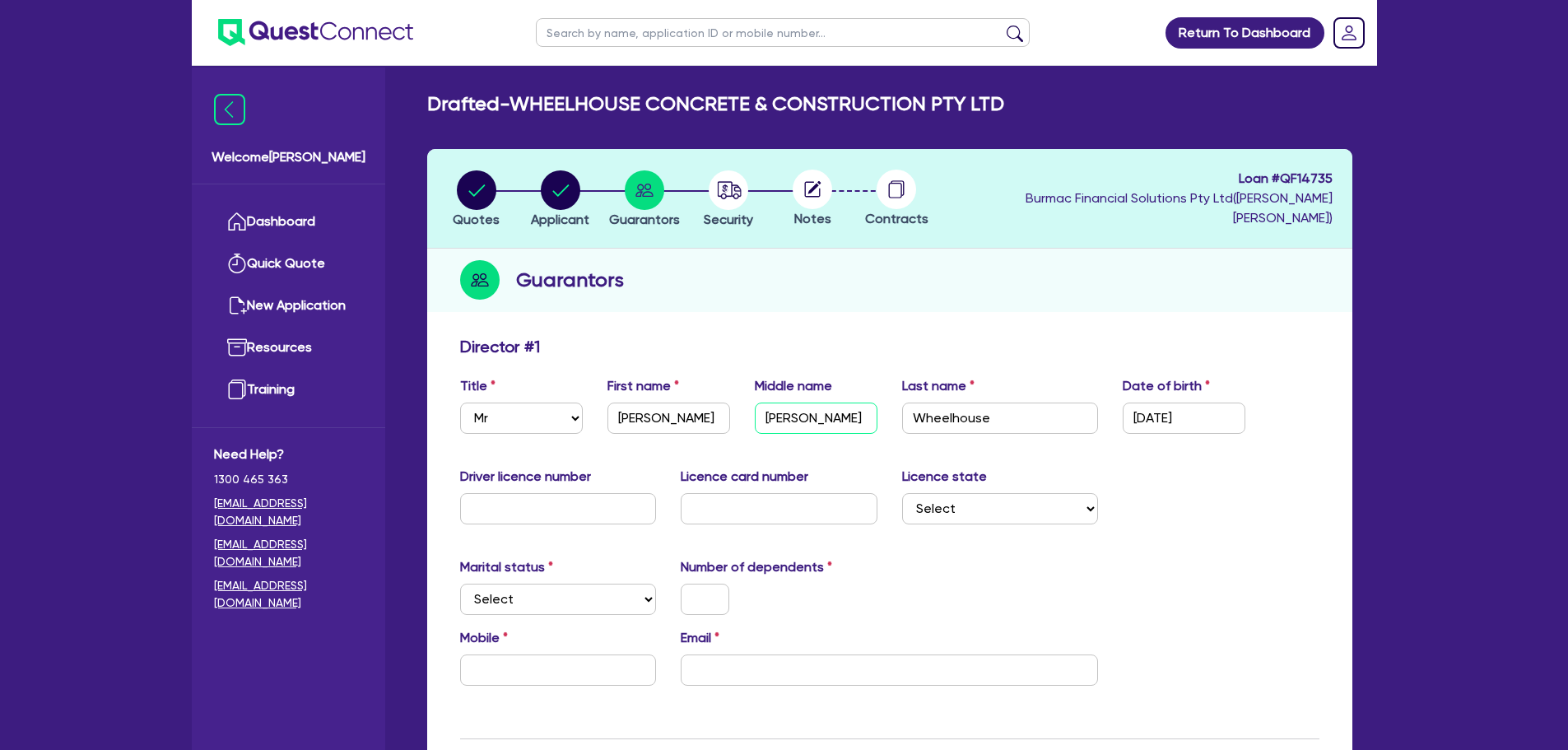type on "[PERSON_NAME]" 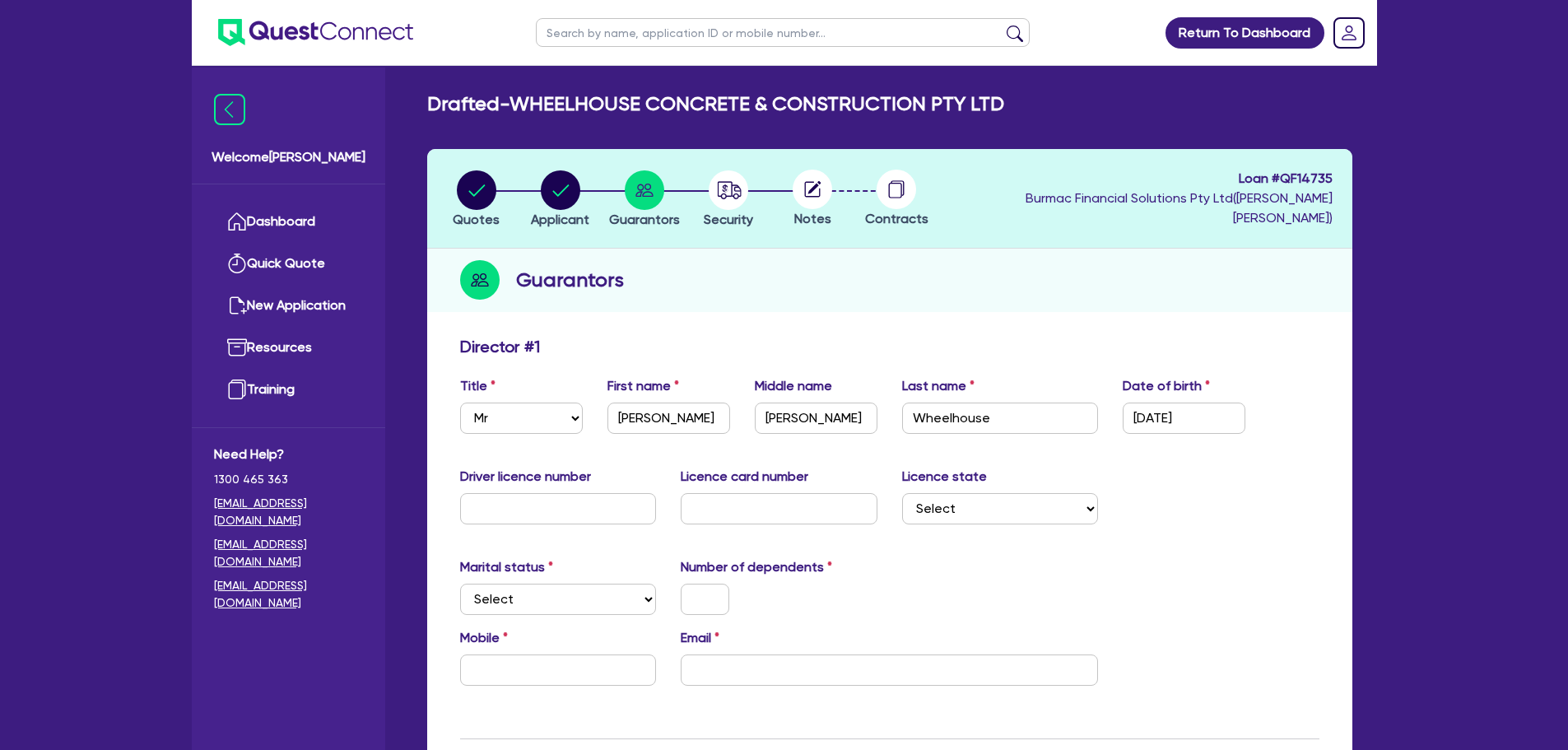 drag, startPoint x: 1269, startPoint y: 507, endPoint x: 1055, endPoint y: 525, distance: 214.7557 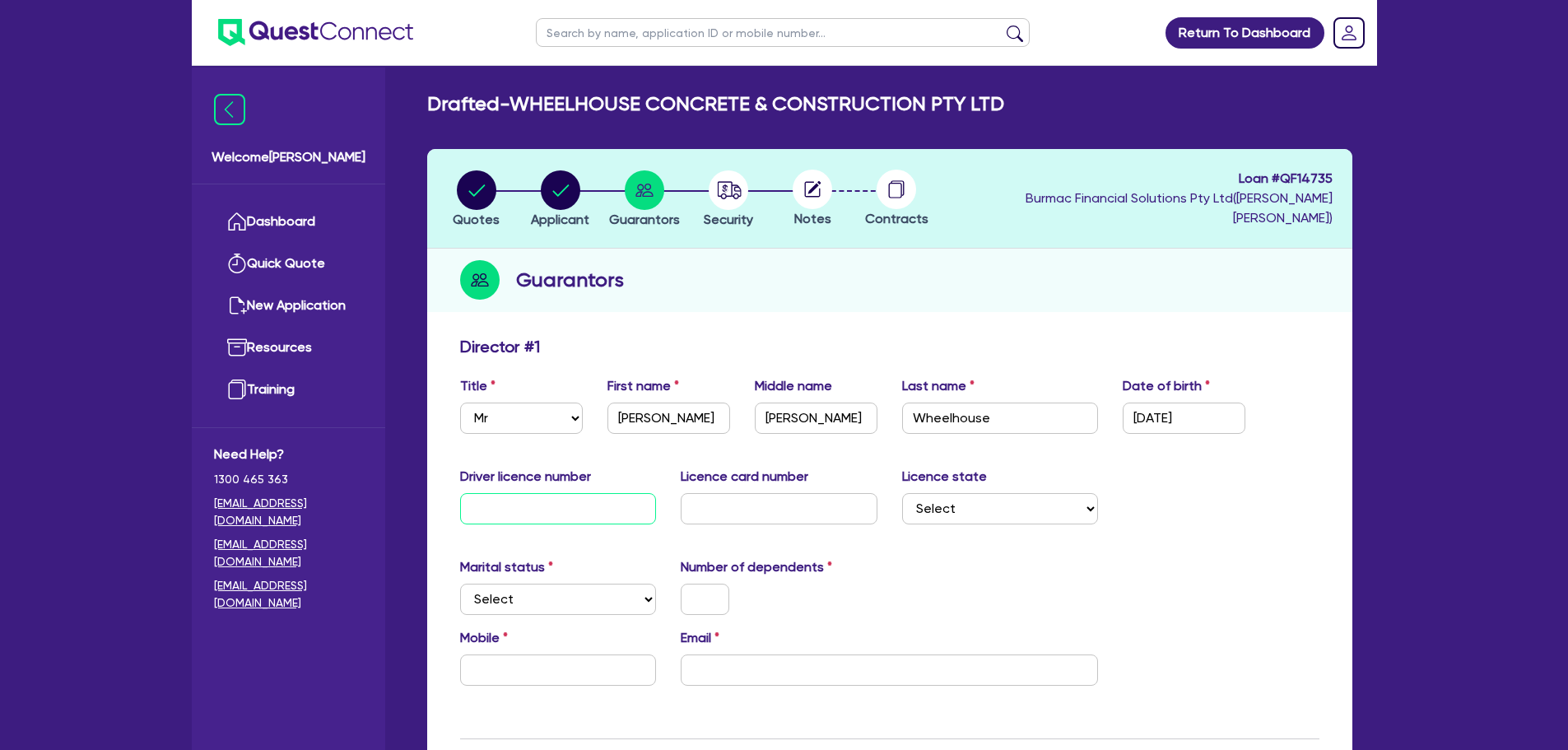 click at bounding box center (558, 509) 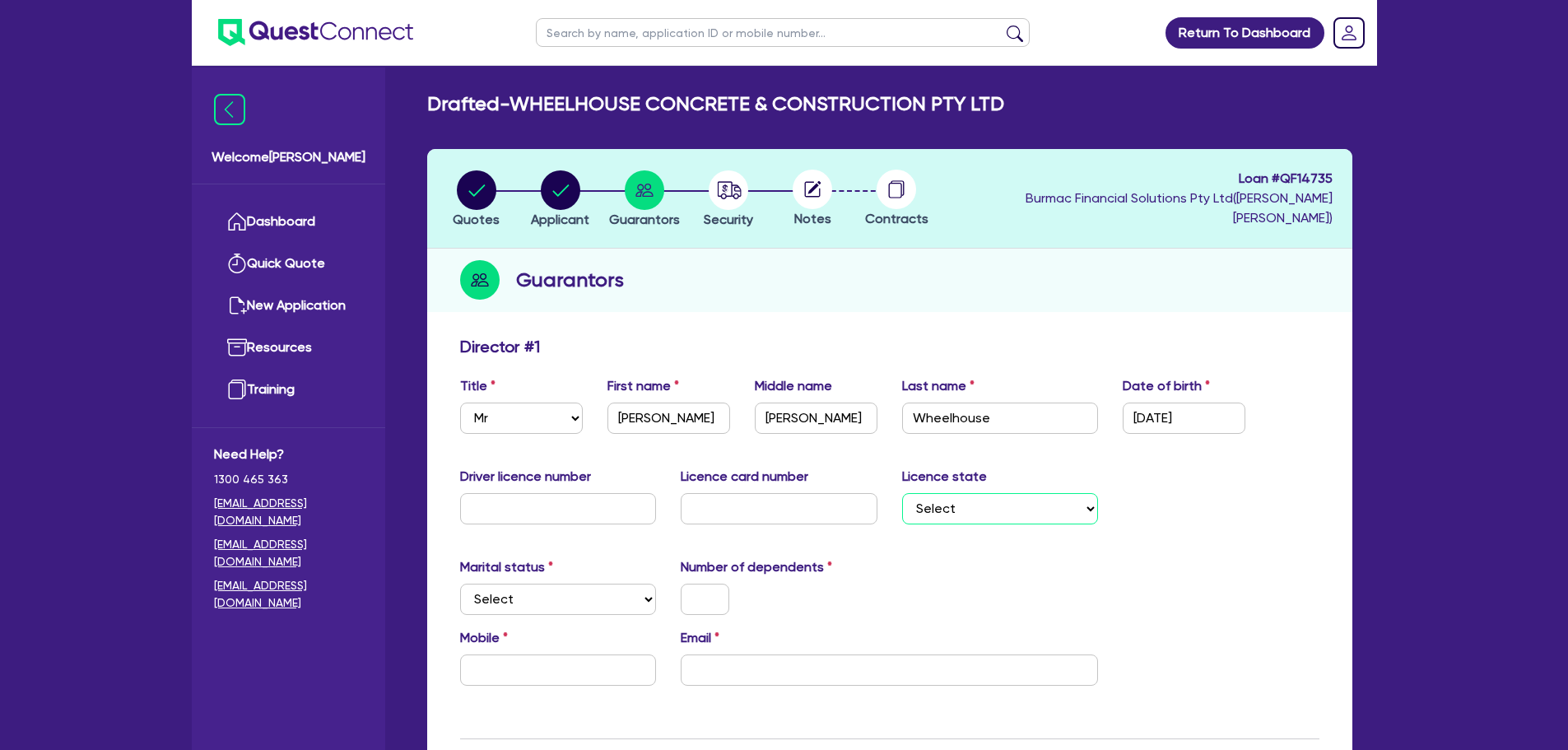 click on "Select [GEOGRAPHIC_DATA] [GEOGRAPHIC_DATA] [GEOGRAPHIC_DATA] [GEOGRAPHIC_DATA] [GEOGRAPHIC_DATA] SA [GEOGRAPHIC_DATA] [GEOGRAPHIC_DATA]" at bounding box center (1000, 509) 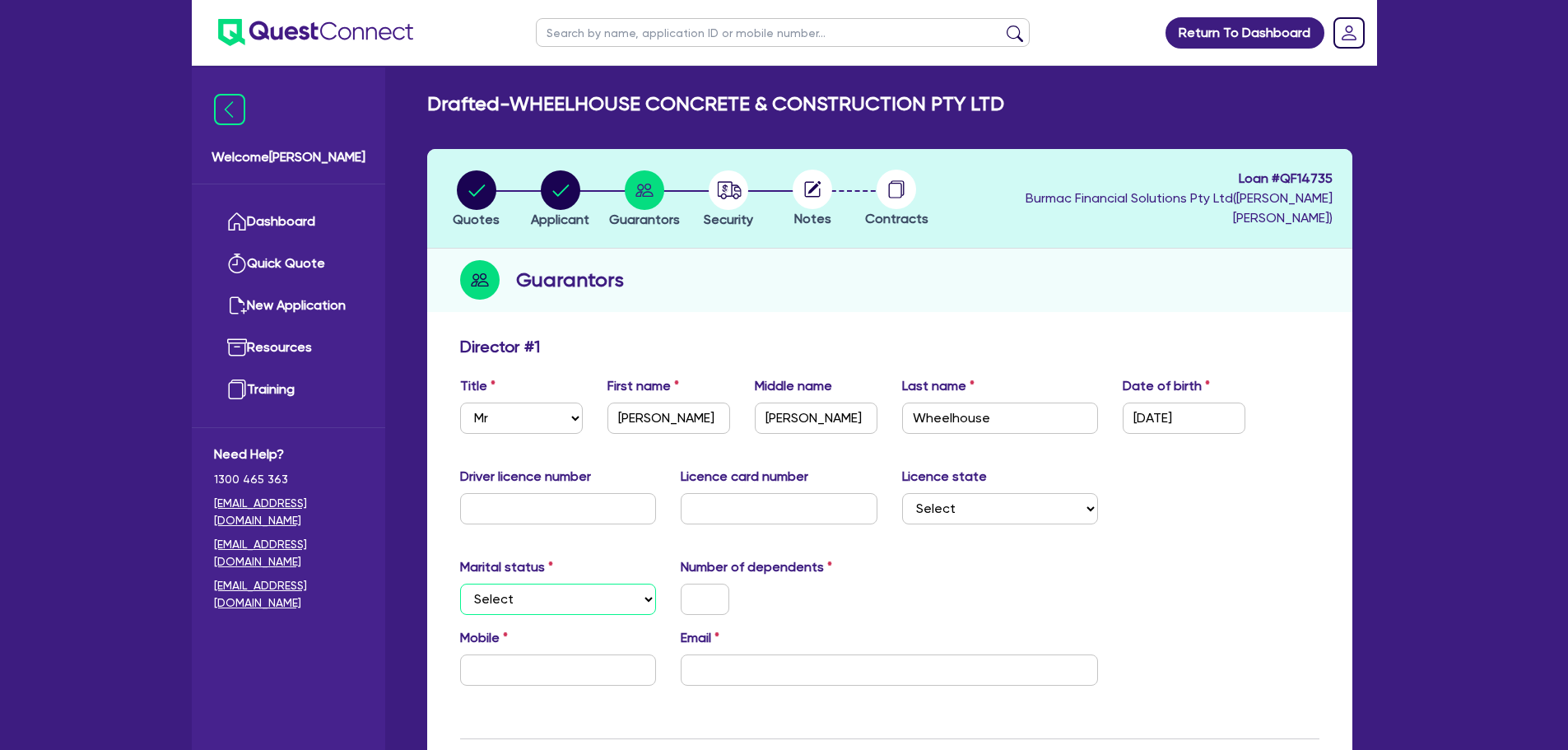 click on "Select Single Married De Facto / Partner" at bounding box center [558, 599] 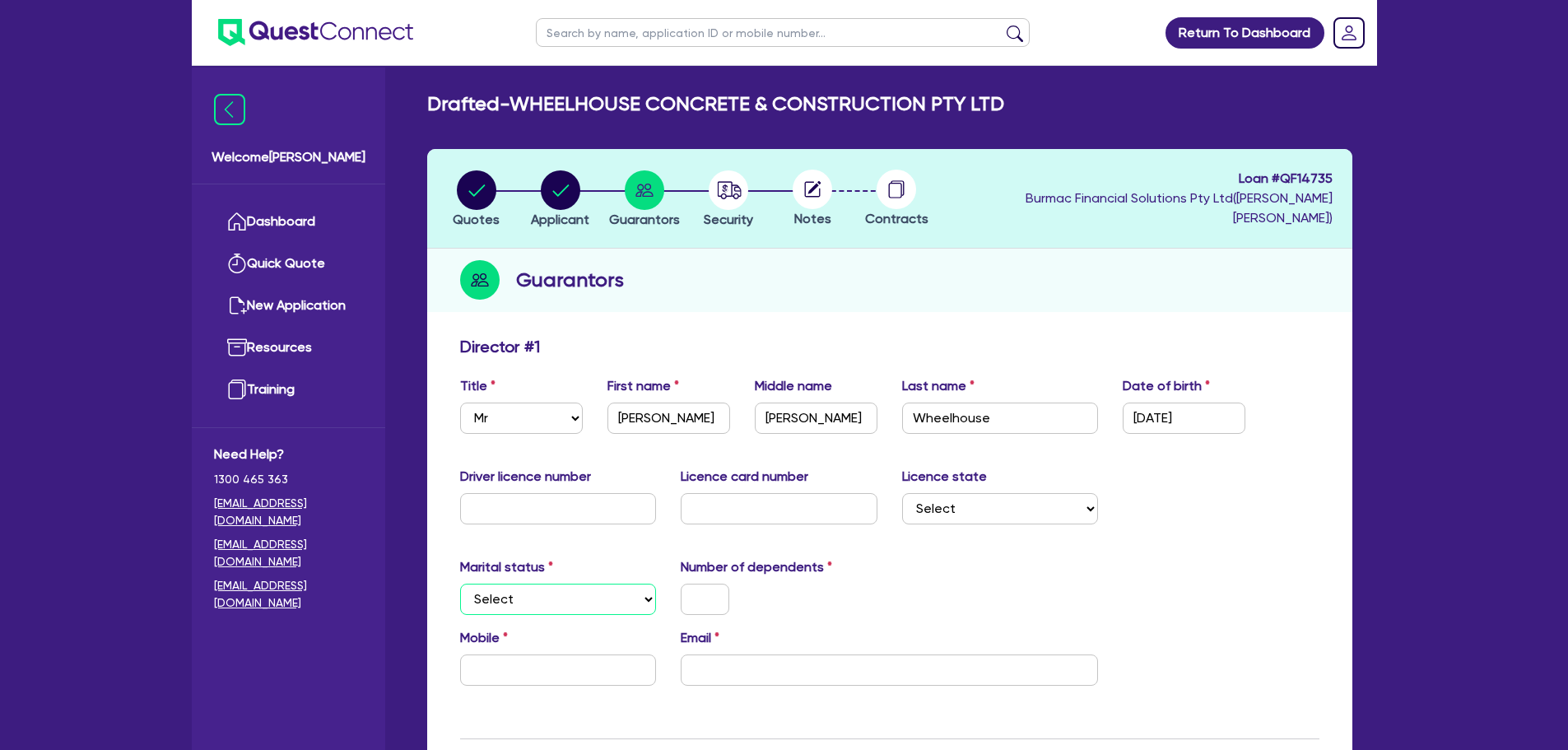 select on "MARRIED" 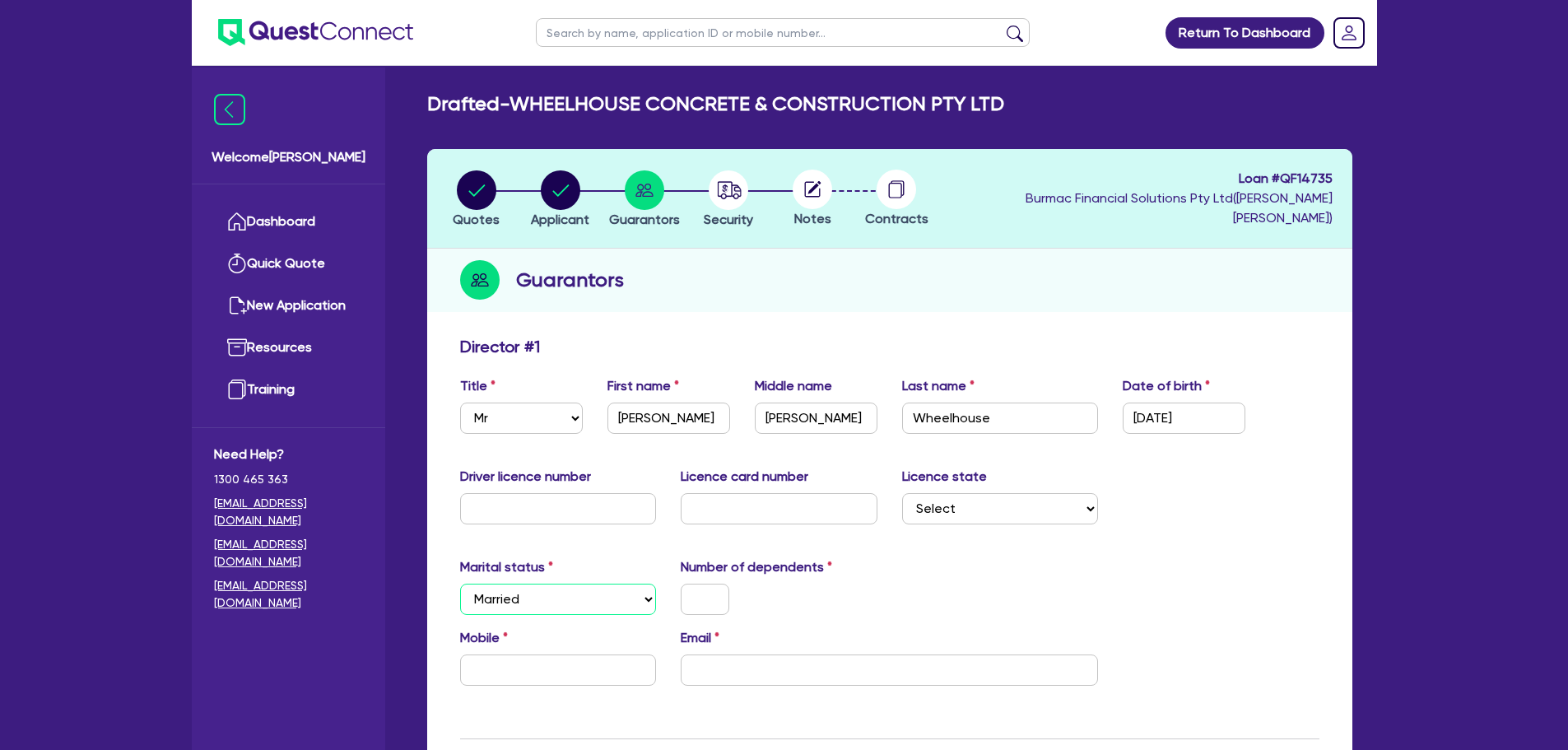click on "Select Single Married De Facto / Partner" at bounding box center (558, 599) 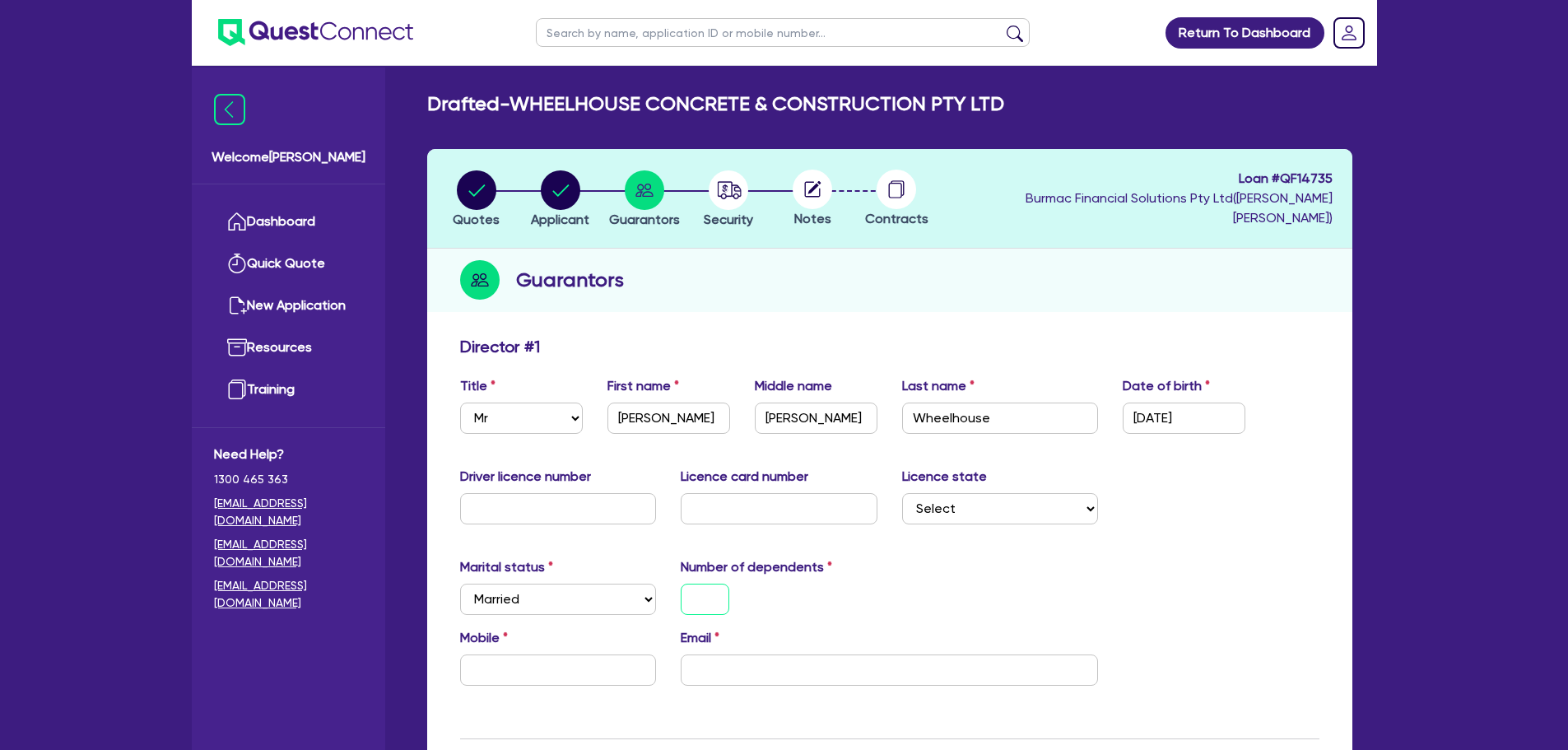 drag, startPoint x: 698, startPoint y: 599, endPoint x: 675, endPoint y: 616, distance: 28.6007 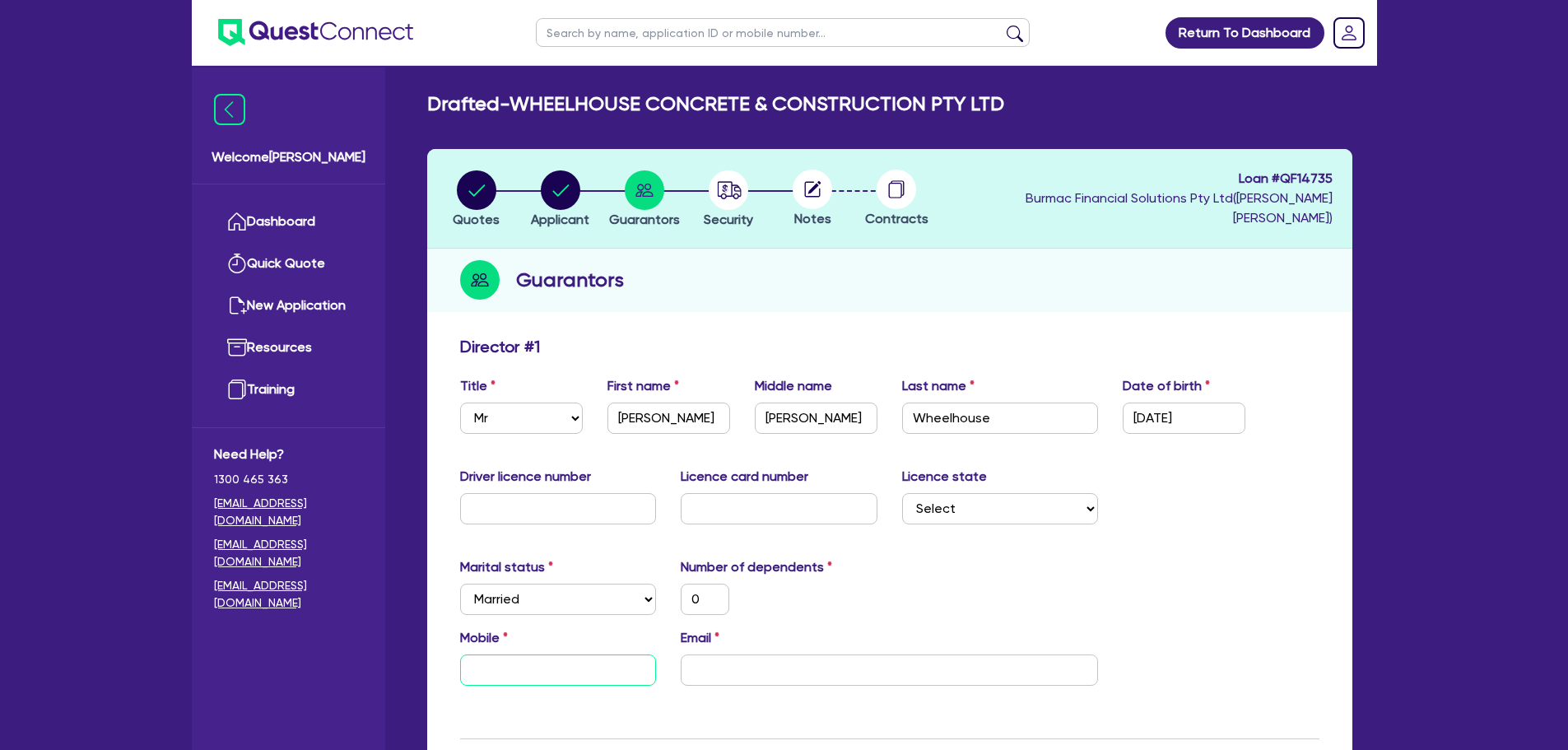 click at bounding box center [558, 670] 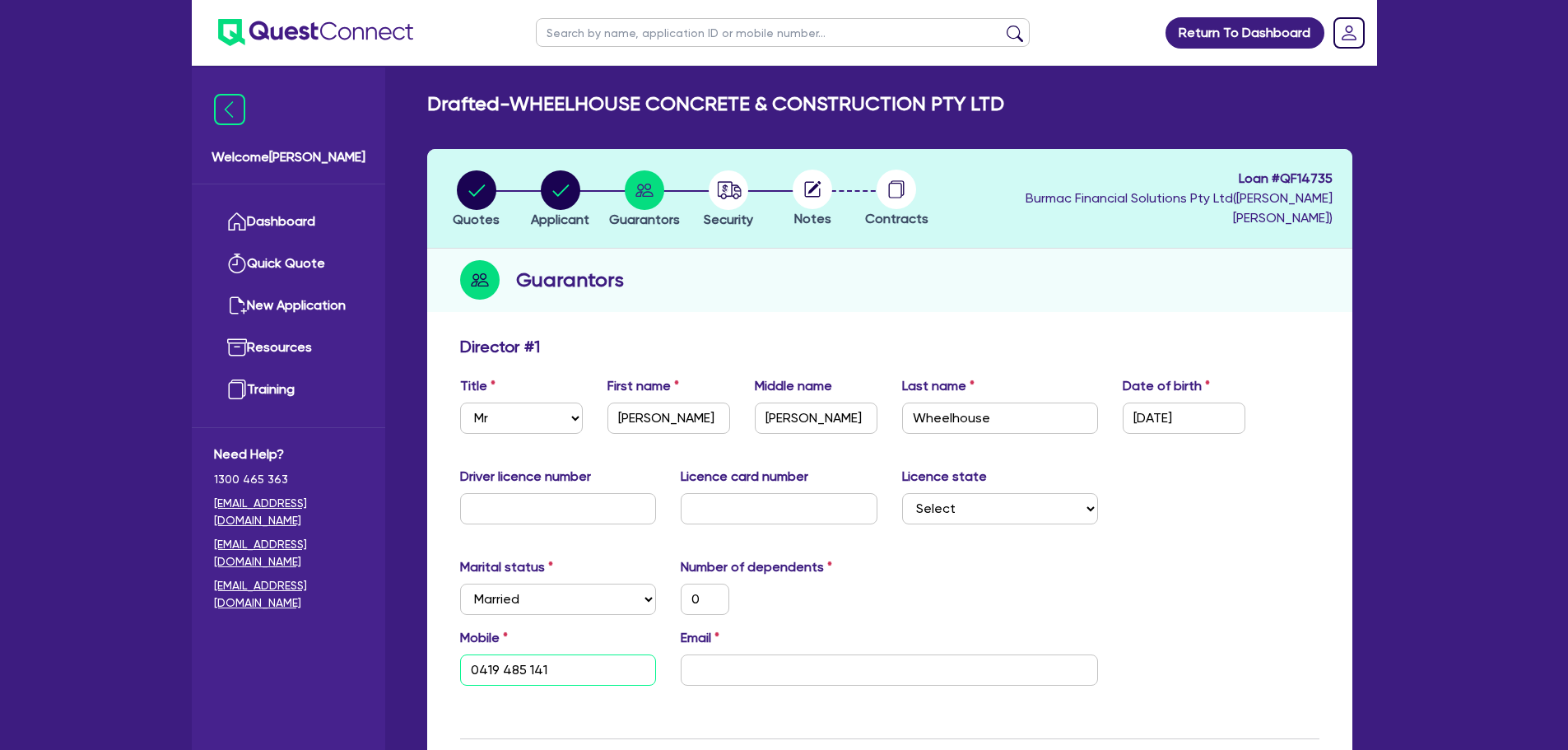 type on "0419 485 141" 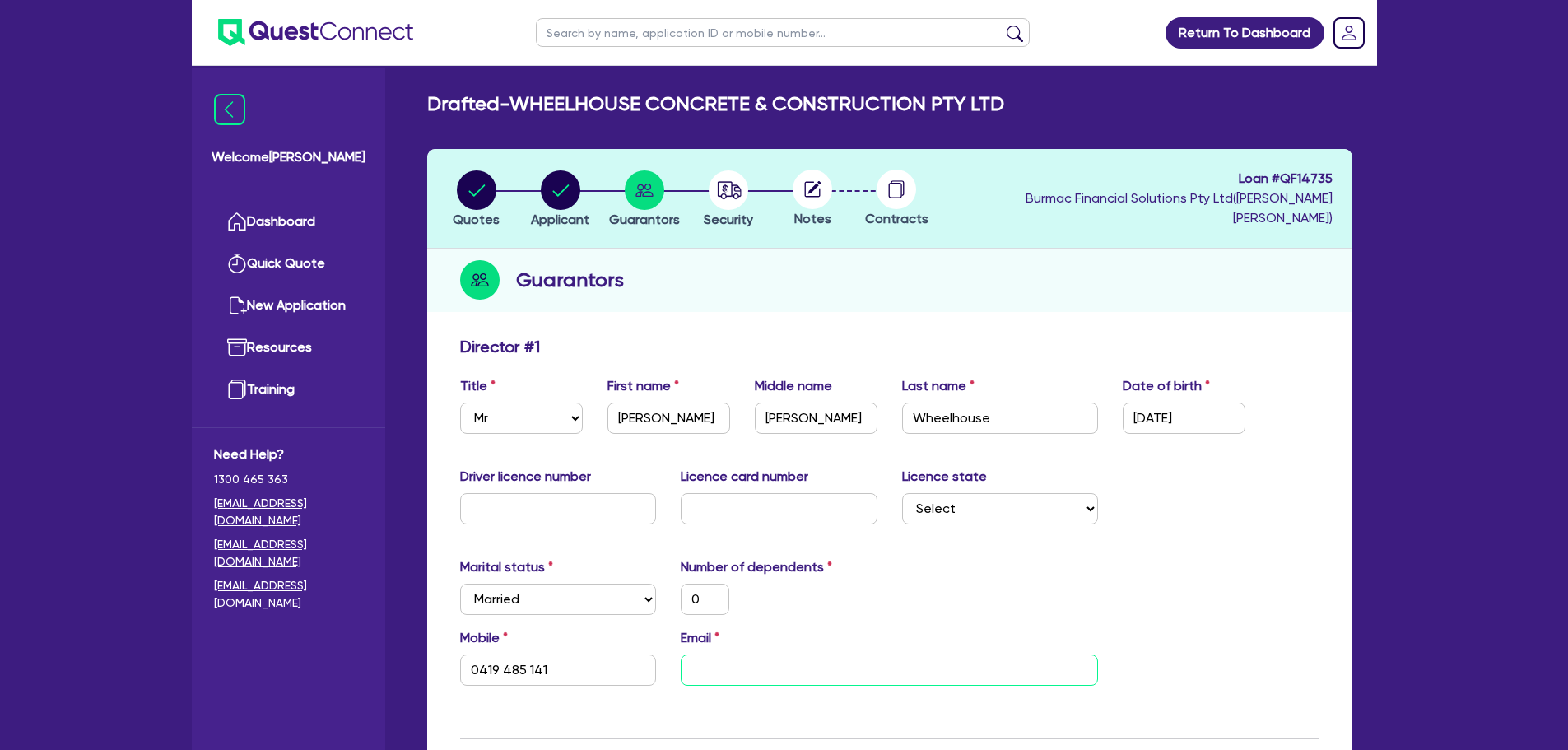 click at bounding box center [889, 670] 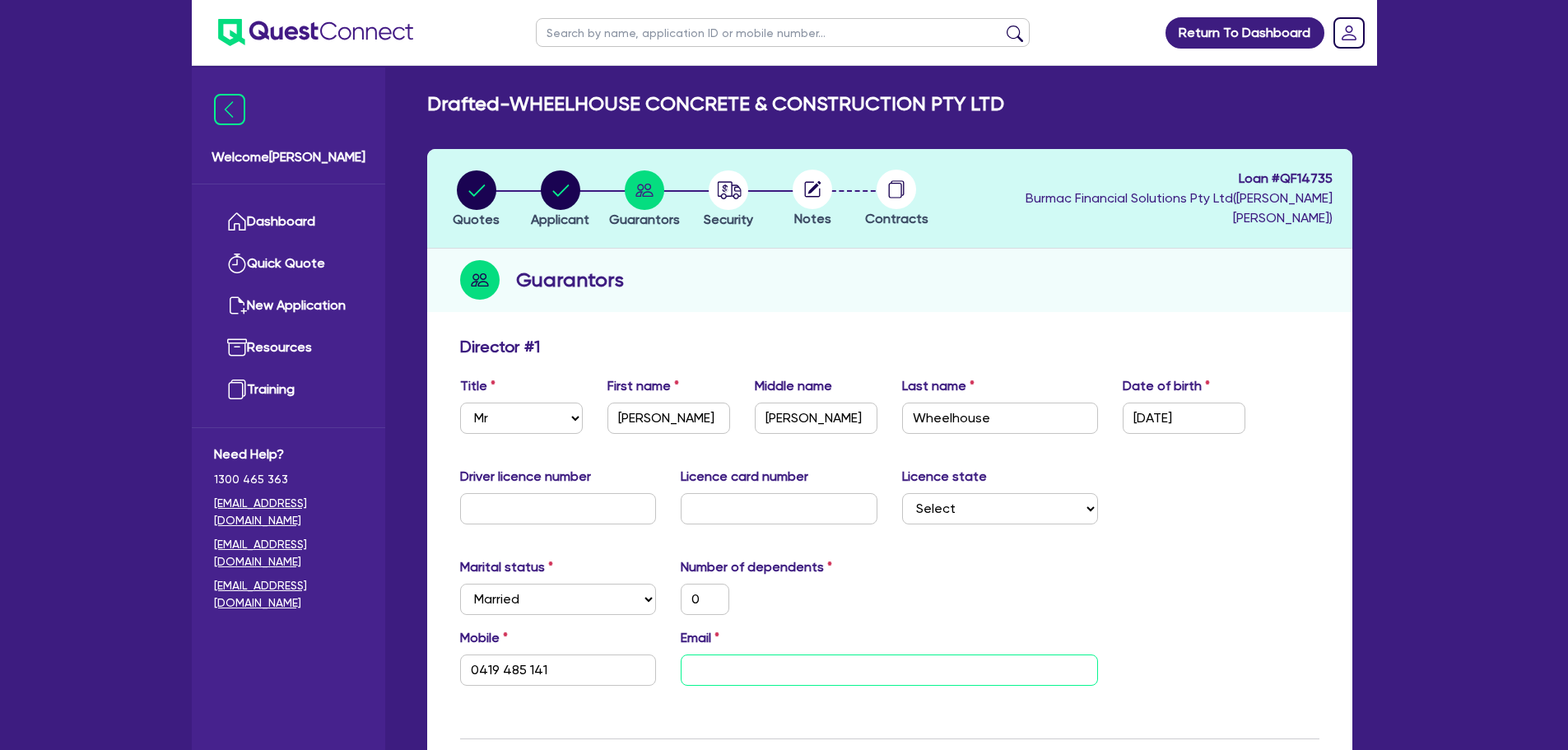 click at bounding box center (889, 670) 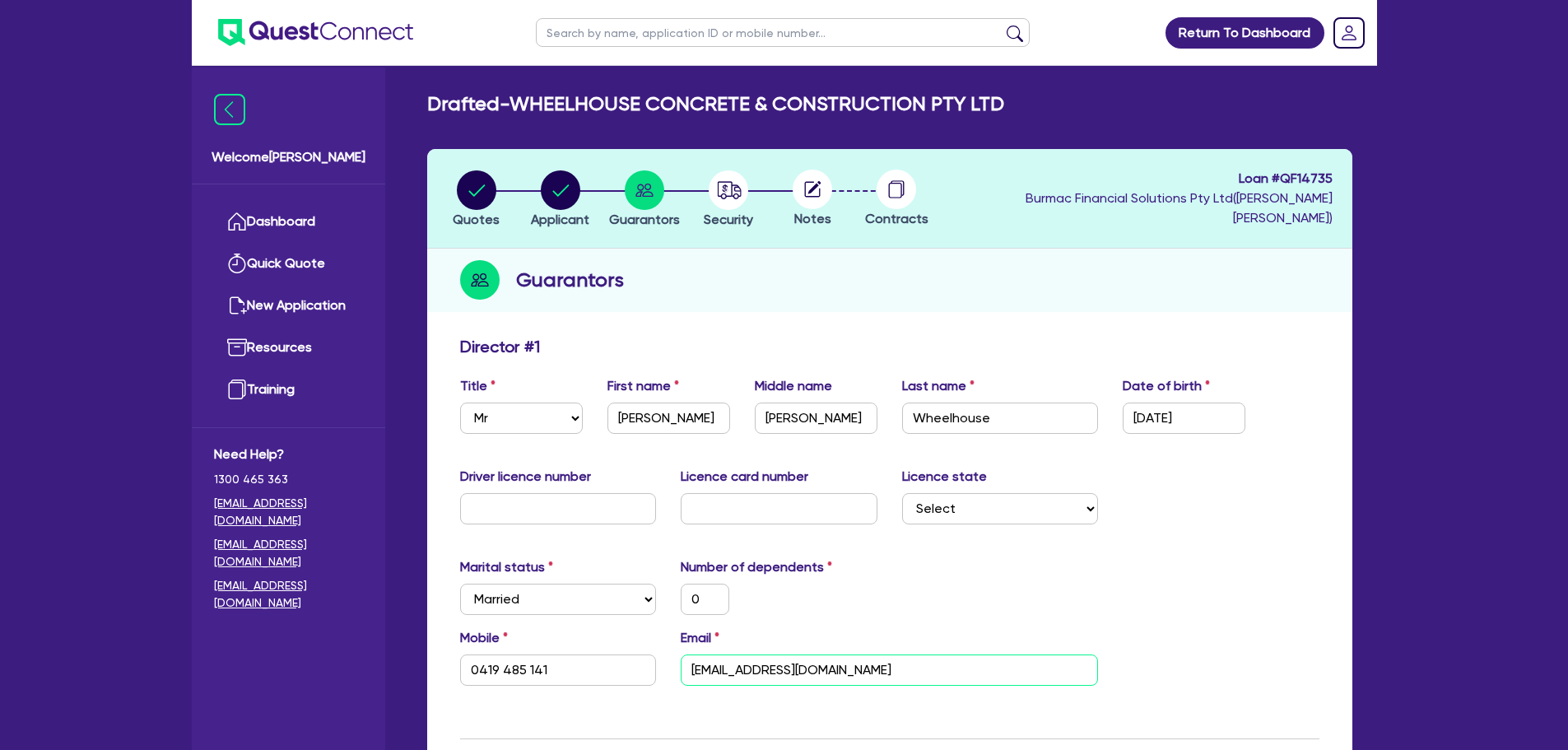 type on "[EMAIL_ADDRESS][DOMAIN_NAME]" 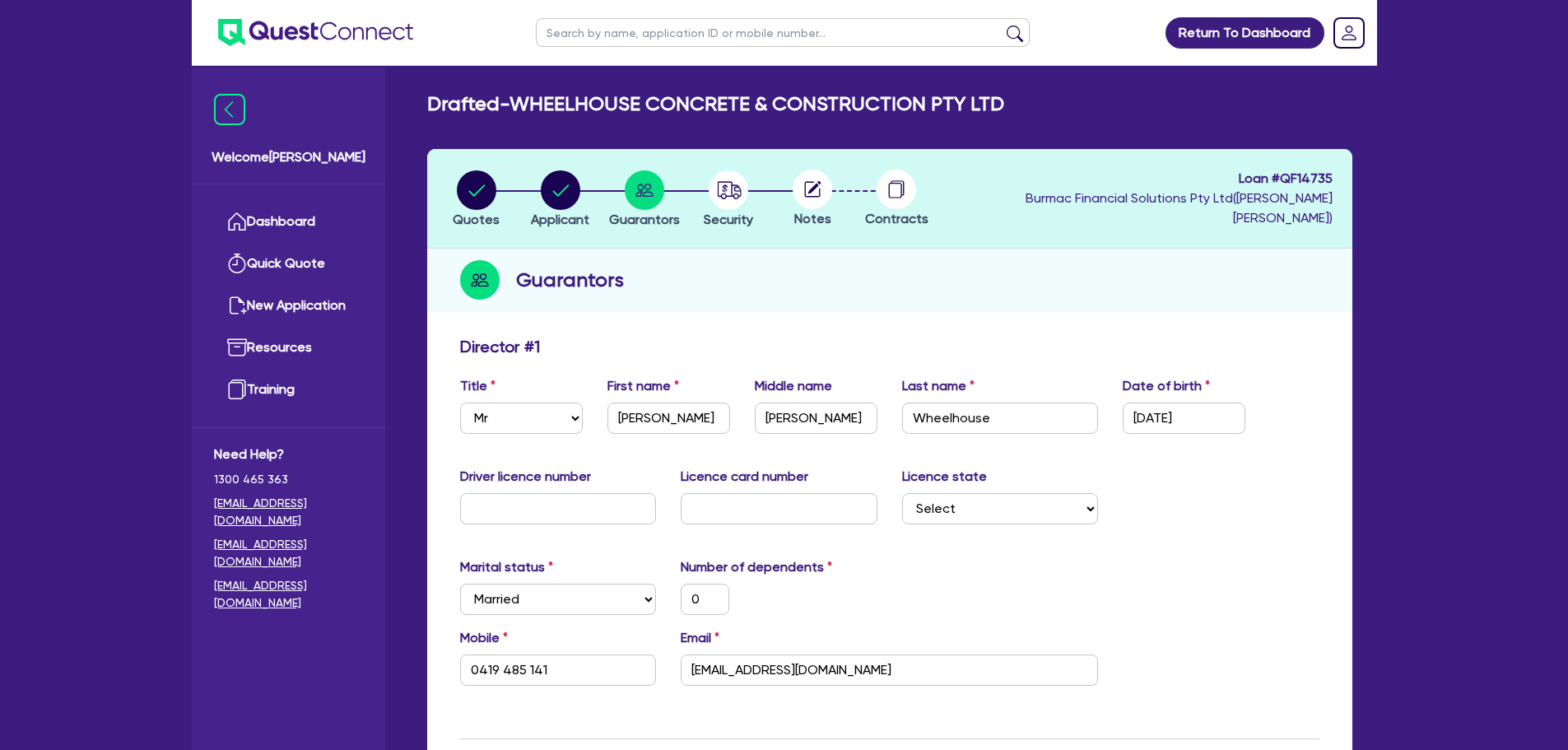 click on "Marital status Select [DEMOGRAPHIC_DATA] Married De Facto / Partner Number of dependents 0" at bounding box center [890, 593] 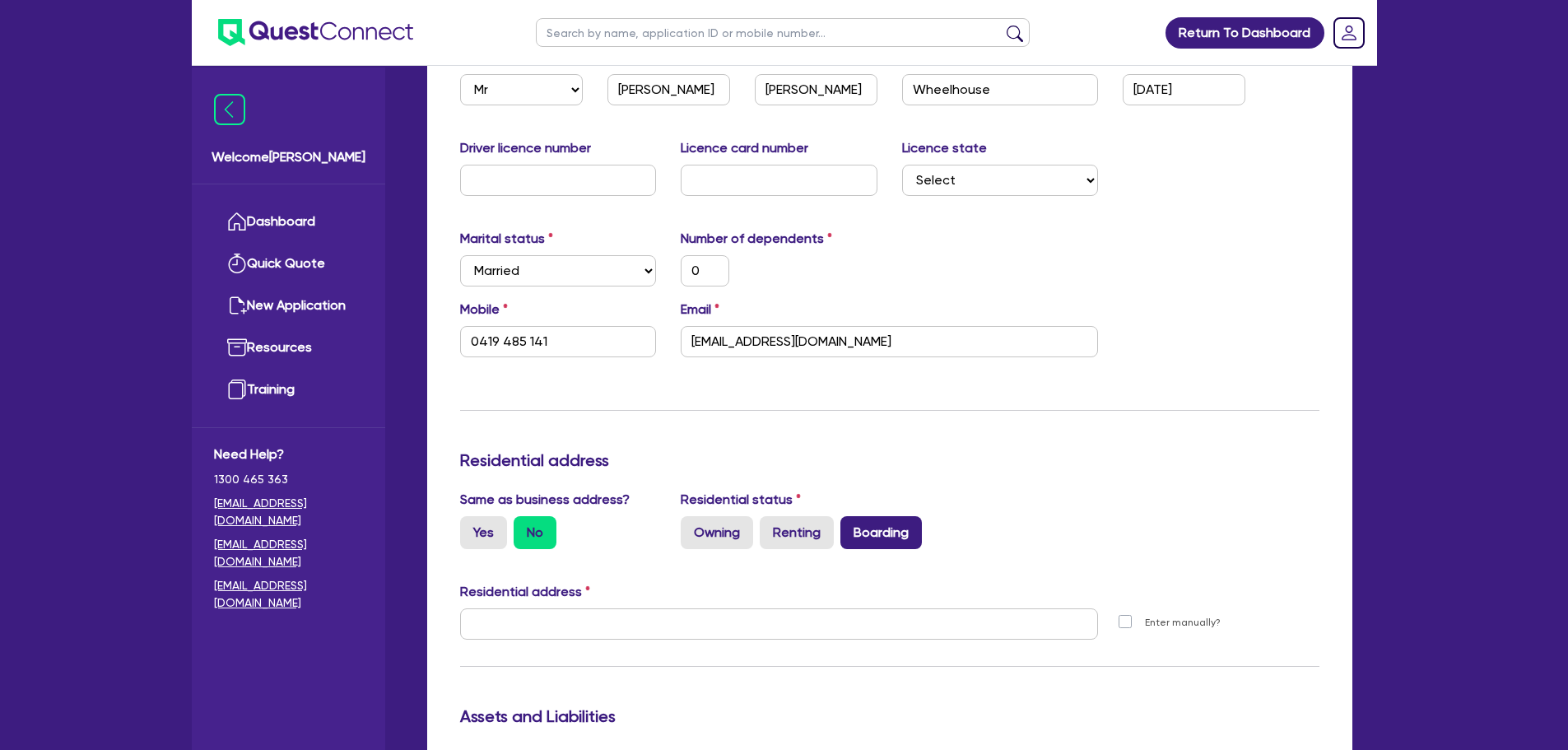 scroll, scrollTop: 329, scrollLeft: 0, axis: vertical 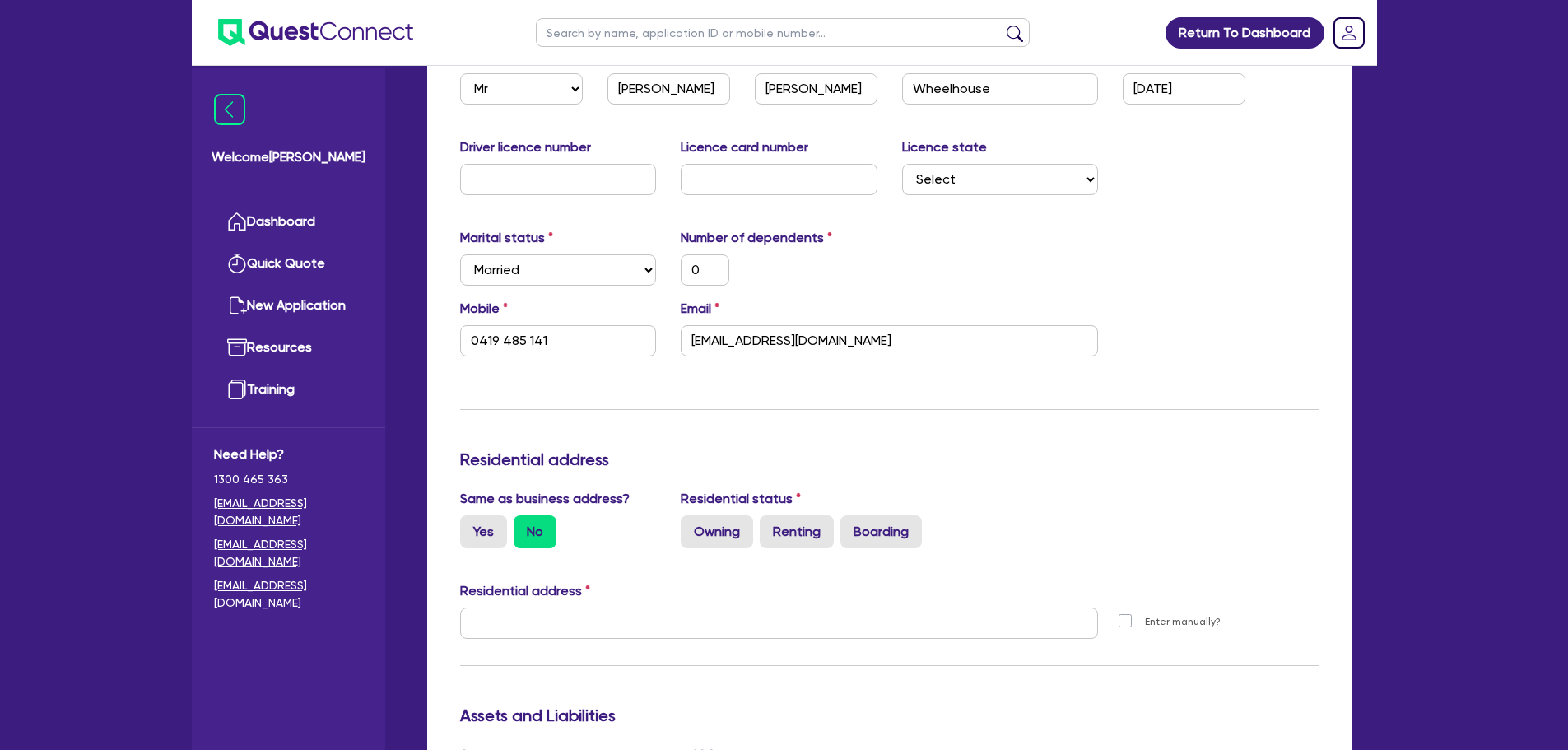click on "No" at bounding box center (535, 532) 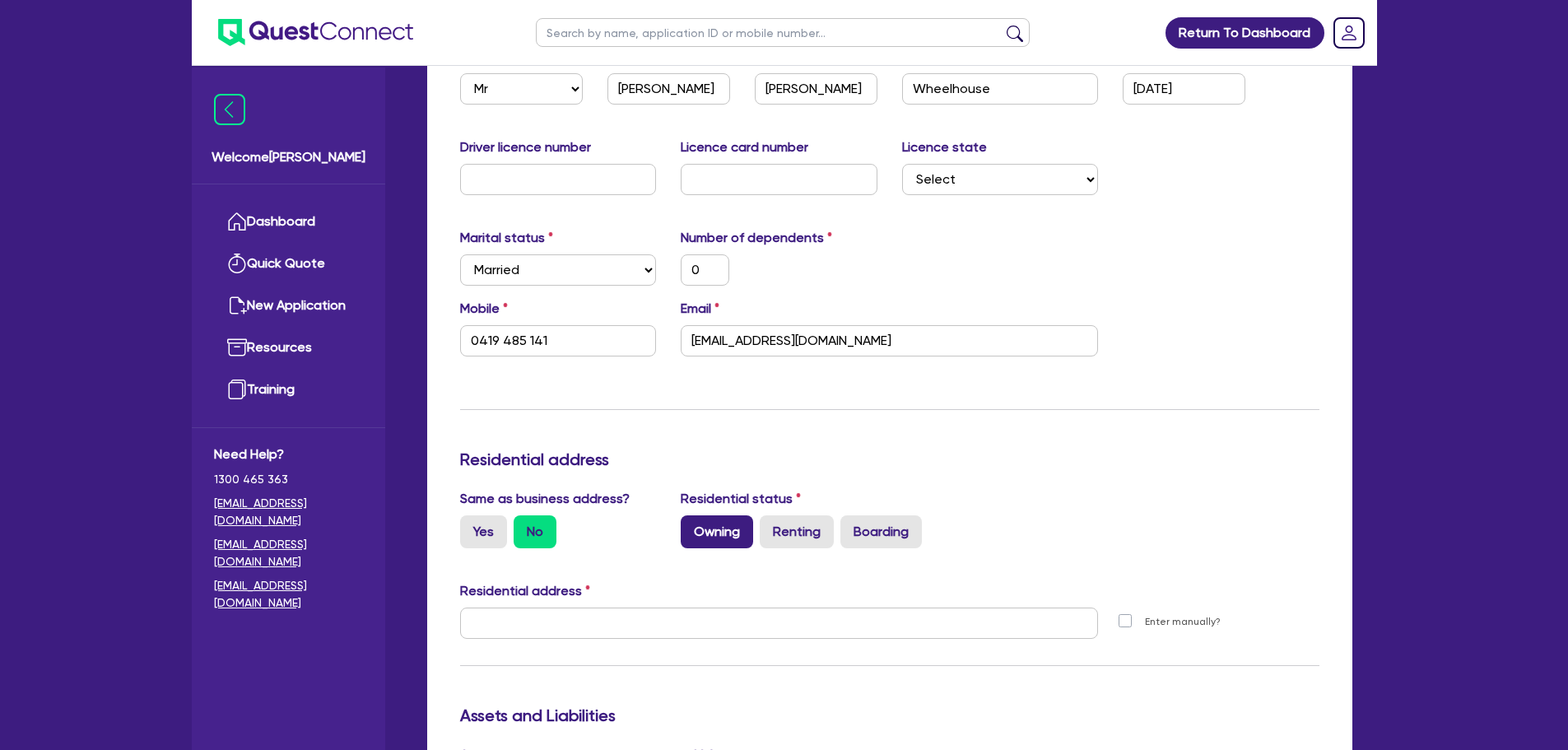 click on "Owning" at bounding box center [717, 532] 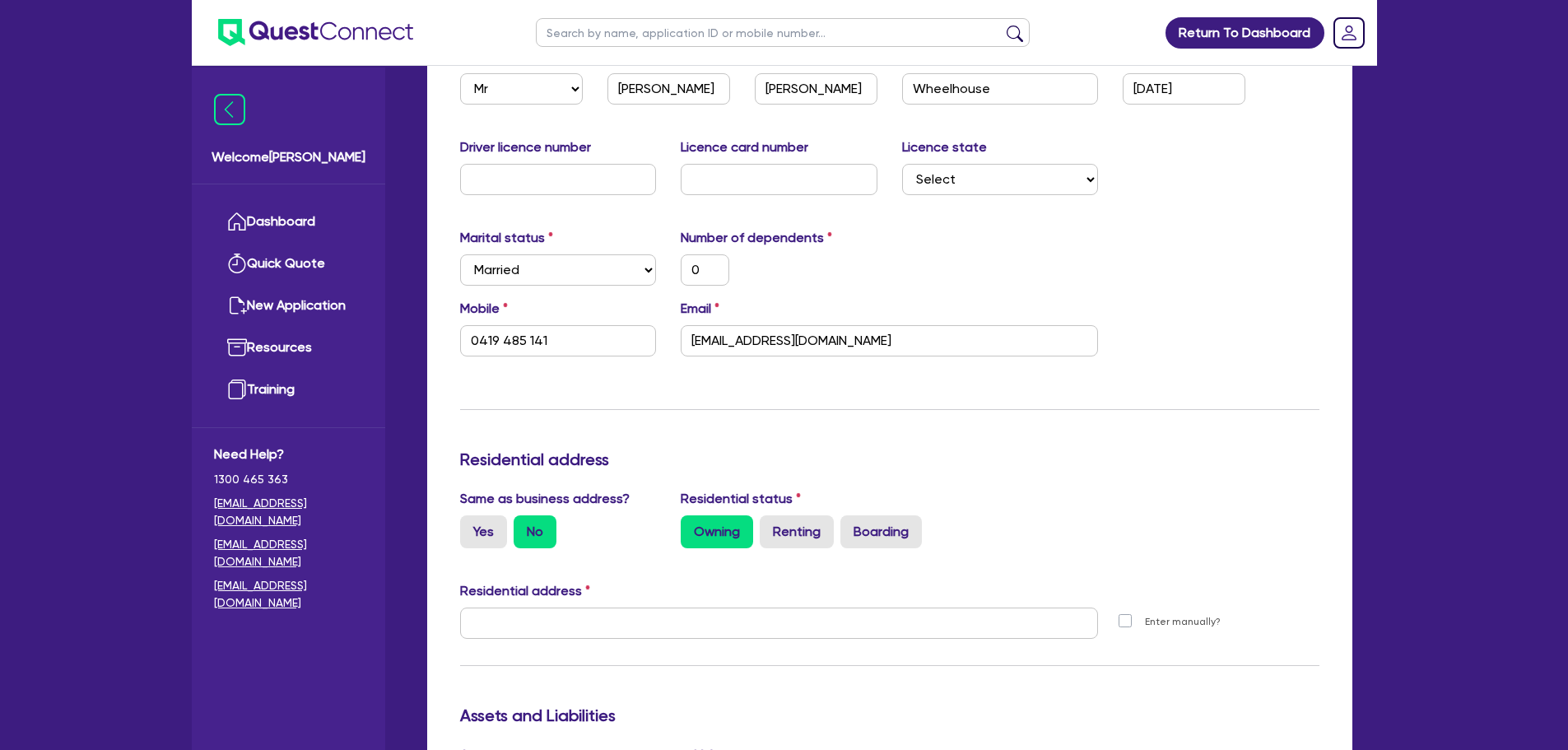 type on "0" 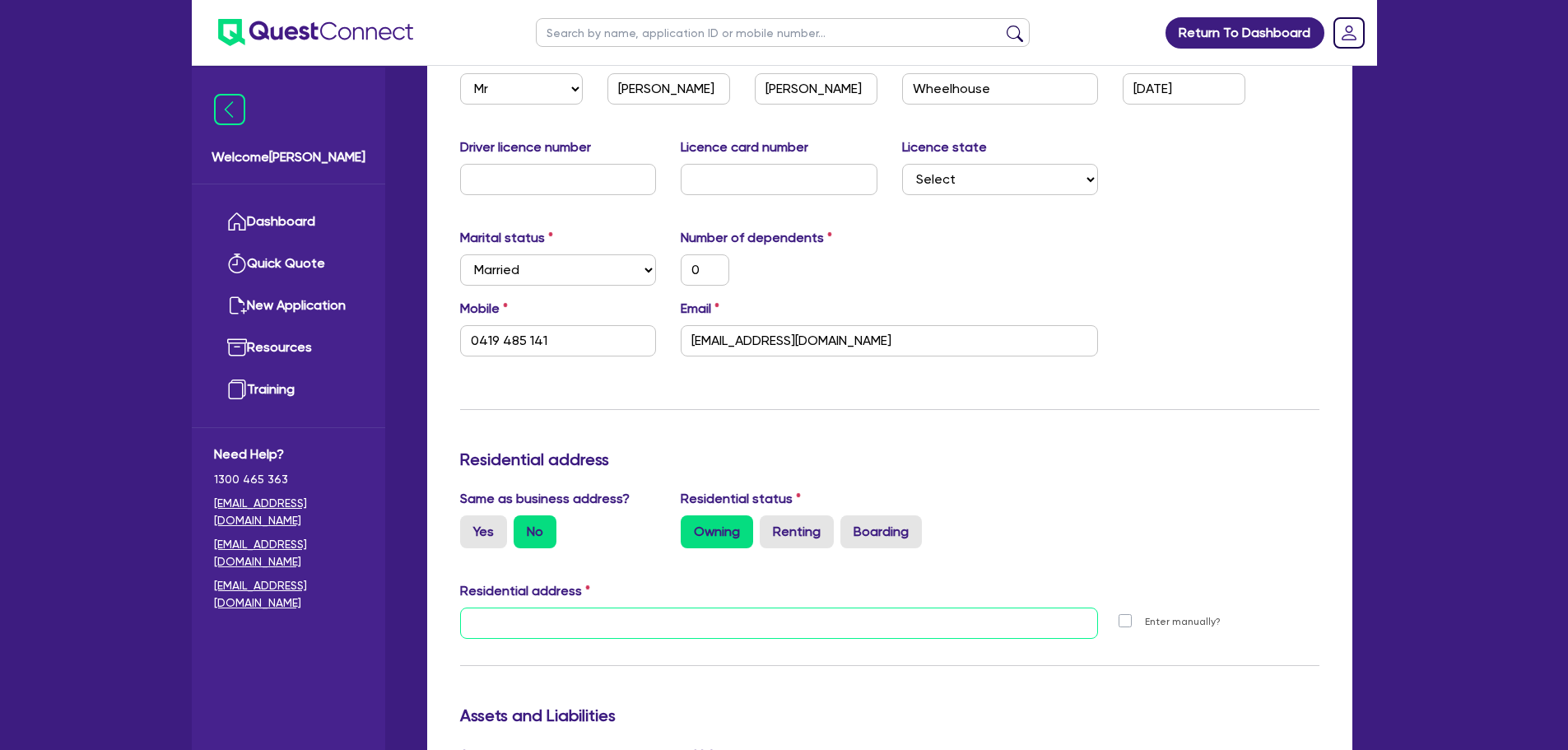 click at bounding box center [779, 623] 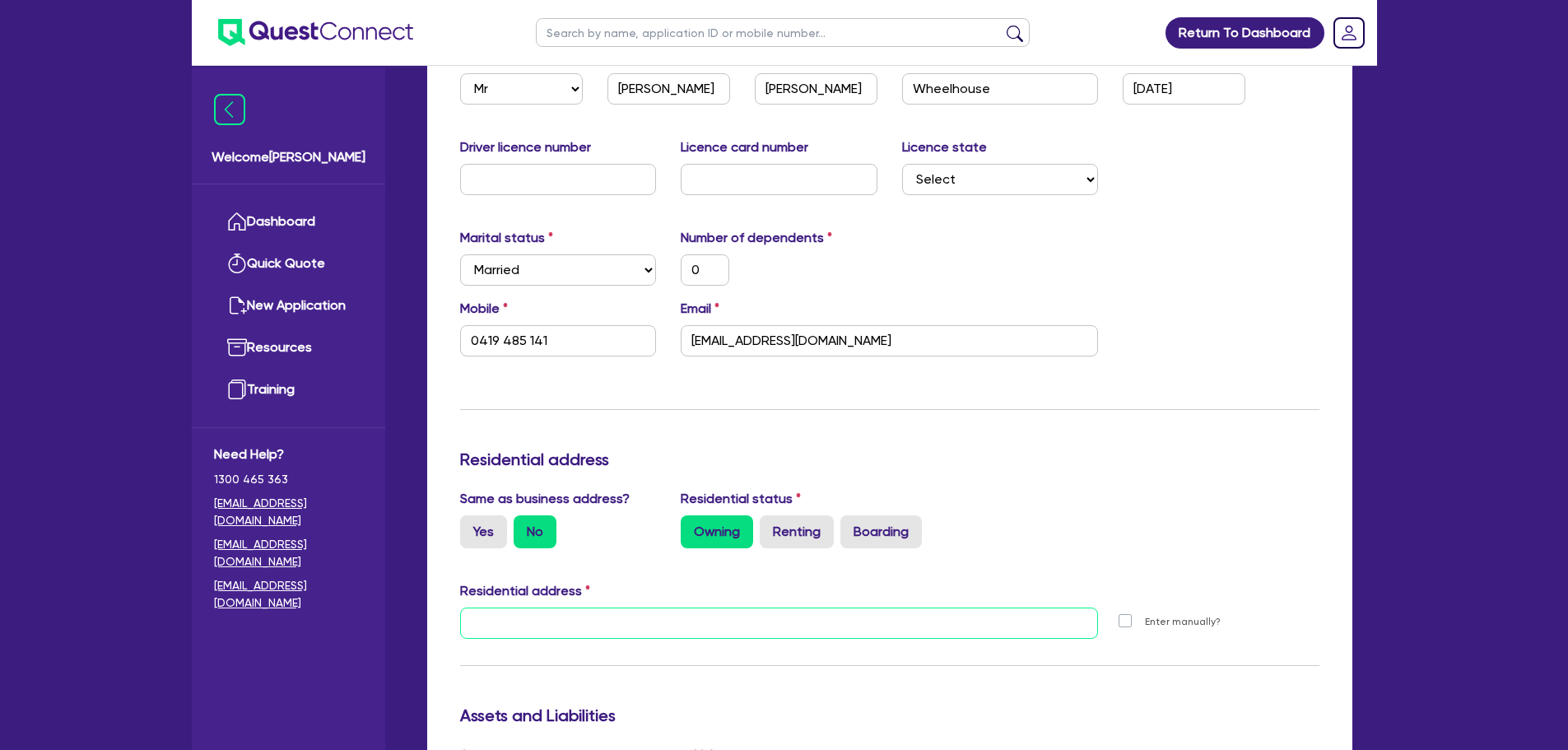 click at bounding box center (779, 623) 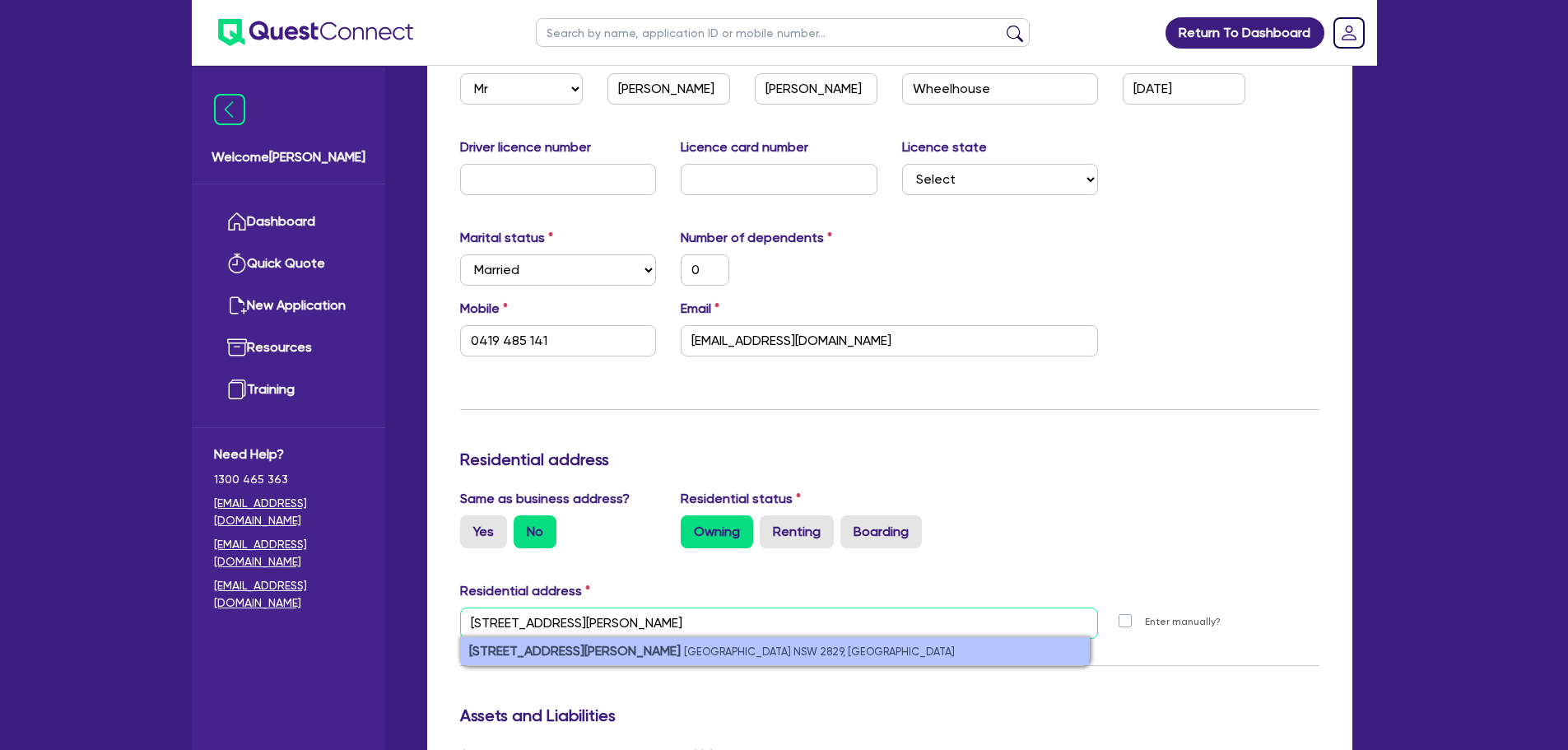 type on "[STREET_ADDRESS][PERSON_NAME]" 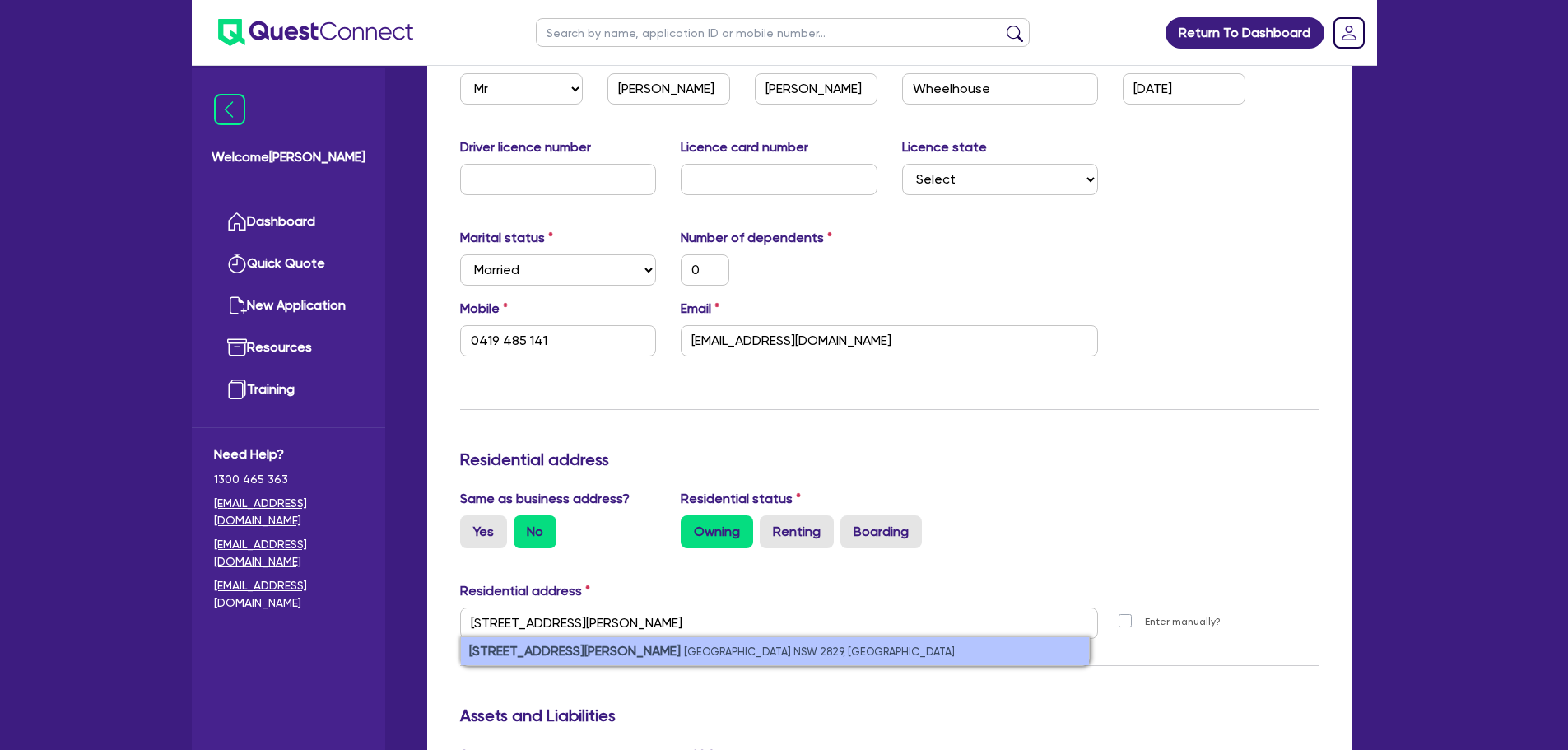 click on "[GEOGRAPHIC_DATA] NSW 2829, [GEOGRAPHIC_DATA]" at bounding box center (819, 651) 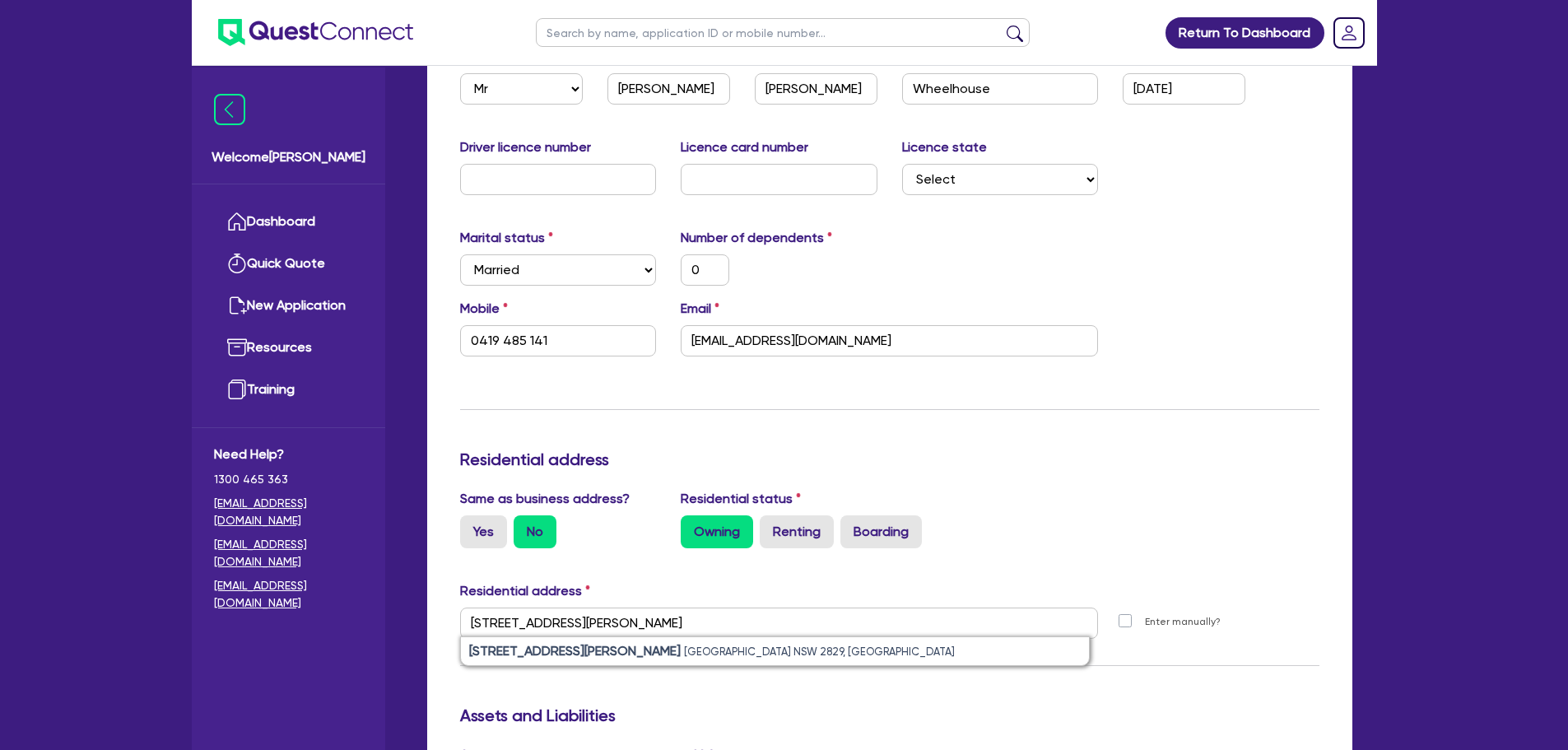 type on "0" 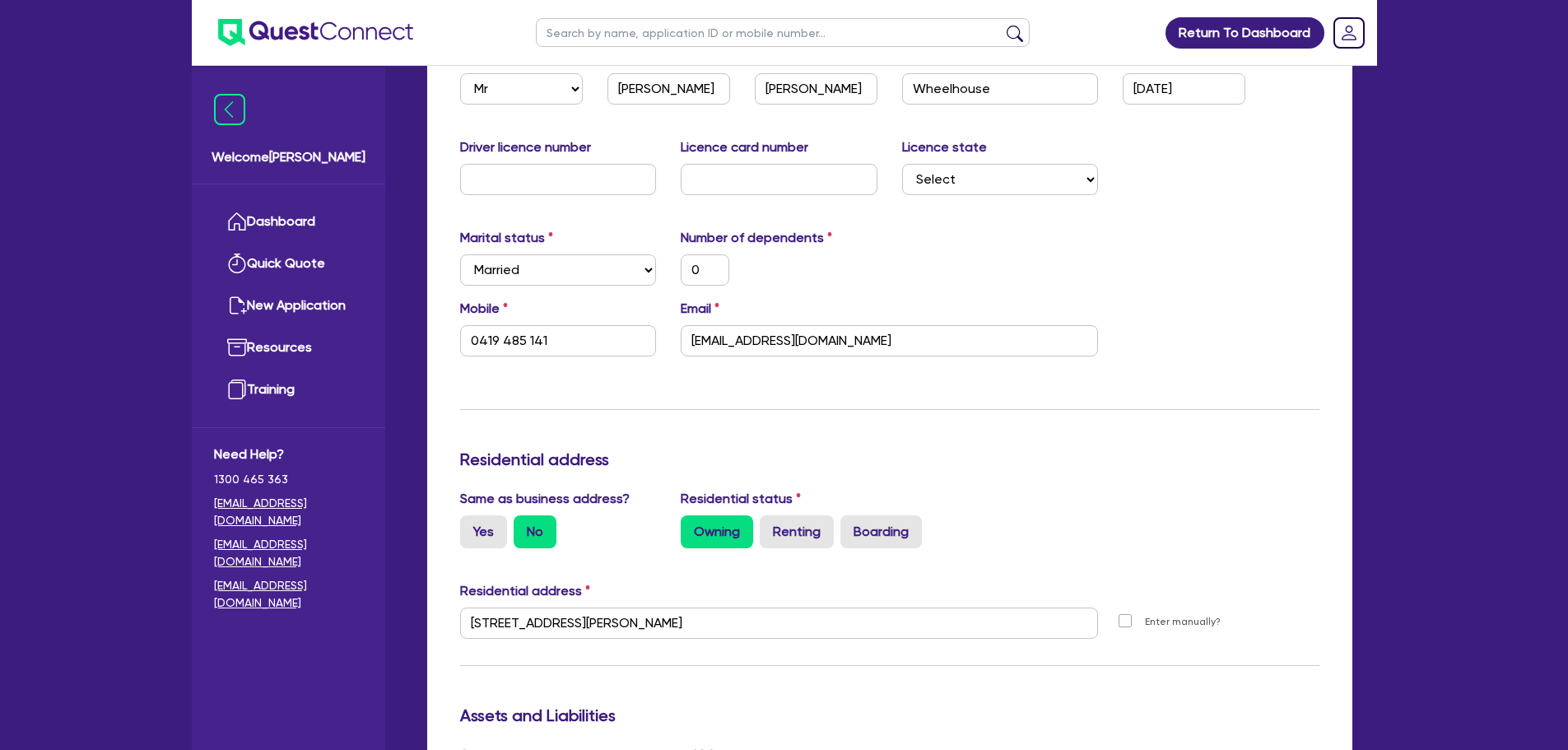click on "Same as business address? Yes No Residential status Owning Renting Boarding" at bounding box center (890, 525) 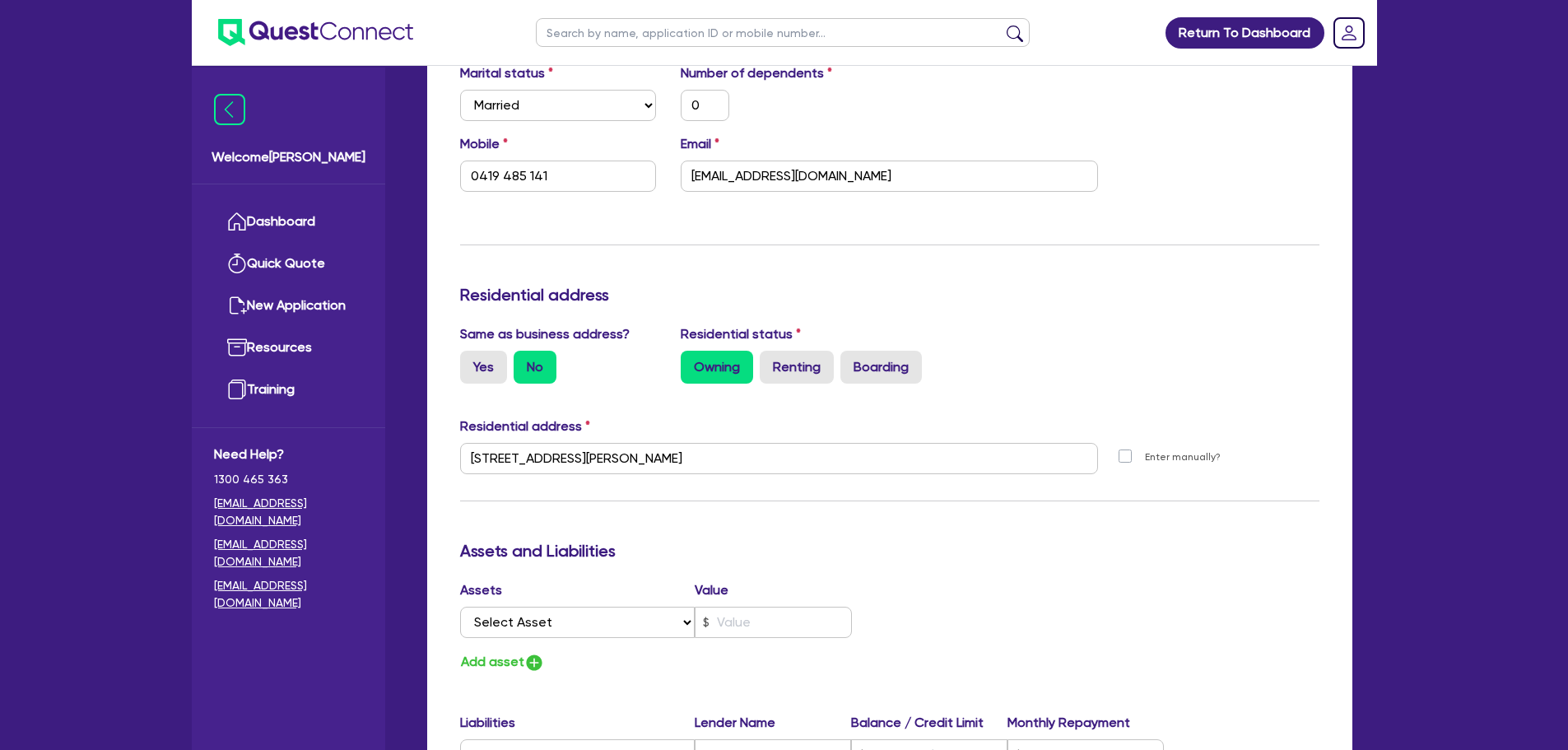 scroll, scrollTop: 0, scrollLeft: 0, axis: both 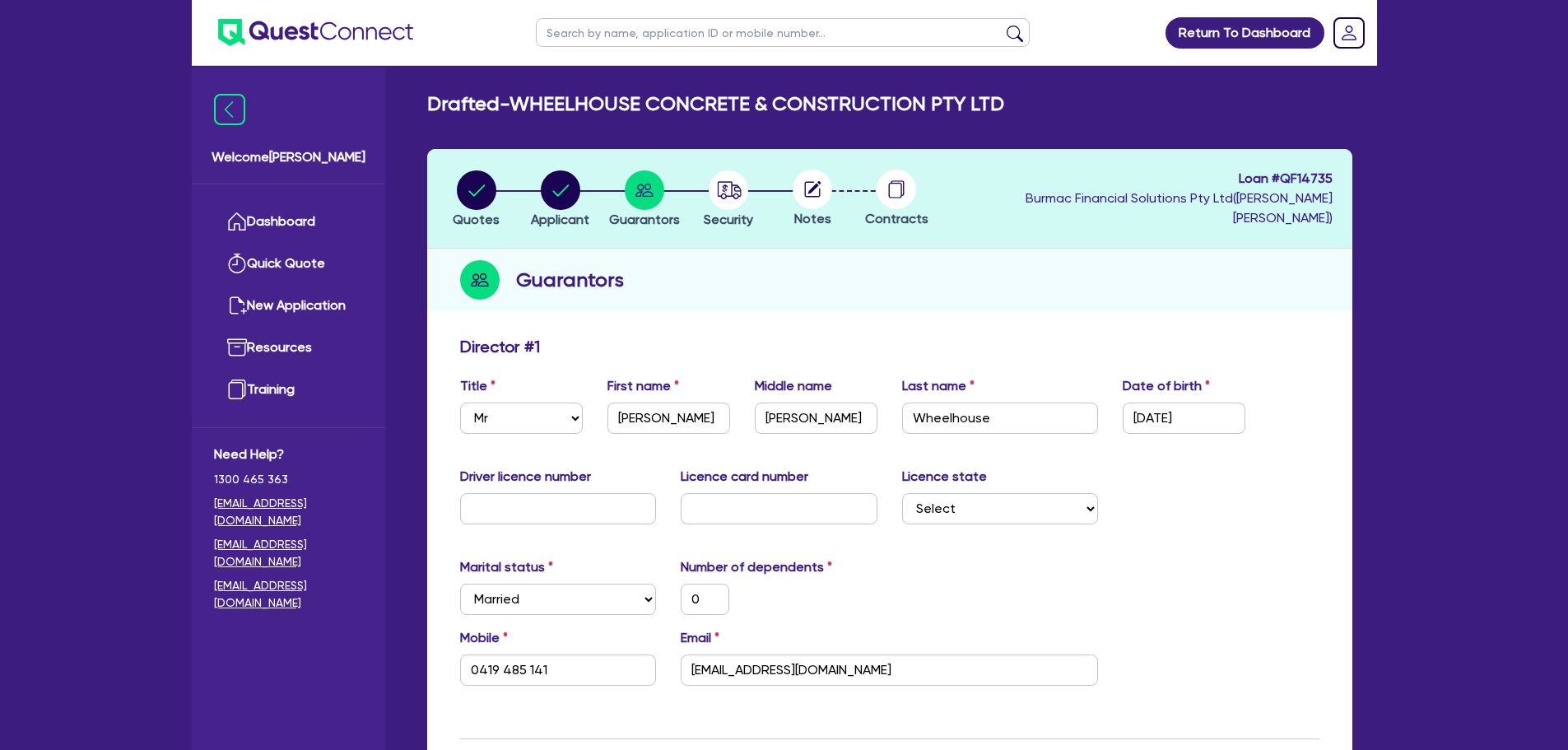 click on "Update residential status for Director #1 Boarding is only acceptable when the spouse owns the property. Cancel Ok Director # 1   Title Select Mr Mrs Ms Miss Dr First name [PERSON_NAME] name [PERSON_NAME] Last name Wheelhouse Date of birth [DEMOGRAPHIC_DATA] Driver licence number Licence card number Licence state Select [GEOGRAPHIC_DATA] [GEOGRAPHIC_DATA] [GEOGRAPHIC_DATA] [GEOGRAPHIC_DATA] [GEOGRAPHIC_DATA] [GEOGRAPHIC_DATA] [GEOGRAPHIC_DATA] [GEOGRAPHIC_DATA] Marital status Select [DEMOGRAPHIC_DATA] Married De Facto / Partner Number of dependents 0 Mobile [PHONE_NUMBER] Email [EMAIL_ADDRESS][DOMAIN_NAME] Residential address Same as business address? Yes No Residential status Owning Renting Boarding Residential address [STREET_ADDRESS][PERSON_NAME] Unit number Street number [STREET_ADDRESS][PERSON_NAME] Postal code 2829 Enter manually? Assets and Liabilities Assets Value Select Asset Cash Property Investment property Vehicle Truck Trailer Equipment Household & personal asset Other asset Add asset  Liabilities Lender Name Balance / Credit Limit Monthly Repayment Select Liability Credit card Mortgage" at bounding box center [890, 945] 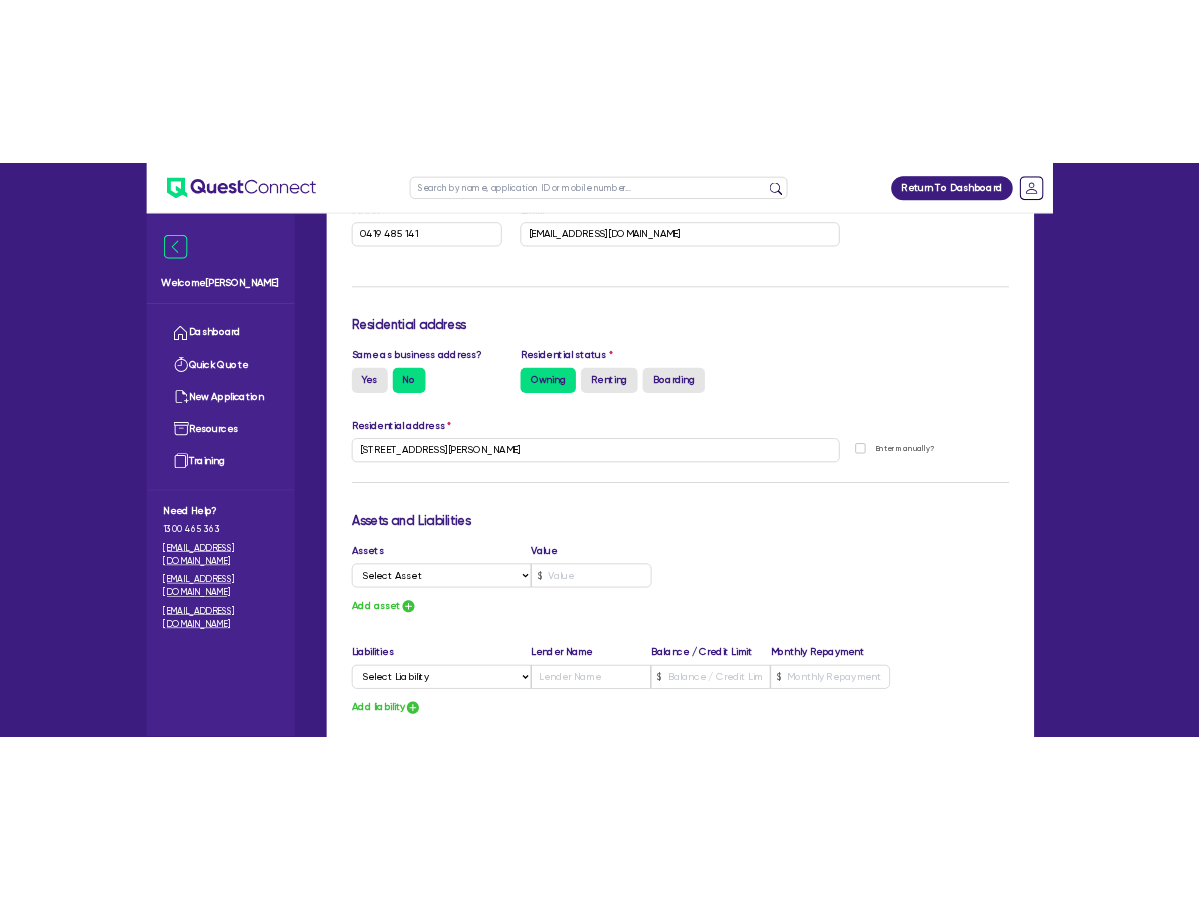 scroll, scrollTop: 800, scrollLeft: 0, axis: vertical 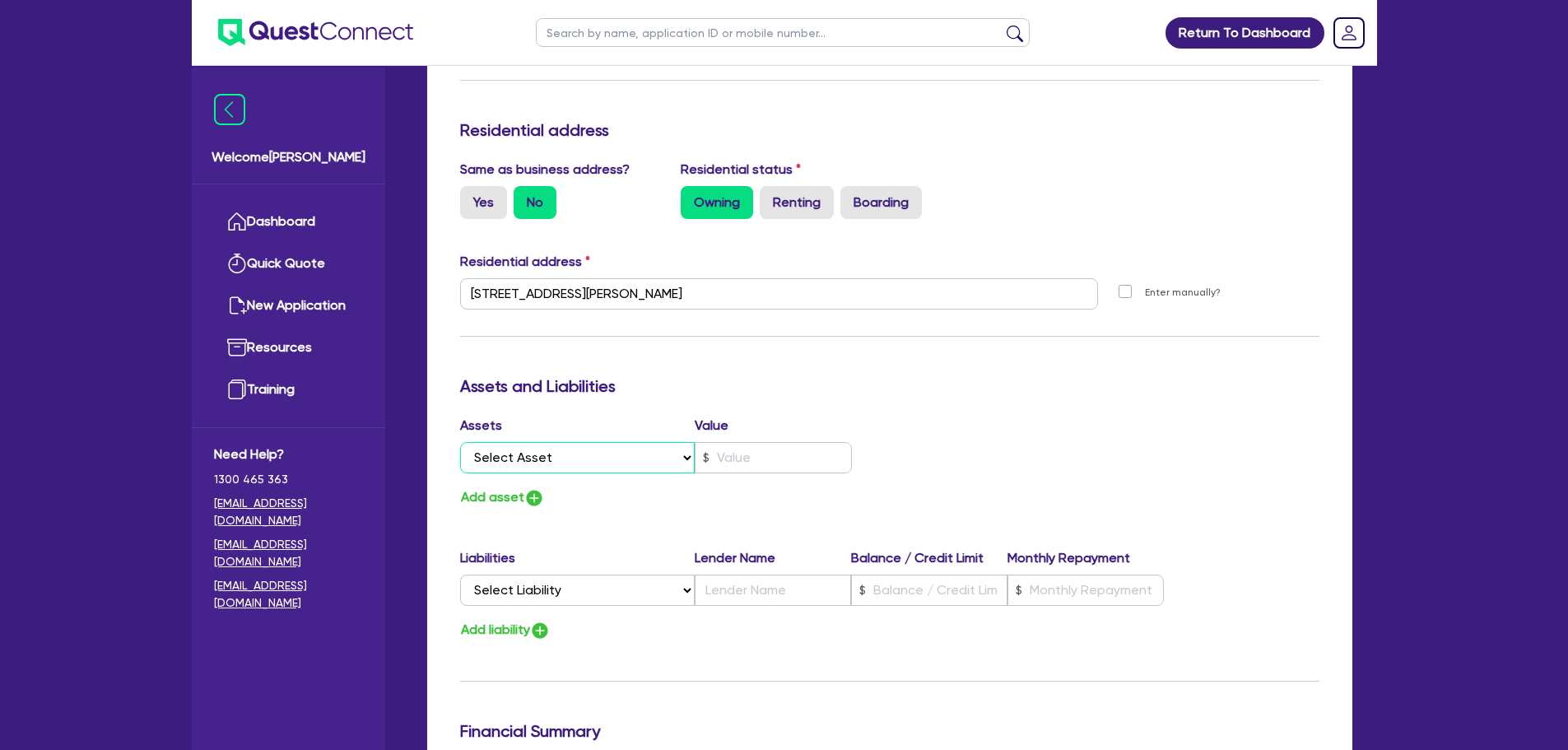 click on "Select Asset Cash Property Investment property Vehicle Truck Trailer Equipment Household & personal asset Other asset" at bounding box center [578, 458] 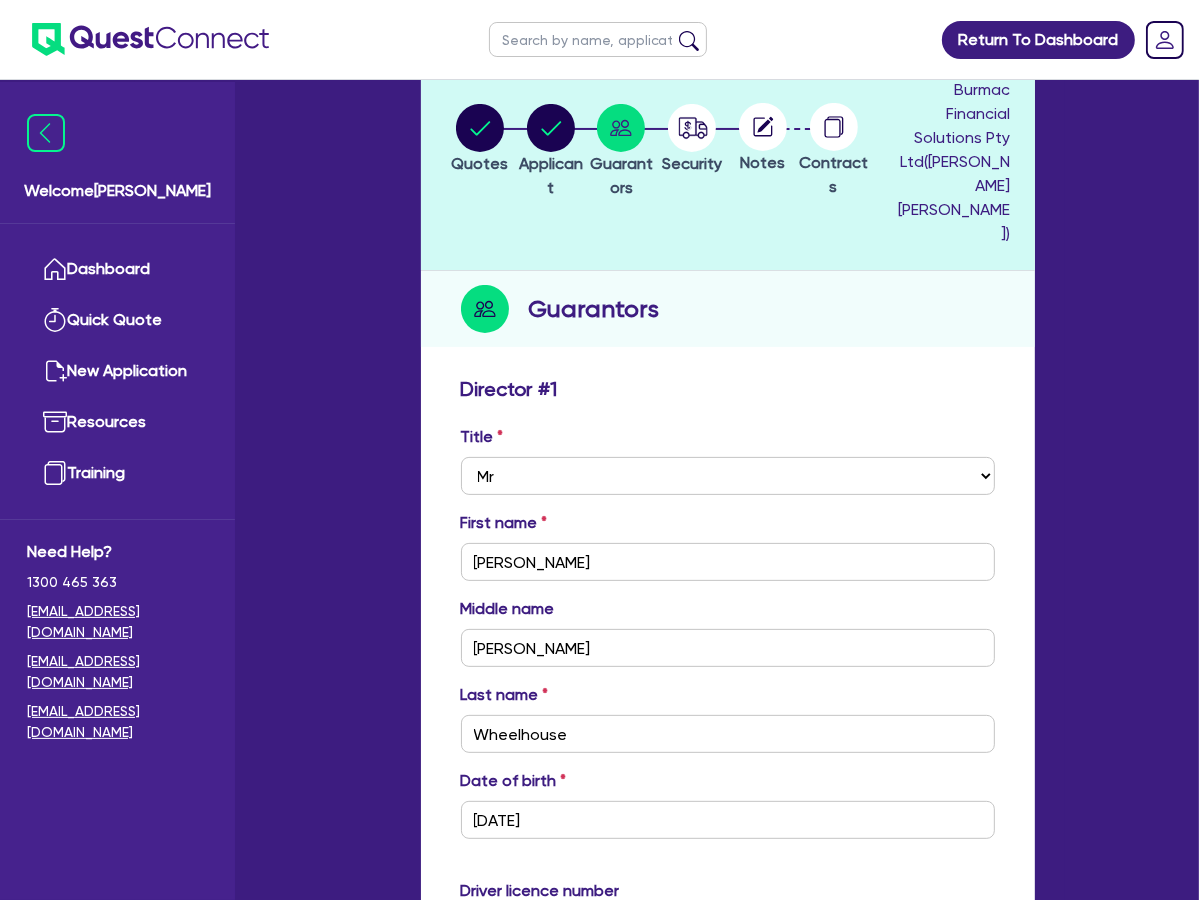 scroll, scrollTop: 200, scrollLeft: 0, axis: vertical 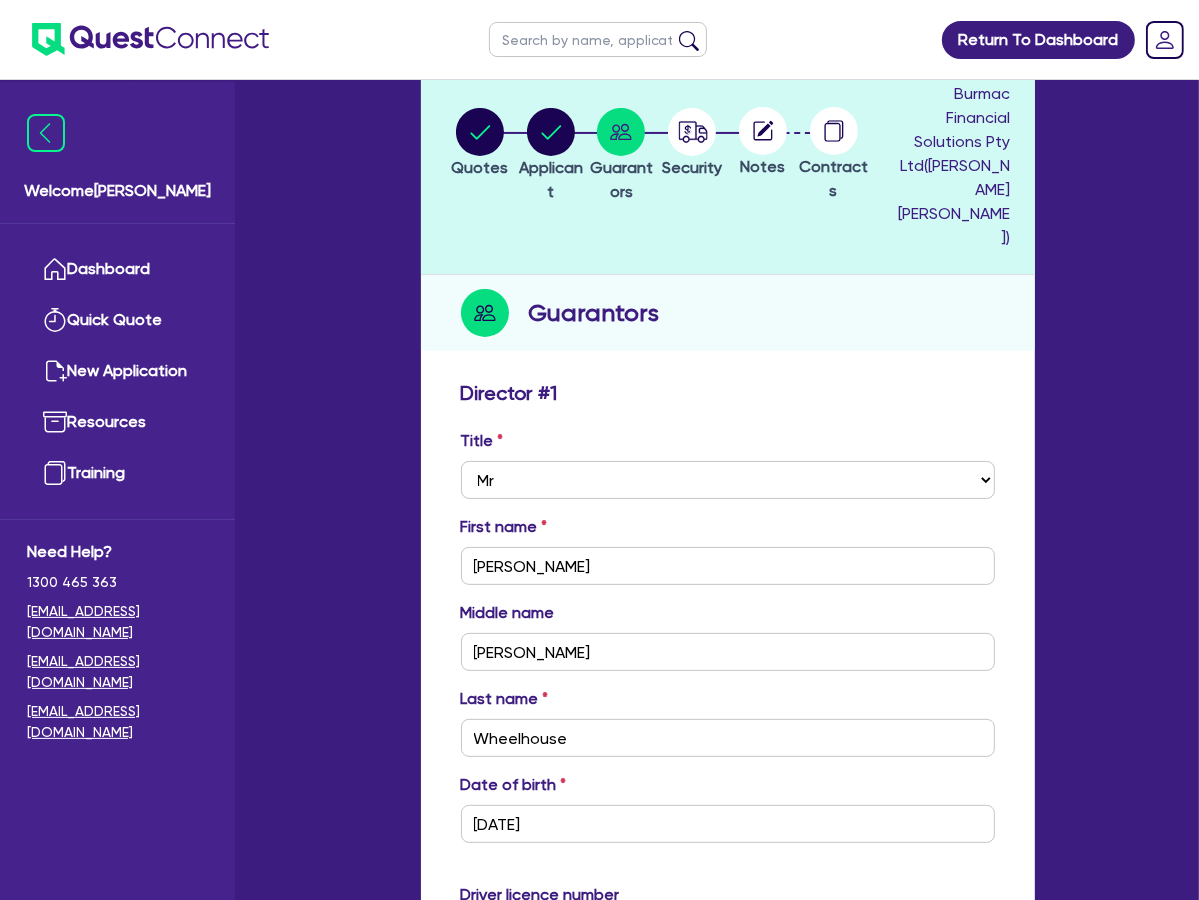 click at bounding box center [728, 934] 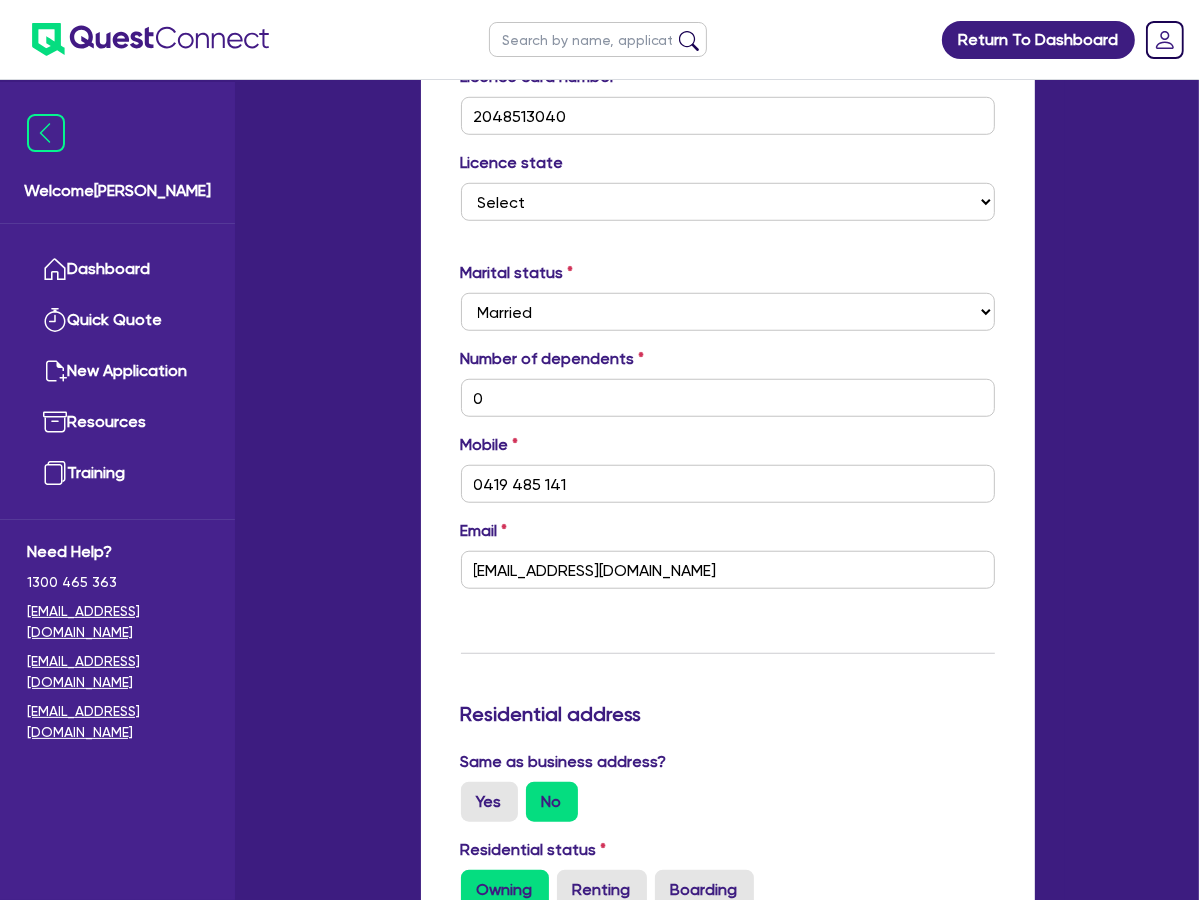 scroll, scrollTop: 1100, scrollLeft: 0, axis: vertical 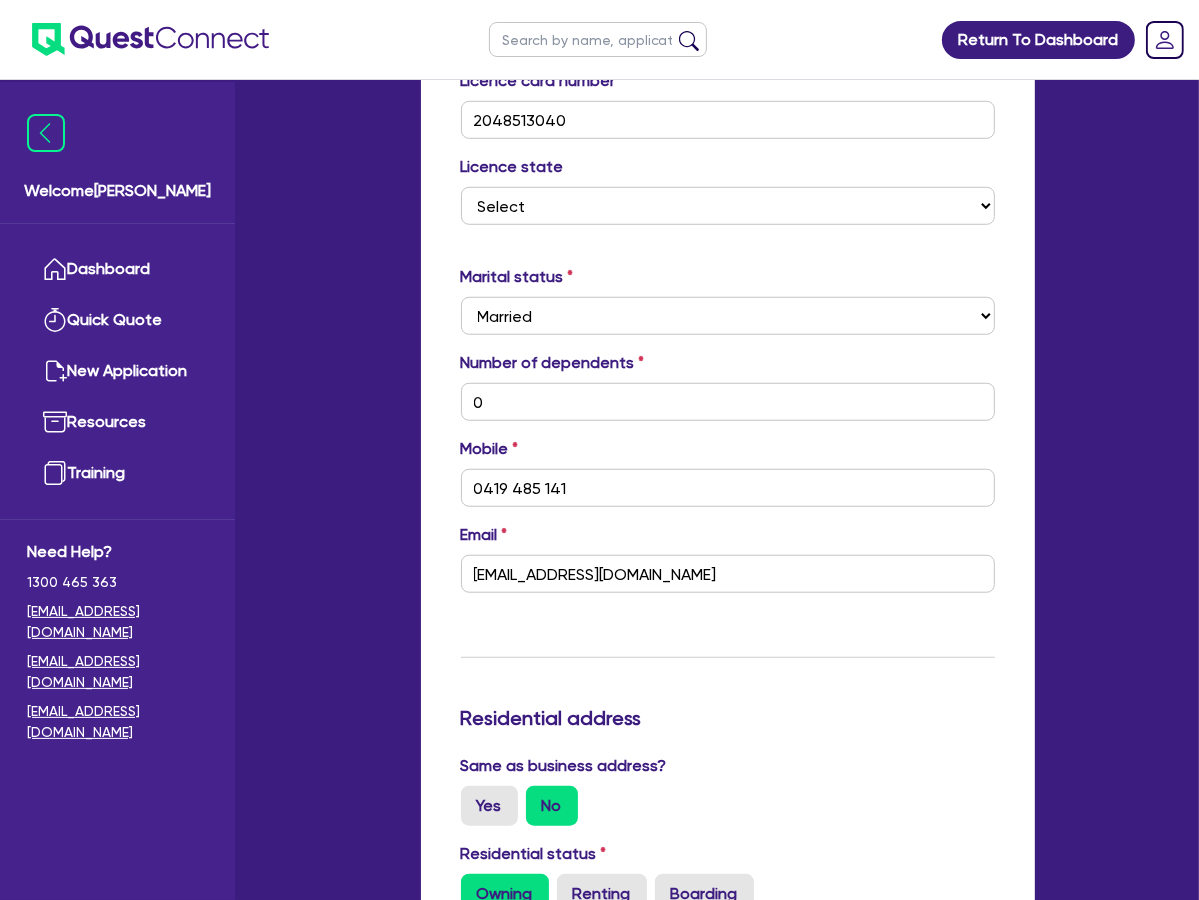 click on "Assets Value Select Asset Cash Property Investment property Vehicle Truck Trailer Equipment Household & personal asset Other asset Add asset" at bounding box center [728, 1237] 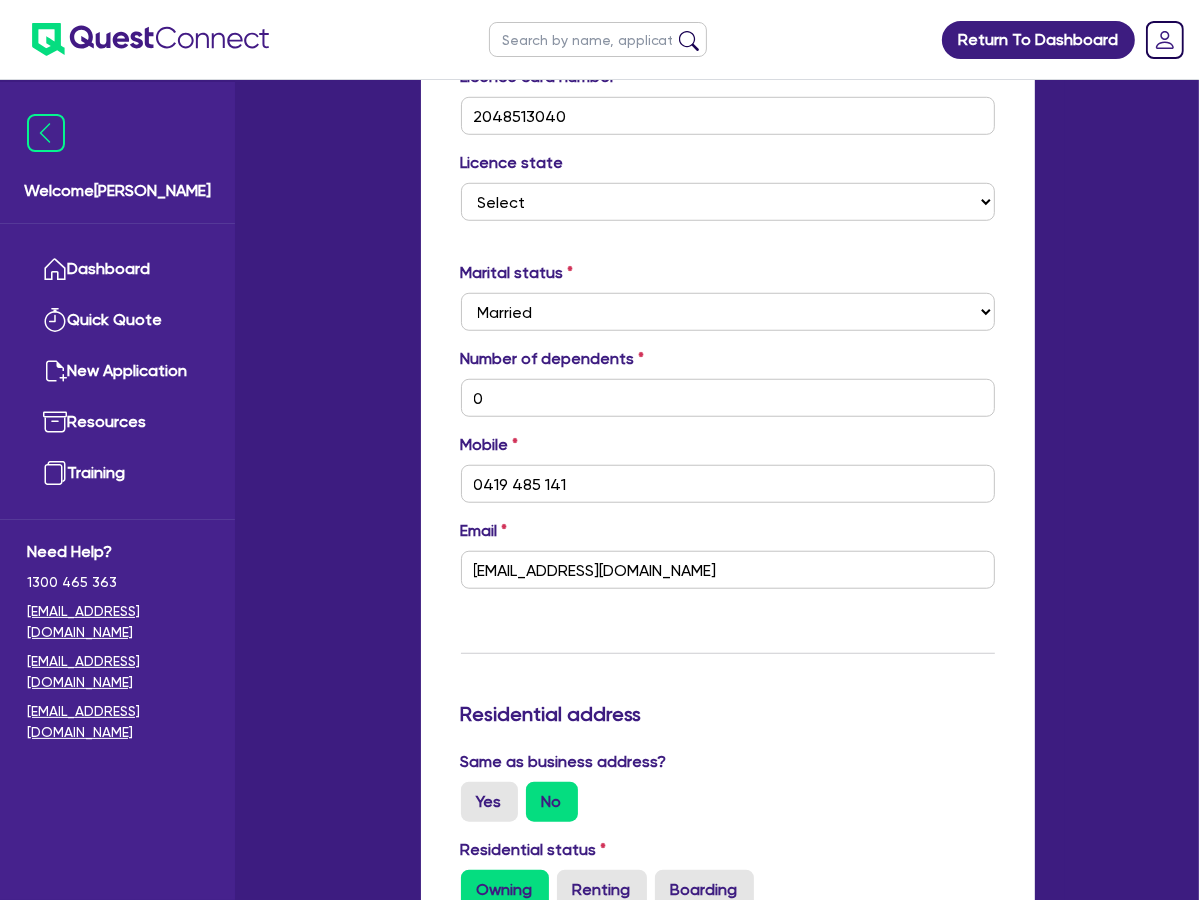 scroll, scrollTop: 1100, scrollLeft: 0, axis: vertical 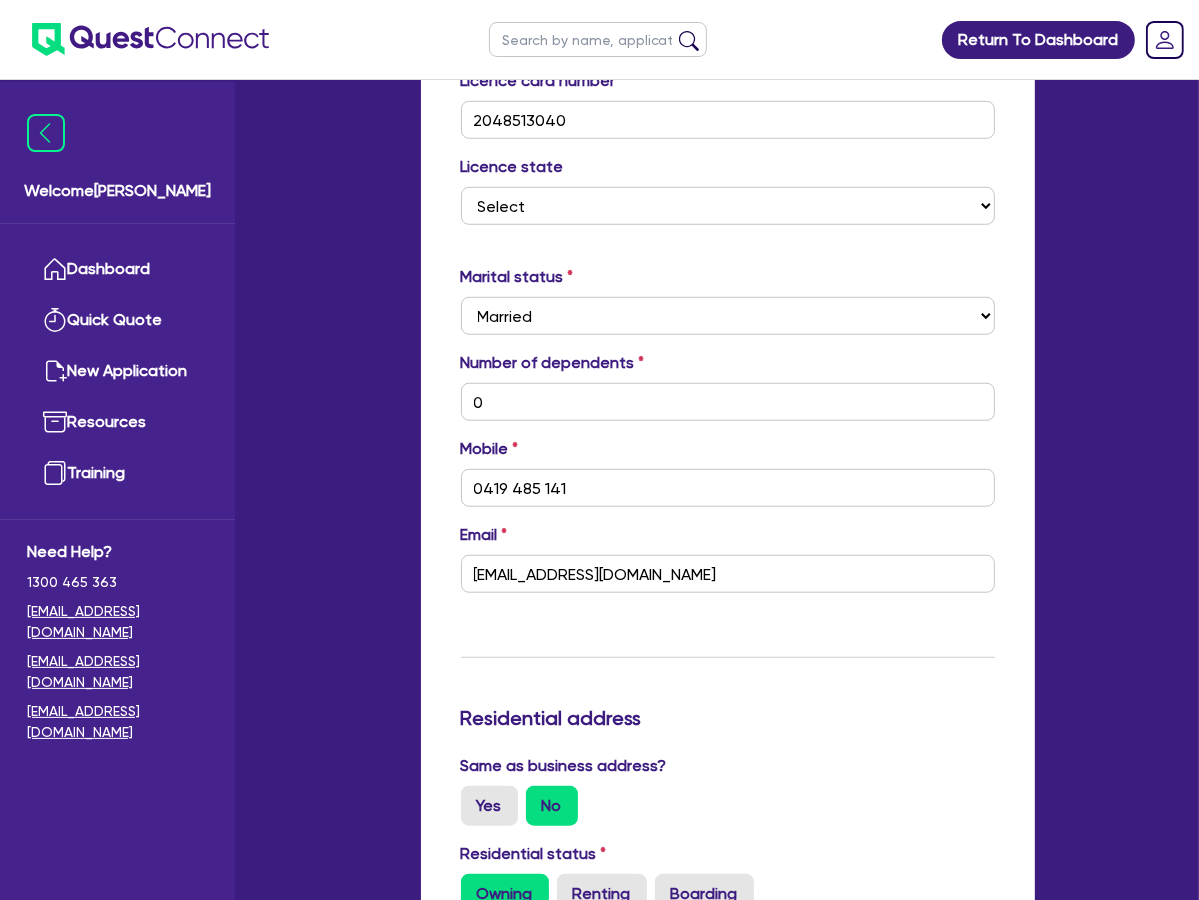 click on "Assets and Liabilities" at bounding box center [728, 1149] 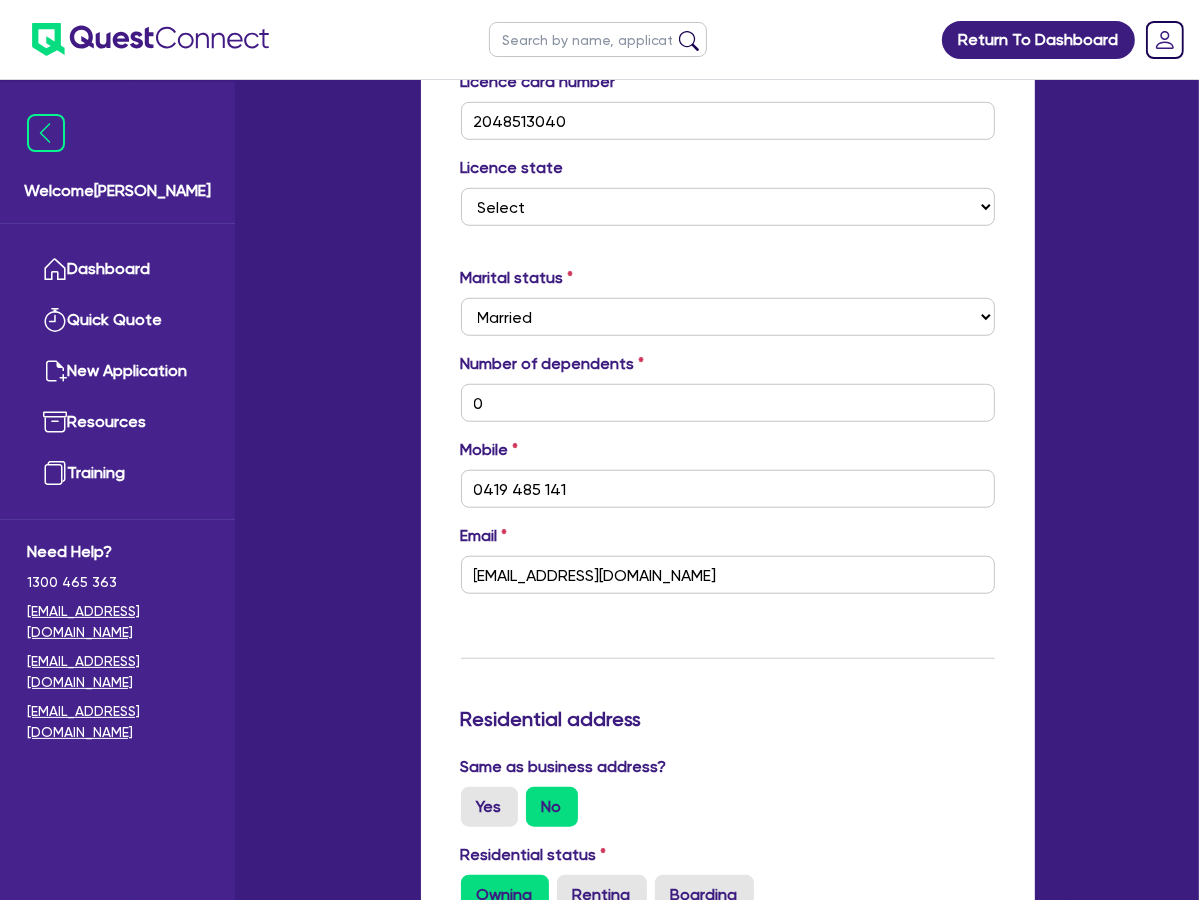 scroll, scrollTop: 1100, scrollLeft: 0, axis: vertical 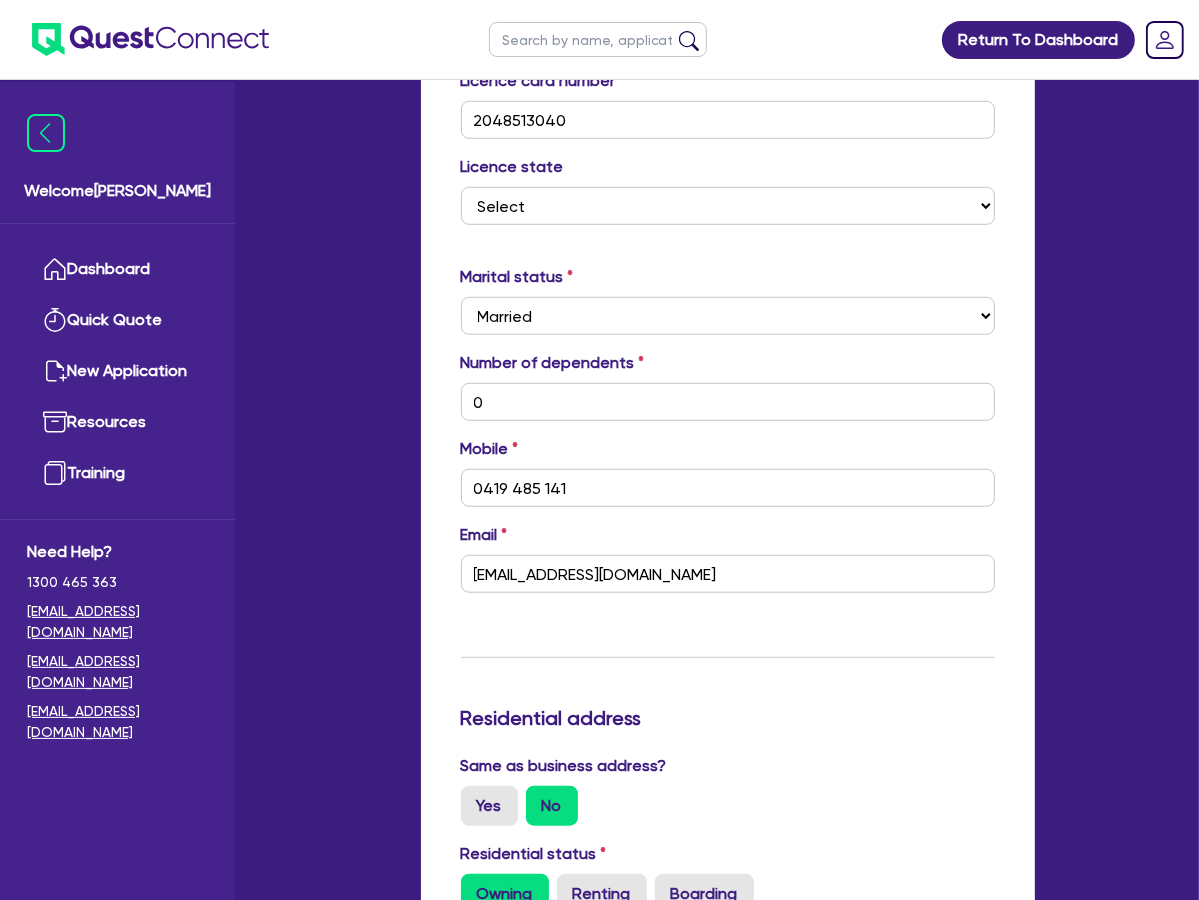 click on "Select Asset Cash Property Investment property Vehicle Truck Trailer Equipment Household & personal asset Other asset" at bounding box center [611, 1232] 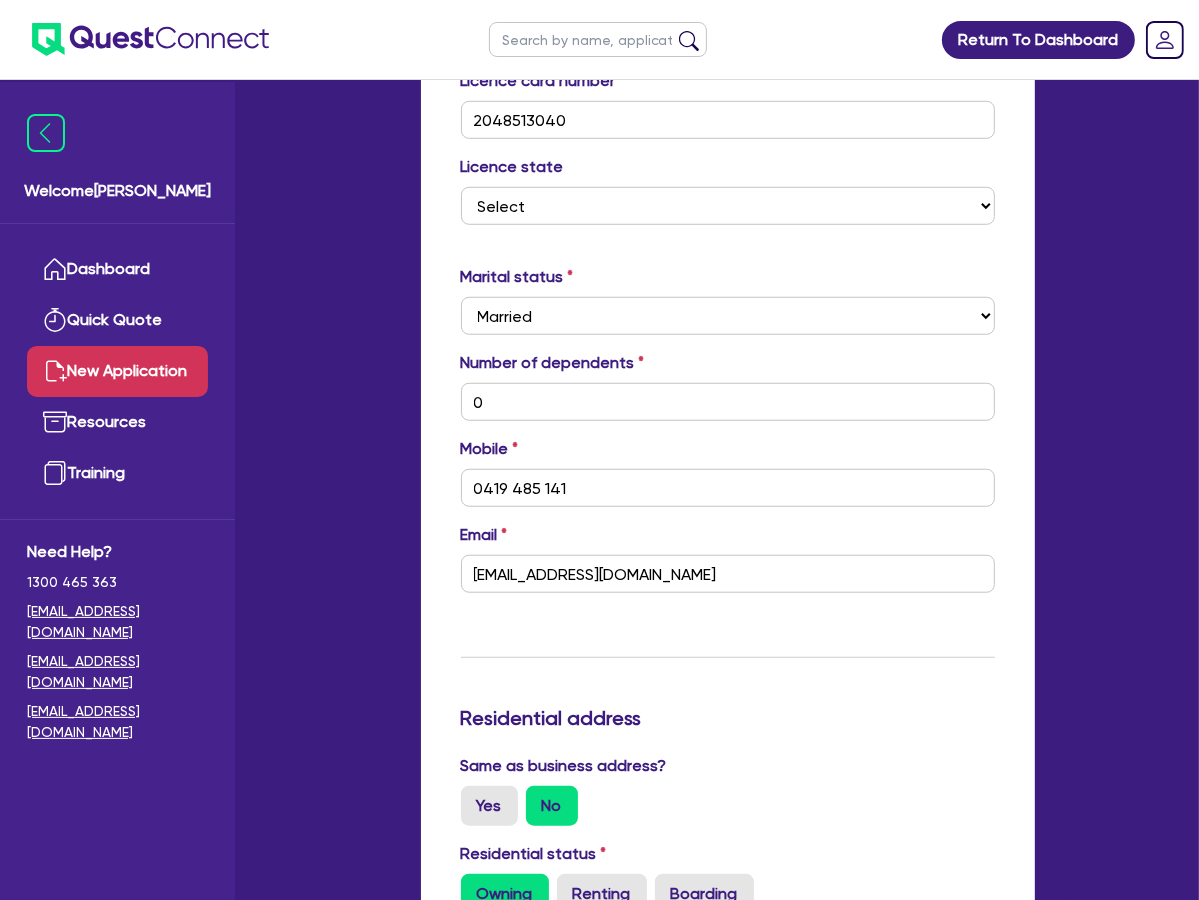 type on "0" 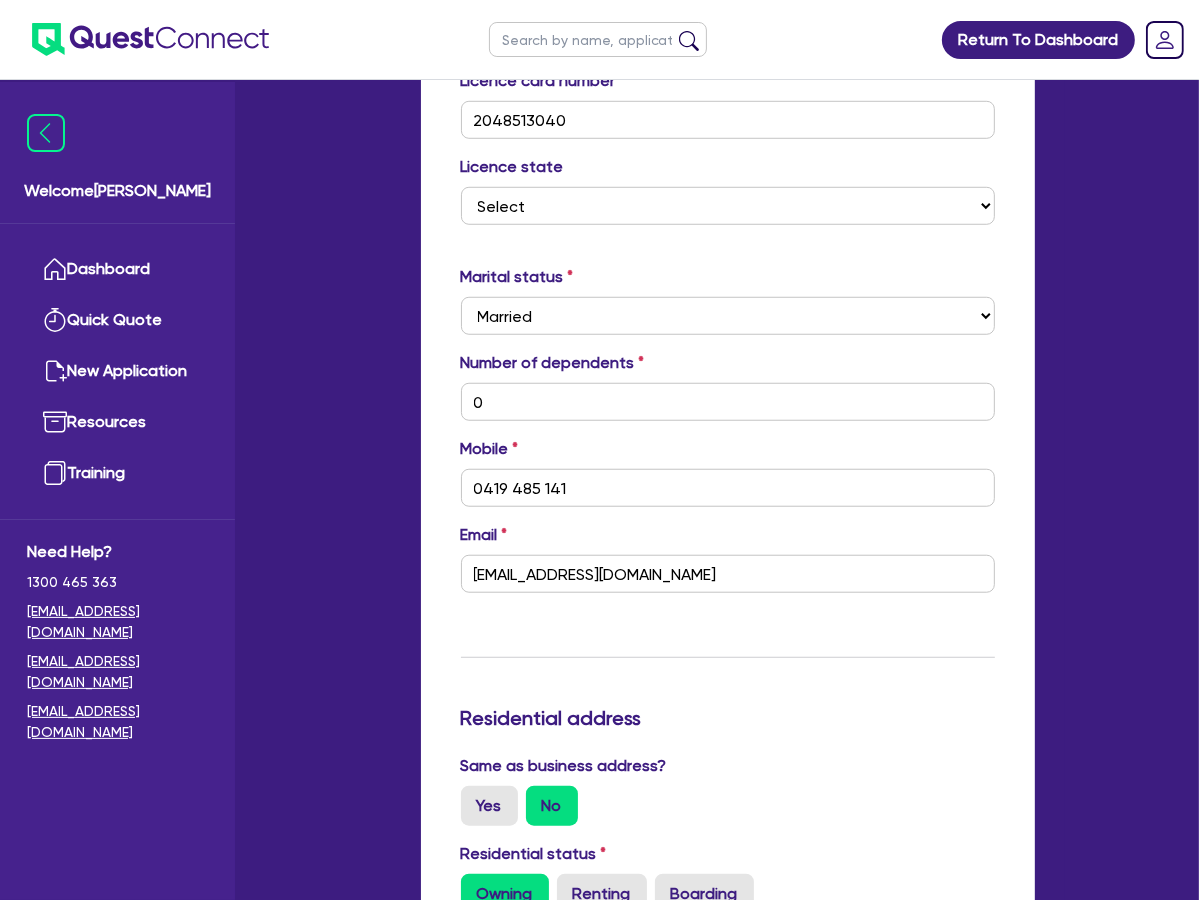 type on "0" 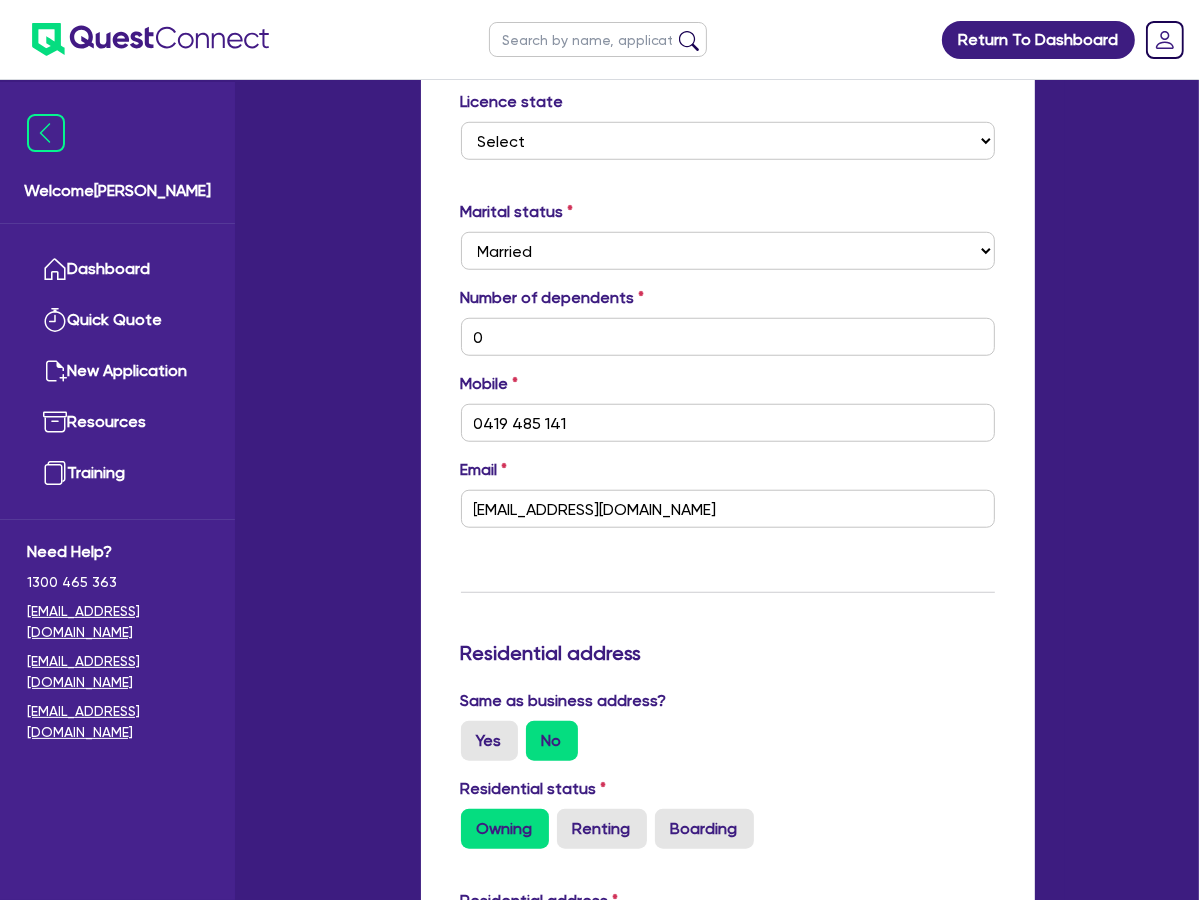 scroll, scrollTop: 1200, scrollLeft: 0, axis: vertical 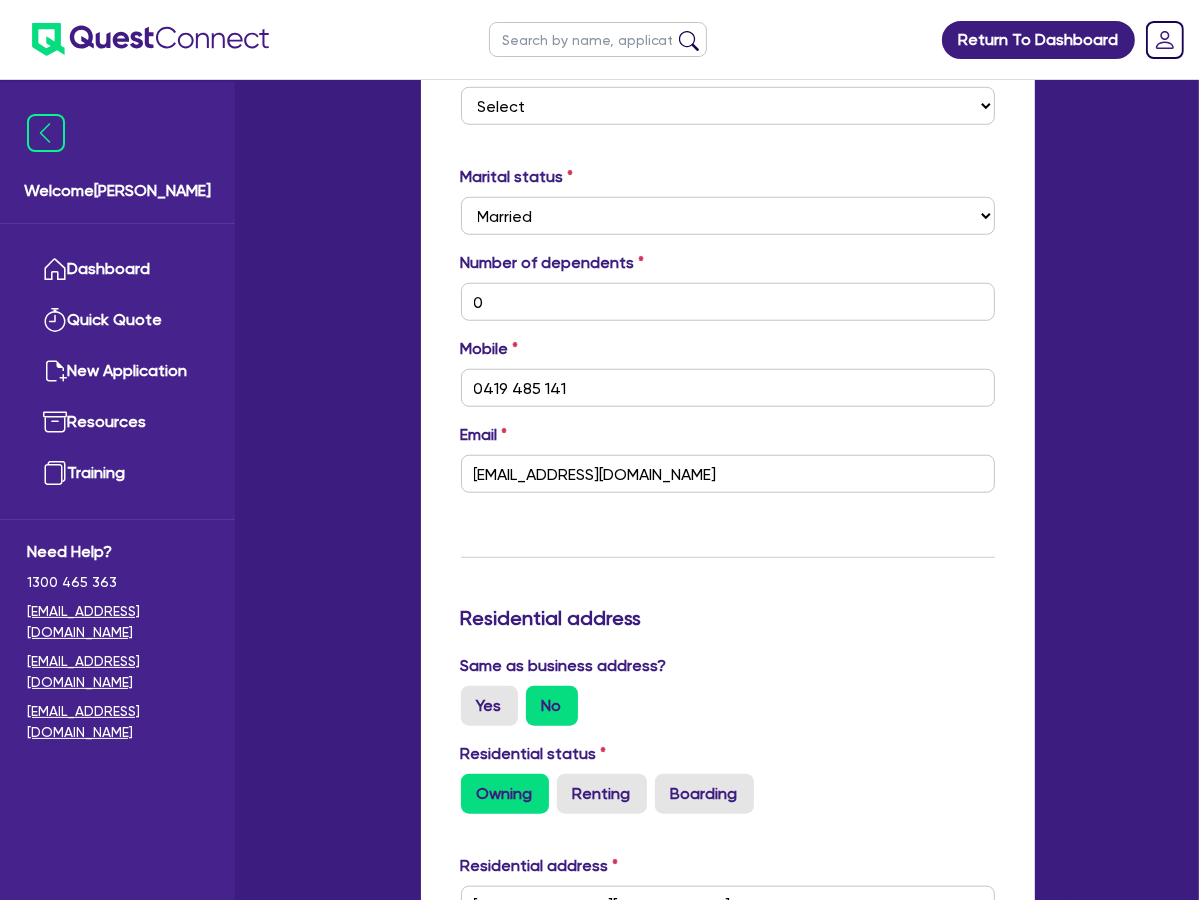 click on "Select Liability Credit card Mortgage Investment property loan Vehicle loan Truck loan Trailer loan Equipment loan Personal loan Other loan" at bounding box center [586, 1371] 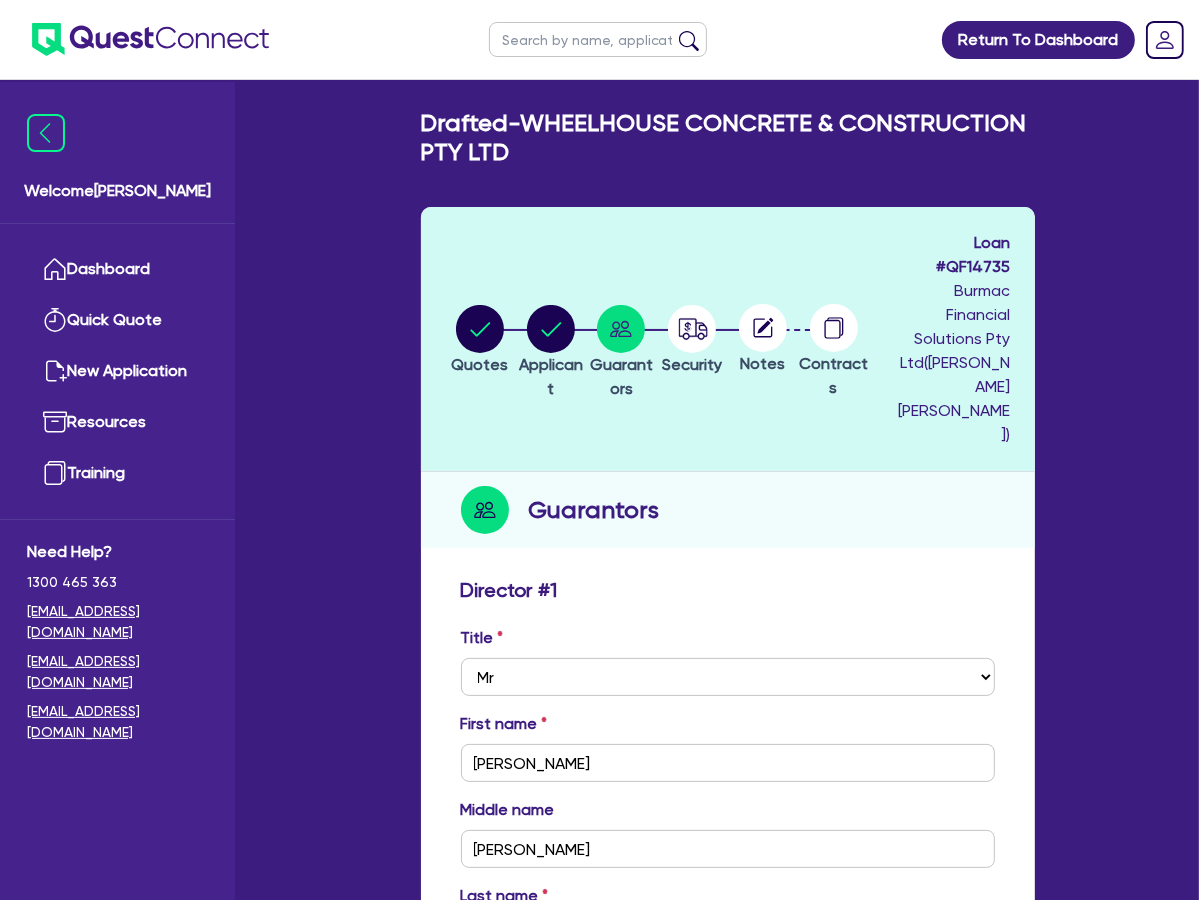 scroll, scrollTop: 0, scrollLeft: 0, axis: both 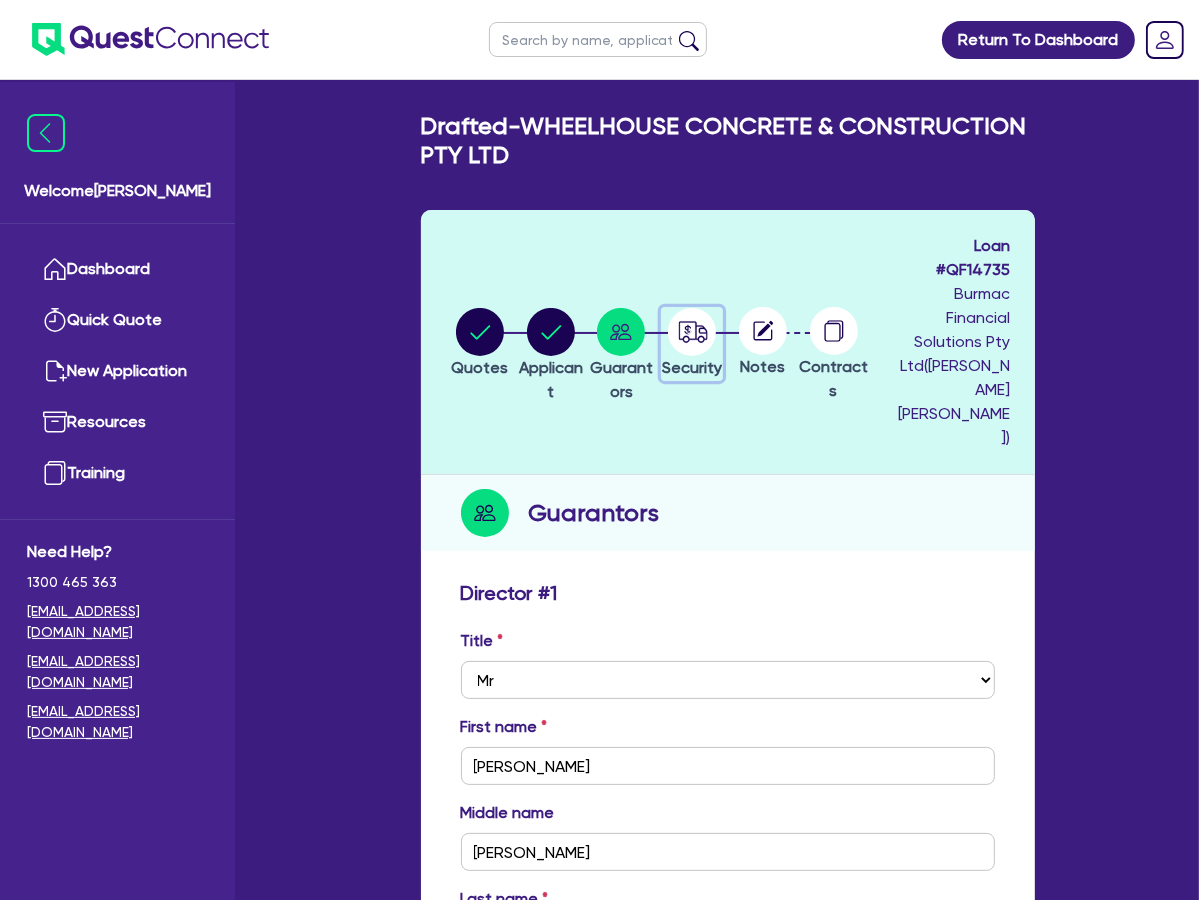 click 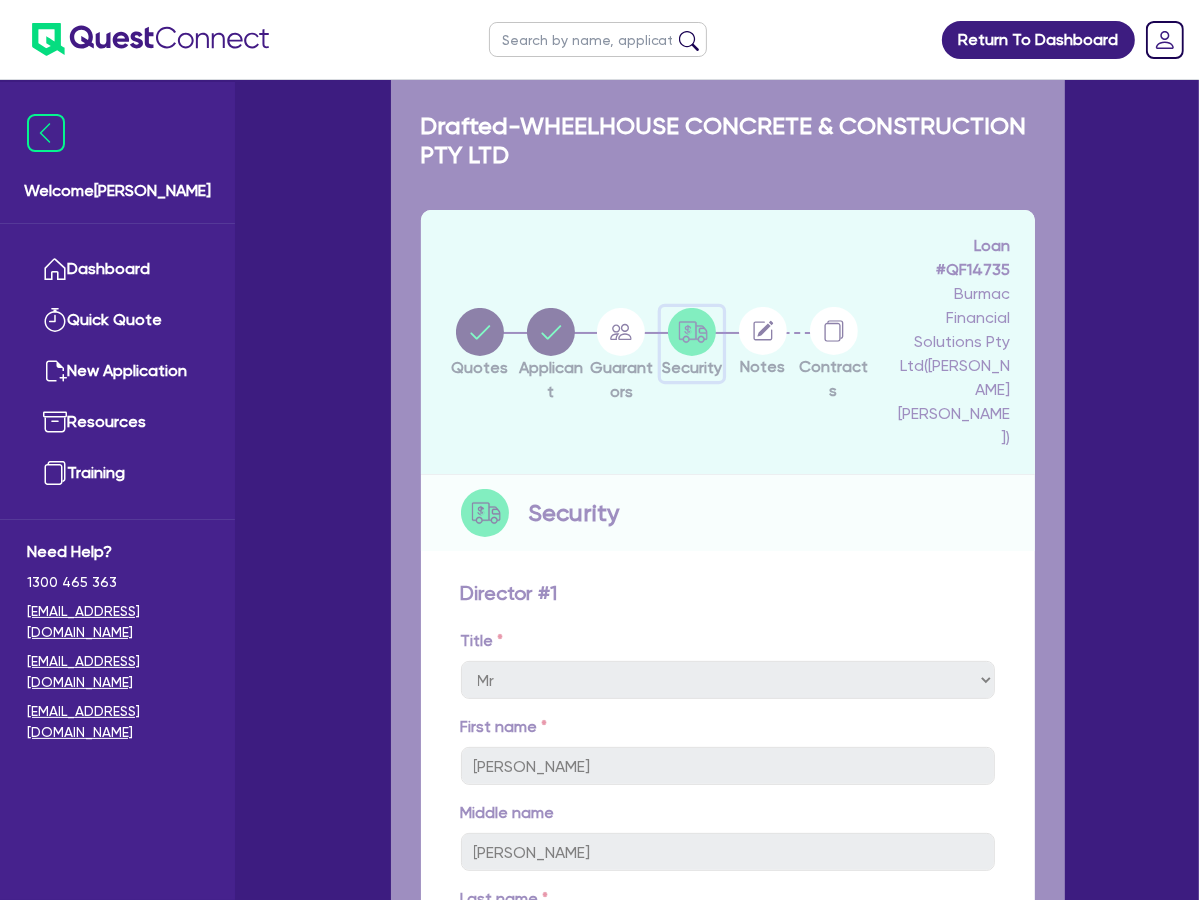 select on "PRIMARY_ASSETS" 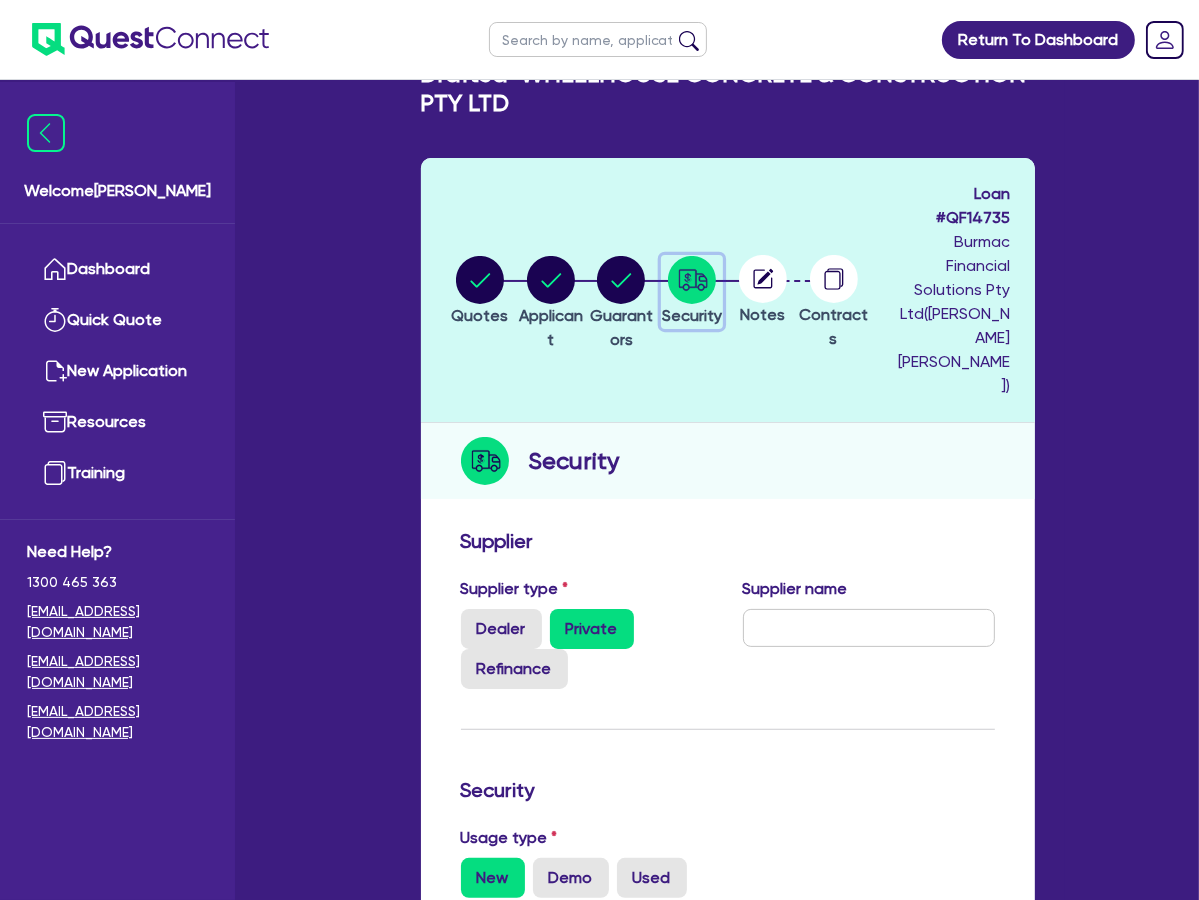 scroll, scrollTop: 100, scrollLeft: 0, axis: vertical 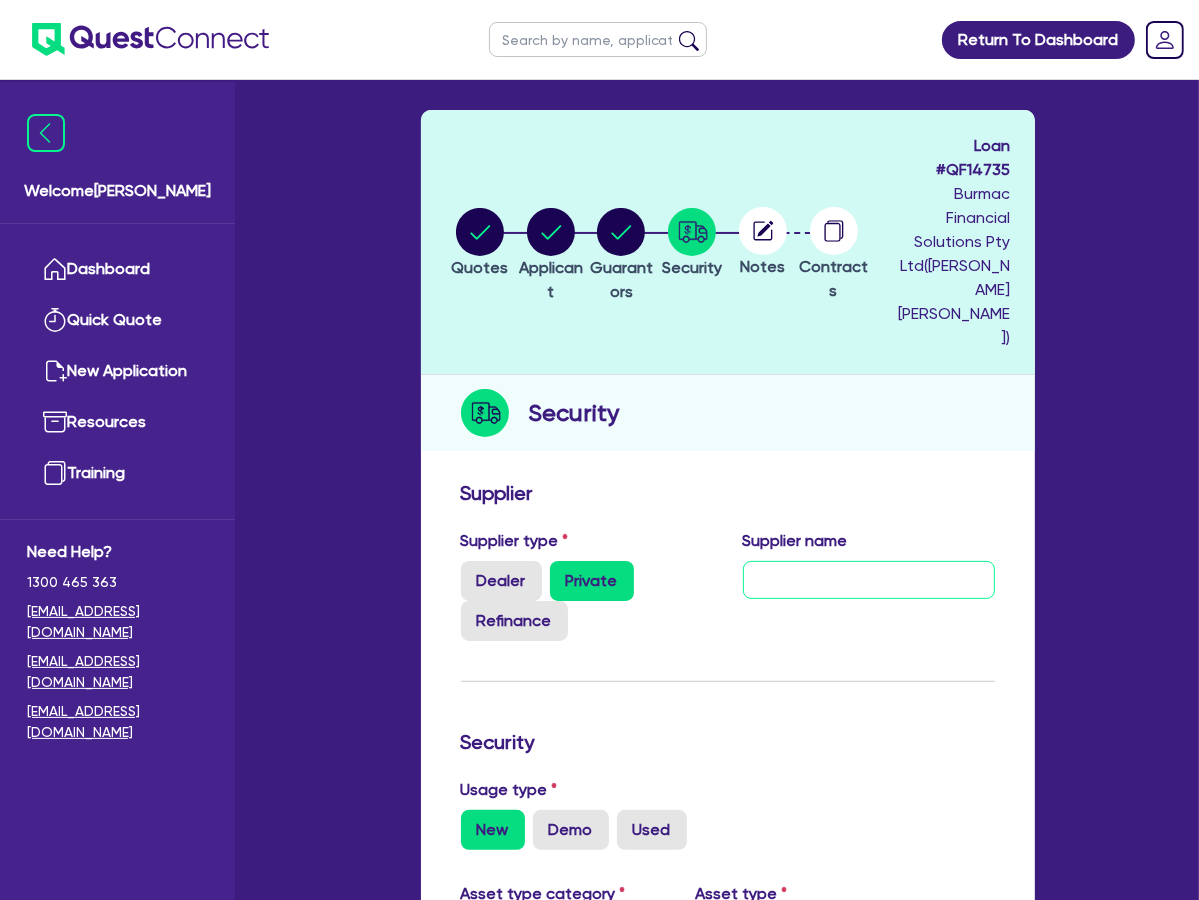 click at bounding box center (869, 580) 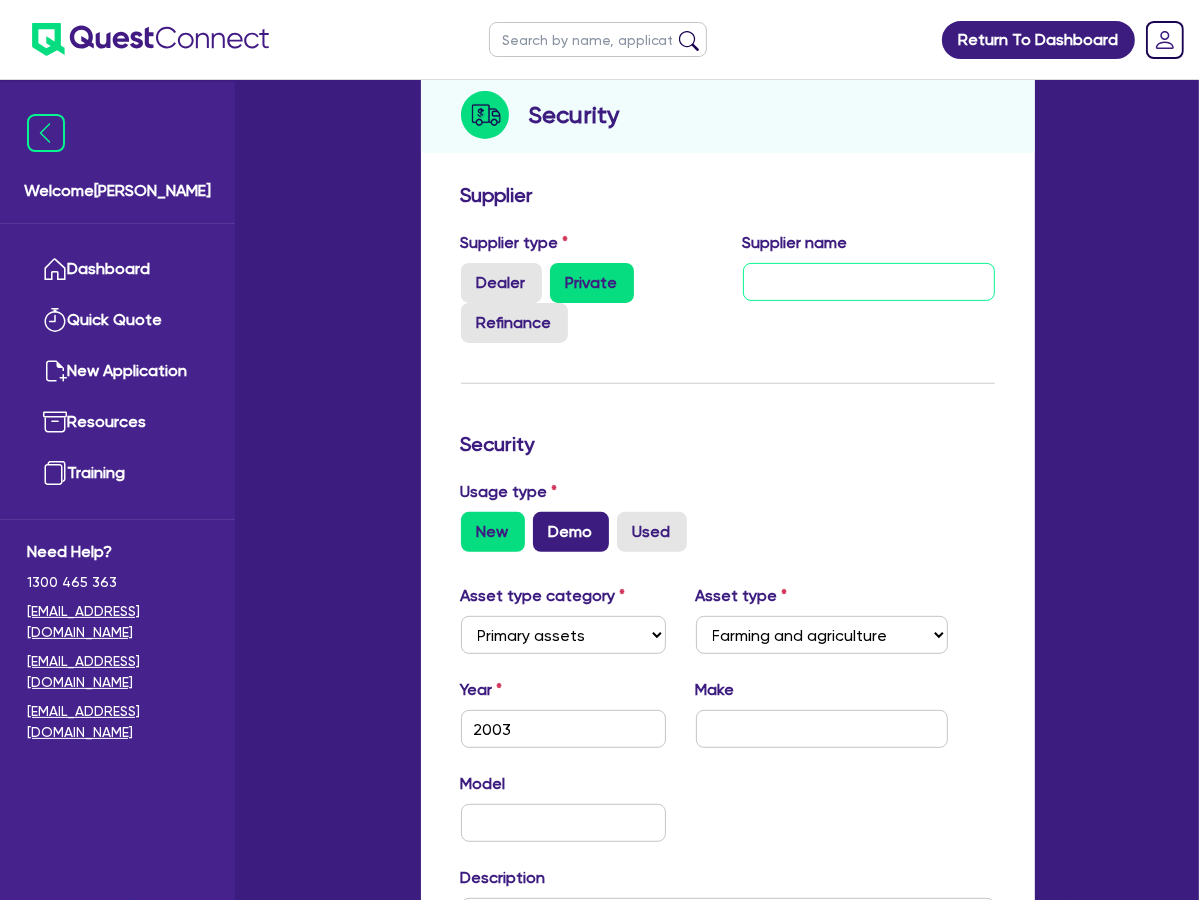 scroll, scrollTop: 400, scrollLeft: 0, axis: vertical 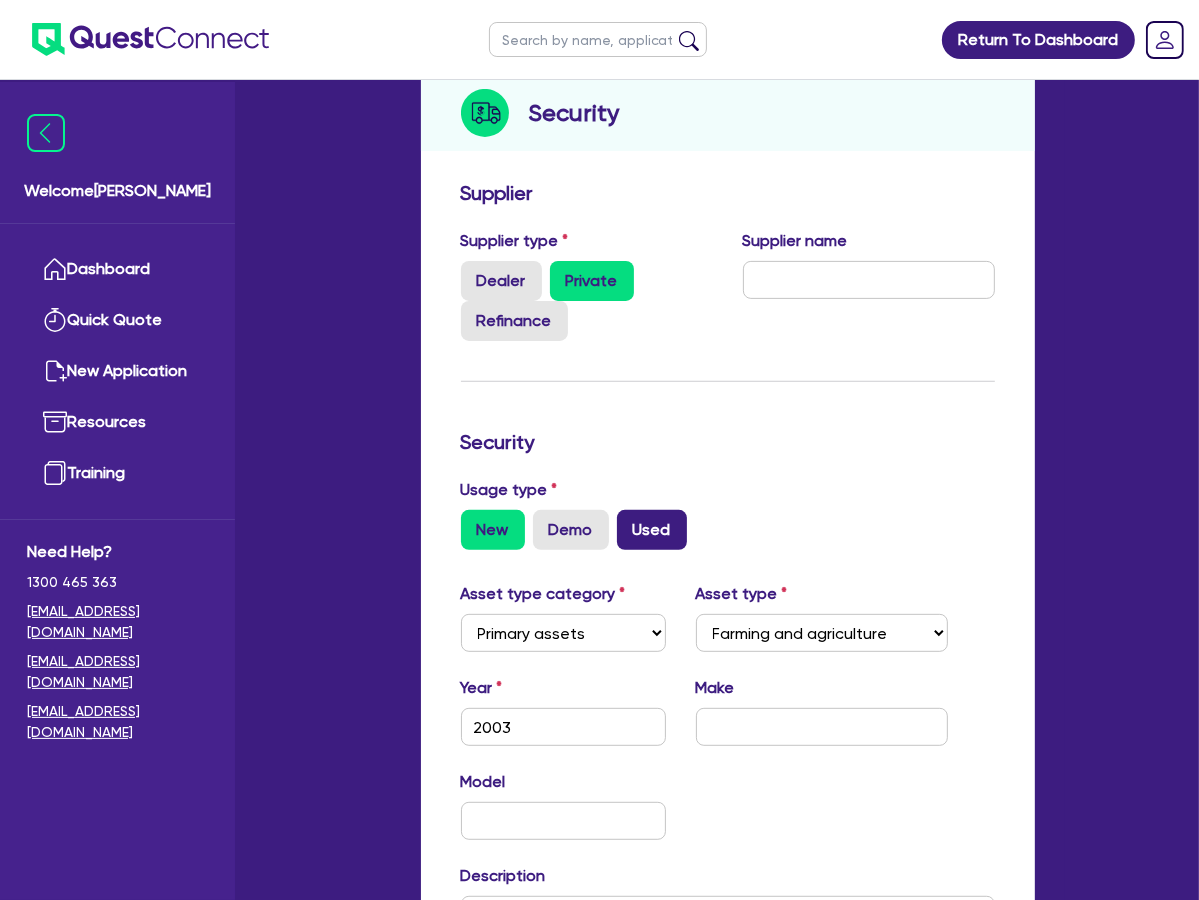 click on "Used" at bounding box center [652, 530] 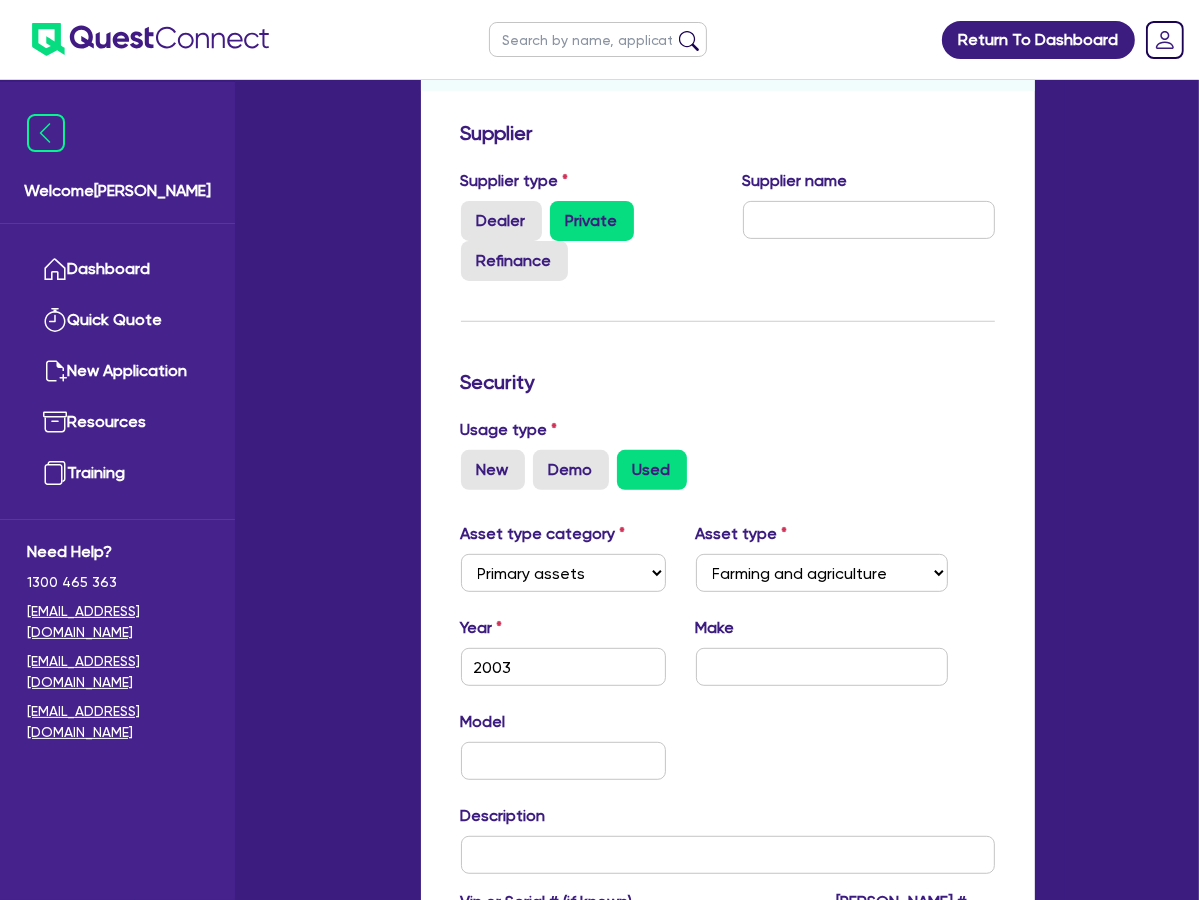scroll, scrollTop: 495, scrollLeft: 0, axis: vertical 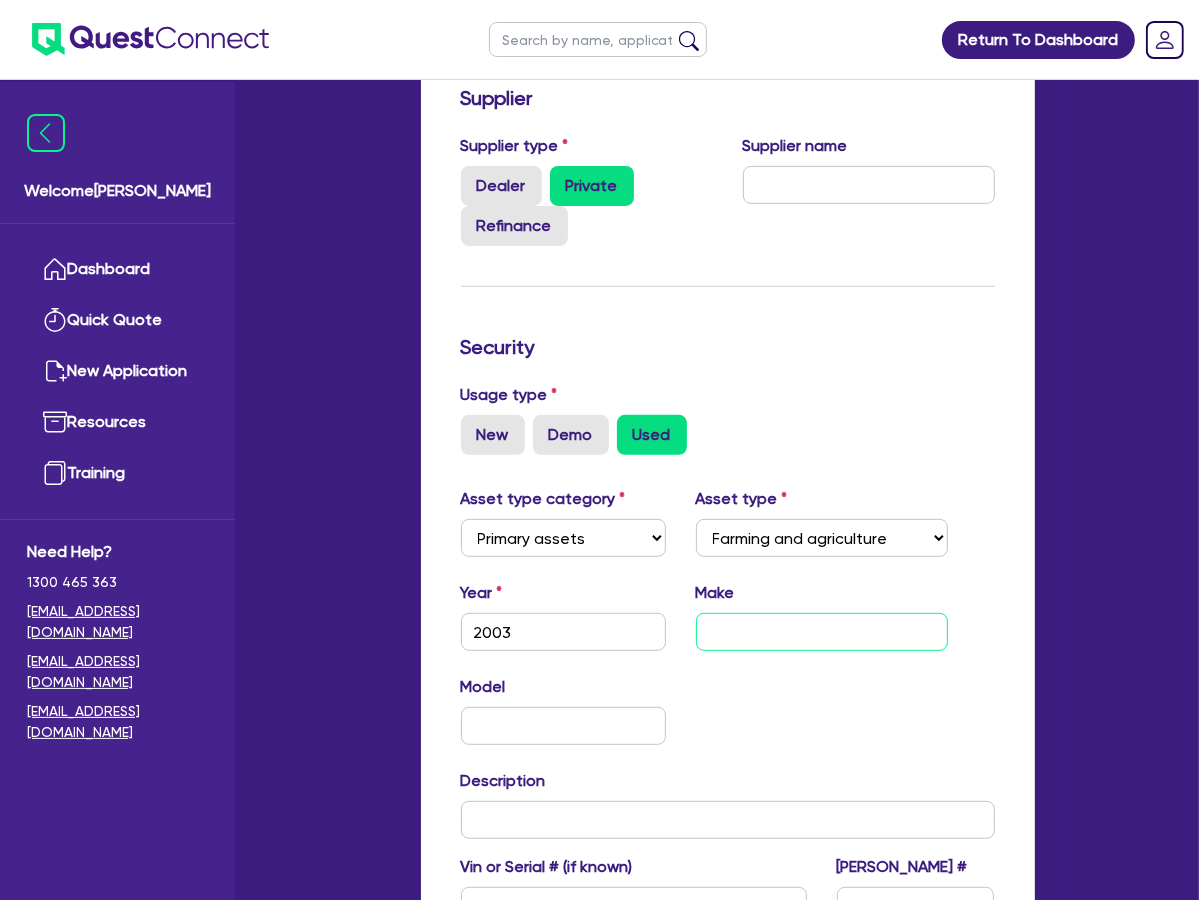 click at bounding box center (822, 632) 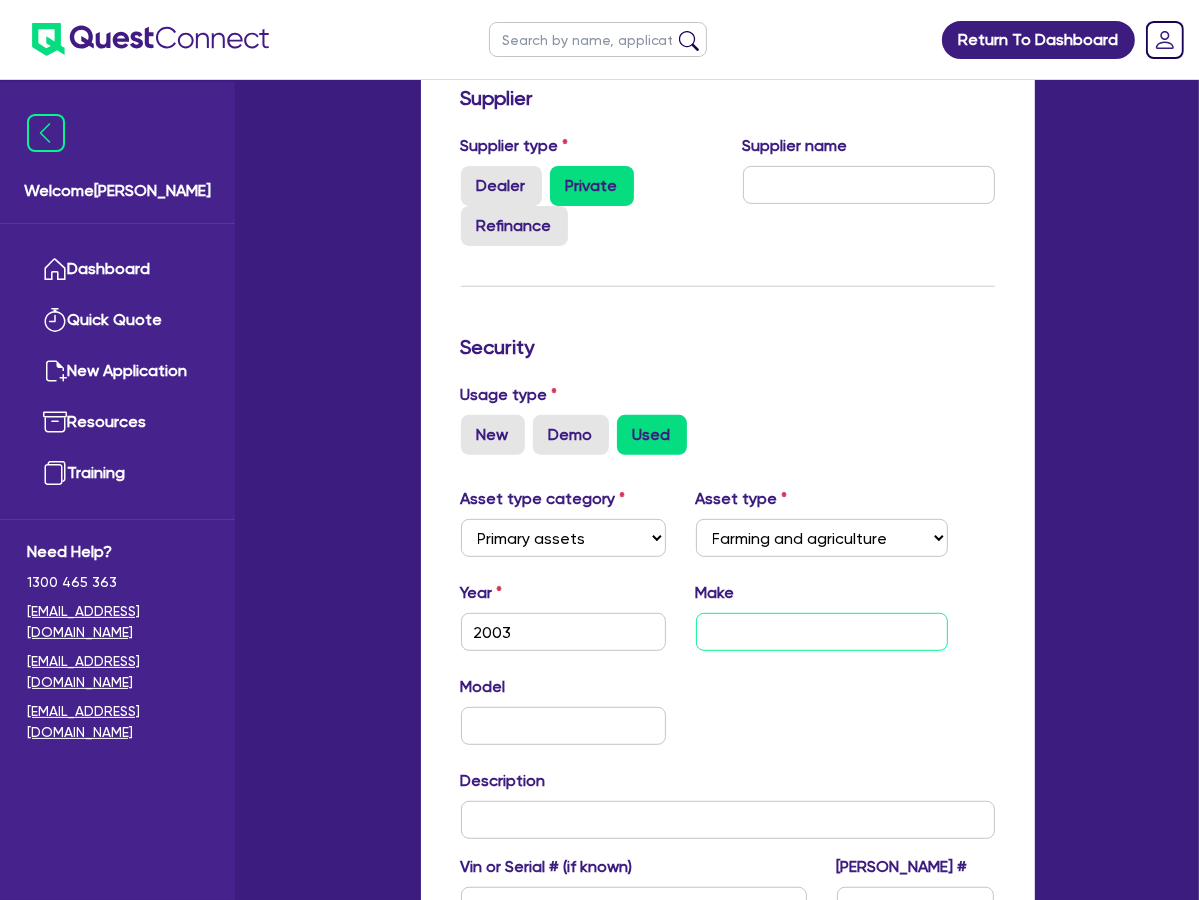 click at bounding box center (822, 632) 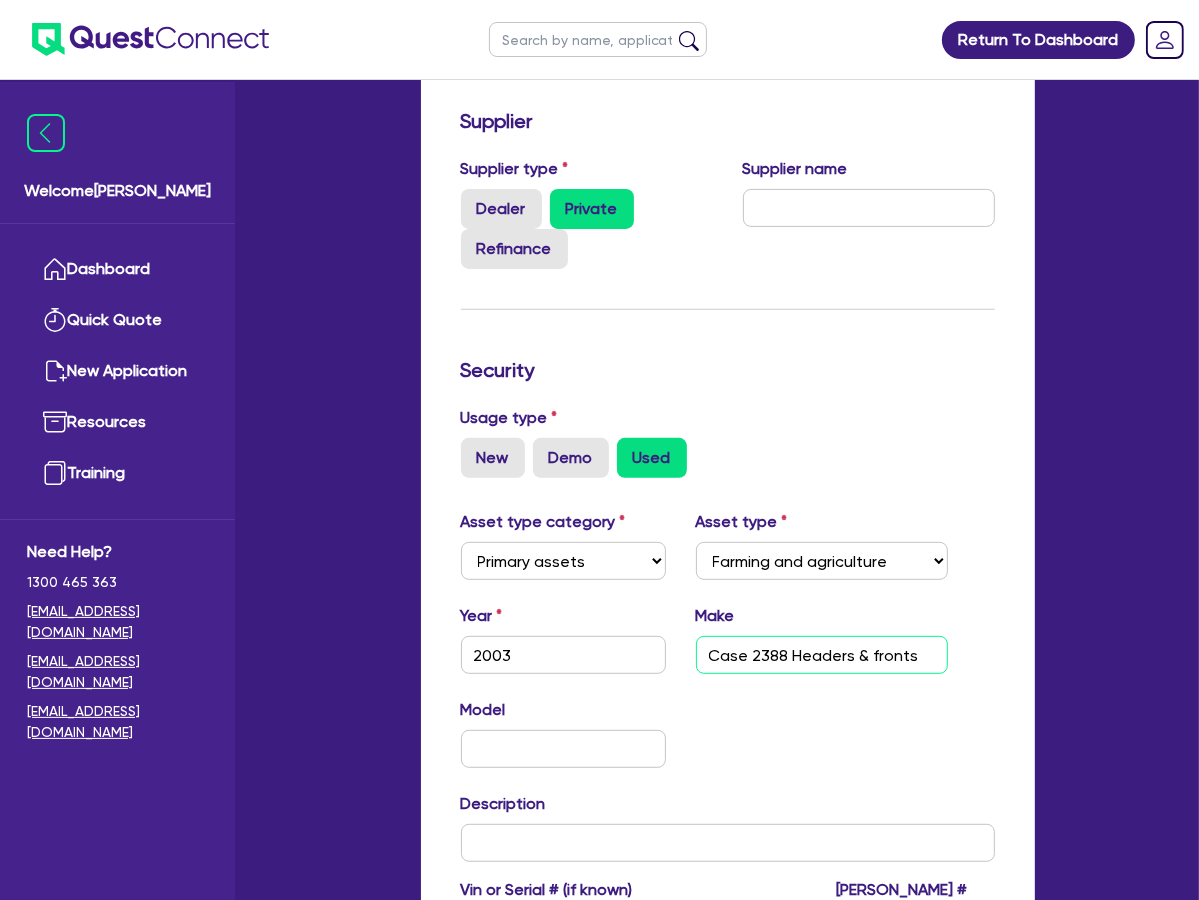 scroll, scrollTop: 595, scrollLeft: 0, axis: vertical 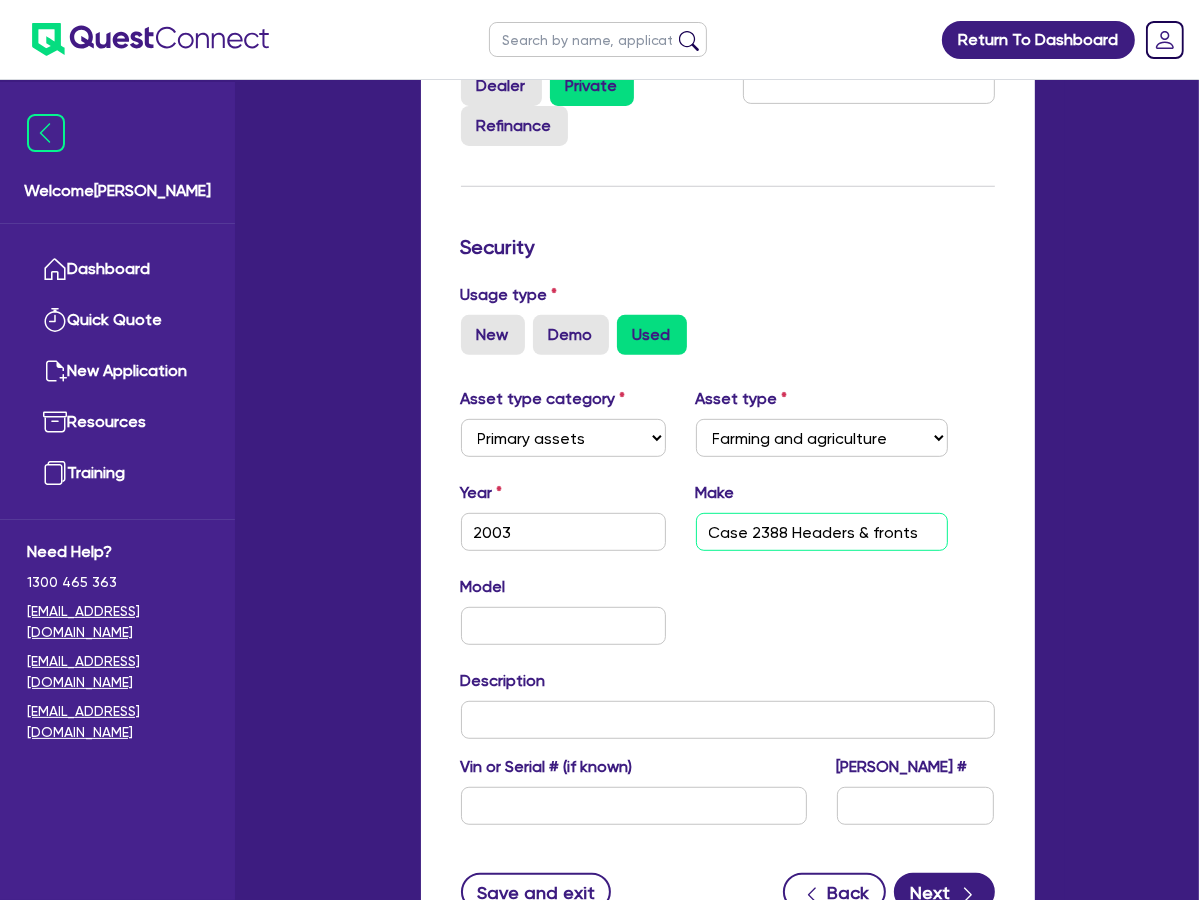 type on "Case 2388 Headers & fronts" 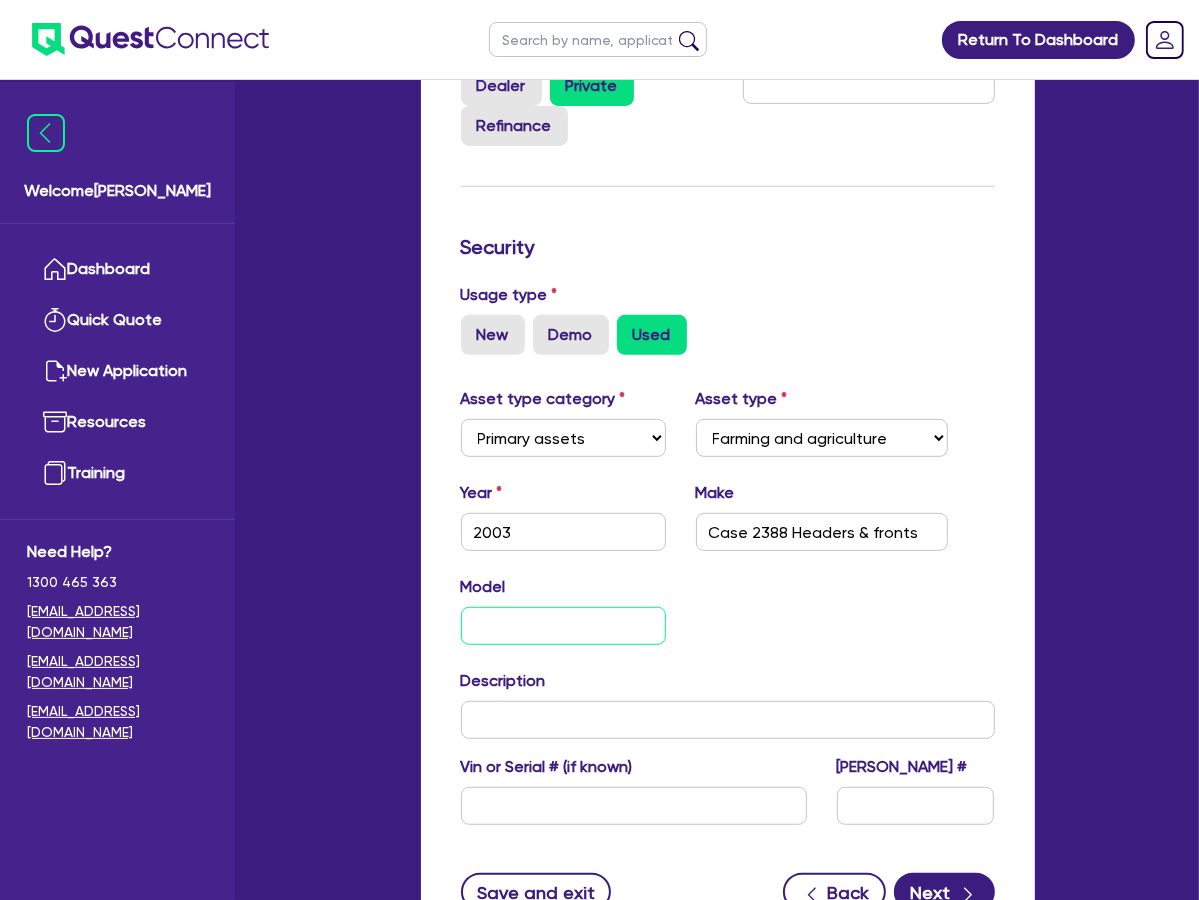 click at bounding box center [563, 626] 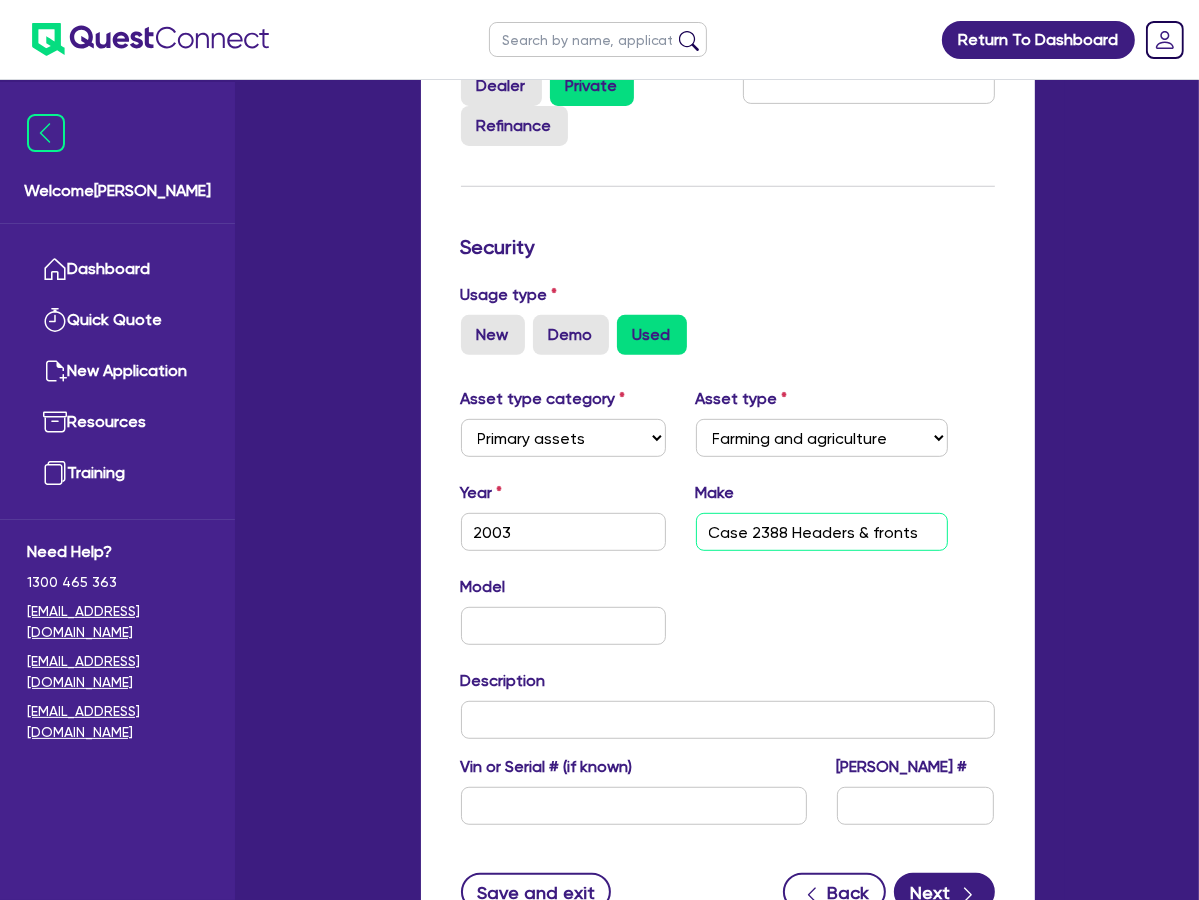drag, startPoint x: 692, startPoint y: 359, endPoint x: 504, endPoint y: 367, distance: 188.17014 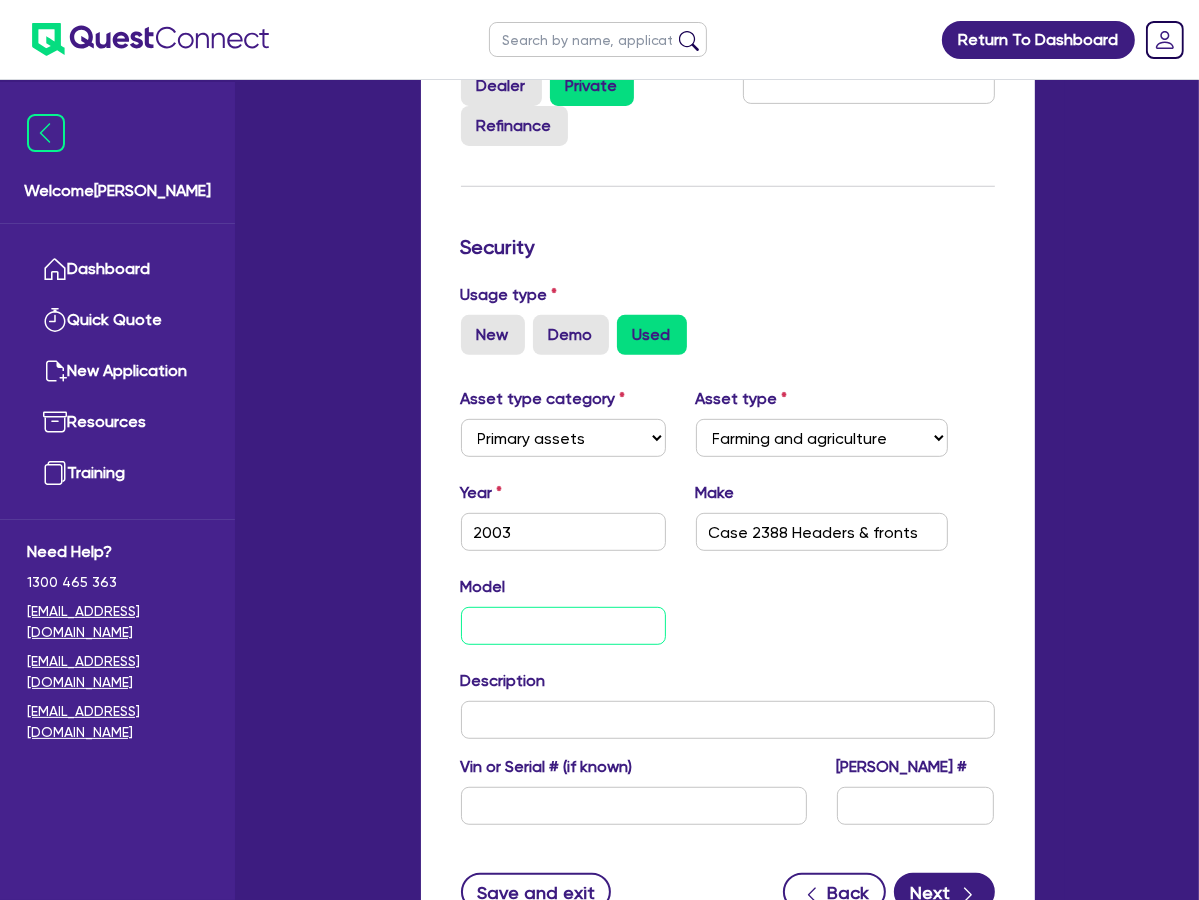 click at bounding box center (563, 626) 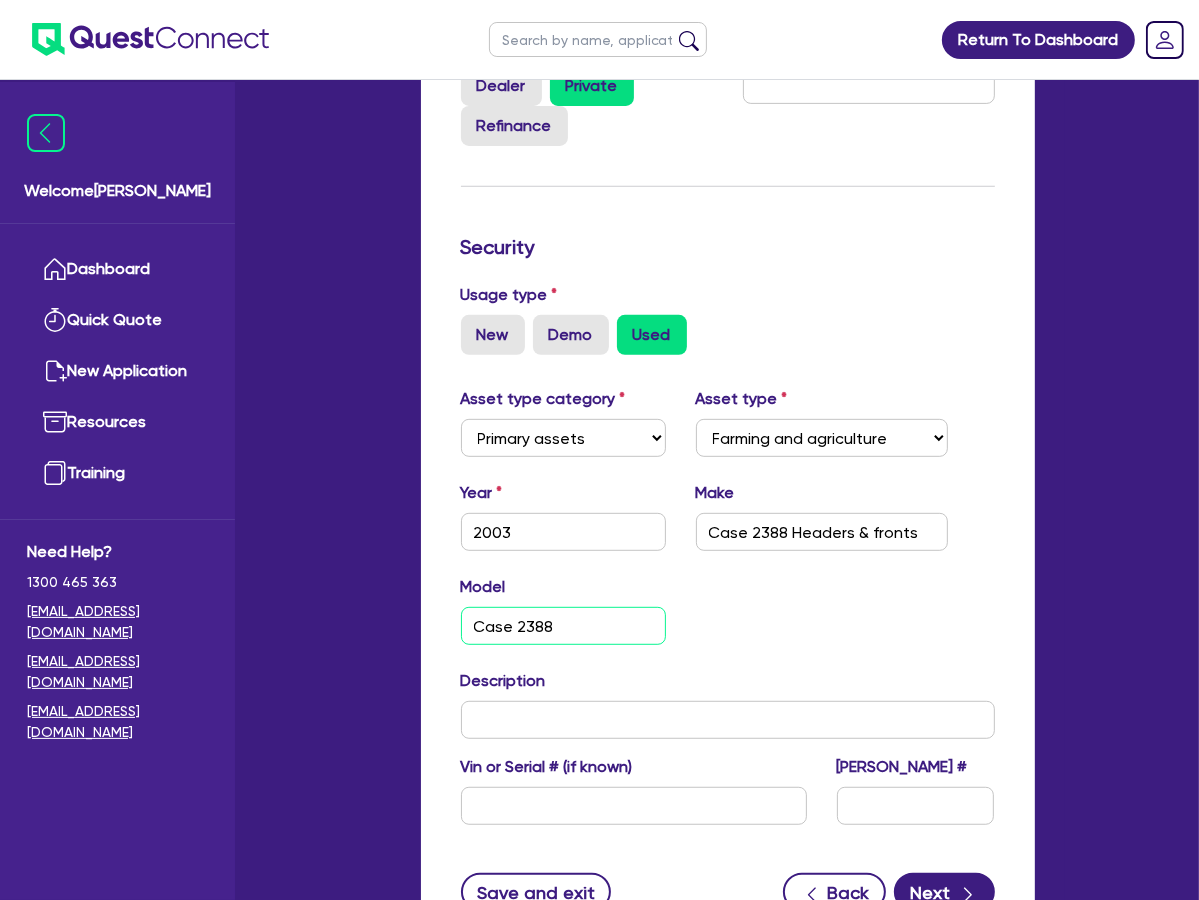 type on "Case 2388" 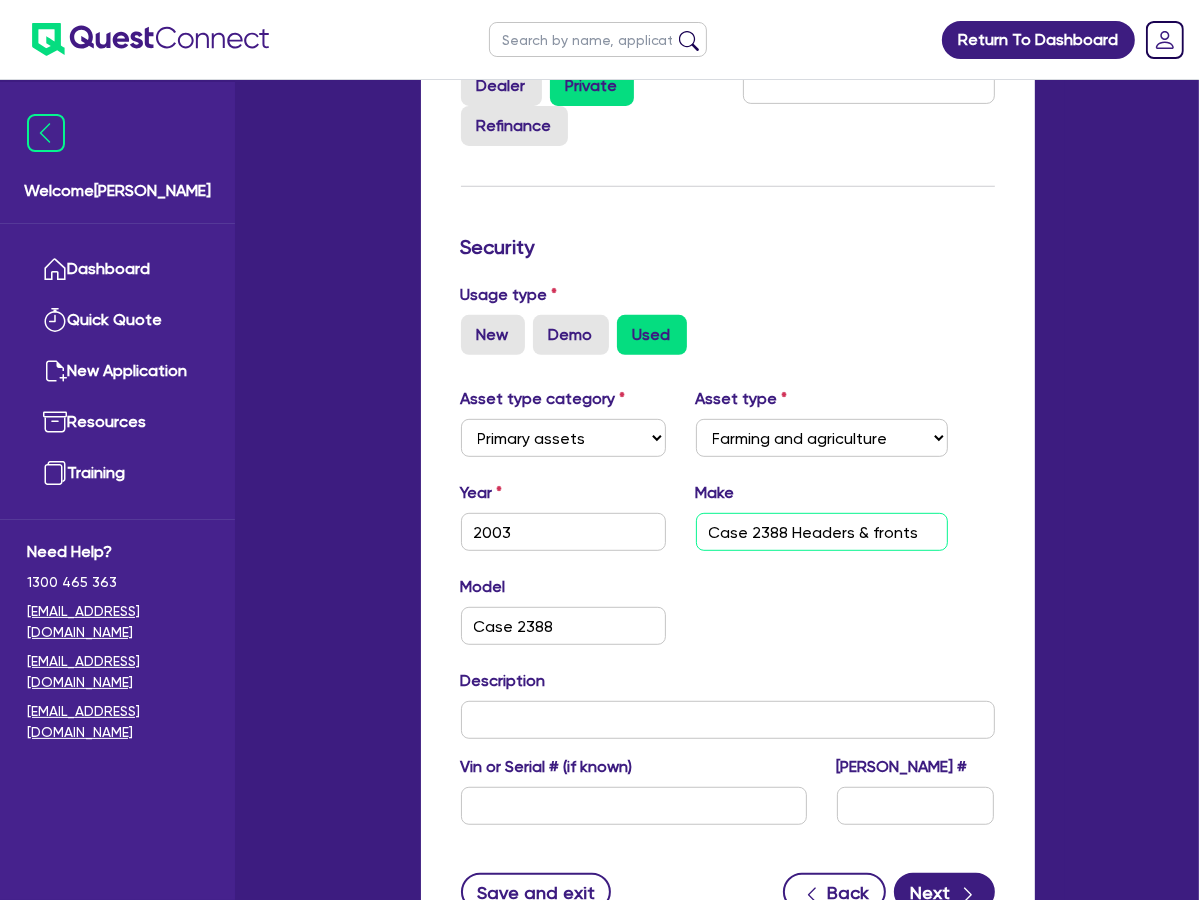 drag, startPoint x: 825, startPoint y: 360, endPoint x: 411, endPoint y: 406, distance: 416.54773 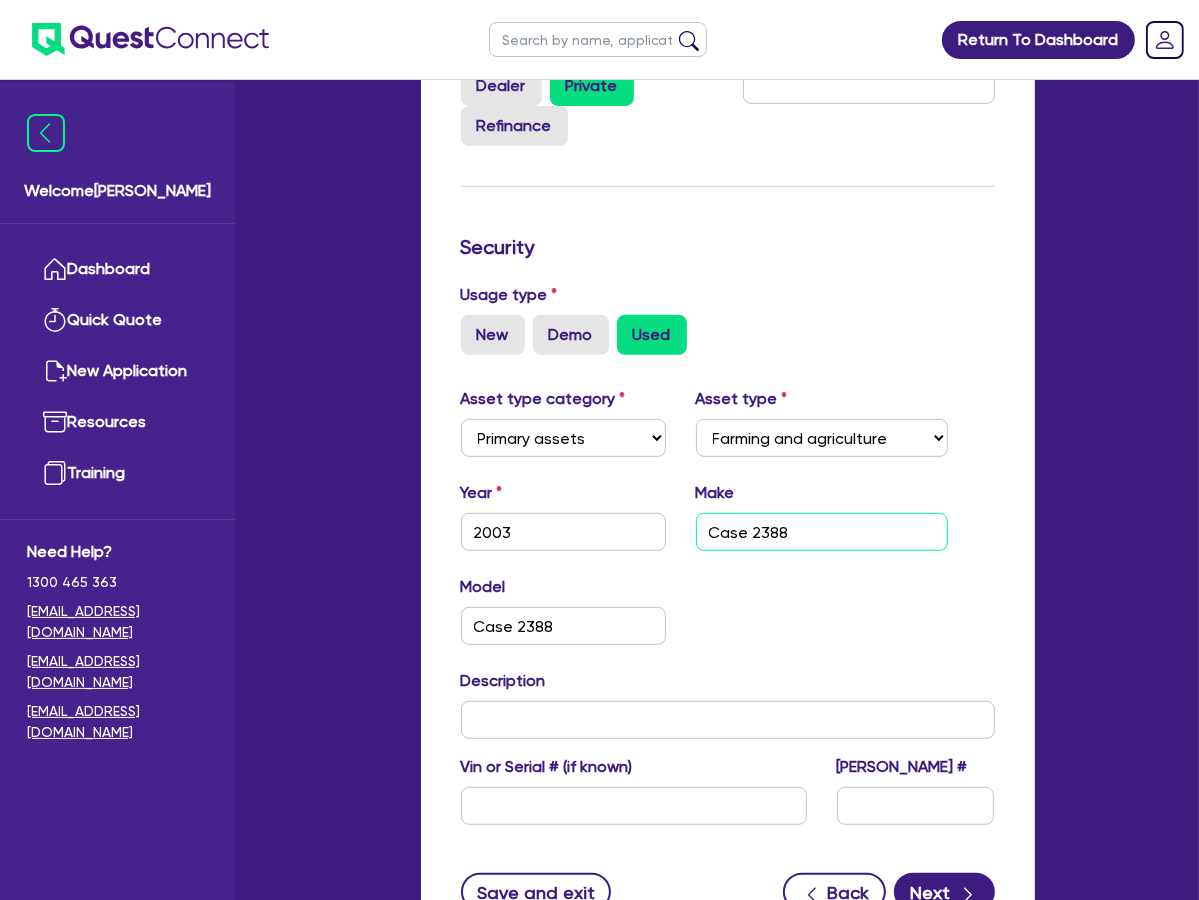 type on "Case 2388" 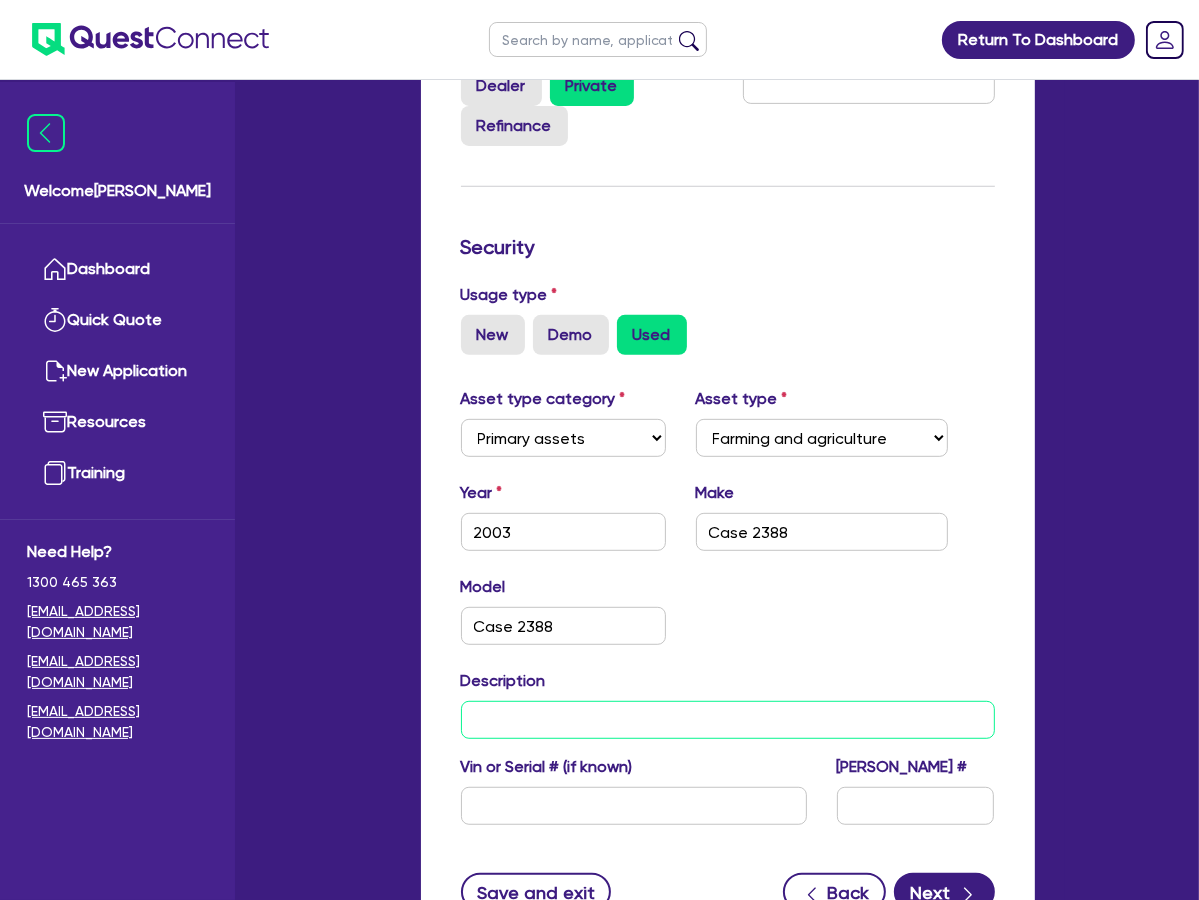 click at bounding box center (728, 720) 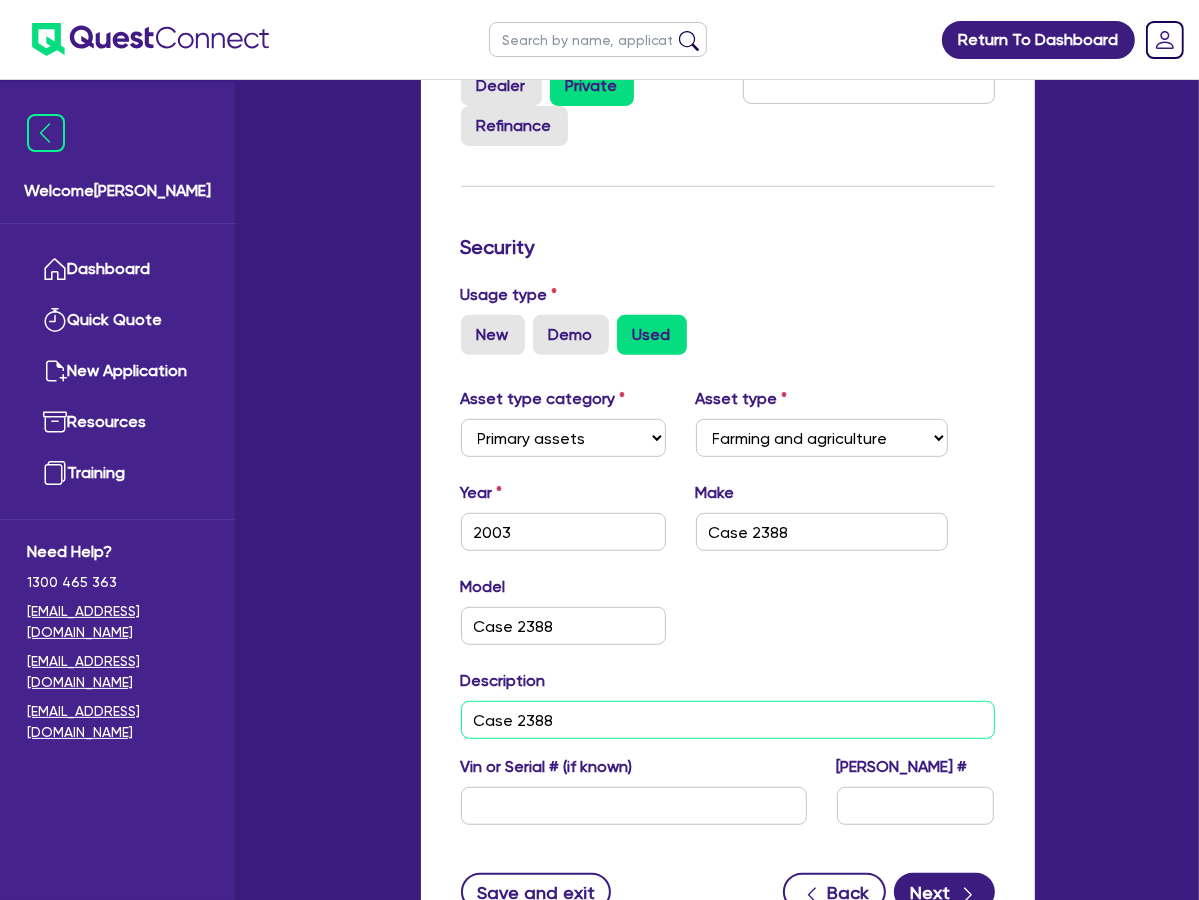 type on "Case 2388" 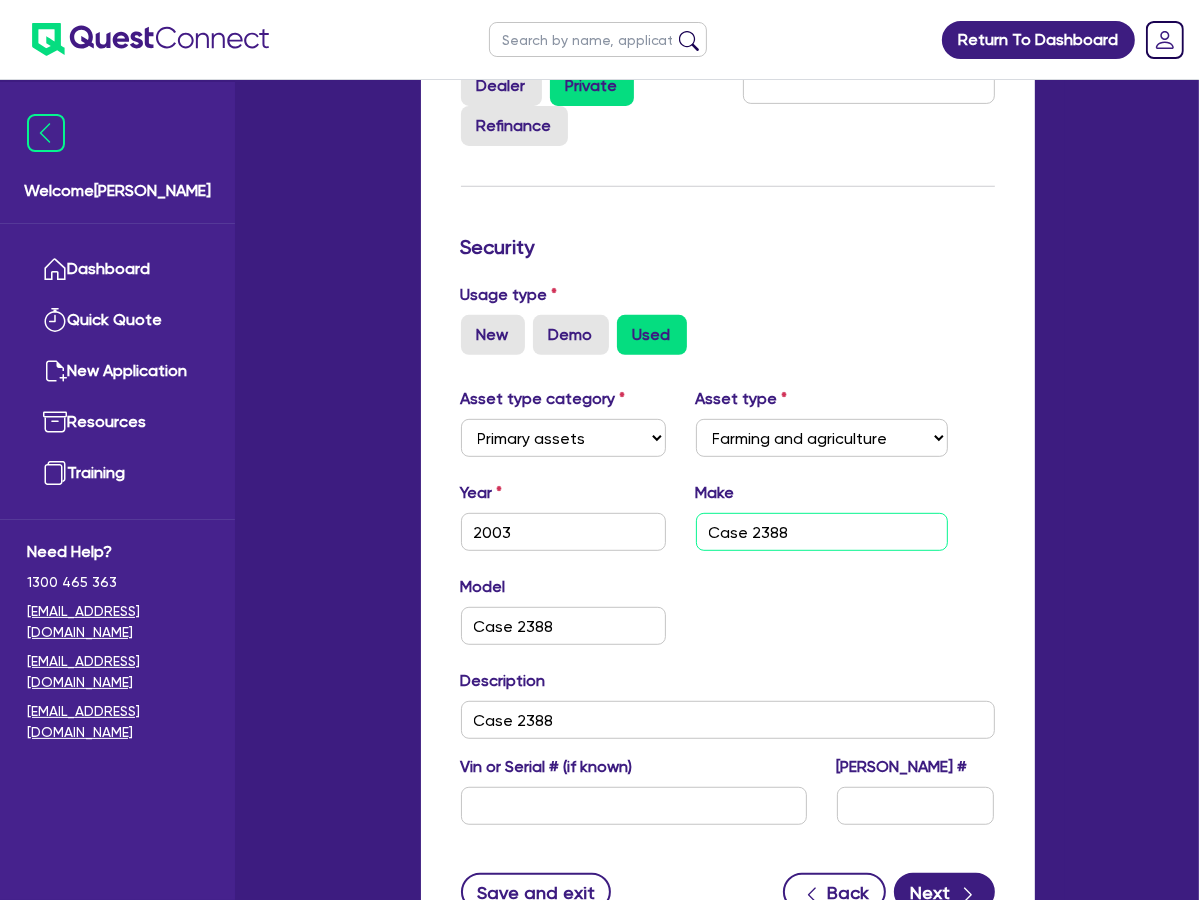 drag, startPoint x: 700, startPoint y: 356, endPoint x: 656, endPoint y: 362, distance: 44.407207 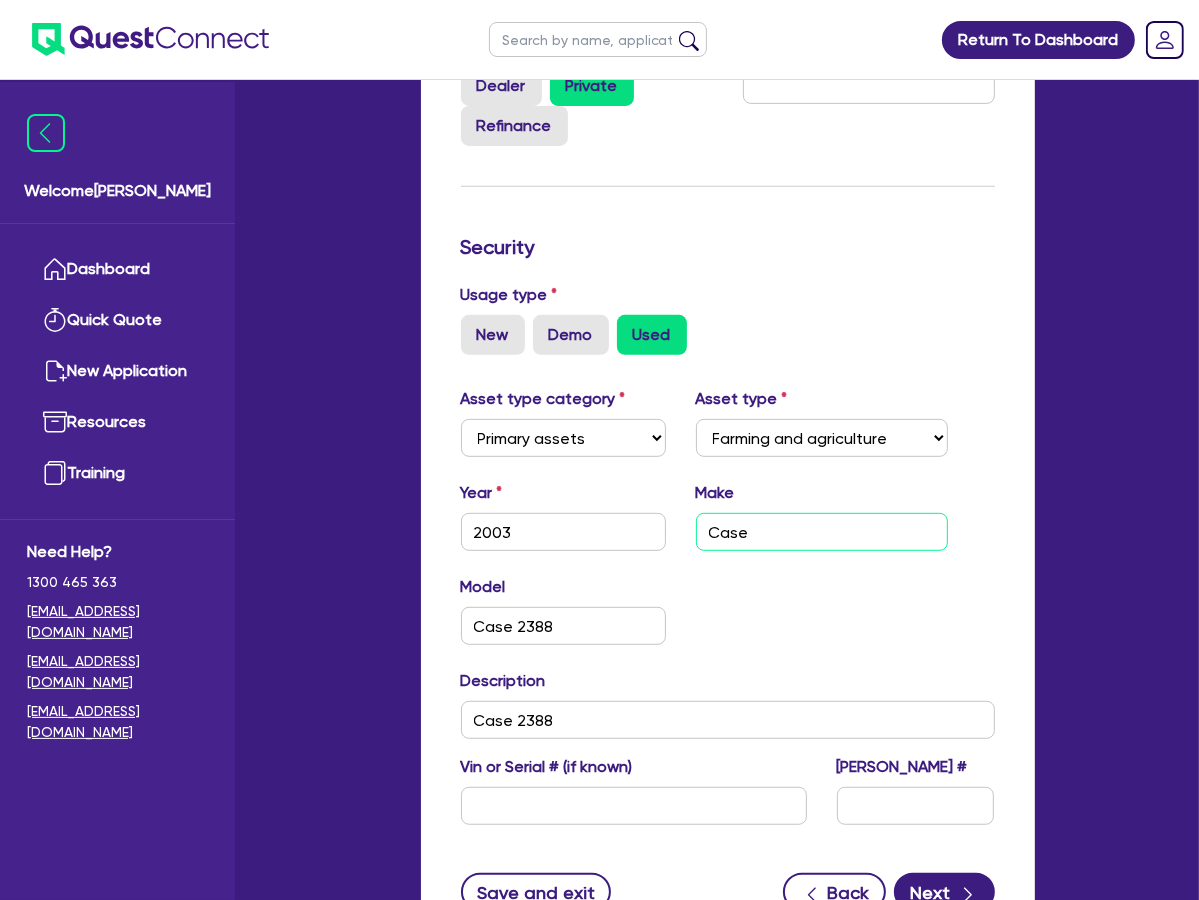 type on "Case" 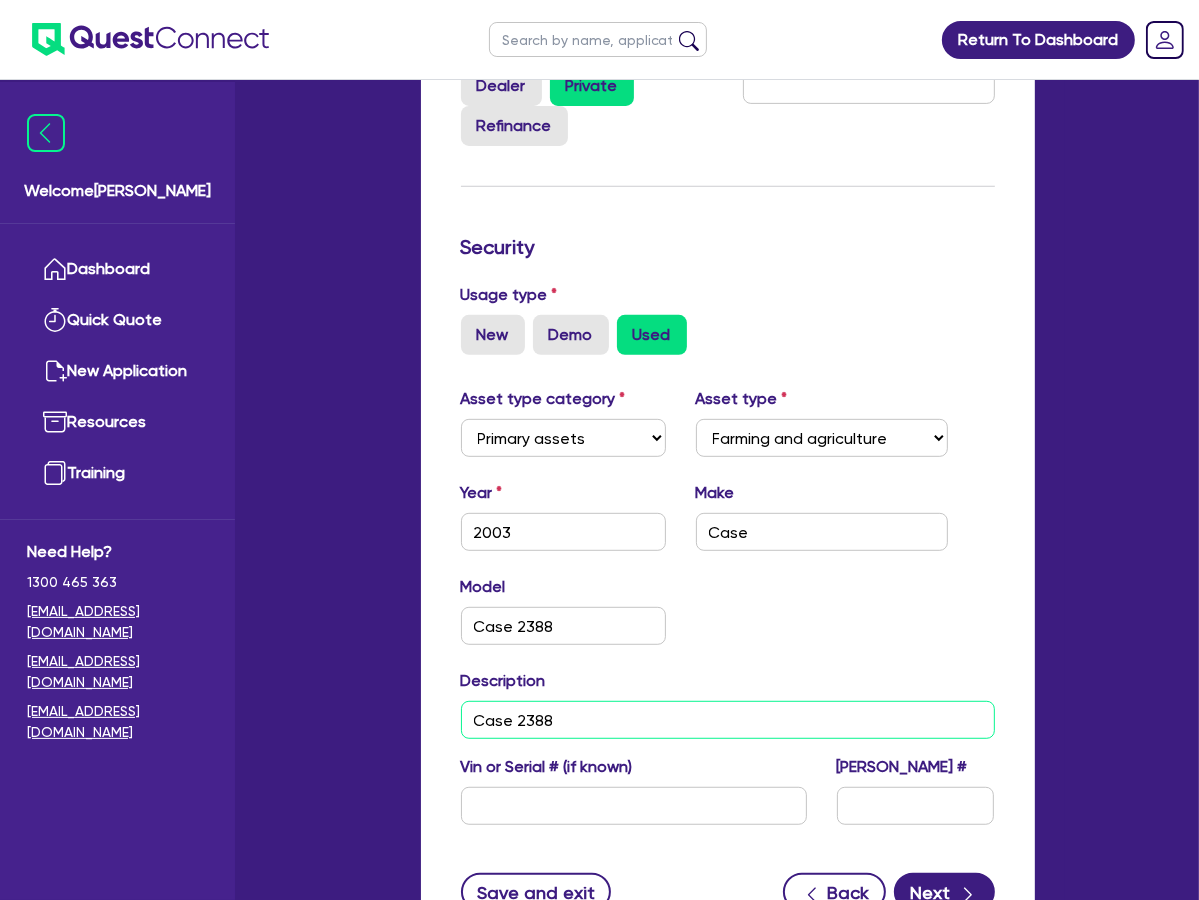 click on "Case 2388" at bounding box center (728, 720) 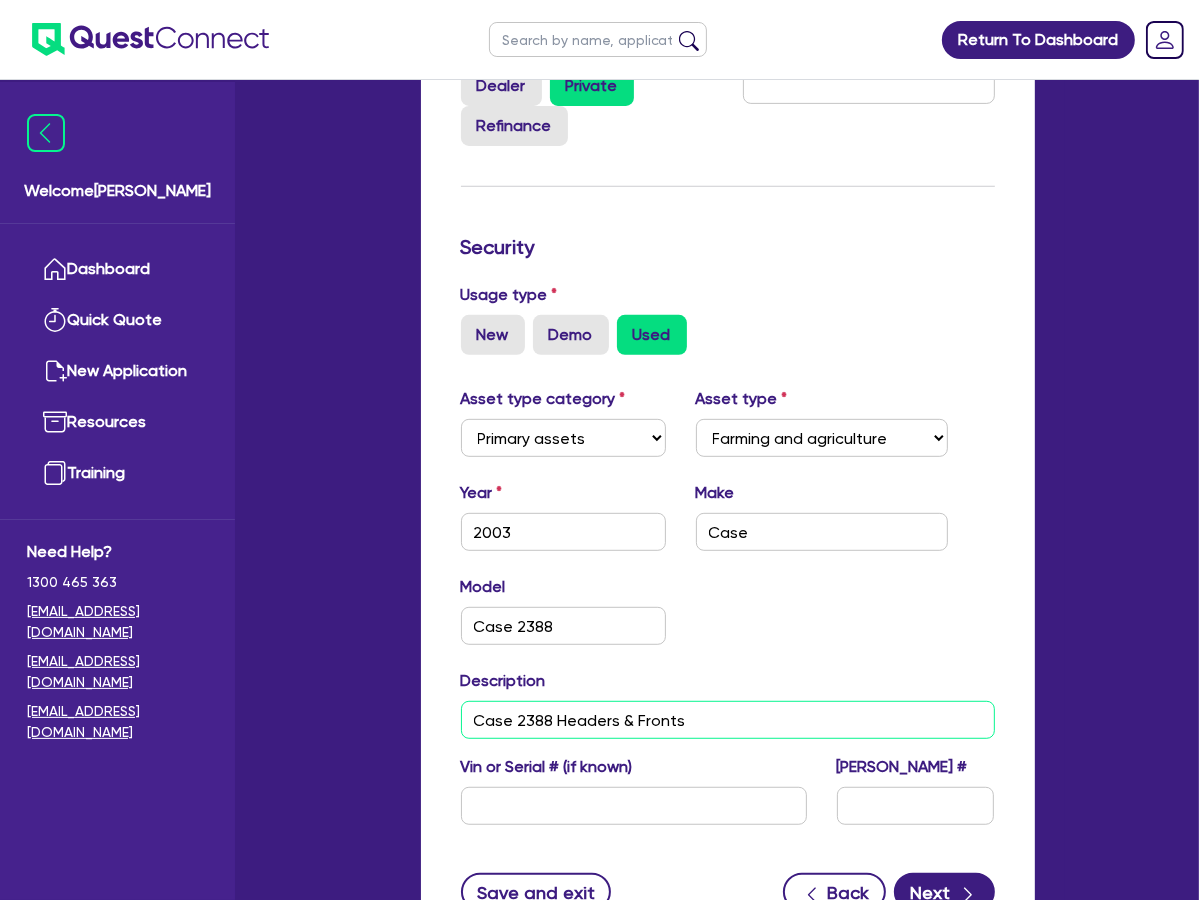 type on "Case 2388 Headers & Fronts" 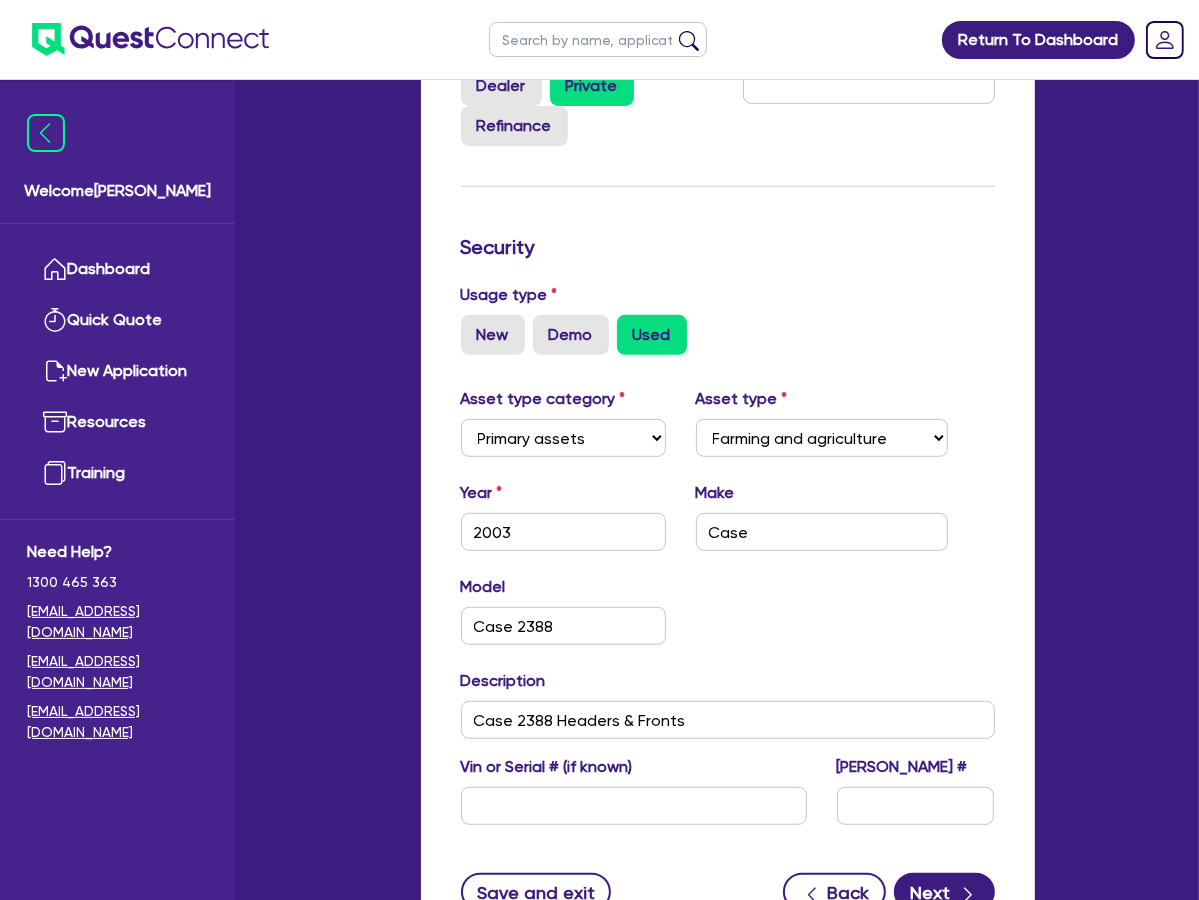 click on "Model Case 2388 KM" at bounding box center [728, 618] 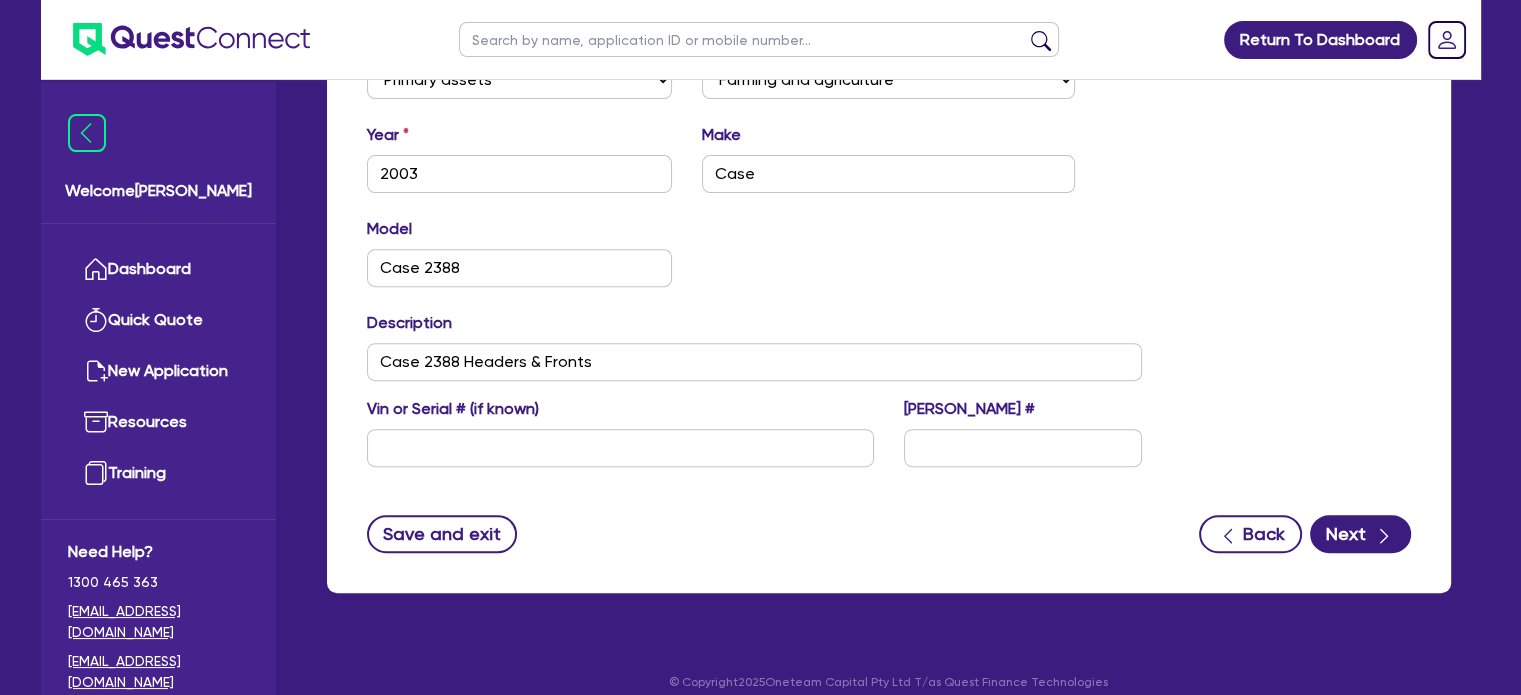 scroll, scrollTop: 758, scrollLeft: 0, axis: vertical 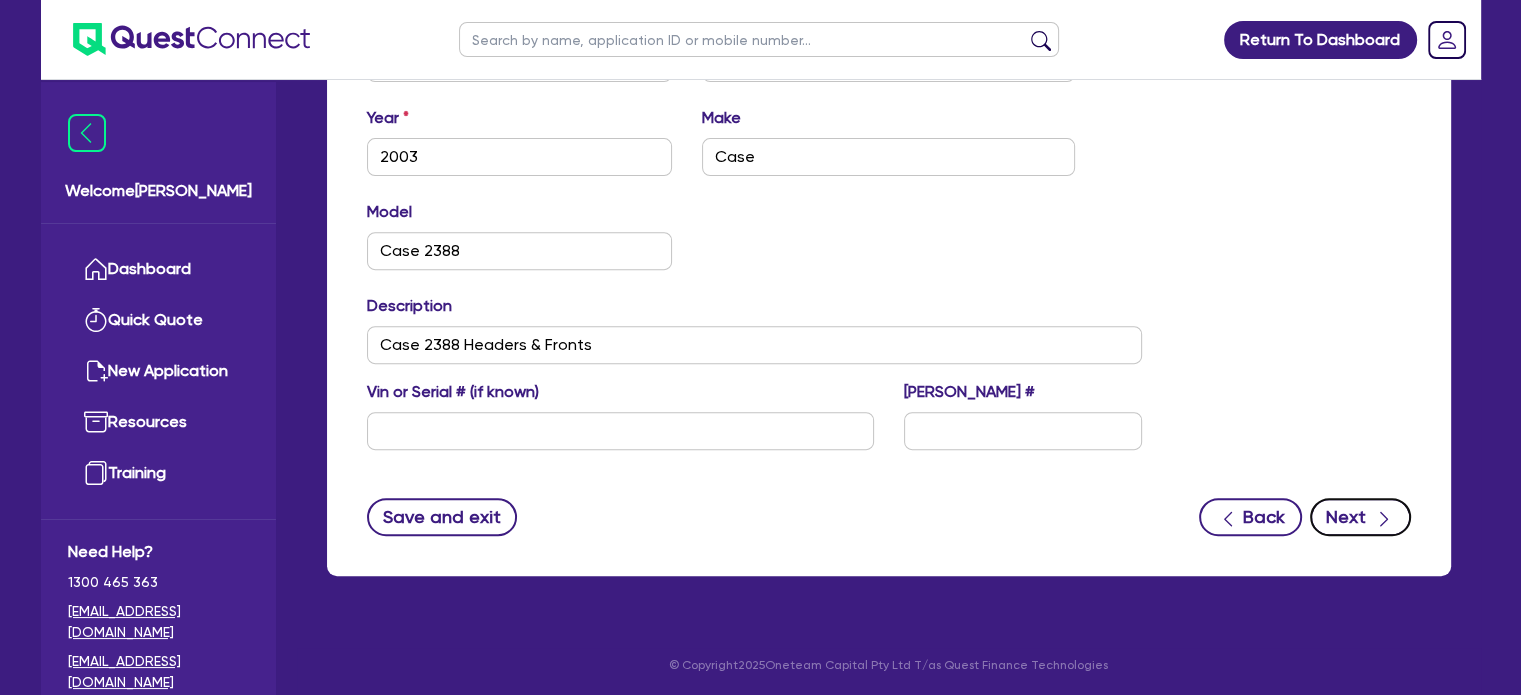 click on "Next" at bounding box center [1360, 517] 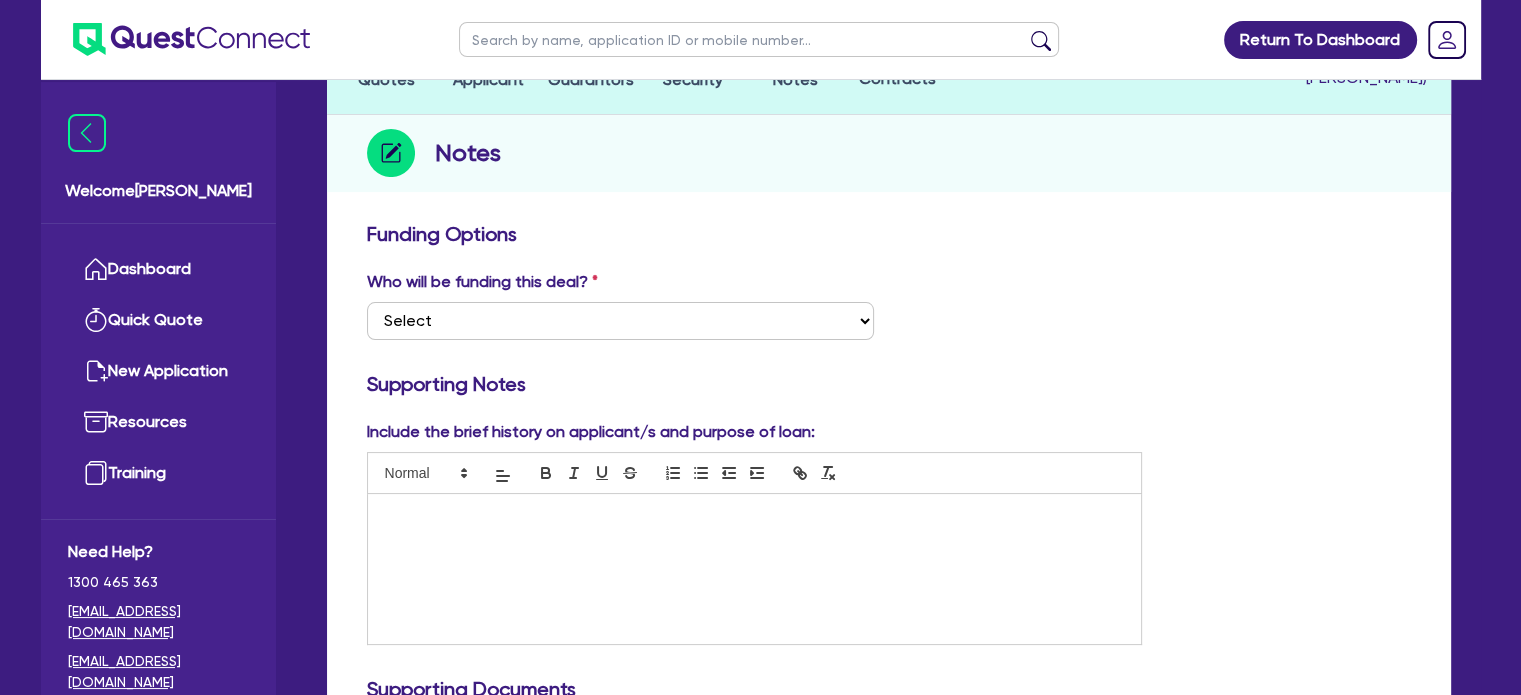 scroll, scrollTop: 200, scrollLeft: 0, axis: vertical 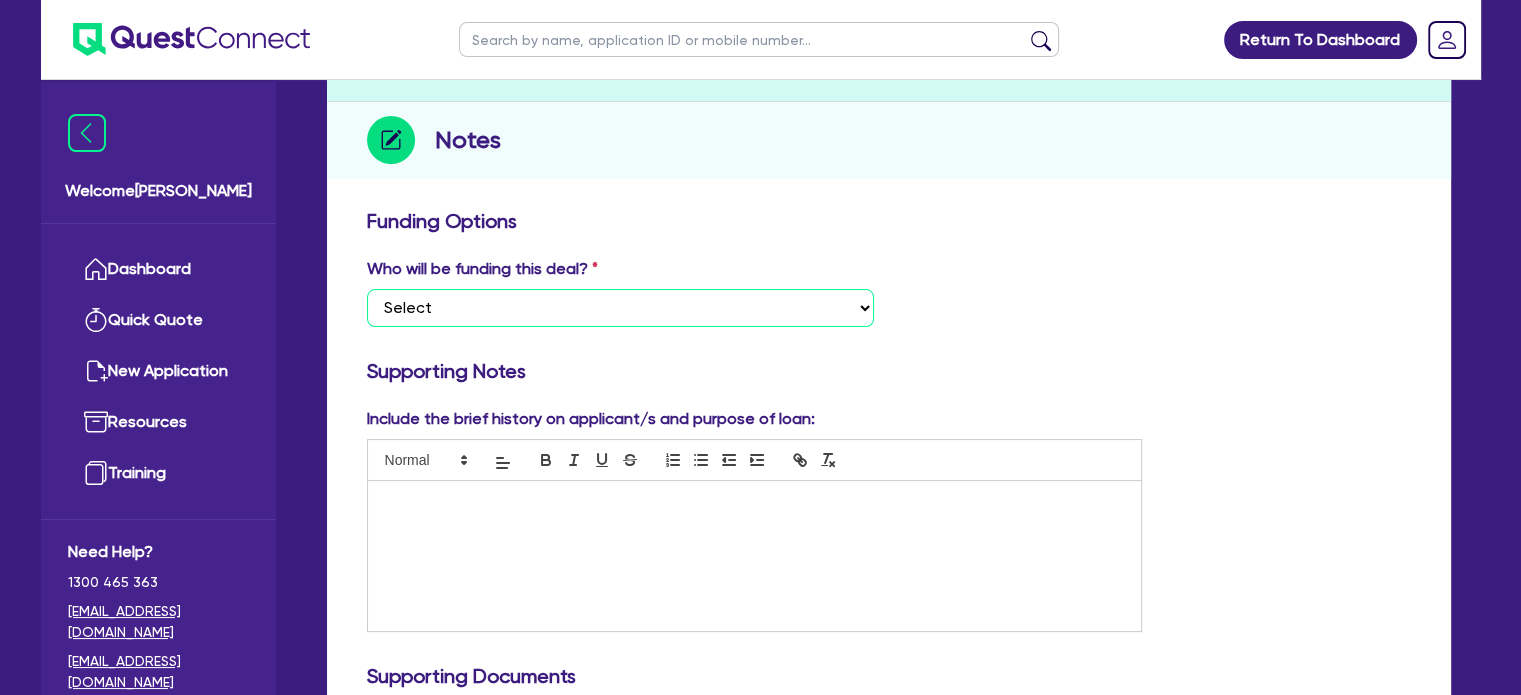 click on "Select I want Quest to fund 100% I will fund 100% I will co-fund with Quest Other - I am referring this deal in" at bounding box center [620, 308] 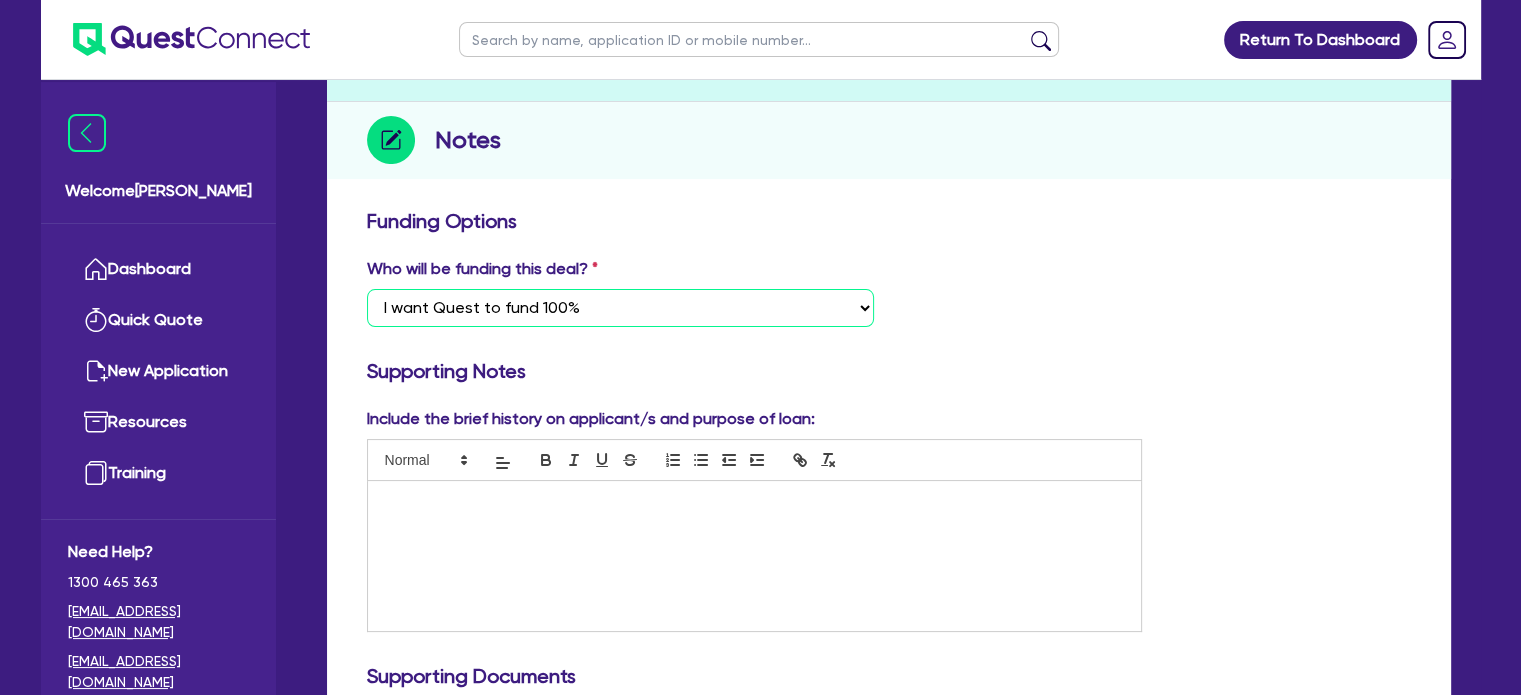 click on "Select I want Quest to fund 100% I will fund 100% I will co-fund with Quest Other - I am referring this deal in" at bounding box center [620, 308] 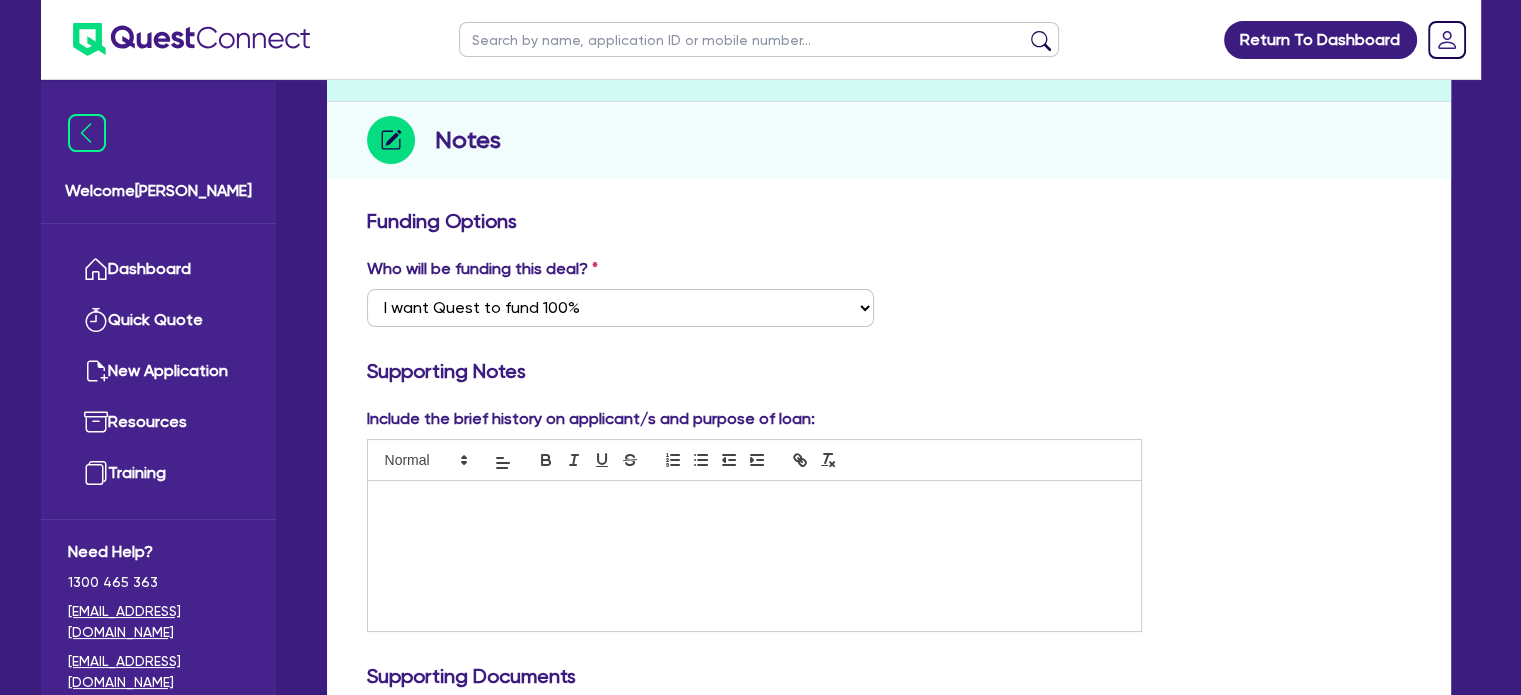 click on "Who will be funding this deal? Select I want Quest to fund 100% I will fund 100% I will co-fund with Quest Other - I am referring this deal in I will contribute" at bounding box center [889, 300] 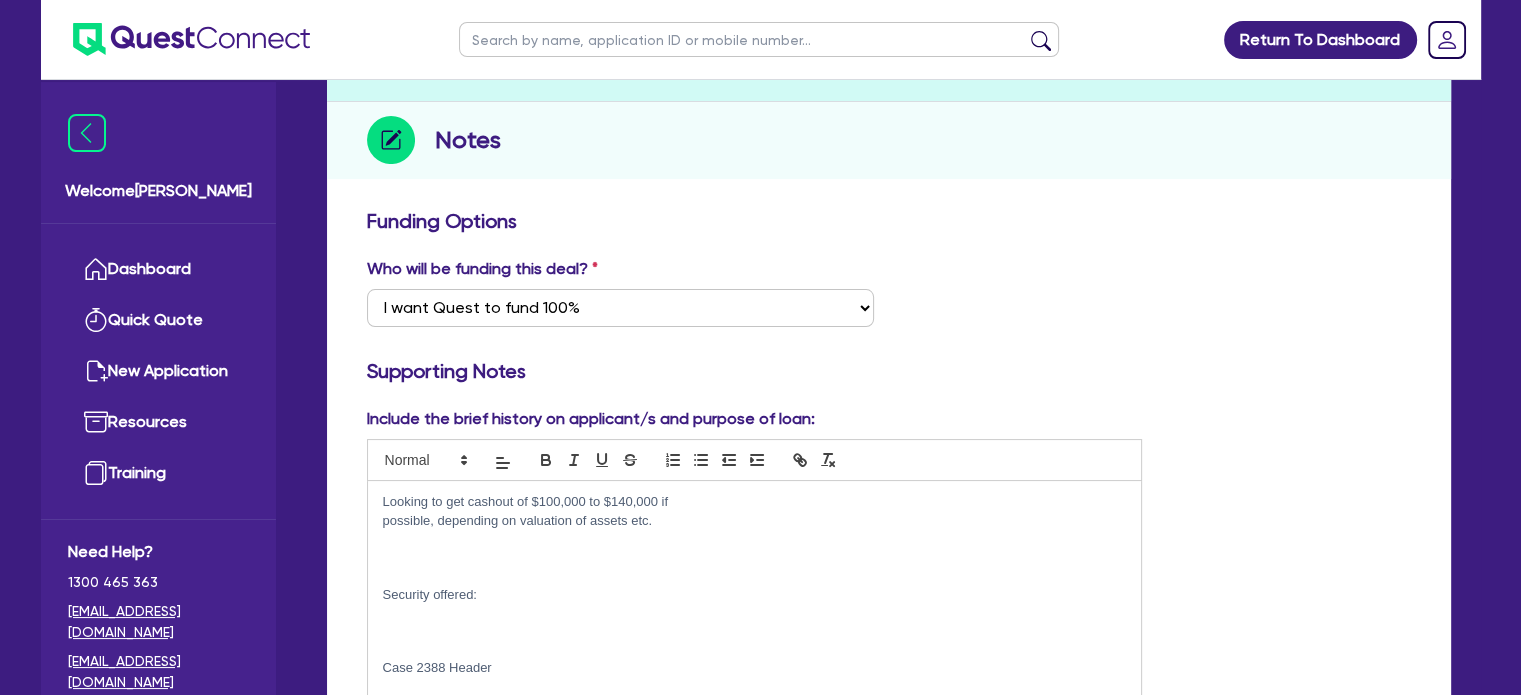 scroll, scrollTop: 0, scrollLeft: 0, axis: both 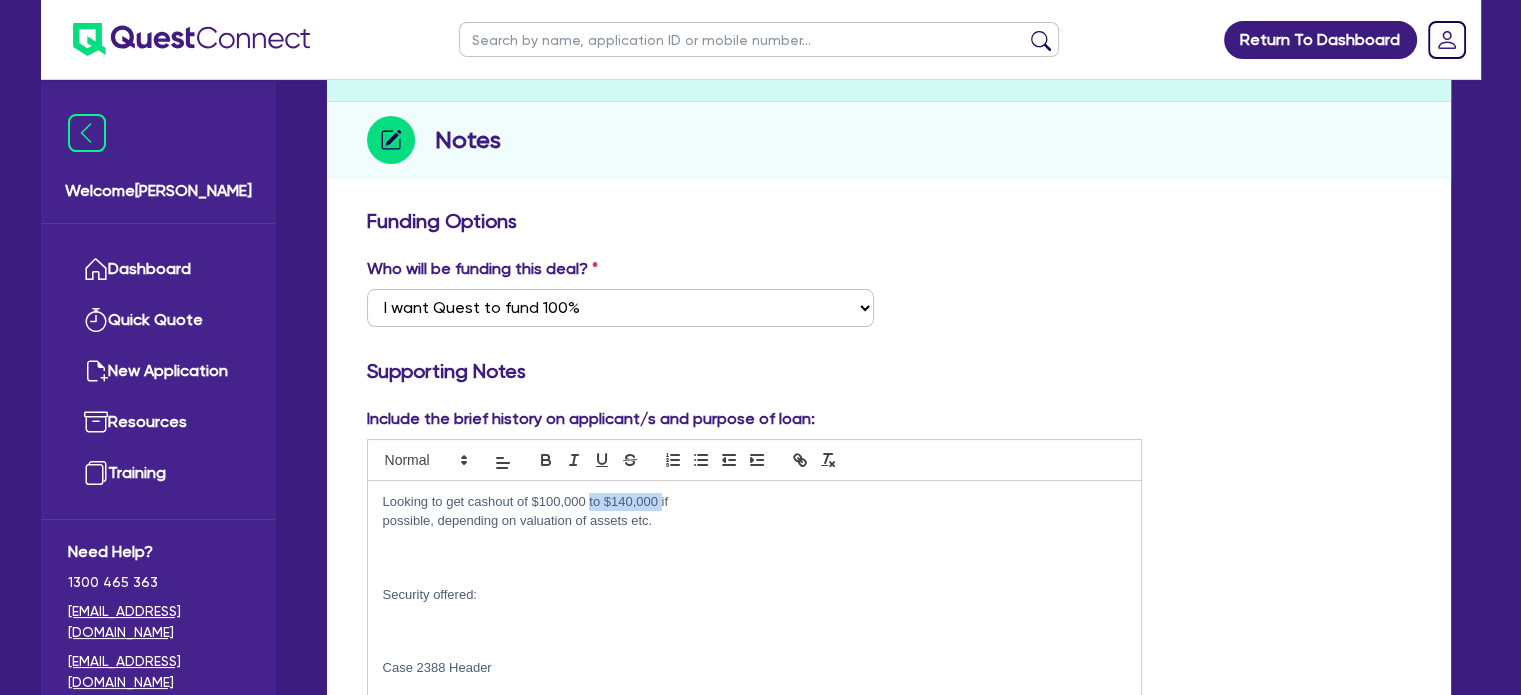 drag, startPoint x: 588, startPoint y: 500, endPoint x: 660, endPoint y: 502, distance: 72.02777 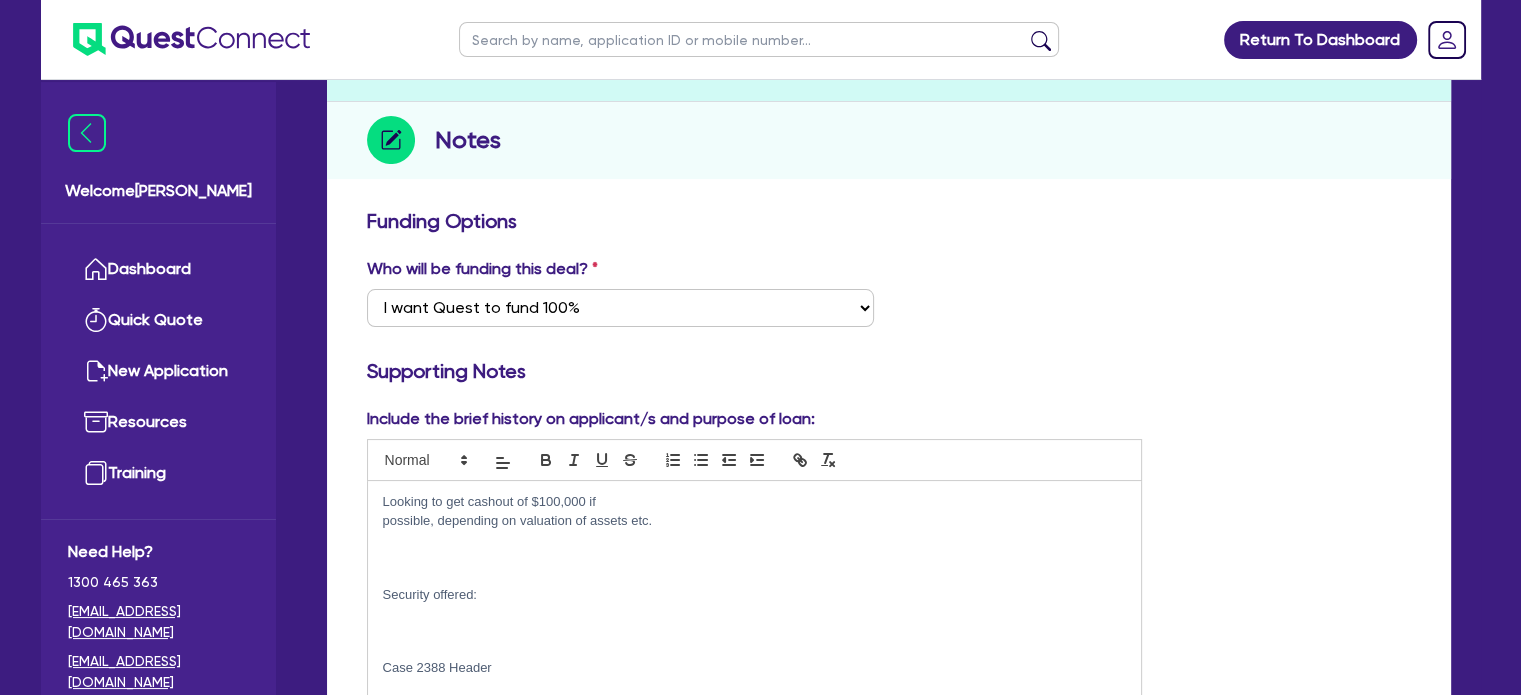 click on "Looking to get cashout of $100,000 if" at bounding box center [755, 502] 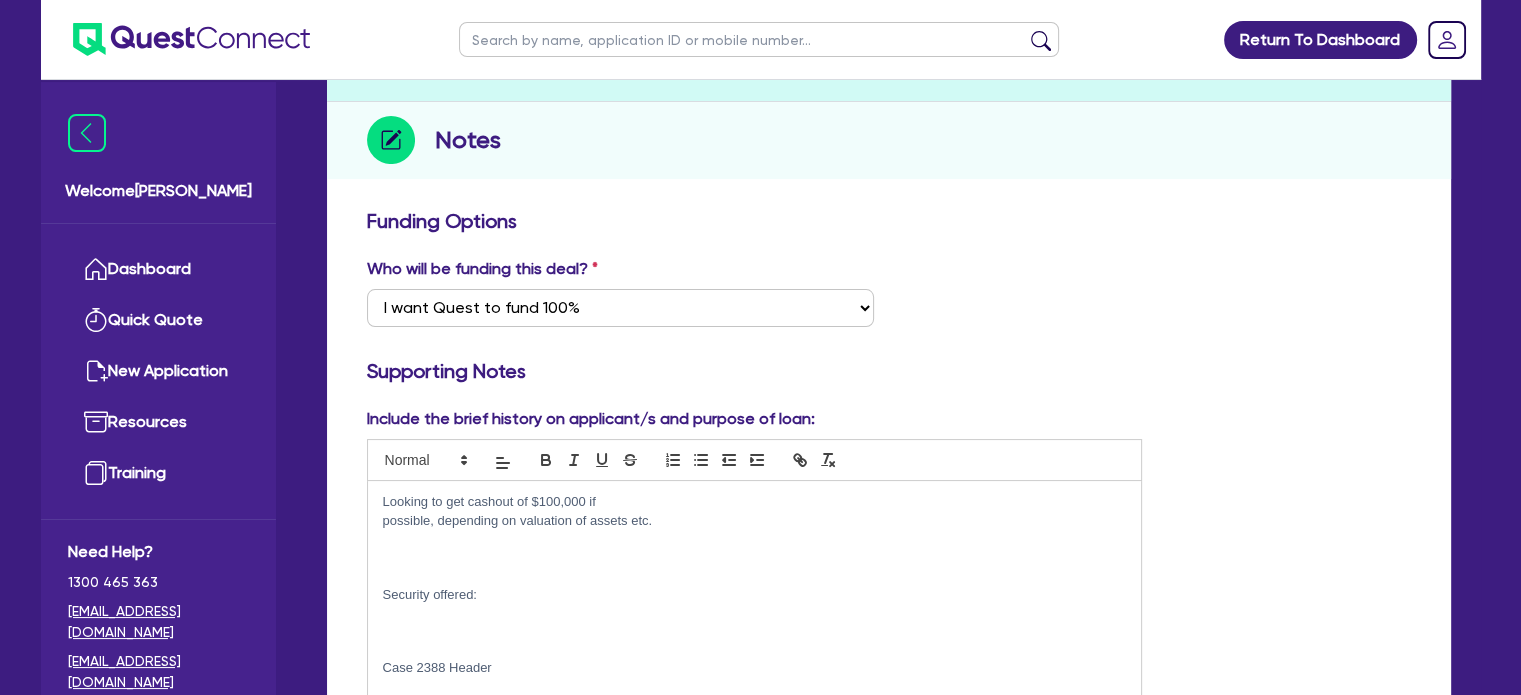type 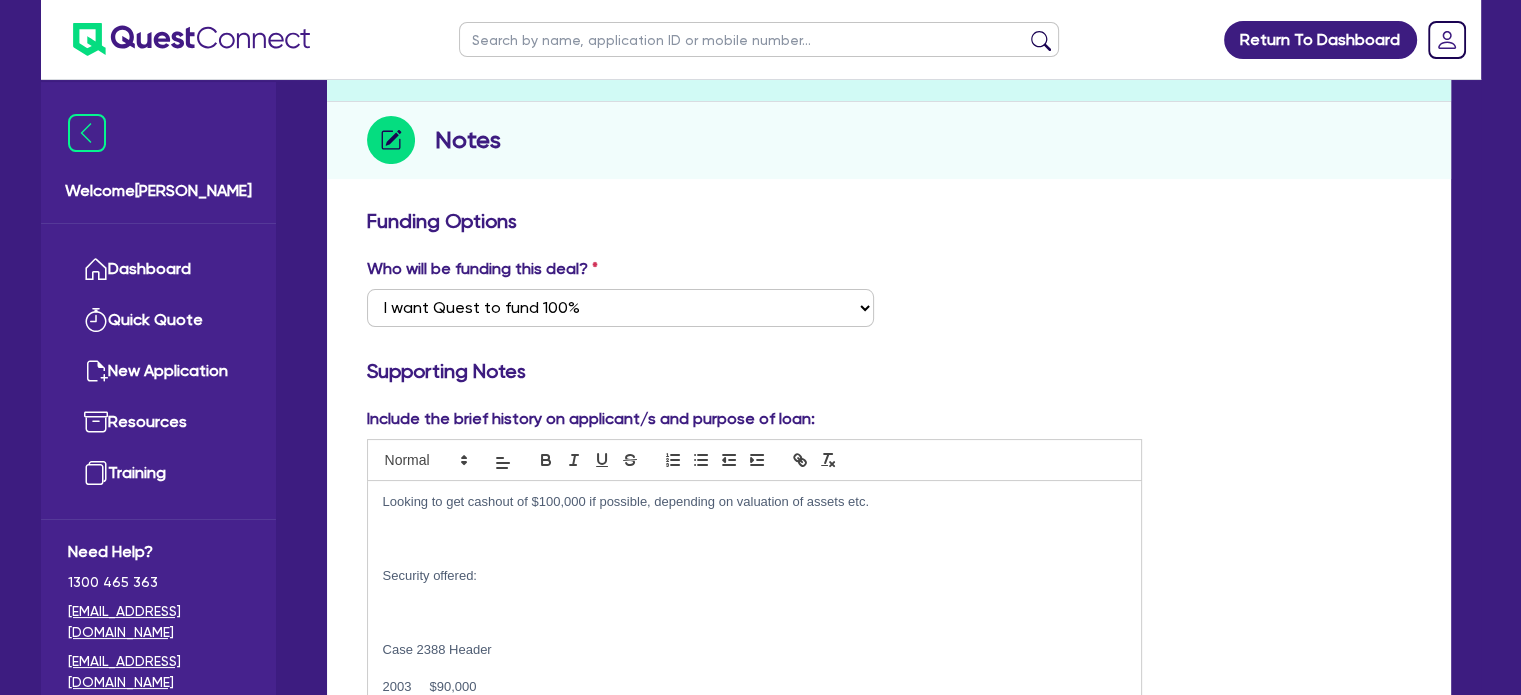 drag, startPoint x: 891, startPoint y: 505, endPoint x: 665, endPoint y: 499, distance: 226.07964 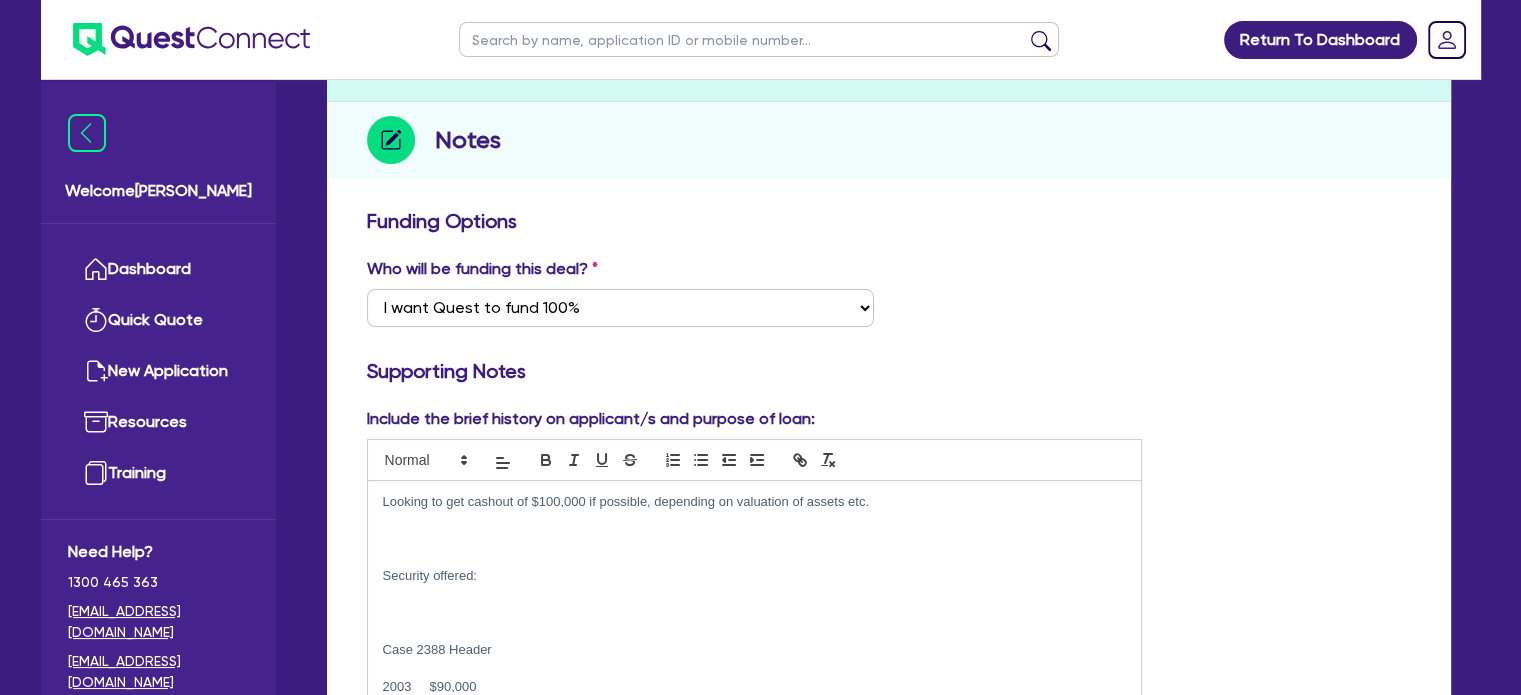 click at bounding box center [755, 521] 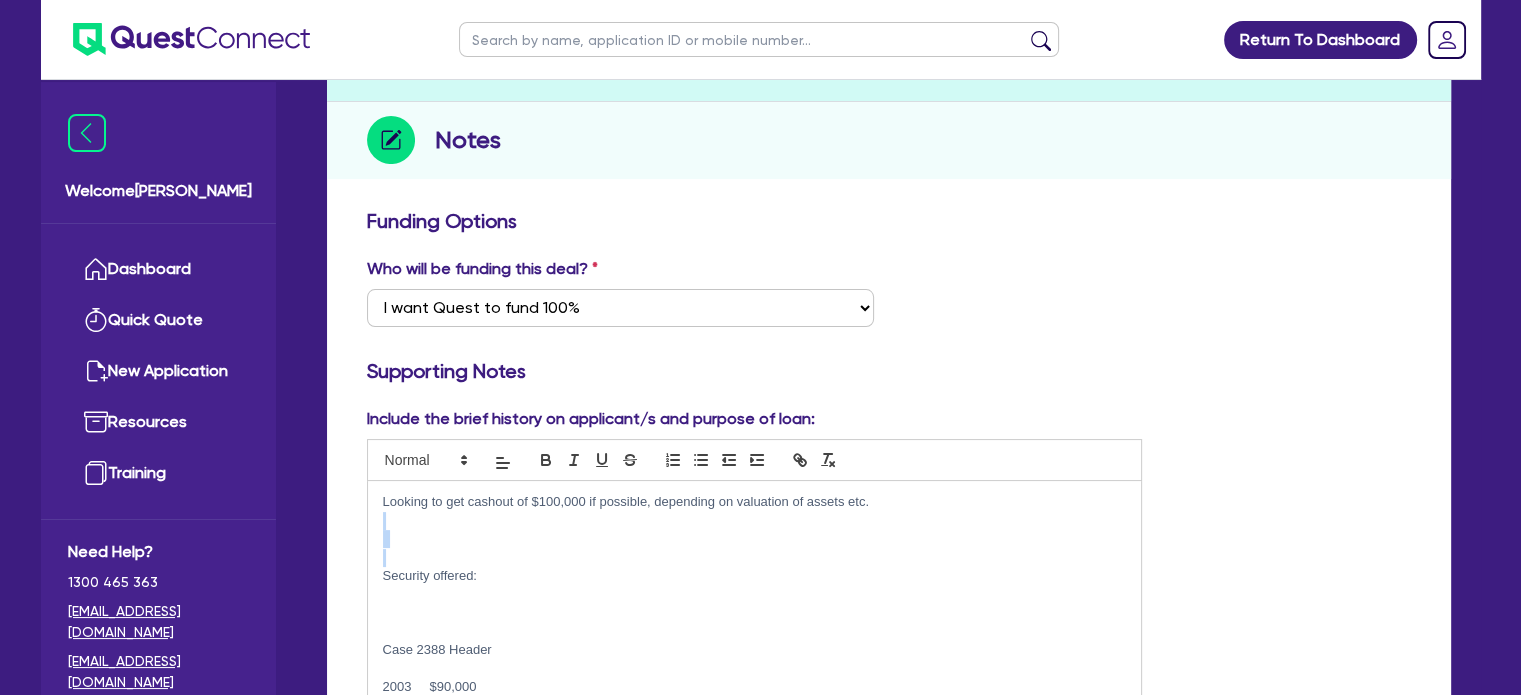 drag, startPoint x: 385, startPoint y: 531, endPoint x: 390, endPoint y: 563, distance: 32.38827 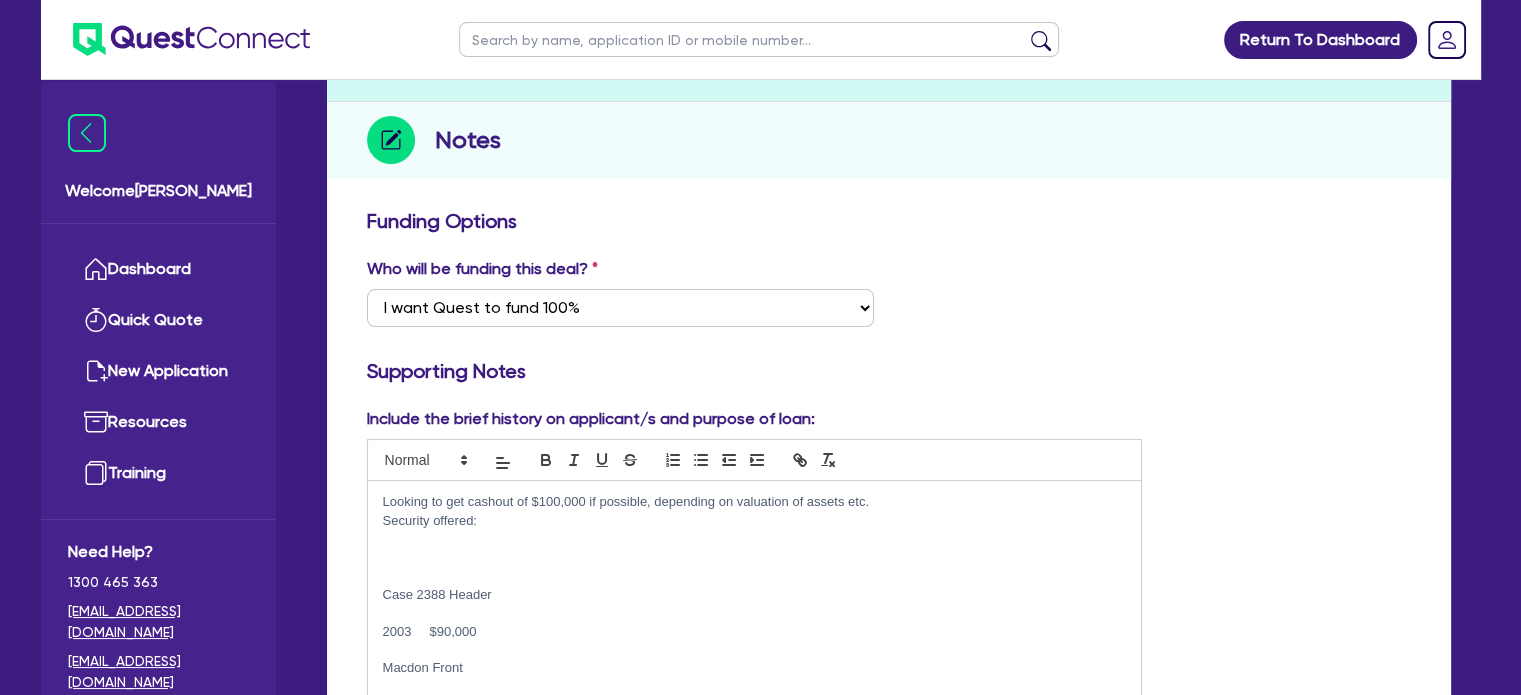 click at bounding box center (755, 539) 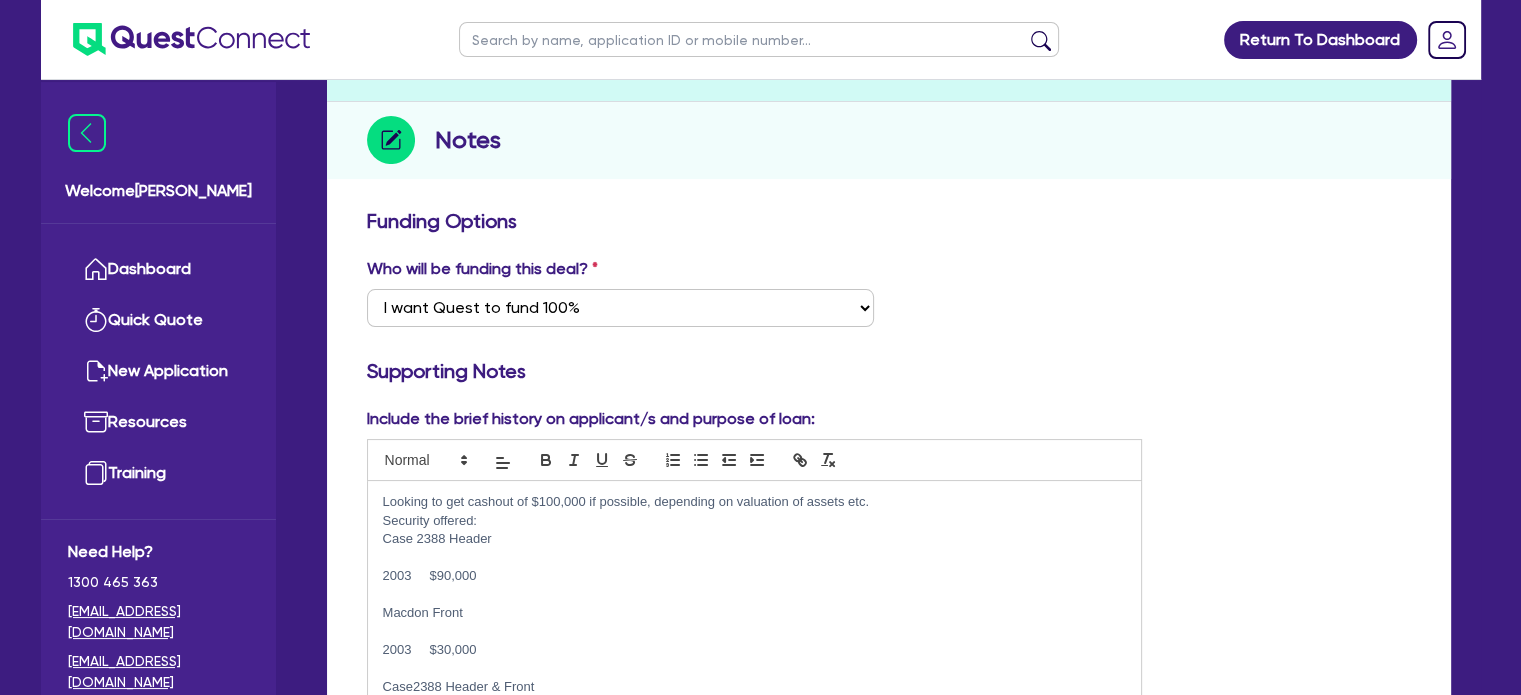 click on "Case 2388 Header" at bounding box center [755, 539] 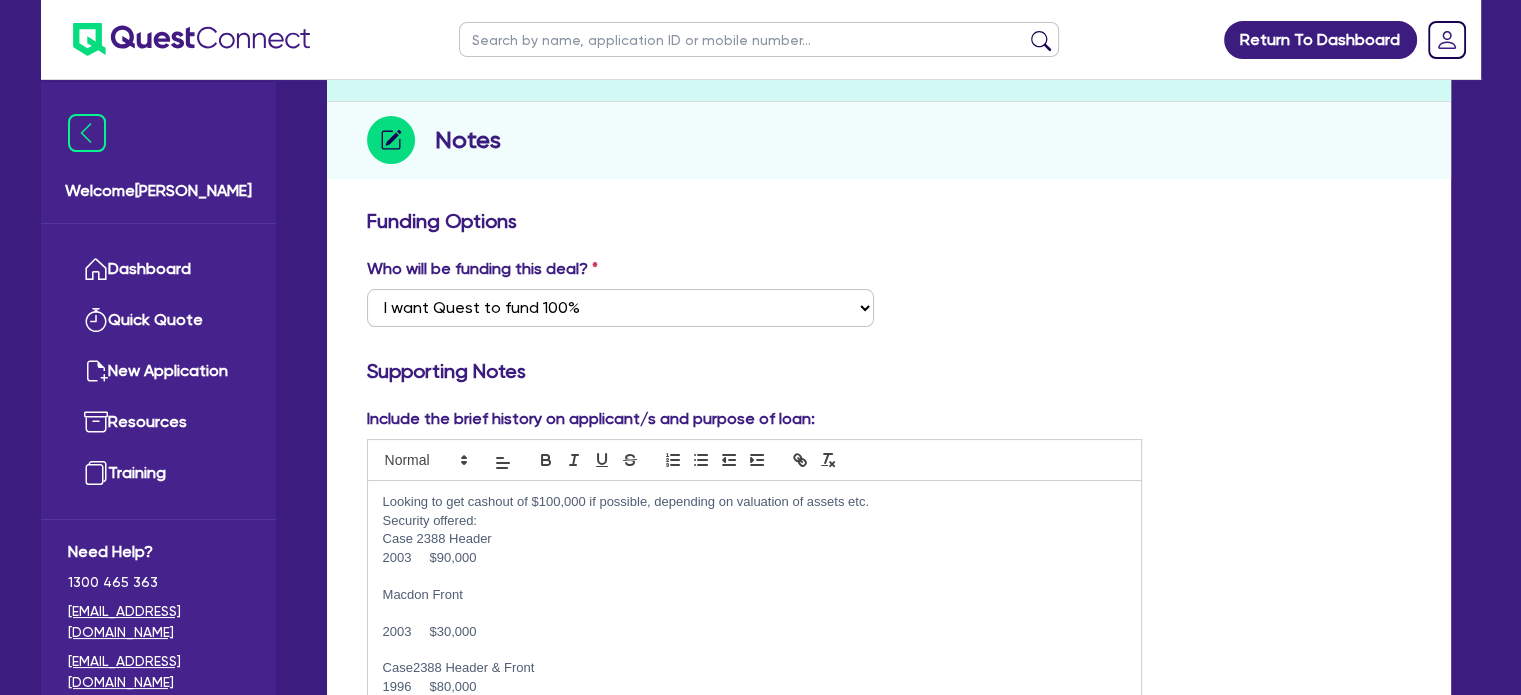 click on "2003     $90,000" at bounding box center [755, 558] 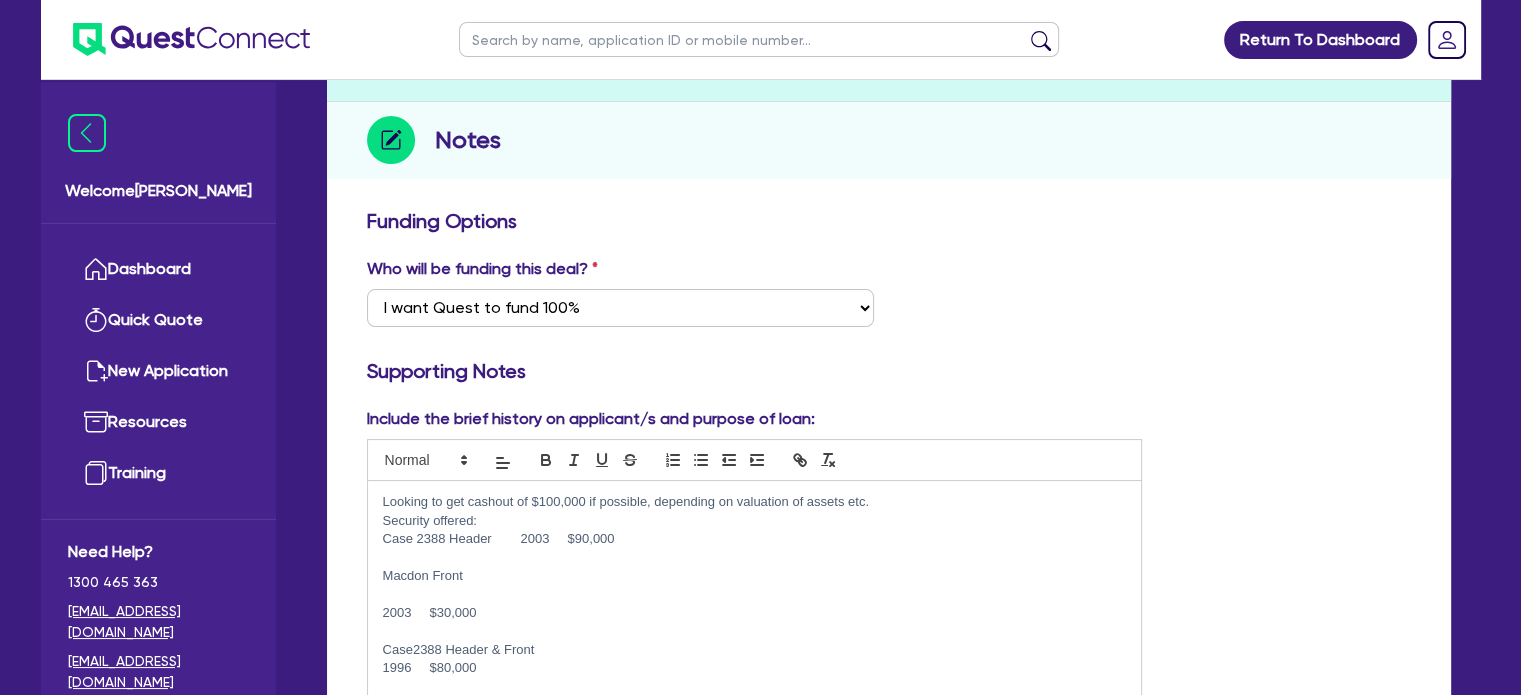click on "Macdon Front" at bounding box center (755, 576) 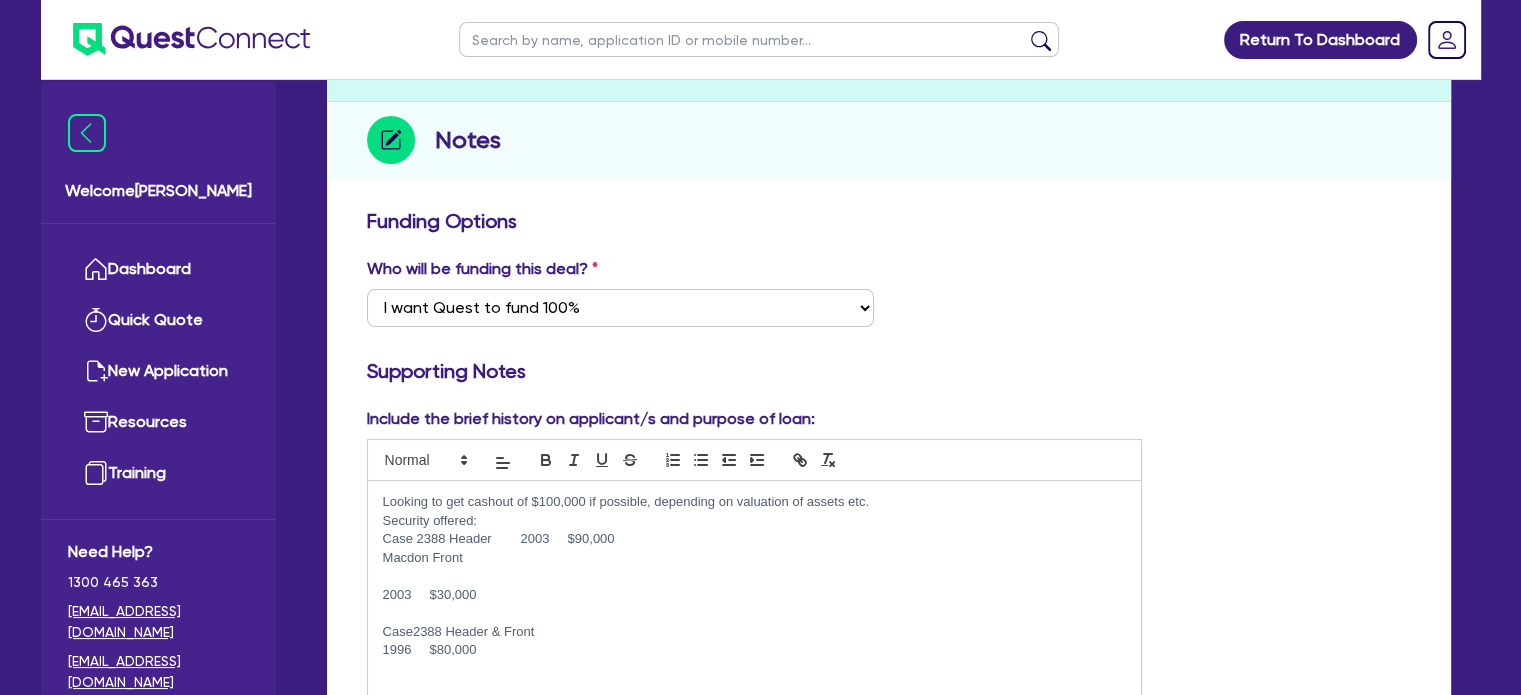 click on "Macdon Front" at bounding box center [755, 558] 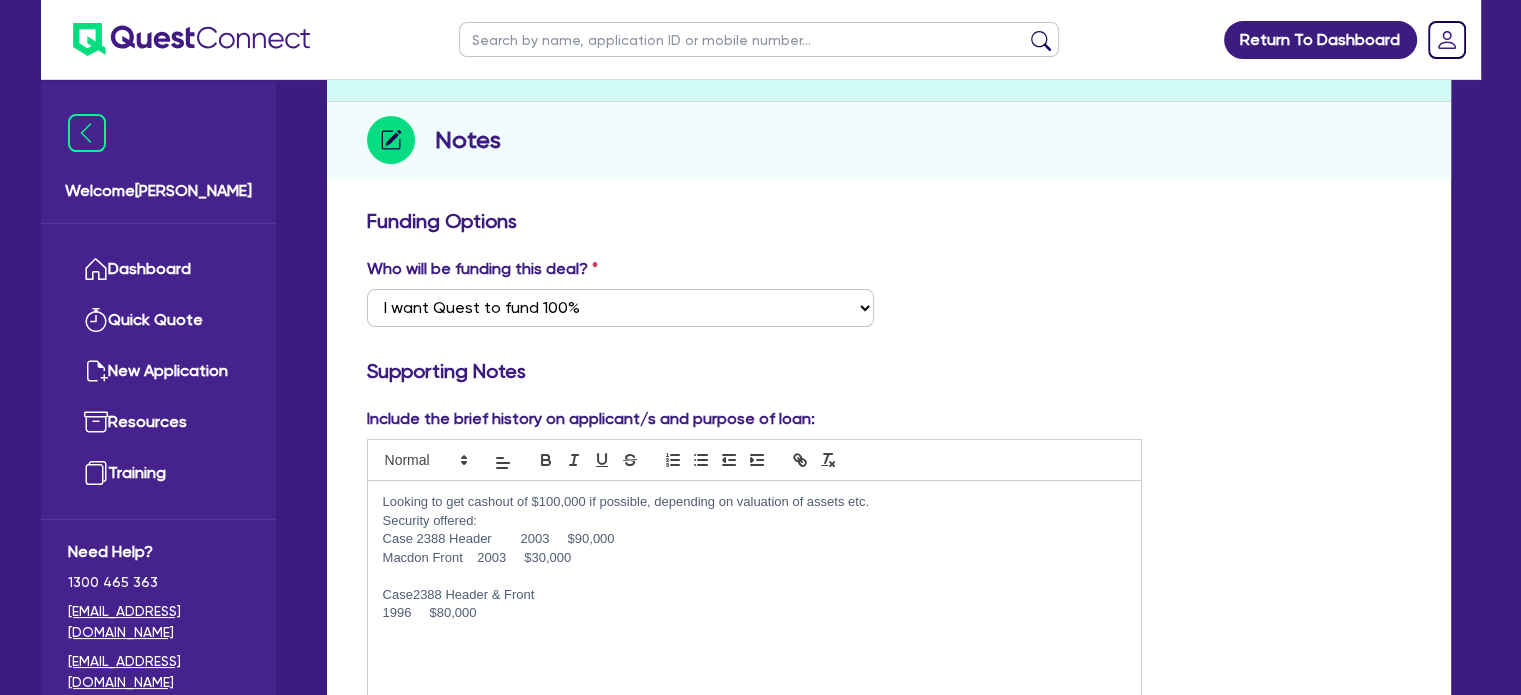 click on "Looking to get cashout of $100,000 if possible, depending on valuation of assets etc.  Security offered: Case 2388 Header        2003     $90,000 Macdon Front    2003     $30,000 Case2388 Header & Front         1996     $80,000     Finance Summary Estimated monthly revenue                                    $126,182 Time in business                                                         12y 10m Monthly finance commitments                              $25,177 Average cash balance (1 month)                           $8,829 Average cash balance (6 months)                         $9,251 Missed payments                                                        22 Evidence of property ownership                            No Equifax" at bounding box center (755, 606) 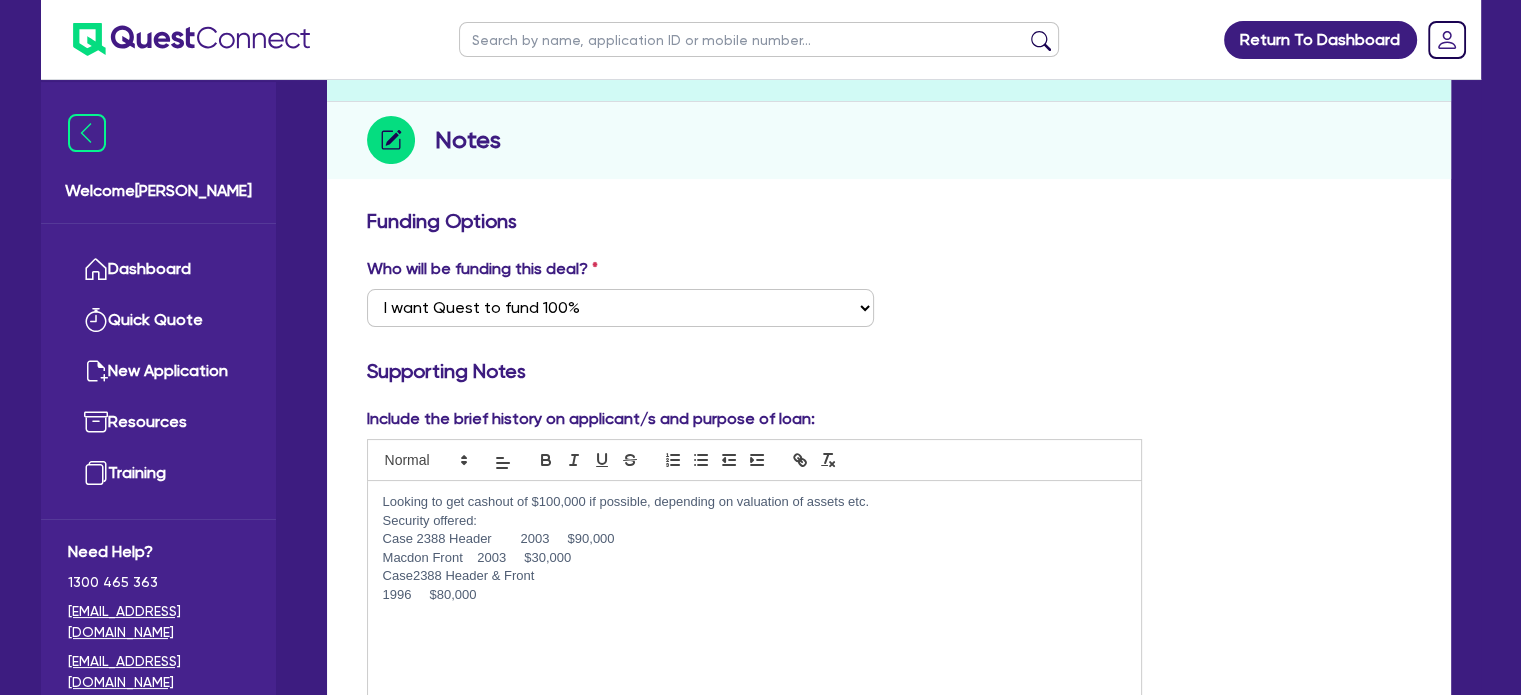 click on "1996     $80,000" at bounding box center [755, 595] 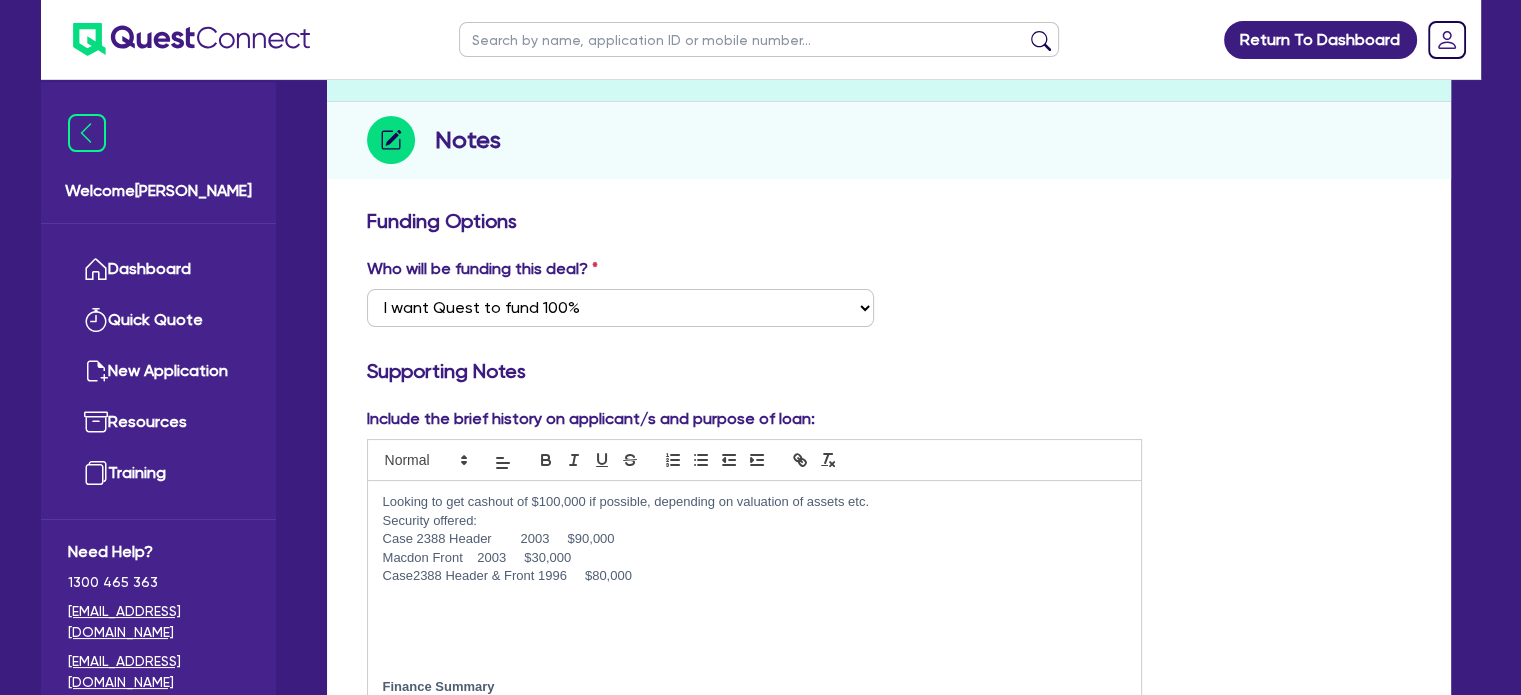 click on "Case 2388 Header        2003     $90,000" at bounding box center [755, 539] 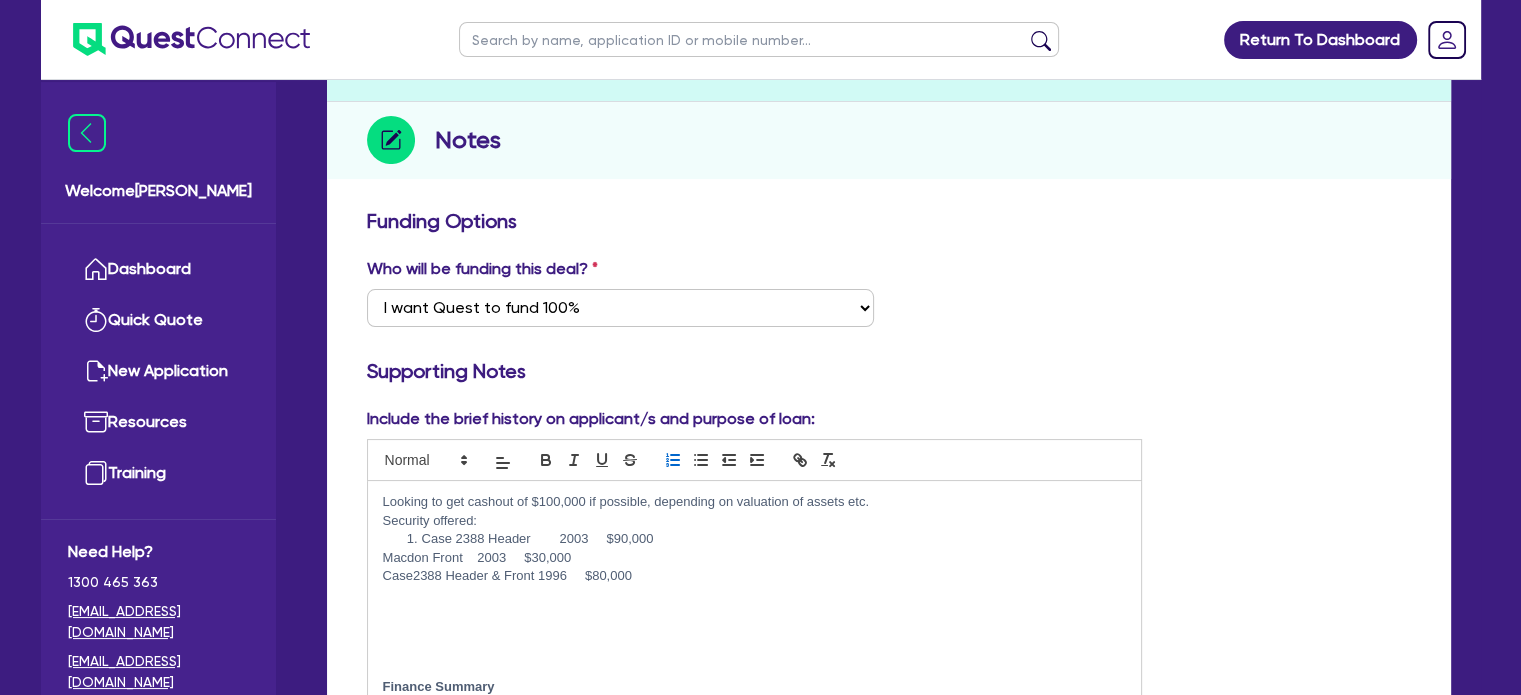 click on "Macdon Front    2003     $30,000" at bounding box center (755, 558) 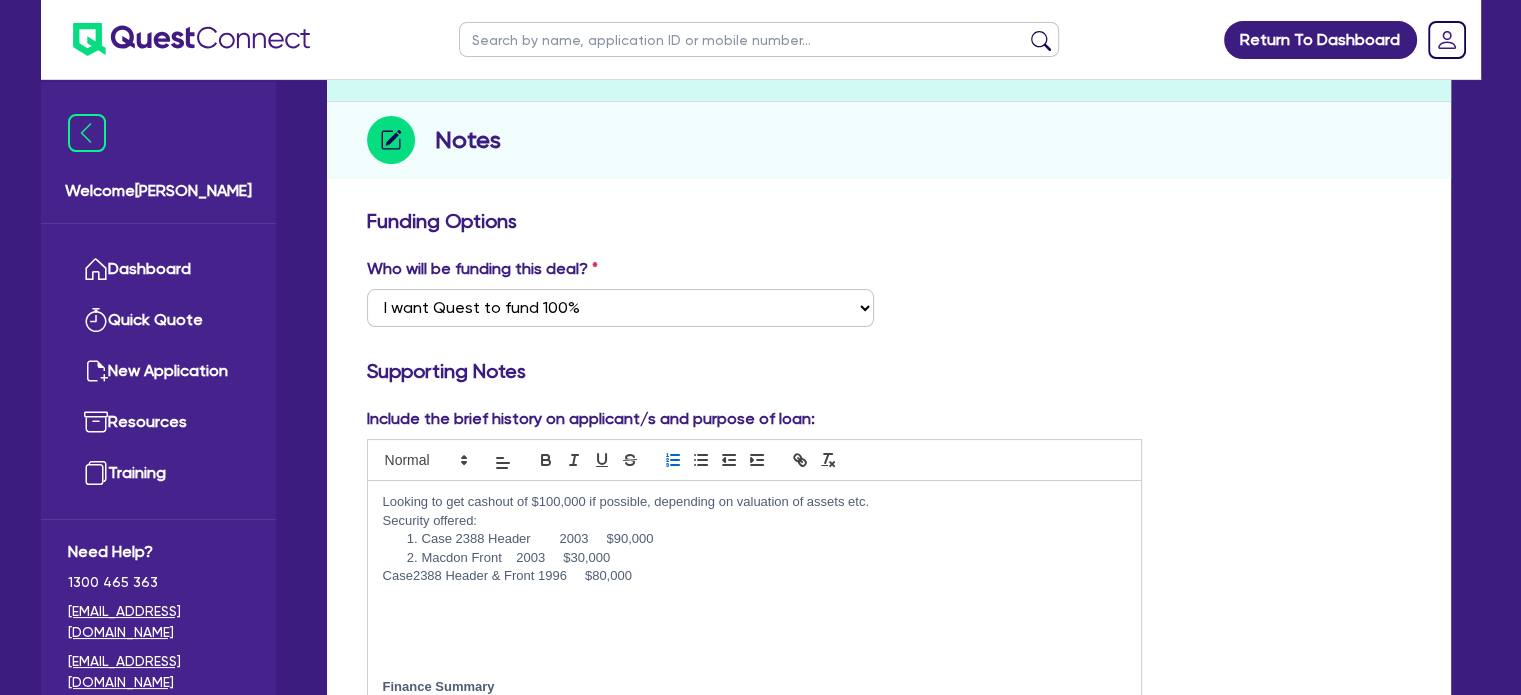 click on "Looking to get cashout of $100,000 if possible, depending on valuation of assets etc.  Security offered: Case 2388 Header        2003     $90,000 Macdon Front    2003     $30,000 Case2388 Header & Front 1996     $80,000     Finance Summary Estimated monthly revenue                                    $126,182 Time in business                                                         12y 10m Monthly finance commitments                              $25,177 Average cash balance (1 month)                           $8,829 Average cash balance (6 months)                         $9,251 Missed payments                                                        22 Evidence of property ownership                            No Equifax     Business:   [PERSON_NAME]" at bounding box center (755, 606) 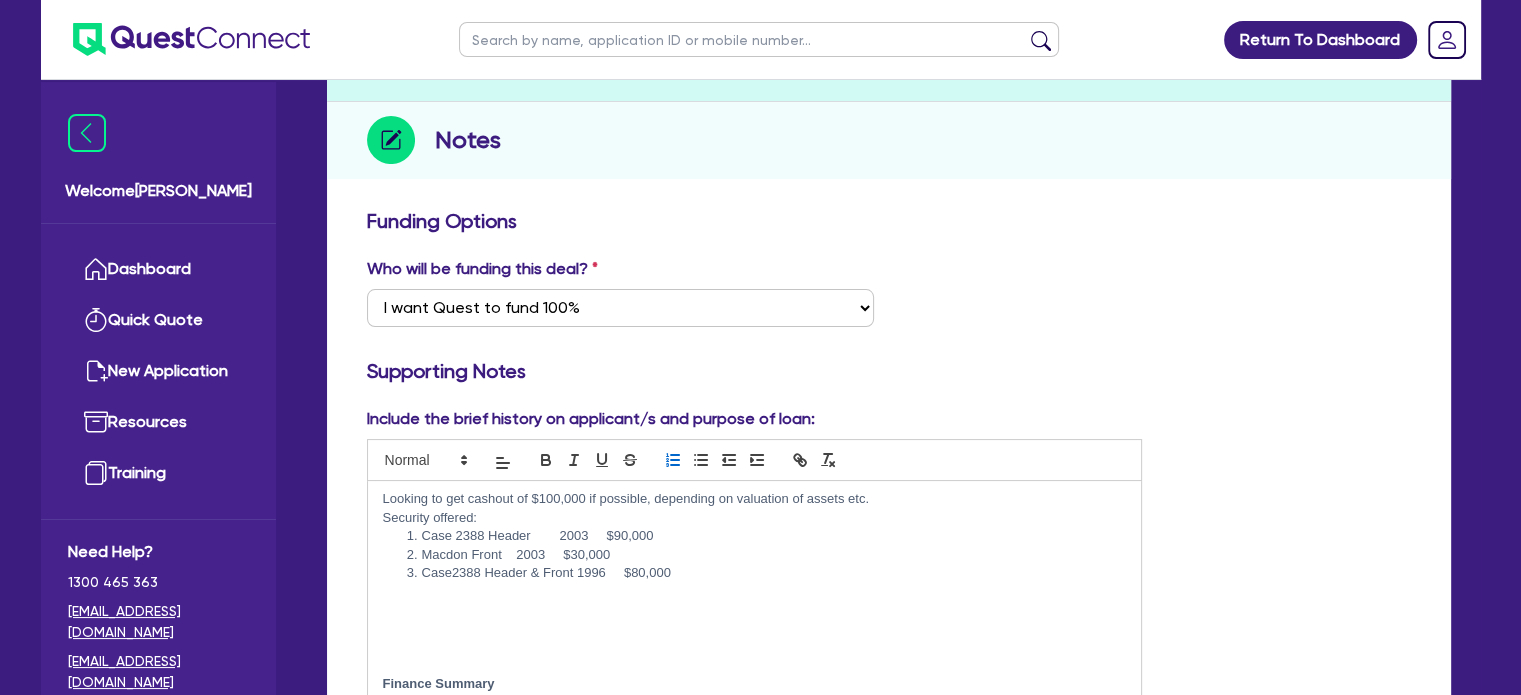 scroll, scrollTop: 0, scrollLeft: 0, axis: both 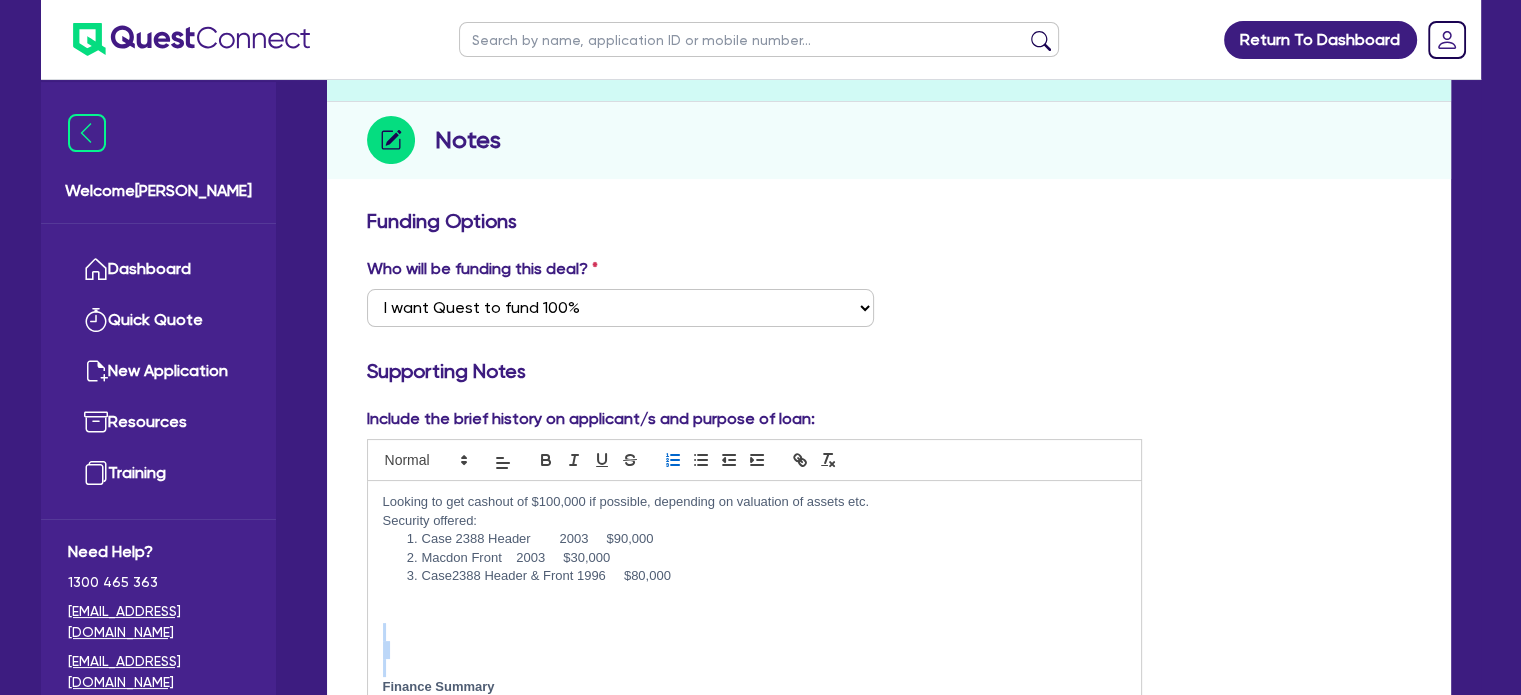 drag, startPoint x: 388, startPoint y: 619, endPoint x: 378, endPoint y: 658, distance: 40.261642 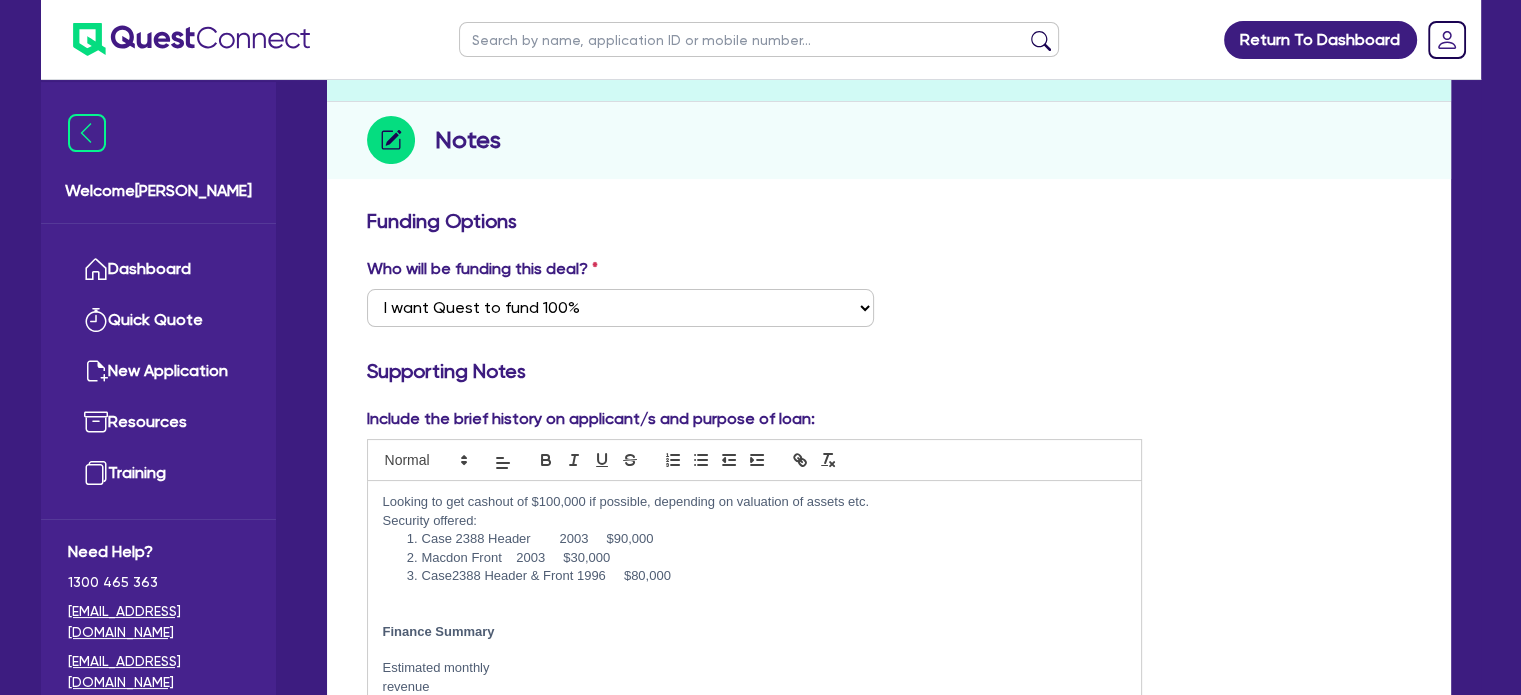click at bounding box center [755, 595] 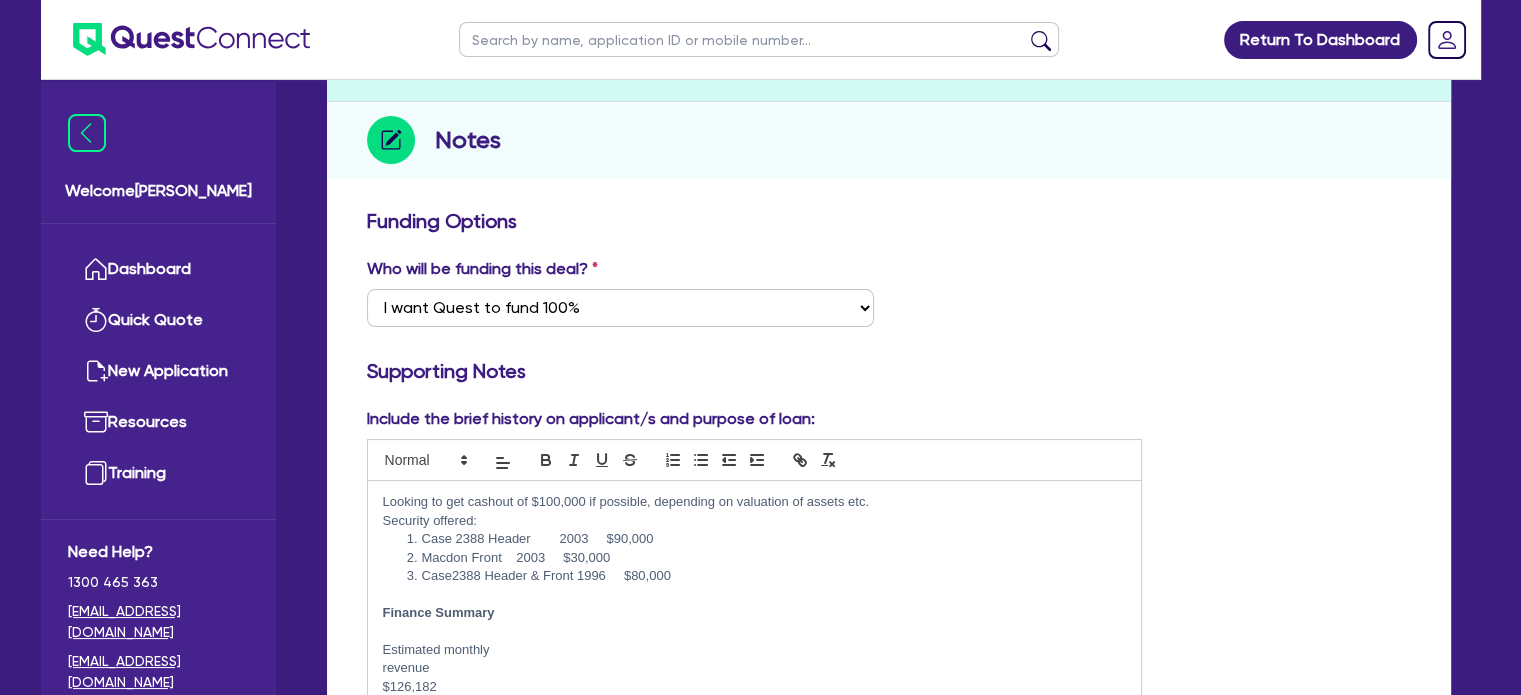 click at bounding box center [755, 632] 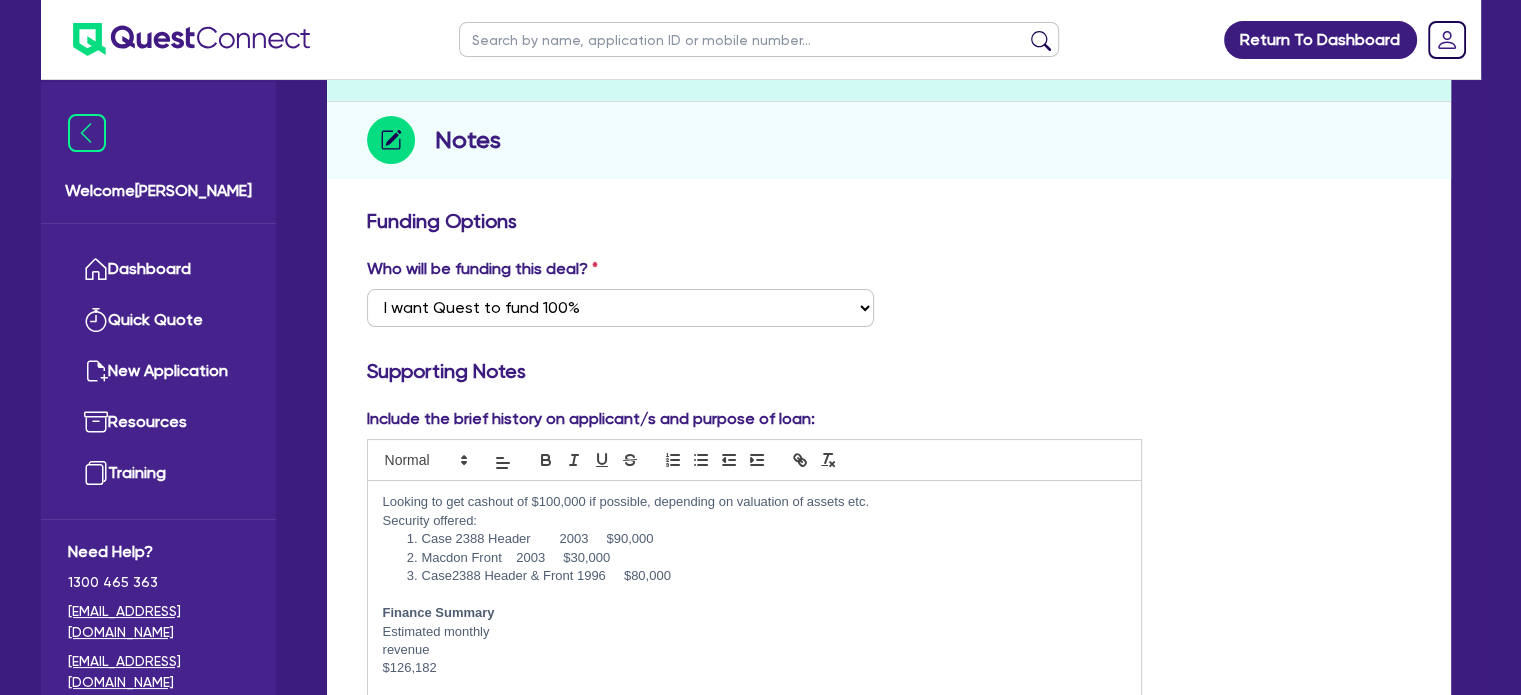 click on "revenue" at bounding box center [755, 650] 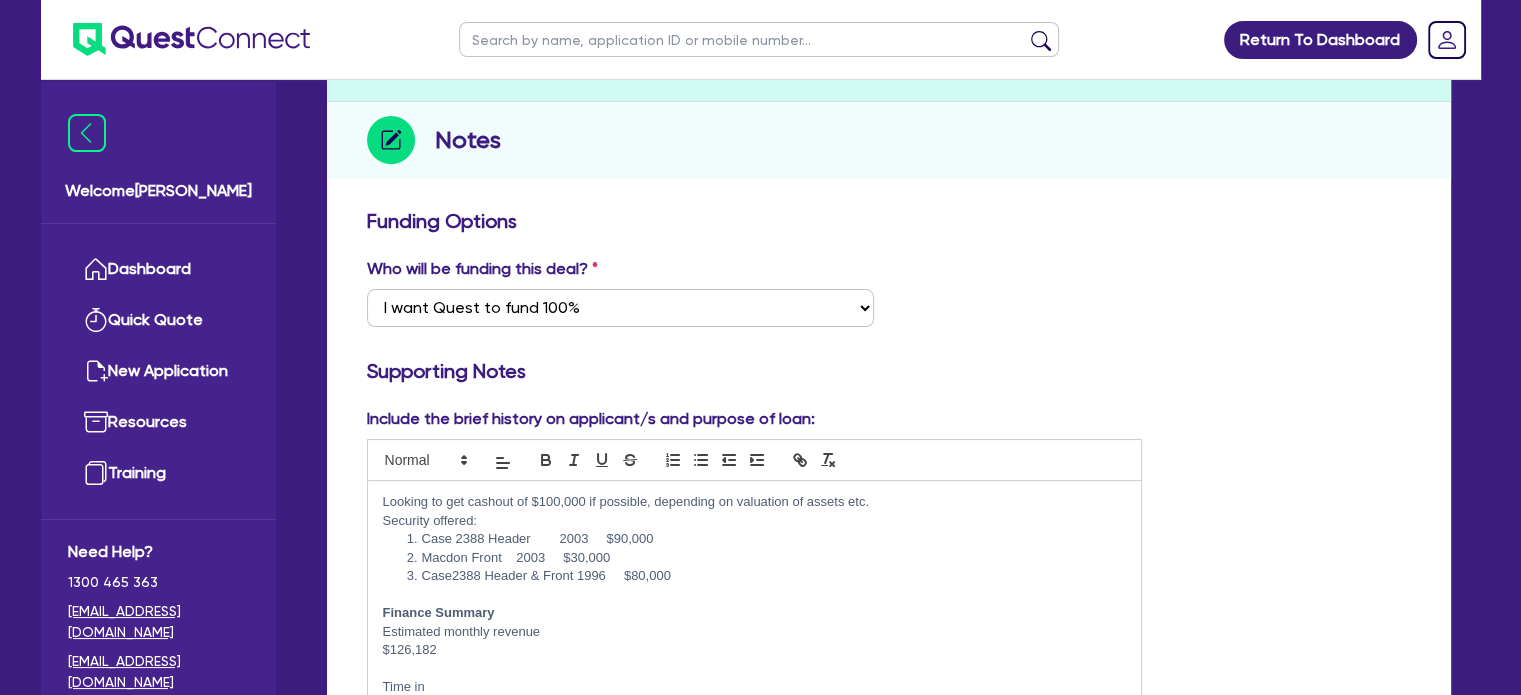 click on "Looking to get cashout of $100,000 if possible, depending on valuation of assets etc.  Security offered: Case 2388 Header        2003     $90,000 Macdon Front    2003     $30,000 Case2388 Header & Front 1996     $80,000 Finance Summary Estimated monthly revenue                                    $126,182 Time in business                                                         12y 10m Monthly finance commitments                              $25,177 Average cash balance (1 month)                           $8,829 Average cash balance (6 months)                         $9,251 Missed payments                                                        22 Evidence of property ownership                            No Equifax     Business:   [PERSON_NAME]" at bounding box center [755, 606] 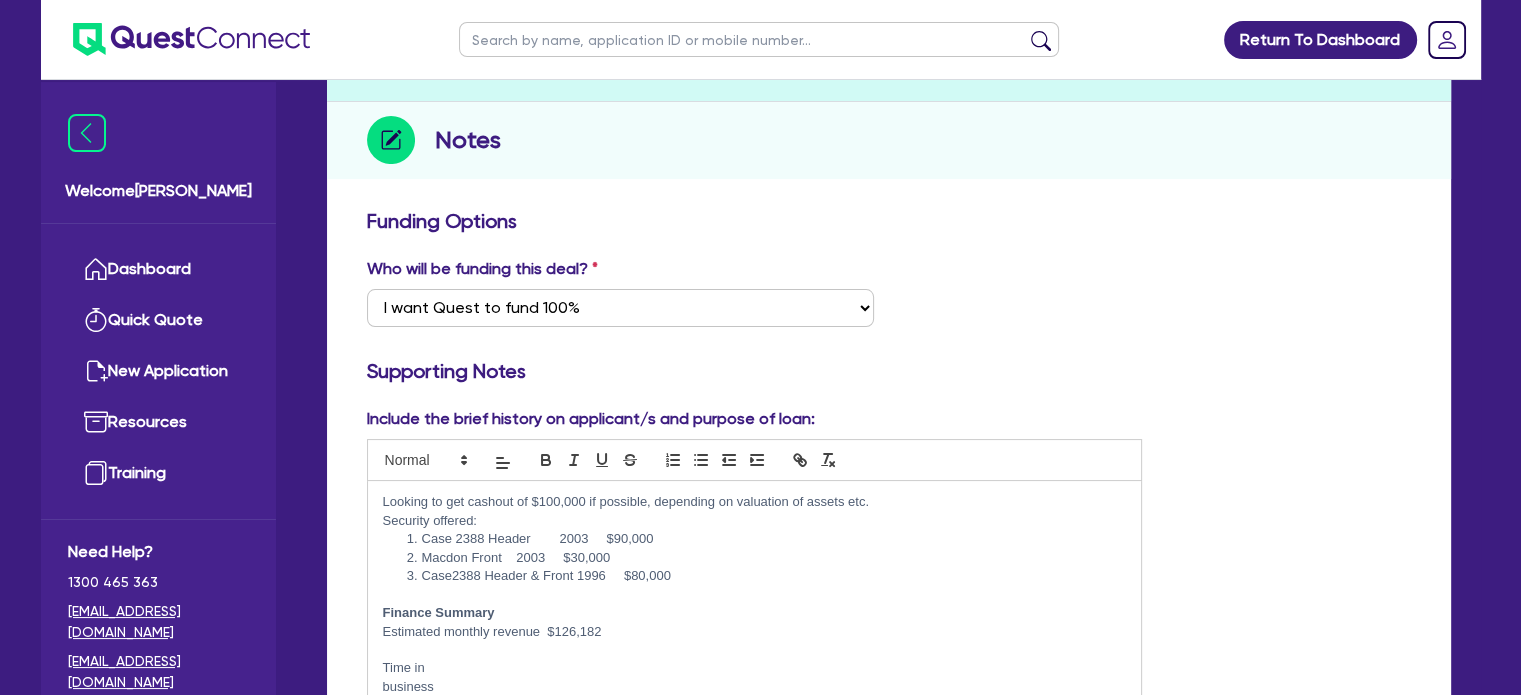 click on "Time in" at bounding box center (755, 668) 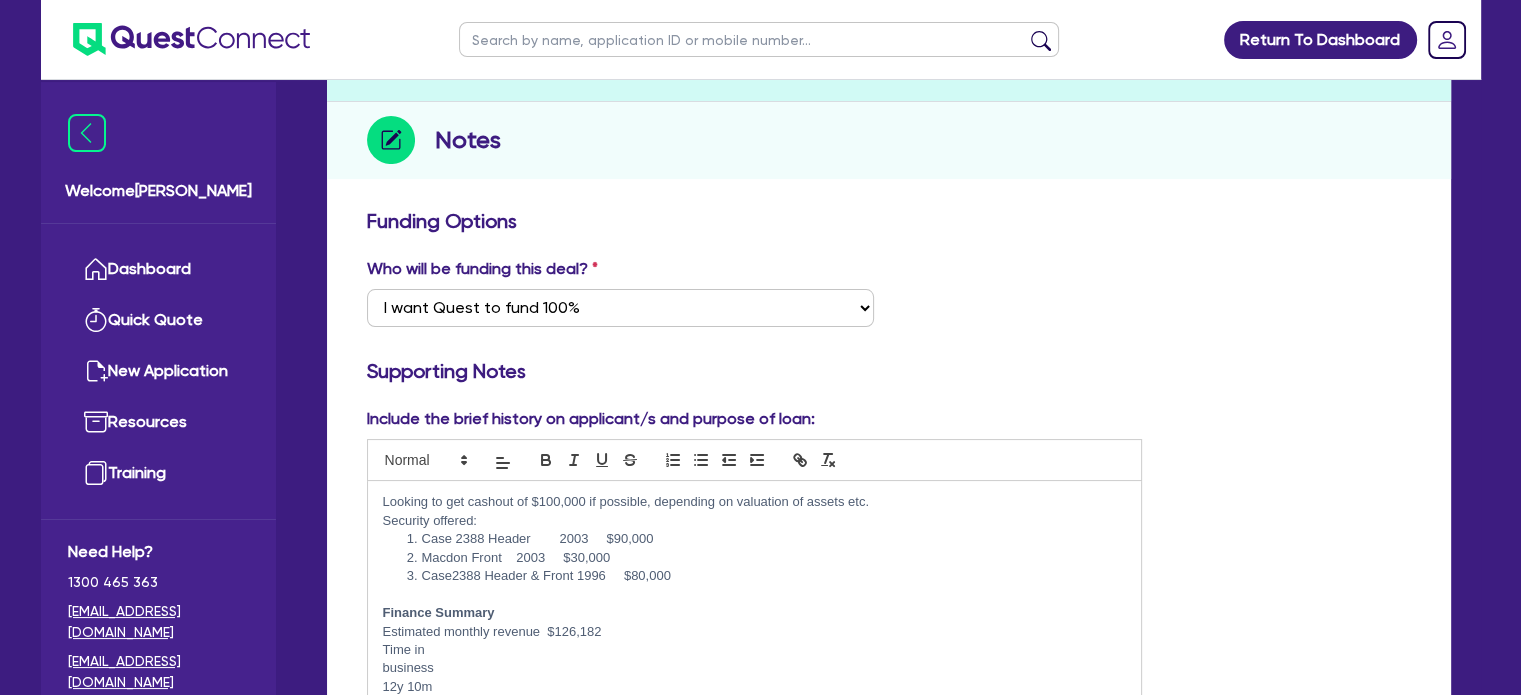 click on "Looking to get cashout of $100,000 if possible, depending on valuation of assets etc.  Security offered: Case 2388 Header        2003     $90,000 Macdon Front    2003     $30,000 Case2388 Header & Front 1996     $80,000 Finance Summary Estimated monthly revenue  $126,182 Time in business                                                         12y 10m Monthly finance commitments                              $25,177 Average cash balance (1 month)                           $8,829 Average cash balance (6 months)                         $9,251 Missed payments                                                        22 Evidence of property ownership                            No Equifax Clear                   Equifax 1.1 = 836  Equifax 2.0 = 734     Business:" at bounding box center [755, 606] 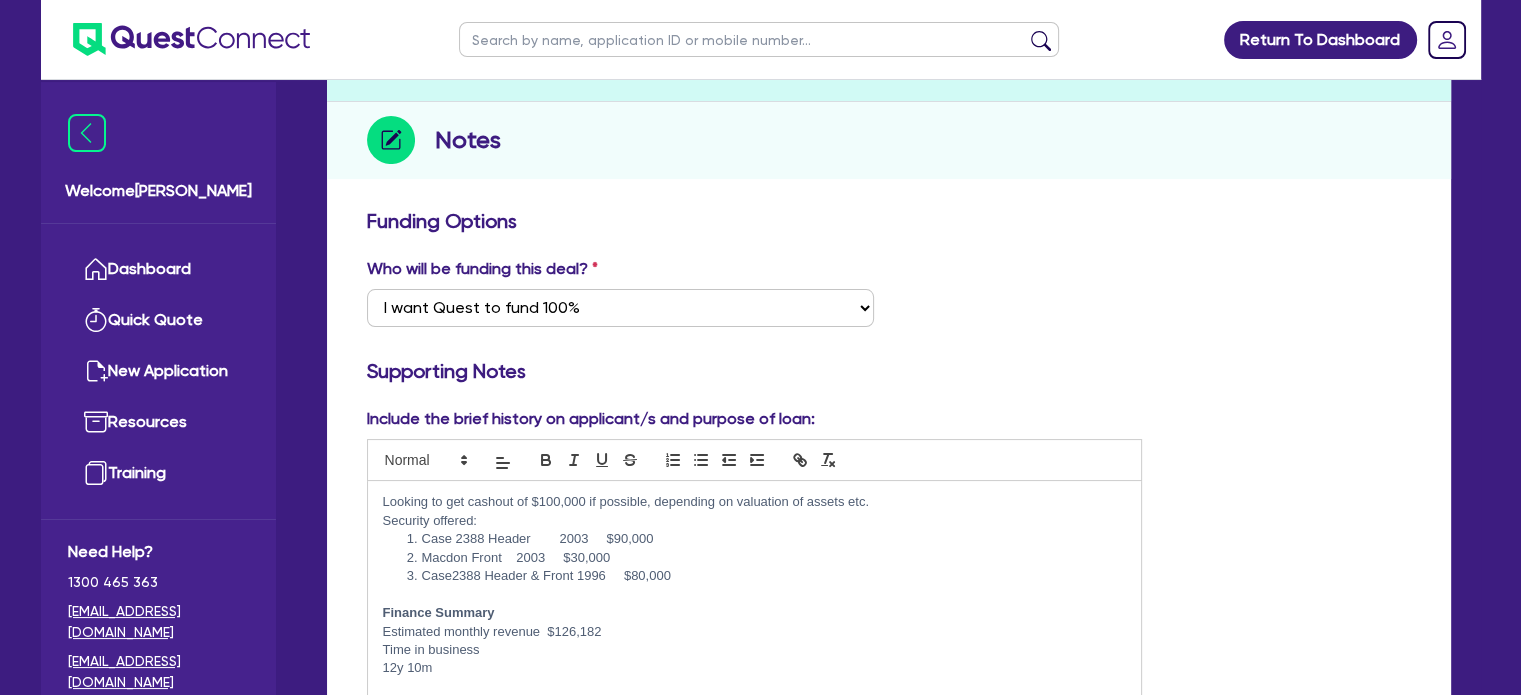 click on "12y 10m" at bounding box center [755, 668] 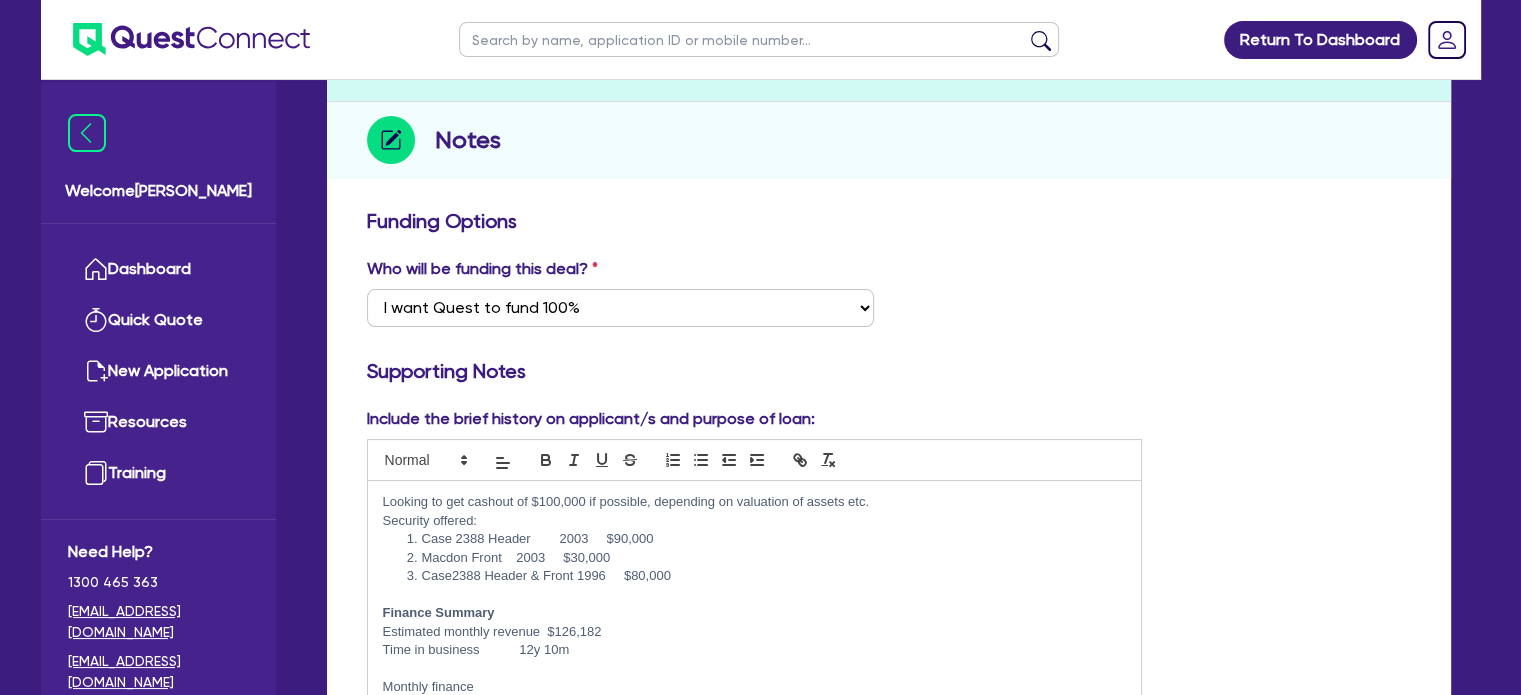 click at bounding box center [755, 668] 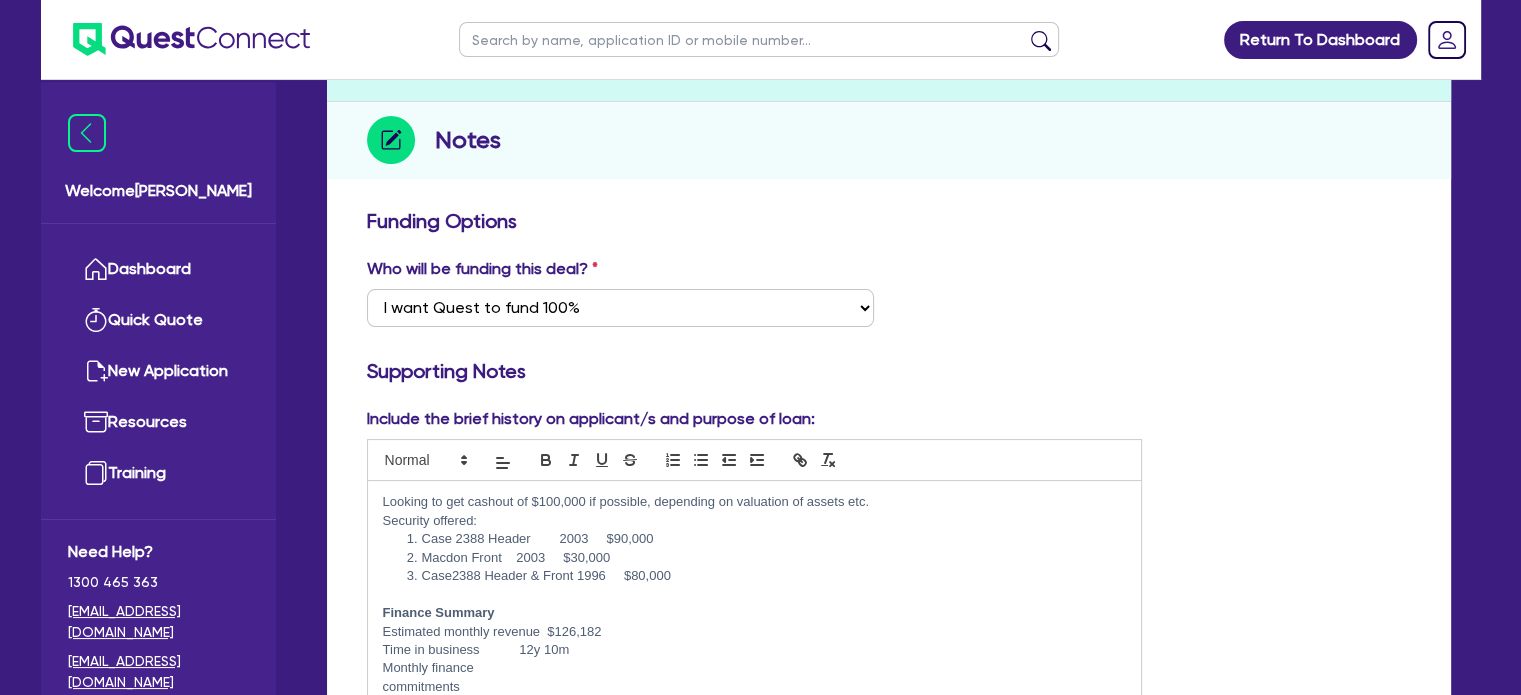 click on "Looking to get cashout of $100,000 if possible, depending on valuation of assets etc.  Security offered: Case 2388 Header        2003     $90,000 Macdon Front    2003     $30,000 Case2388 Header & Front 1996     $80,000 Finance Summary Estimated monthly revenue  $126,182 Time in business           12y 10m Monthly finance commitments                              $25,177 Average cash balance (1 month)                           $8,829 Average cash balance (6 months)                         $9,251 Missed payments                                                        22 Evidence of property ownership                            No Equifax file                                                                     Clear" at bounding box center (755, 606) 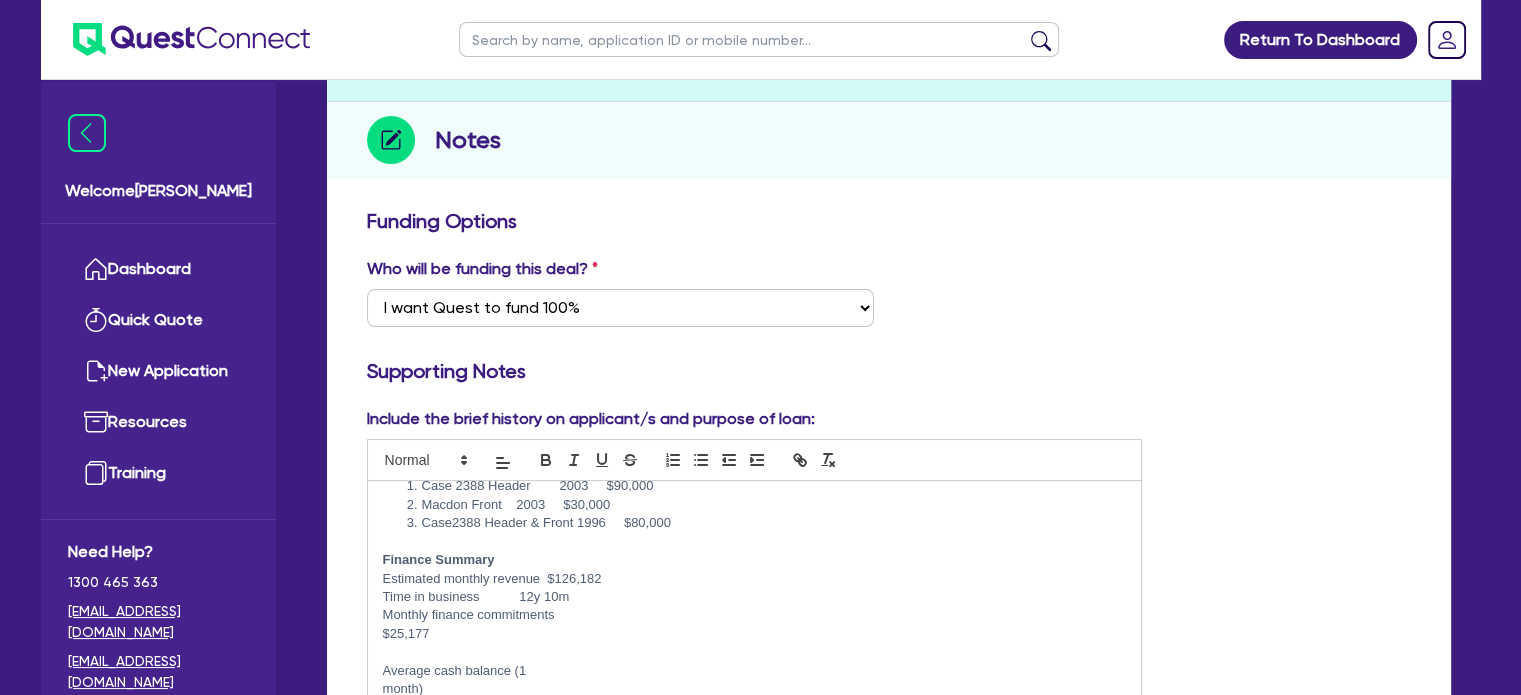 scroll, scrollTop: 100, scrollLeft: 0, axis: vertical 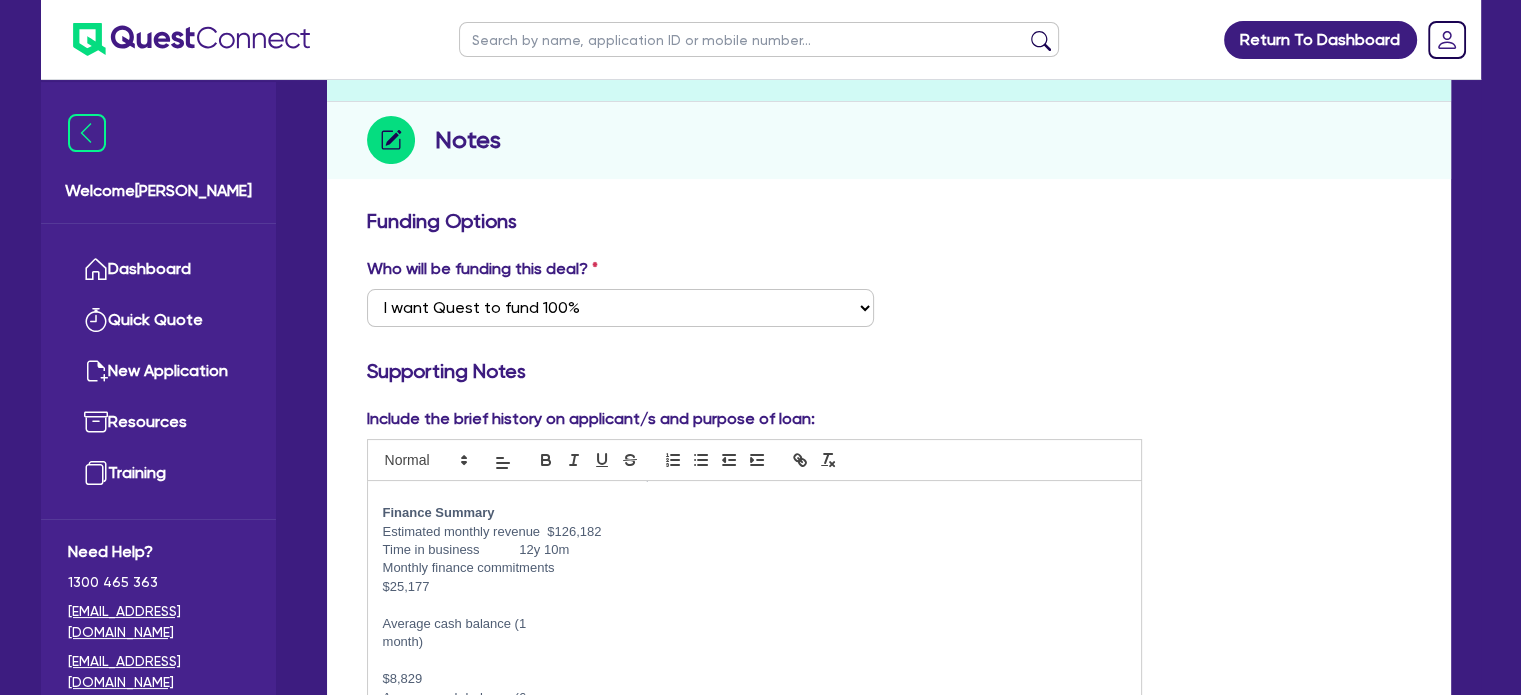 click on "Looking to get cashout of $100,000 if possible, depending on valuation of assets etc.  Security offered: Case 2388 Header        2003     $90,000 Macdon Front    2003     $30,000 Case2388 Header & Front 1996     $80,000 Finance Summary Estimated monthly revenue  $126,182 Time in business           12y 10m Monthly finance commitments                              $25,177 Average cash balance (1 month)                           $8,829 Average cash balance (6 months)                         $9,251 Missed payments                                                        22 Evidence of property ownership                            No Equifax file                                                                     Clear" at bounding box center (755, 606) 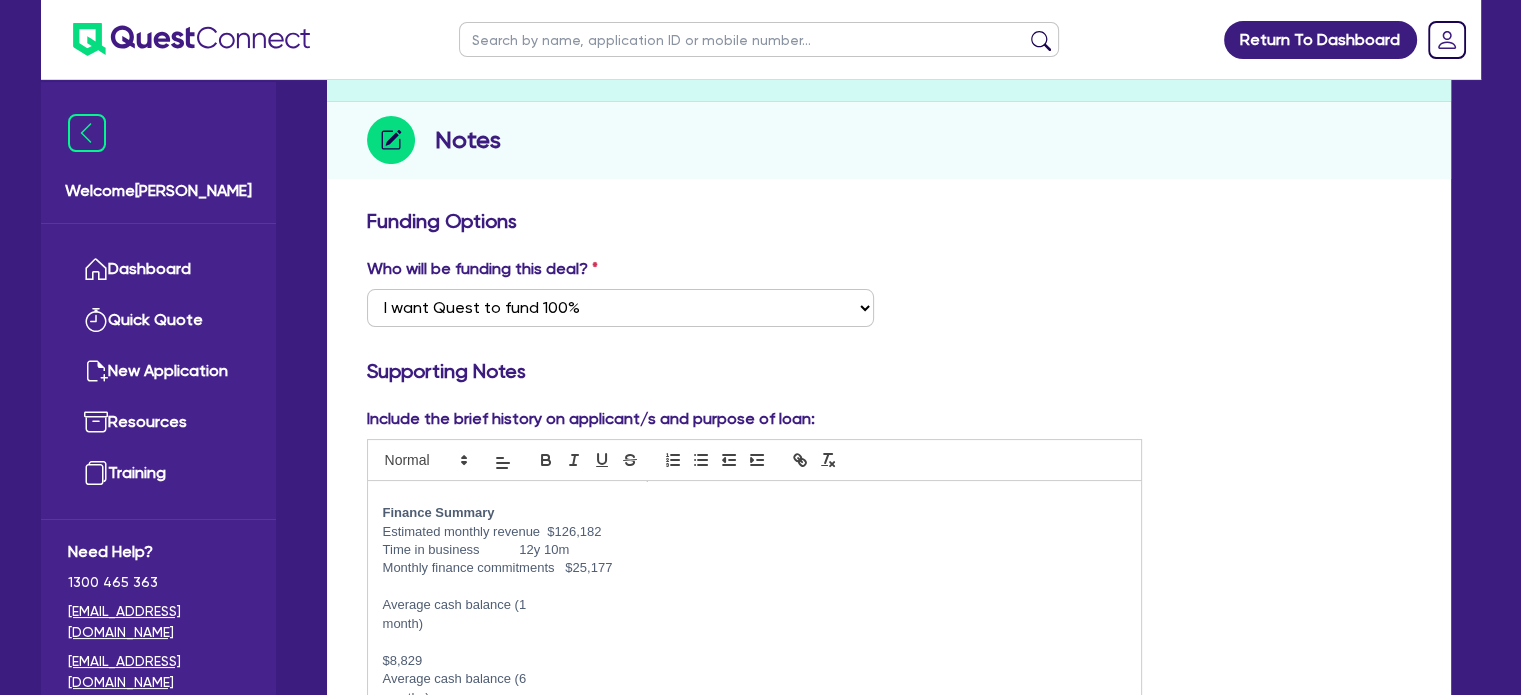 click on "Average cash balance (1" at bounding box center (755, 605) 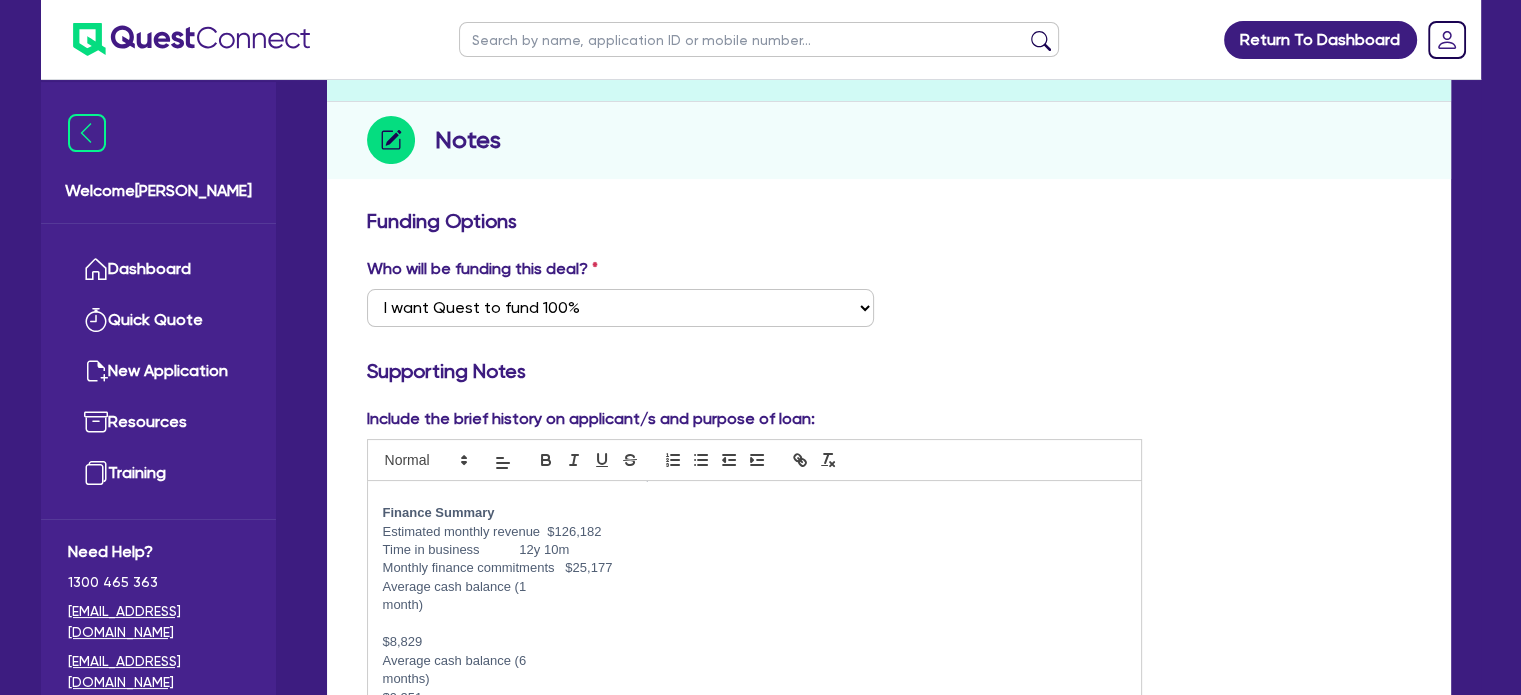 click on "month)" at bounding box center [755, 605] 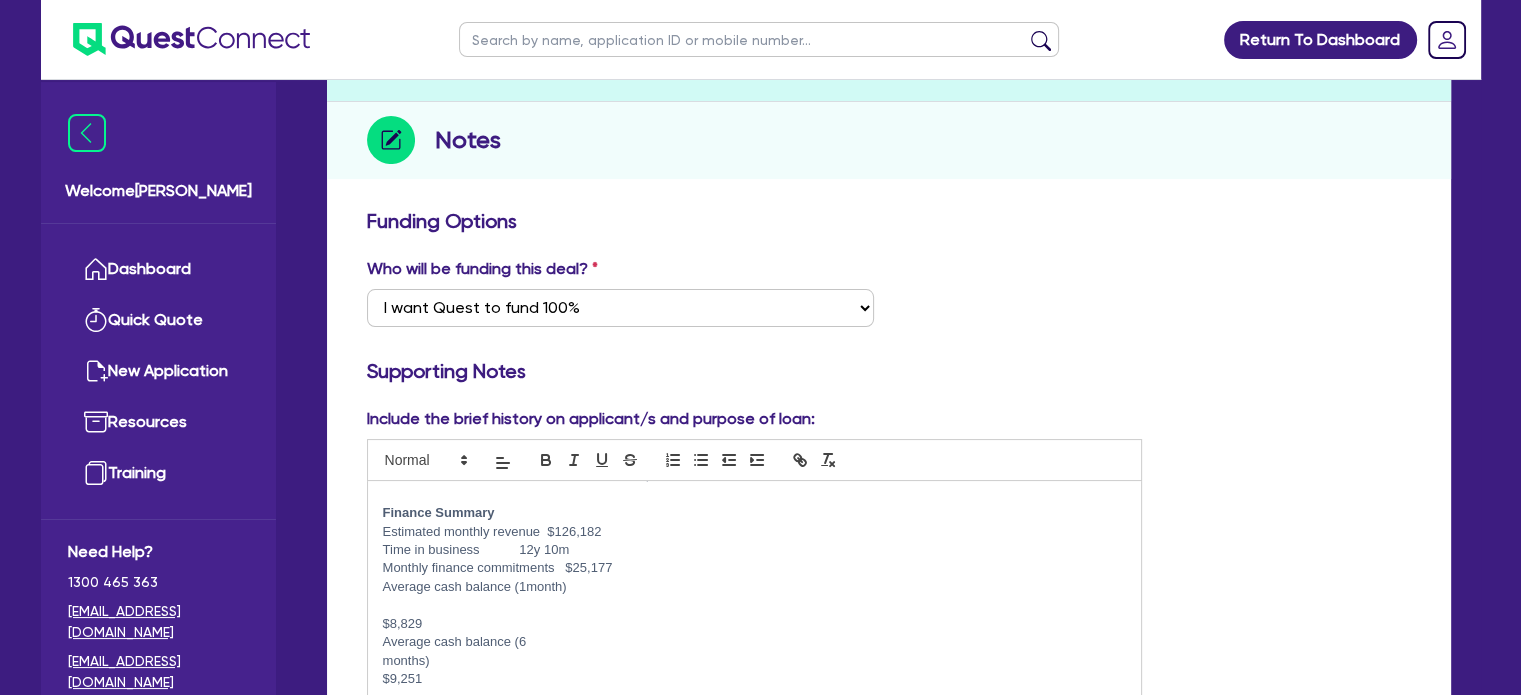 click on "Looking to get cashout of $100,000 if possible, depending on valuation of assets etc.  Security offered: Case 2388 Header        2003     $90,000 Macdon Front    2003     $30,000 Case2388 Header & Front 1996     $80,000 Finance Summary Estimated monthly revenue  $126,182 Time in business           12y 10m Monthly finance commitments   $25,177 Average cash balance (1month)                           $8,829 Average cash balance (6 months)                         $9,251 Missed payments                                                        22 Evidence of property ownership                            No Equifax file                                                                     Clear                   Equifax 1.1 = 836  Equifax 2.0 = 734     Business:" at bounding box center [755, 606] 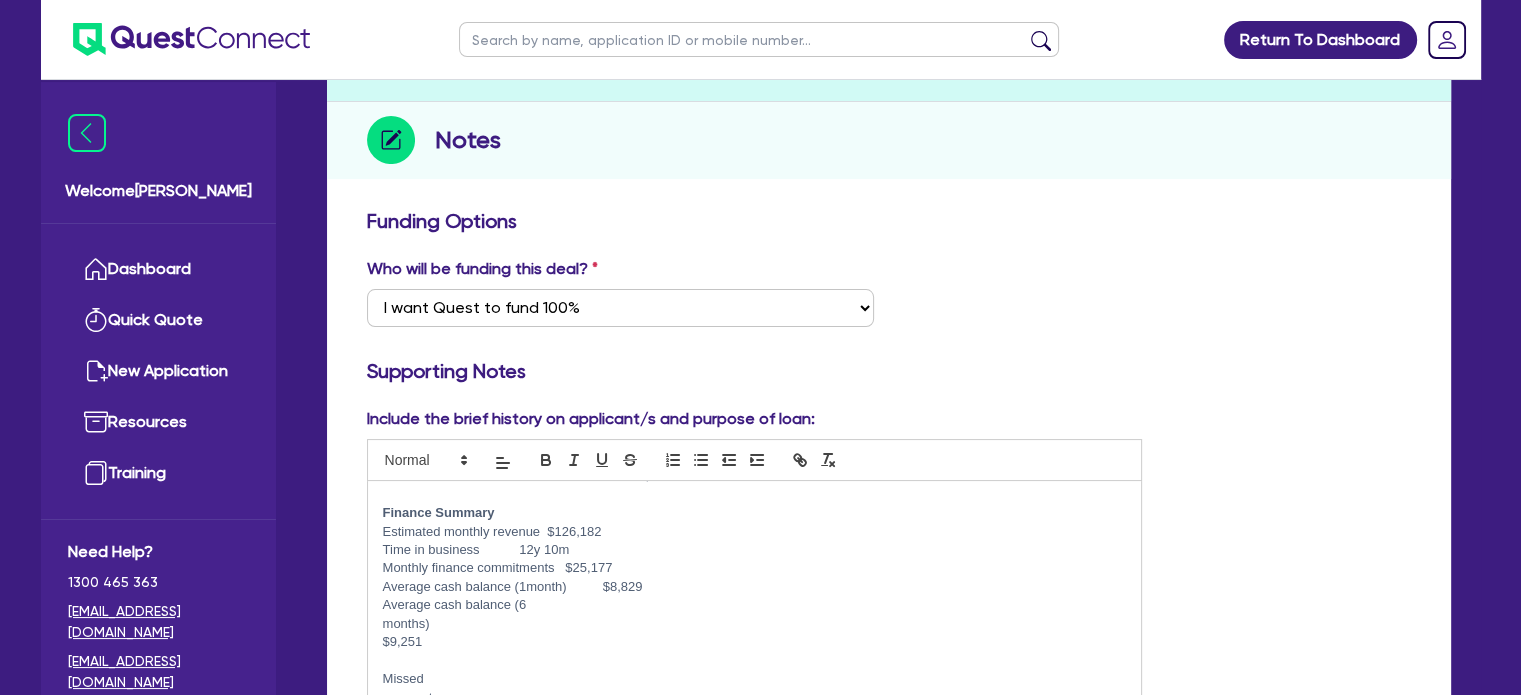 click on "months)" at bounding box center (755, 624) 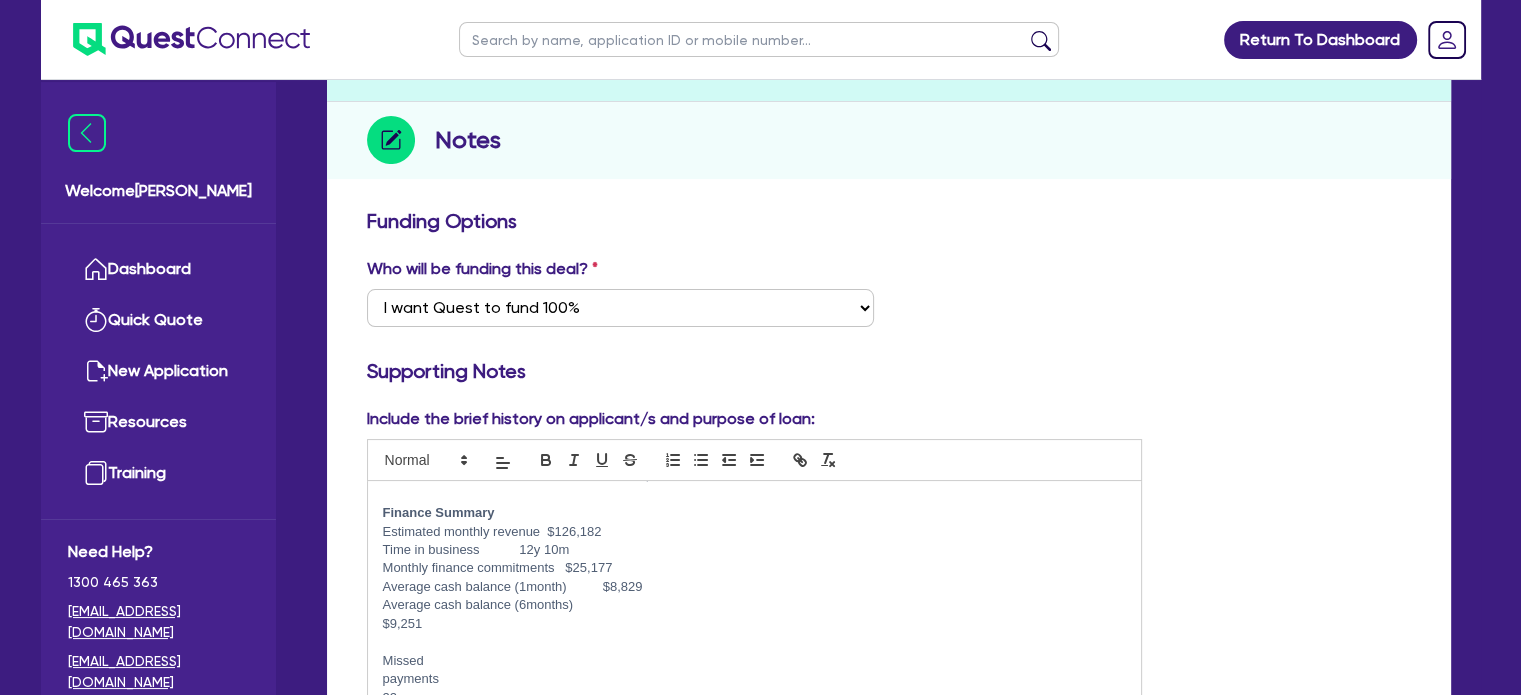 click on "$9,251" at bounding box center [755, 624] 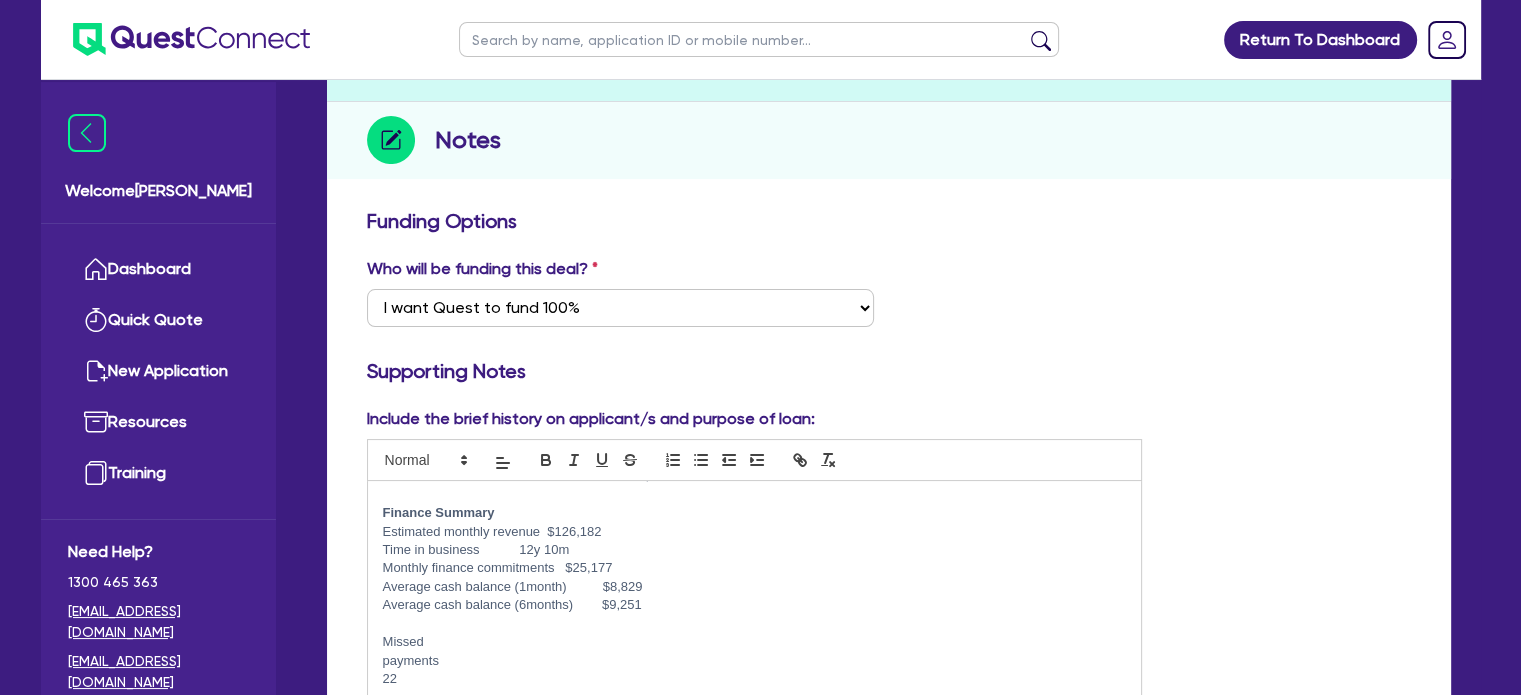 click on "Looking to get cashout of $100,000 if possible, depending on valuation of assets etc.  Security offered: Case 2388 Header        2003     $90,000 Macdon Front    2003     $30,000 Case2388 Header & Front 1996     $80,000 Finance Summary Estimated monthly revenue  $126,182 Time in business           12y 10m Monthly finance commitments   $25,177 Average cash balance (1month)          $8,829 Average cash balance (6months)        $9,251 Missed payments                                                        22 Evidence of property ownership                            No Equifax file                                                                     Clear                   Equifax 1.1 = 836  Equifax 2.0 = 734     Business: Located Coonamble [GEOGRAPHIC_DATA].  Property asset in Wife’s name ([PERSON_NAME])." at bounding box center (755, 606) 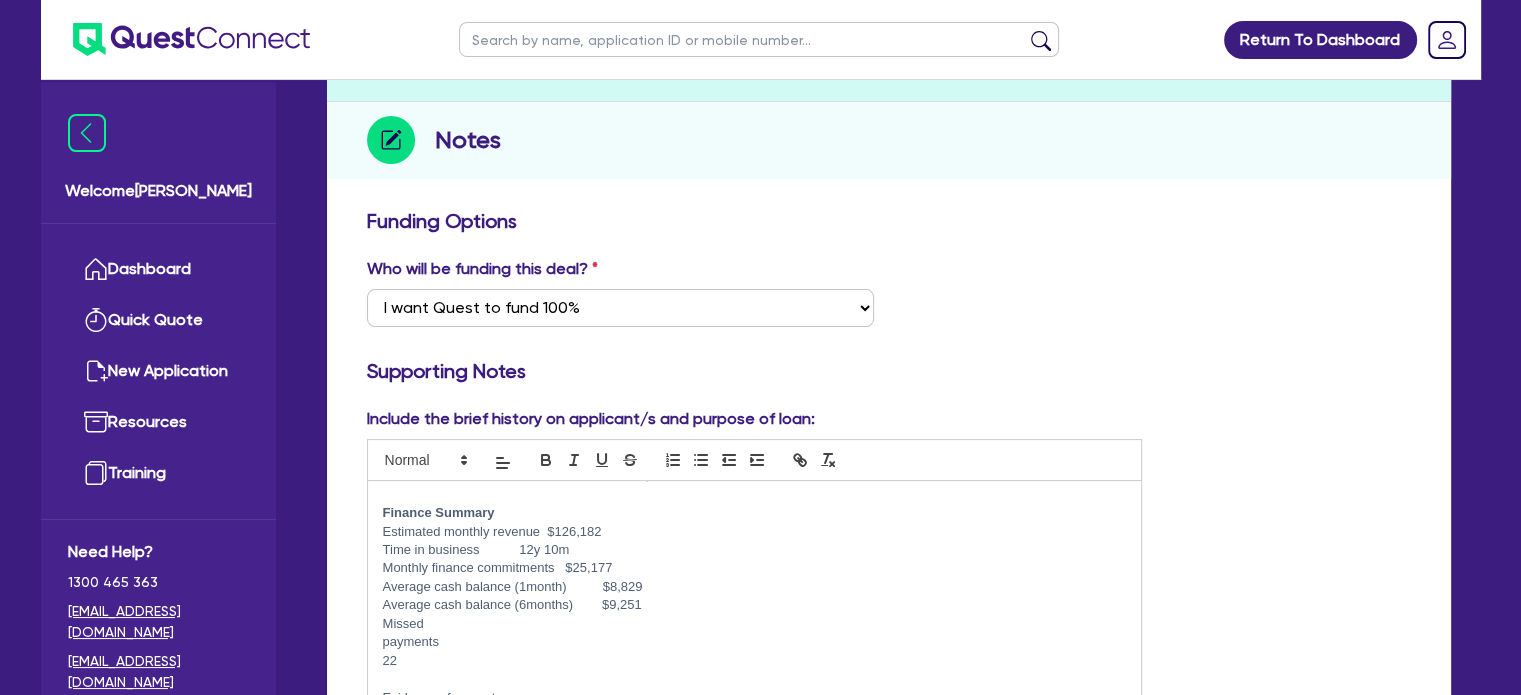 click on "payments" at bounding box center (755, 642) 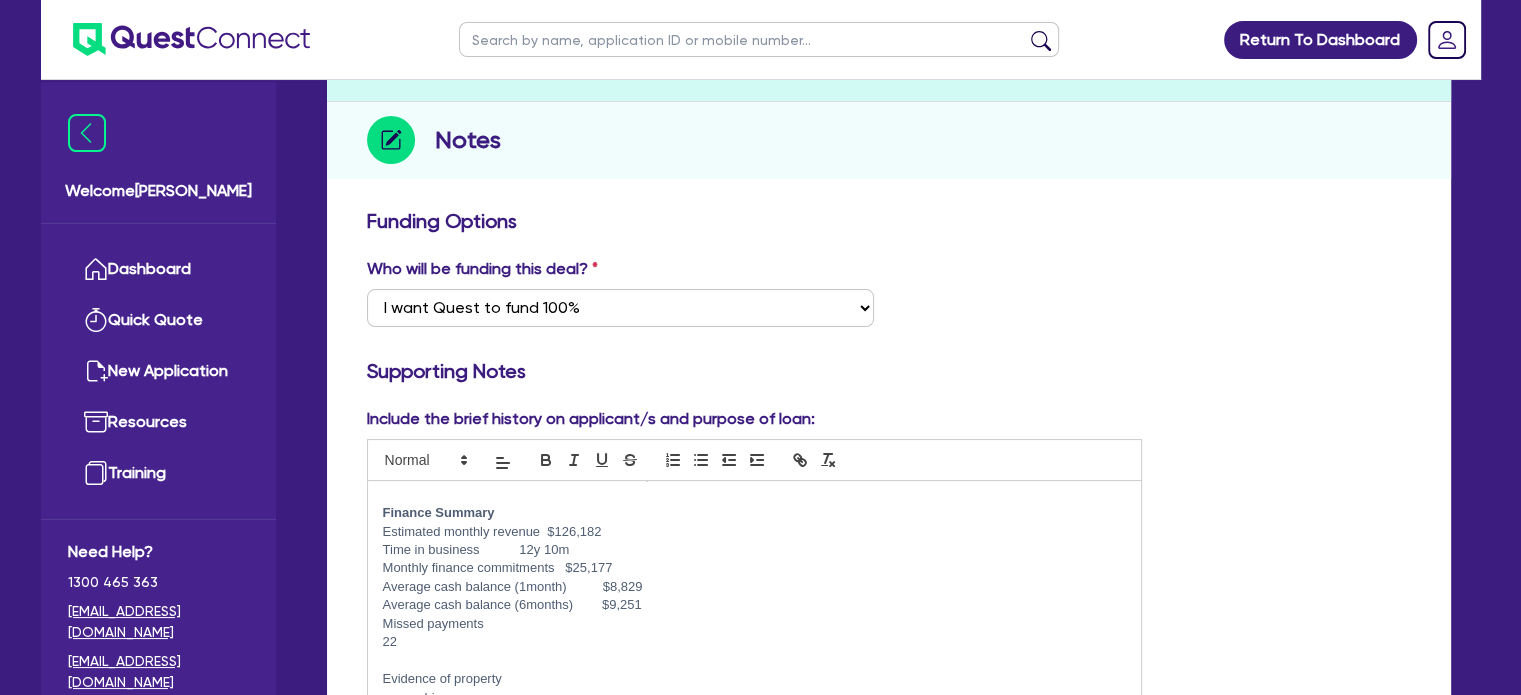 click on "Looking to get cashout of $100,000 if possible, depending on valuation of assets etc.  Security offered: Case 2388 Header        2003     $90,000 Macdon Front    2003     $30,000 Case2388 Header & Front 1996     $80,000 Finance Summary Estimated monthly revenue  $126,182 Time in business           12y 10m Monthly finance commitments   $25,177 Average cash balance (1month)          $8,829 Average cash balance (6months)        $9,251 Missed payments                                                        22 Evidence of property ownership                            No Equifax file                                                                     Clear                   Equifax 1.1 = 836  Equifax 2.0 = 734     Business: Located Coonamble [GEOGRAPHIC_DATA].  Property asset in Wife’s name ([PERSON_NAME])." at bounding box center (755, 606) 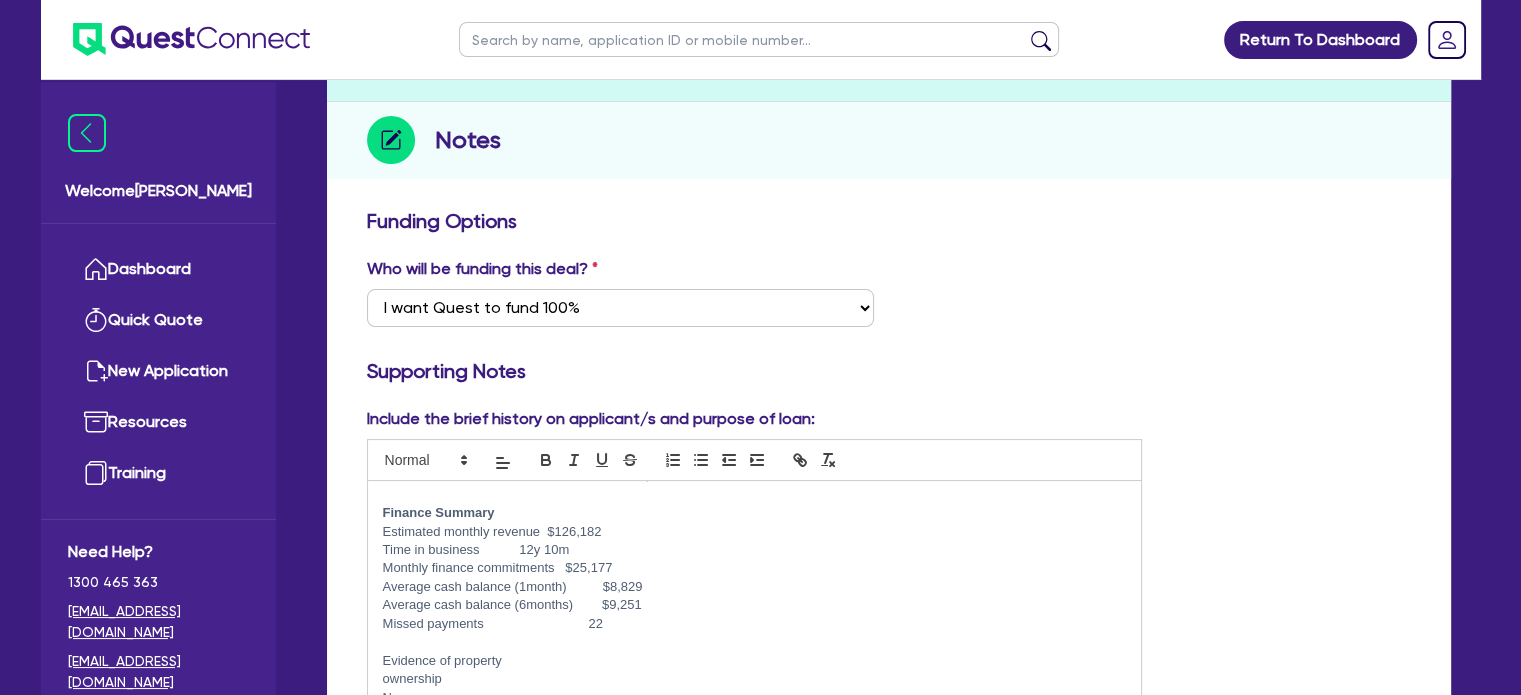 click on "Looking to get cashout of $100,000 if possible, depending on valuation of assets etc.  Security offered: Case 2388 Header        2003     $90,000 Macdon Front    2003     $30,000 Case2388 Header & Front 1996     $80,000 Finance Summary Estimated monthly revenue  $126,182 Time in business           12y 10m Monthly finance commitments   $25,177 Average cash balance (1month)          $8,829 Average cash balance (6months)        $9,251 Missed payments                             22 Evidence of property ownership                            No Equifax file                                                                     Clear                   Equifax 1.1 = 836  Equifax 2.0 = 734     Business: Located Coonamble [GEOGRAPHIC_DATA].  Business is concrete transport and poring, local grain   [PERSON_NAME] Director (not shareholder) [PERSON_NAME]" at bounding box center (755, 606) 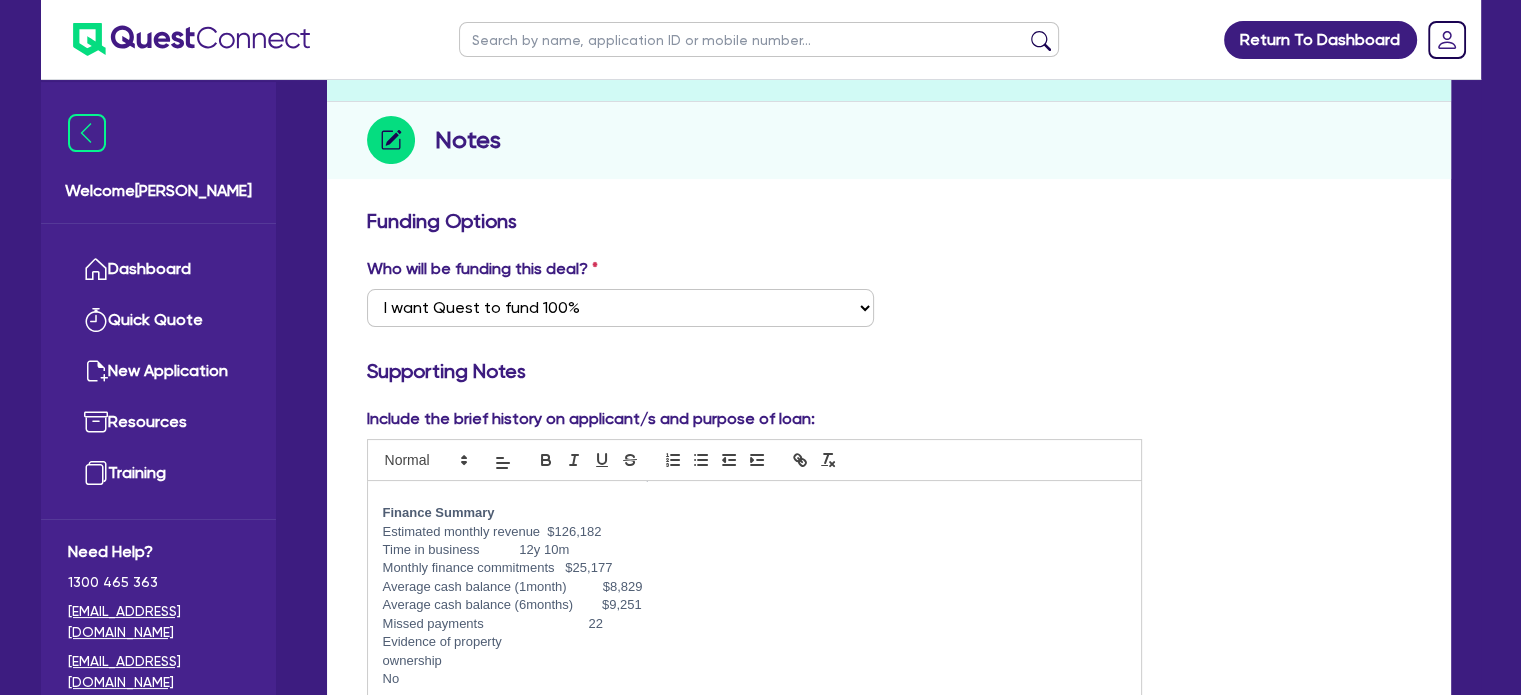 click on "ownership" at bounding box center (755, 661) 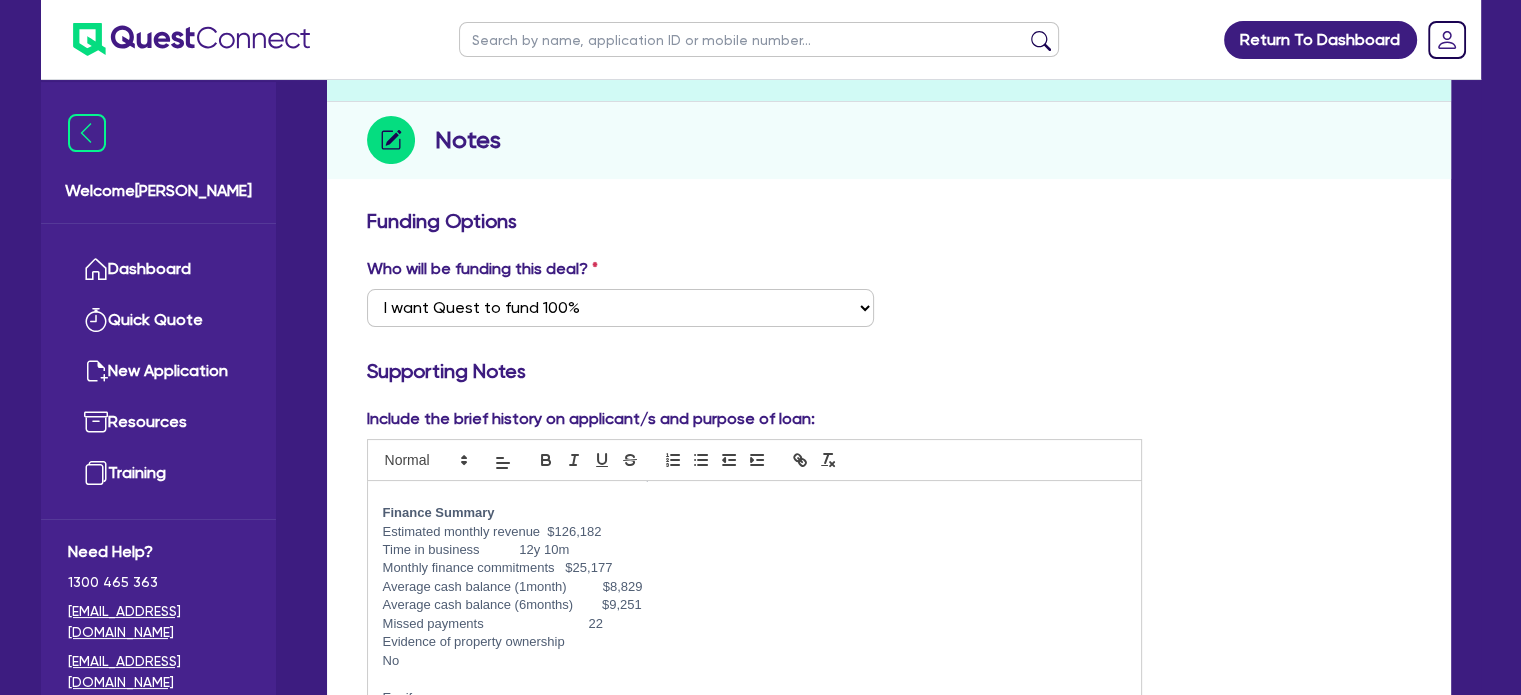 click on "Looking to get cashout of $100,000 if possible, depending on valuation of assets etc.  Security offered: Case 2388 Header        2003     $90,000 Macdon Front    2003     $30,000 Case2388 Header & Front 1996     $80,000 Finance Summary Estimated monthly revenue  $126,182 Time in business           12y 10m Monthly finance commitments   $25,177 Average cash balance (1month)          $8,829 Average cash balance (6months)        $9,251 Missed payments                             22 Evidence of property ownership                            No Equifax file                                                                     Clear                   Equifax 1.1 = 836  Equifax 2.0 = 734     Business: Located Coonamble [GEOGRAPHIC_DATA].  Business is concrete transport and poring, local grain   [PERSON_NAME] Director (not shareholder) [PERSON_NAME]" at bounding box center [755, 606] 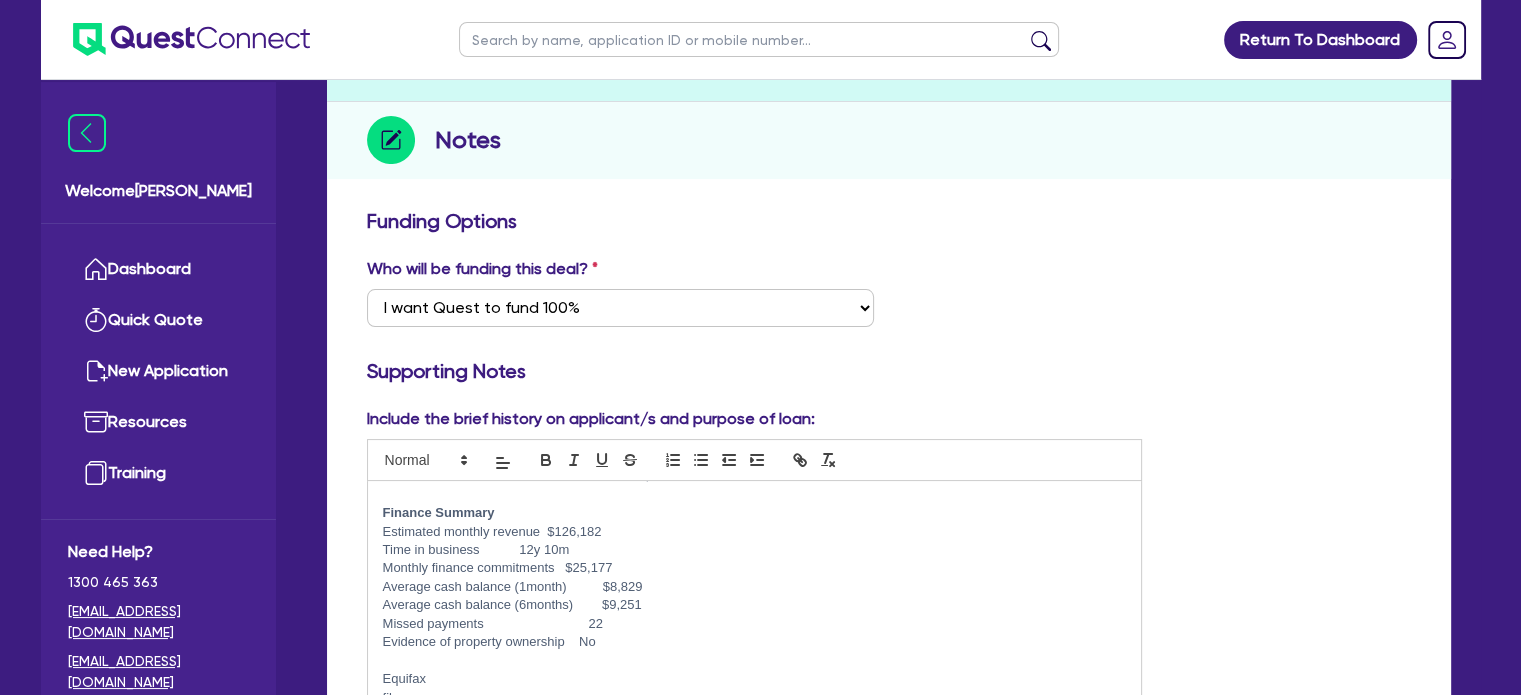 click on "Evidence of property ownership    No" at bounding box center (755, 642) 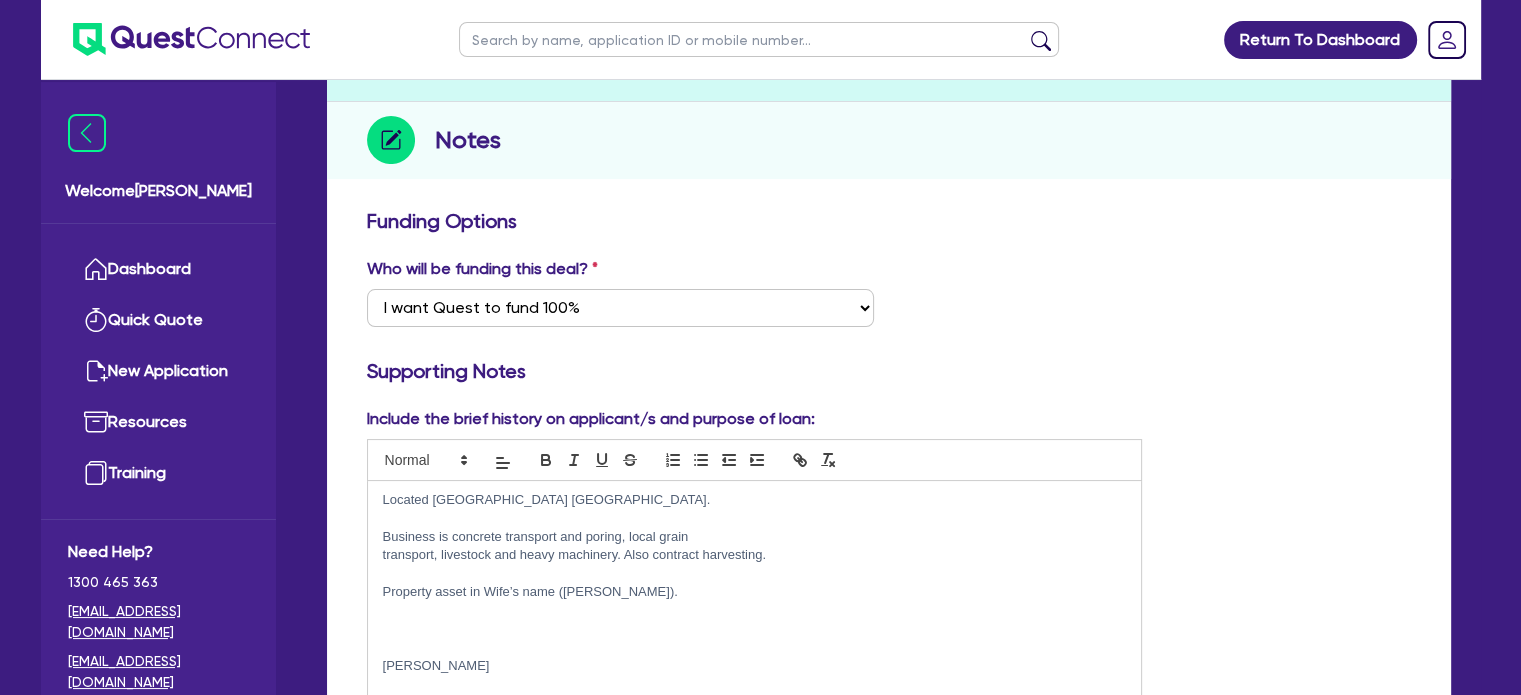 scroll, scrollTop: 430, scrollLeft: 0, axis: vertical 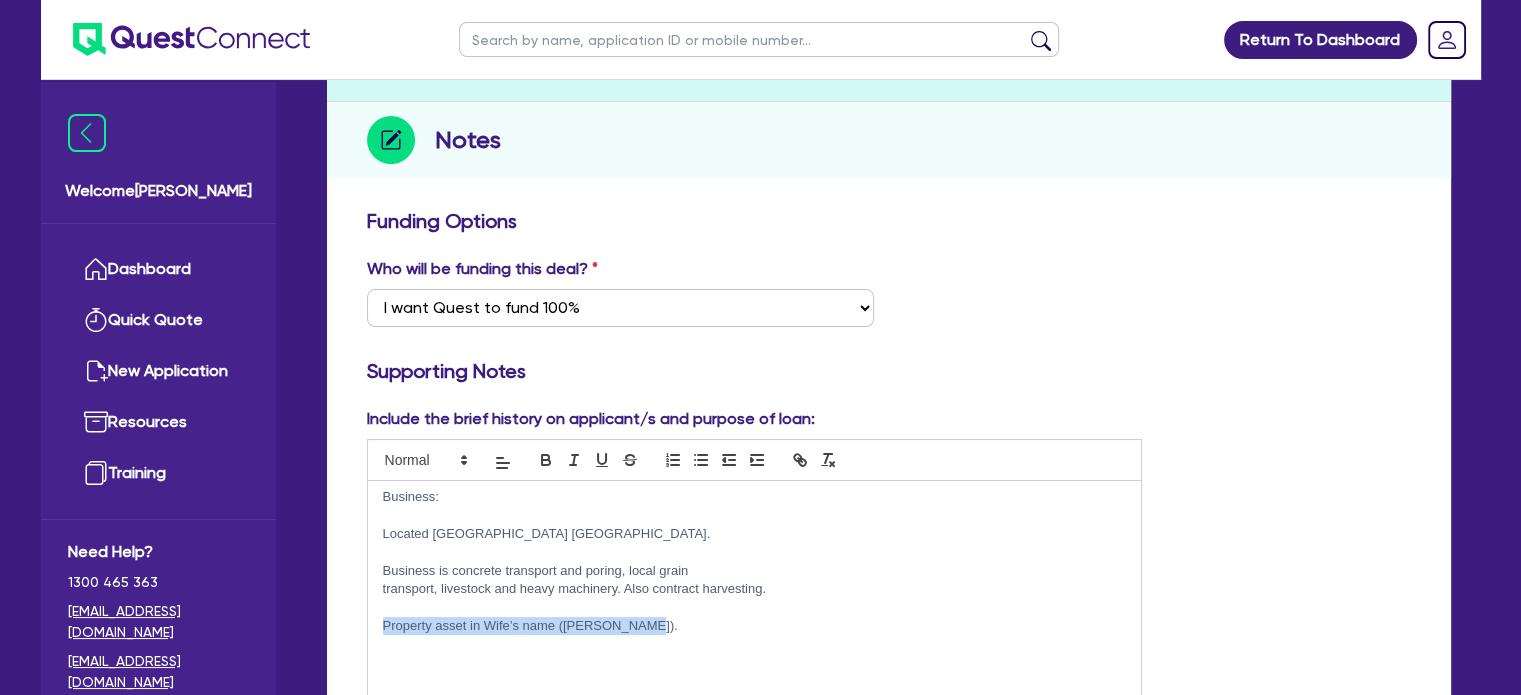 drag, startPoint x: 633, startPoint y: 627, endPoint x: 370, endPoint y: 618, distance: 263.15396 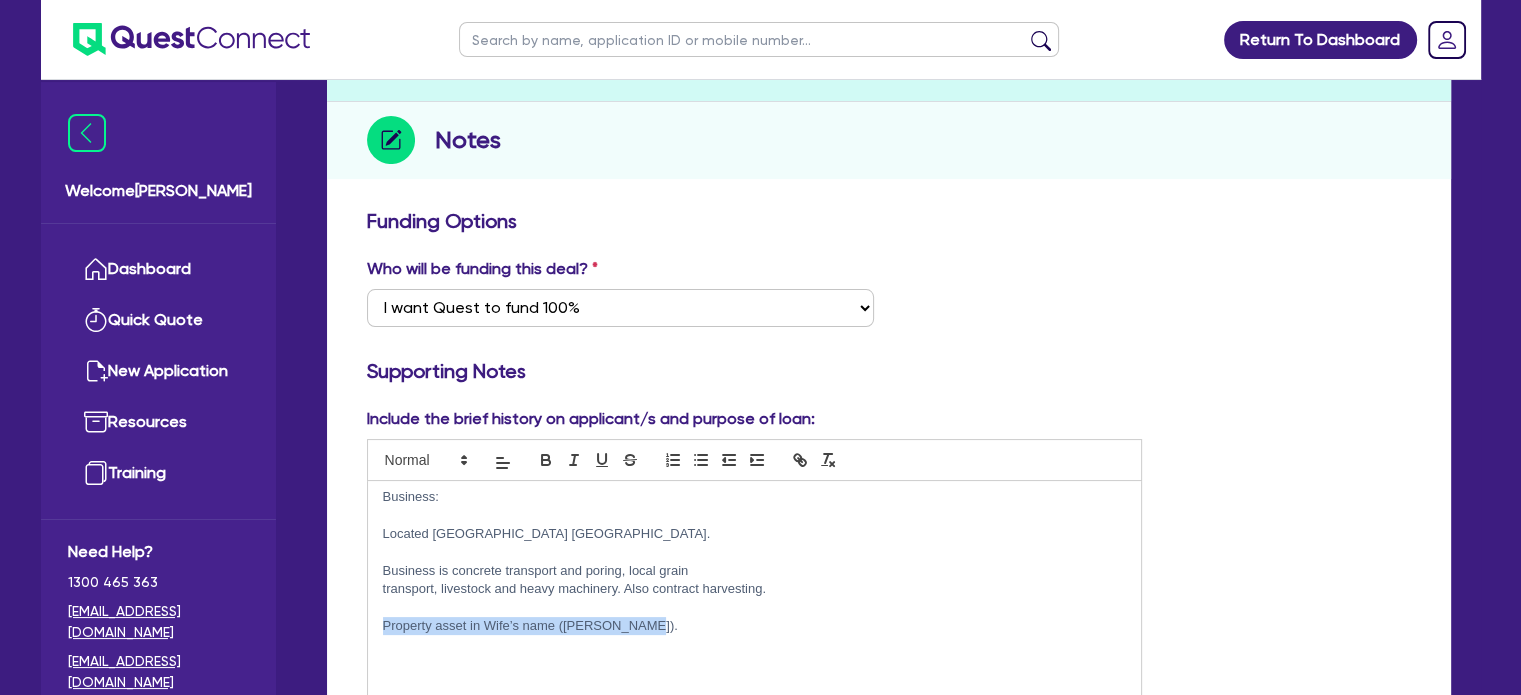 scroll, scrollTop: 530, scrollLeft: 0, axis: vertical 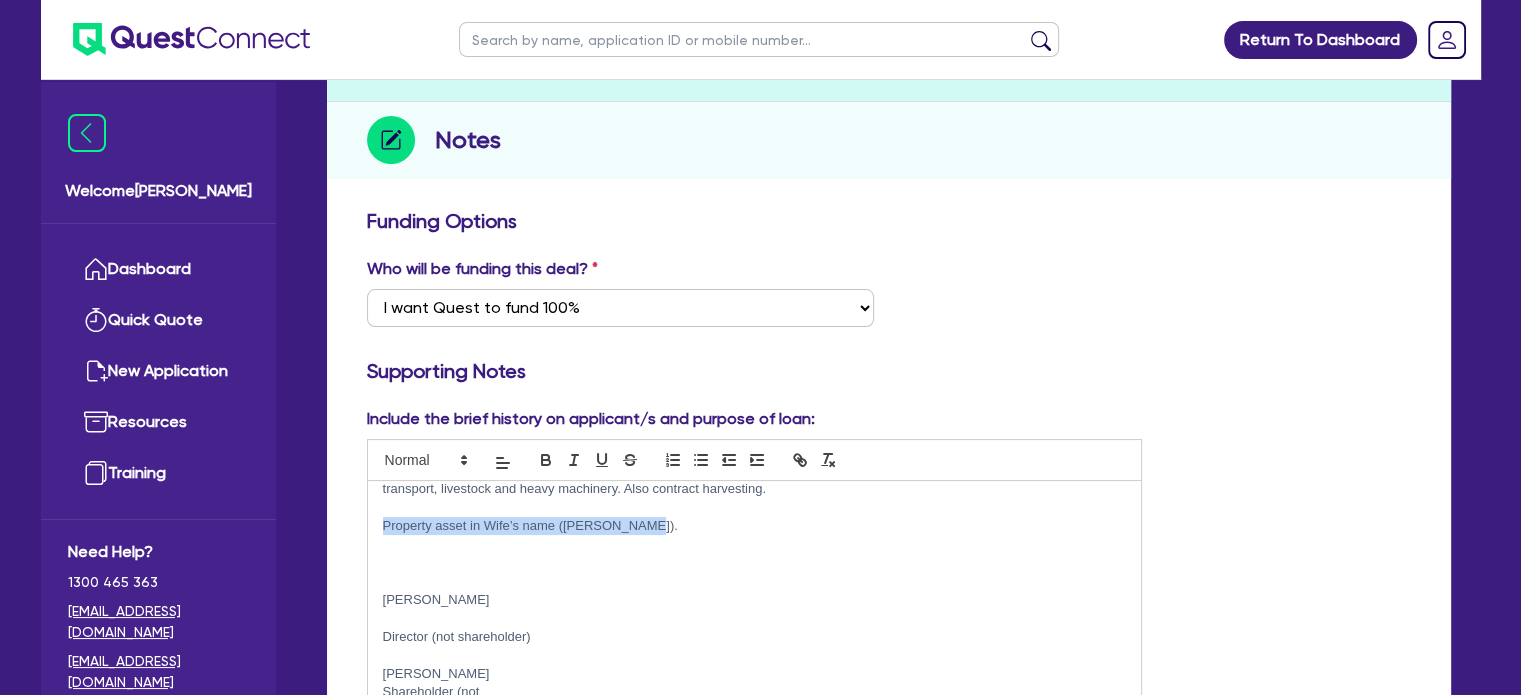copy on "Property asset in Wife’s name ([PERSON_NAME])." 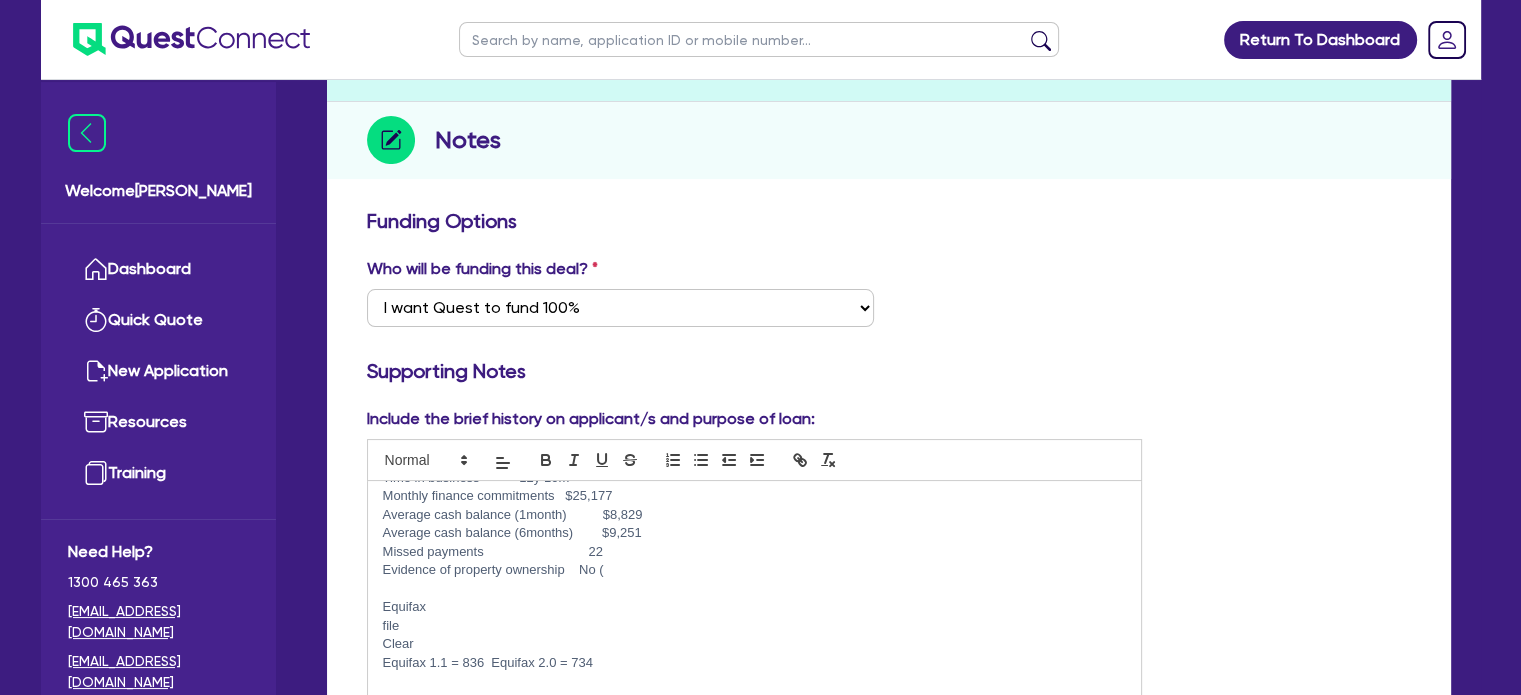 scroll, scrollTop: 200, scrollLeft: 0, axis: vertical 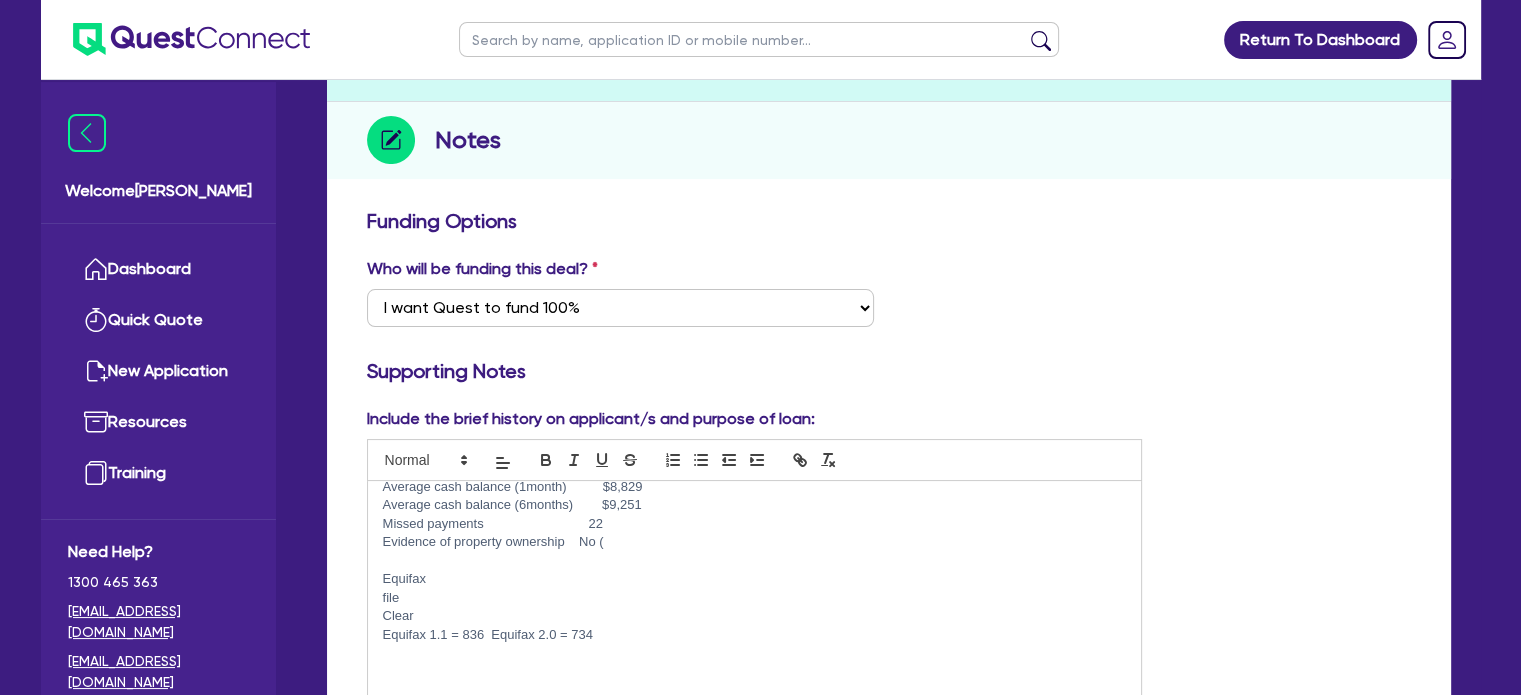 click on "Evidence of property ownership    No (" at bounding box center [755, 542] 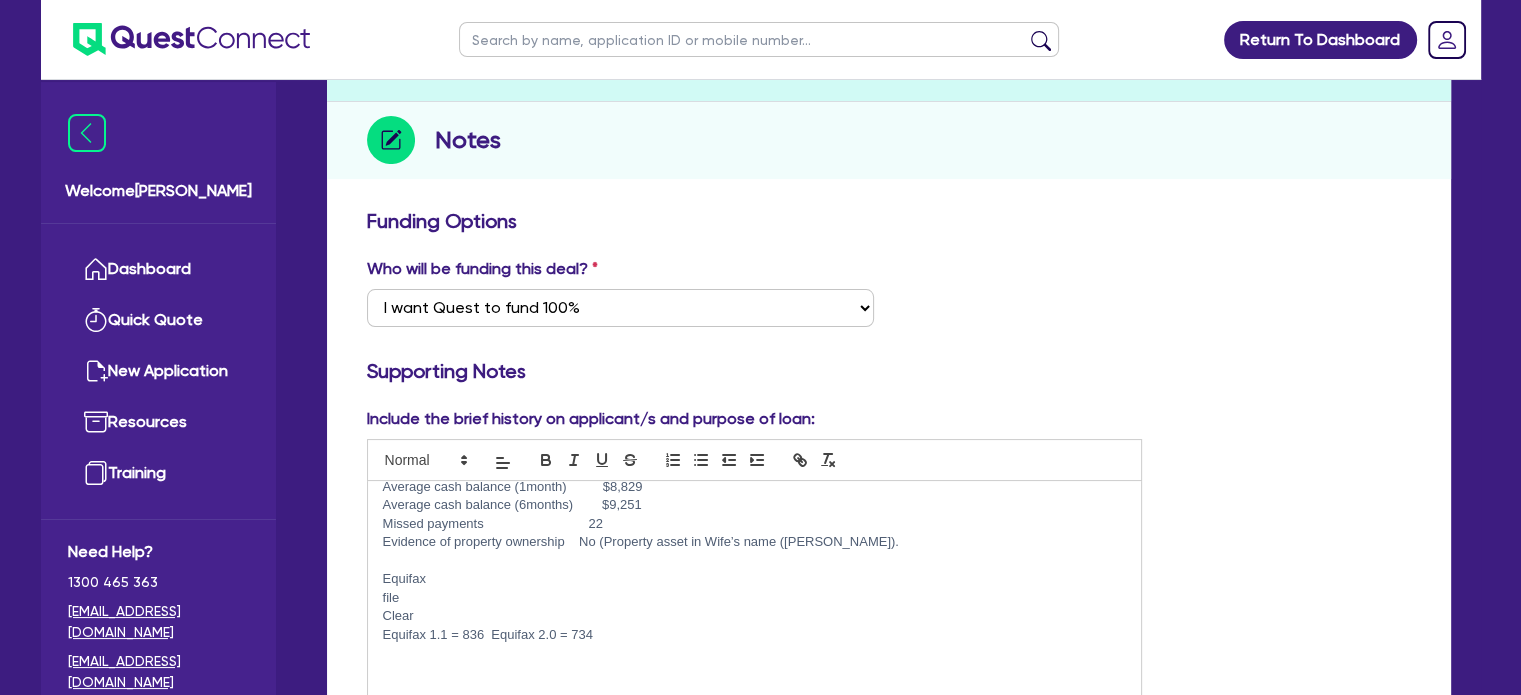 scroll, scrollTop: 0, scrollLeft: 0, axis: both 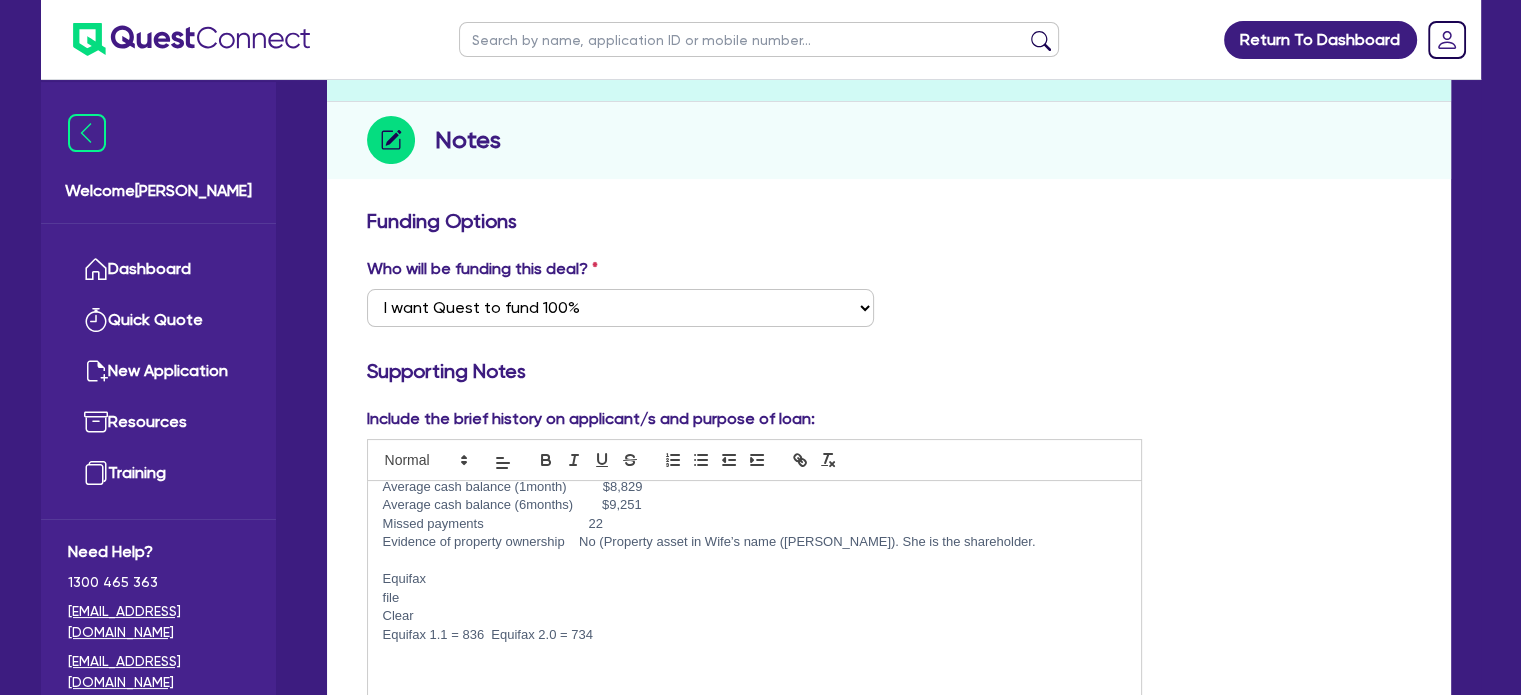 click on "file" at bounding box center (755, 598) 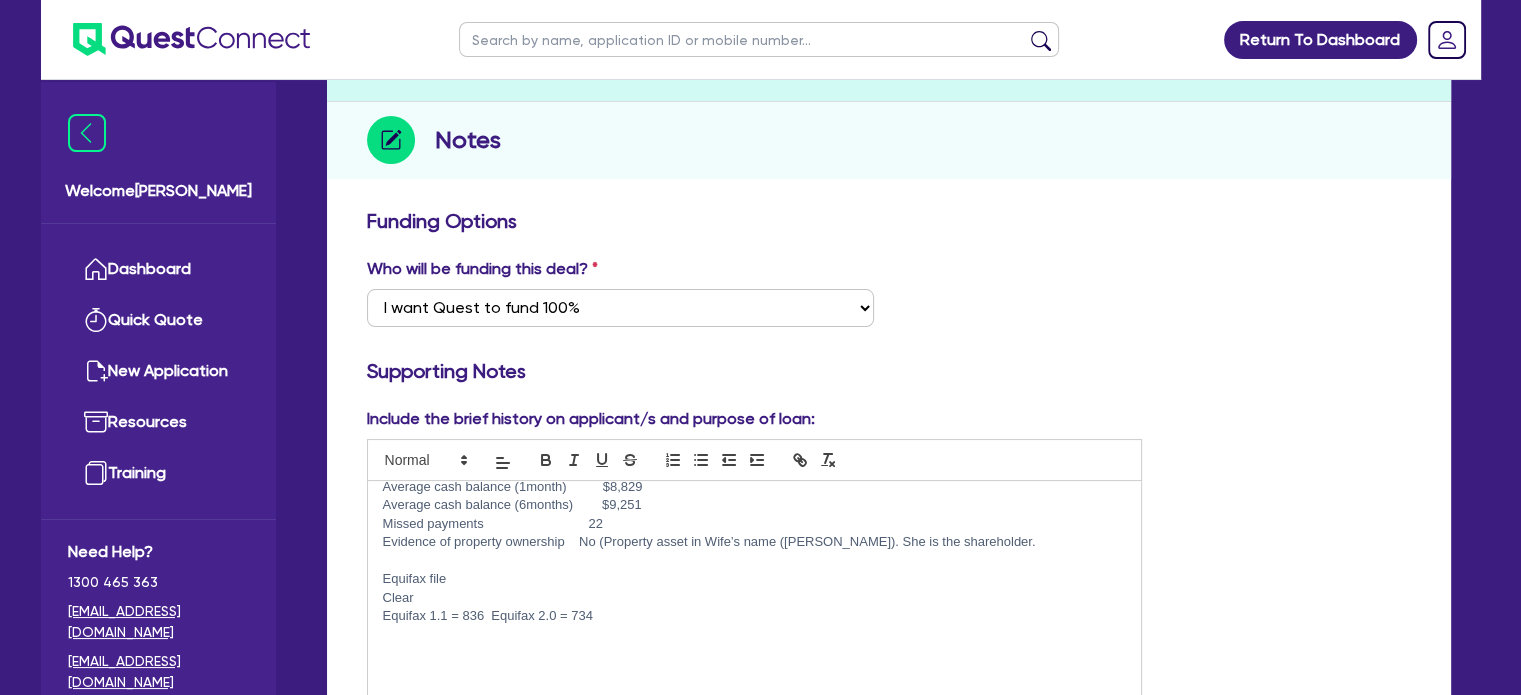 click on "Clear" at bounding box center (755, 598) 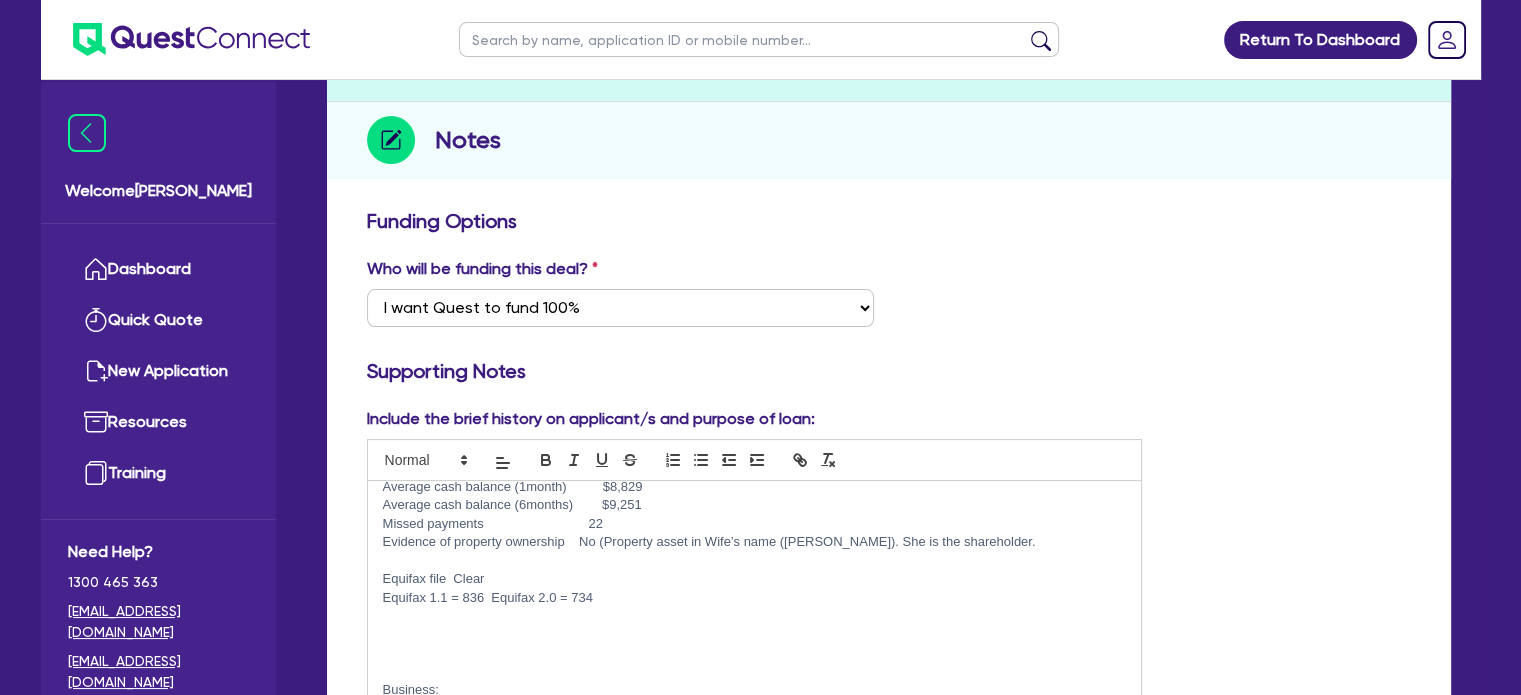 click on "Equifax 1.1 = 836  Equifax 2.0 = 734" at bounding box center [755, 598] 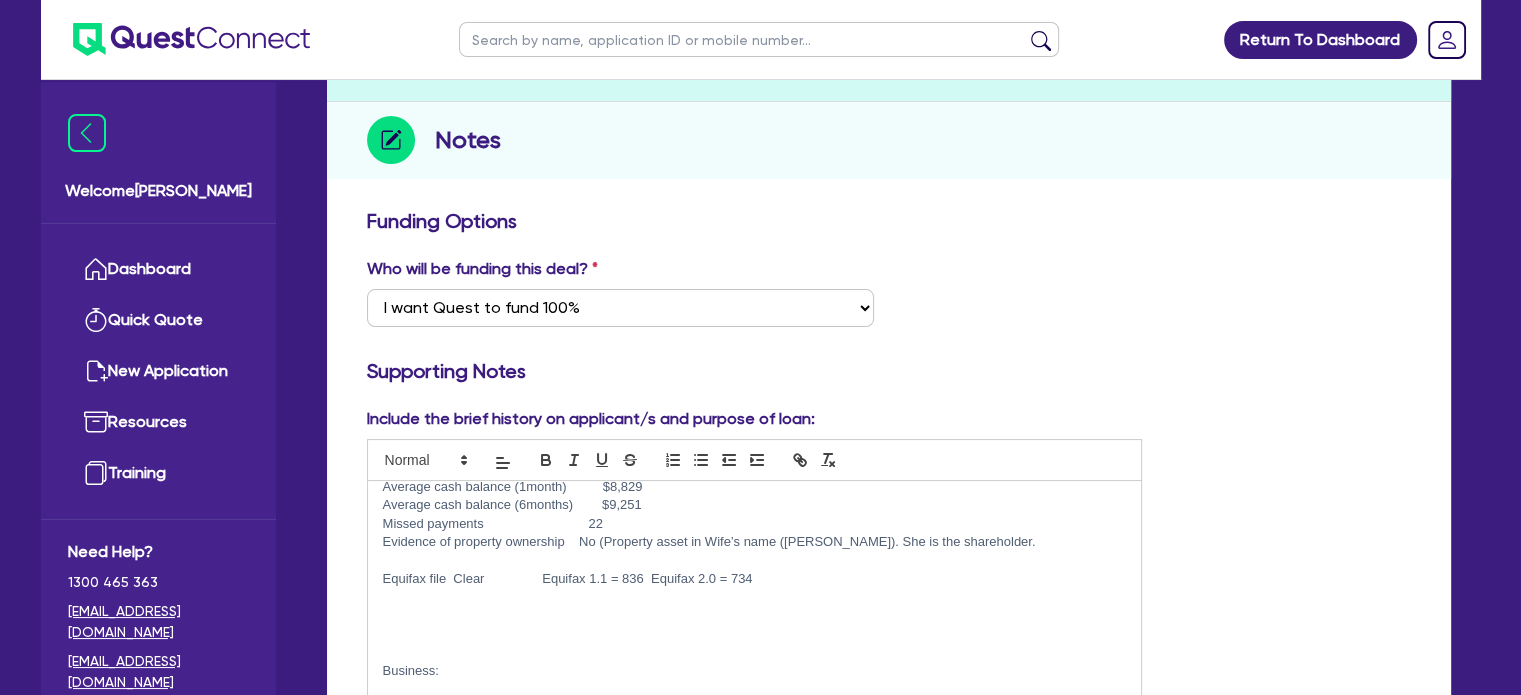 click at bounding box center (755, 598) 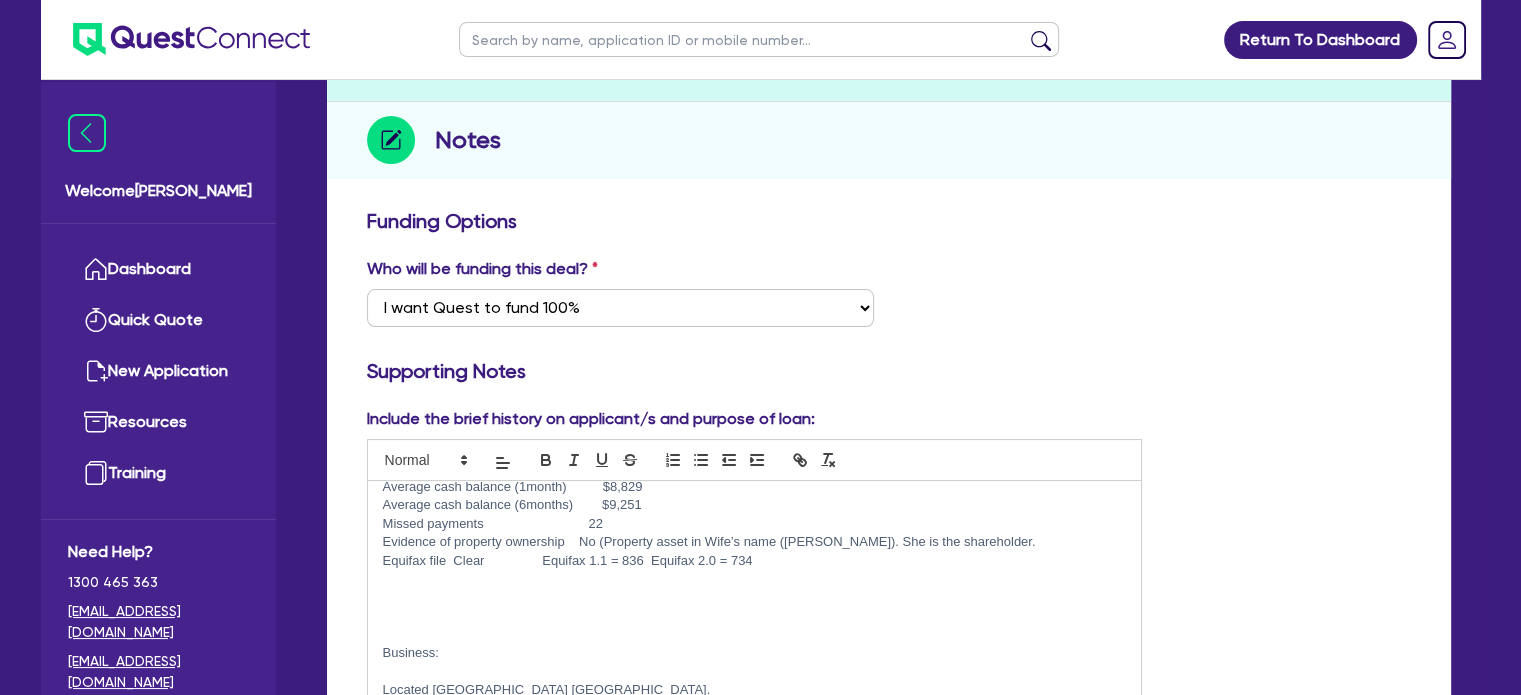 drag, startPoint x: 388, startPoint y: 578, endPoint x: 387, endPoint y: 596, distance: 18.027756 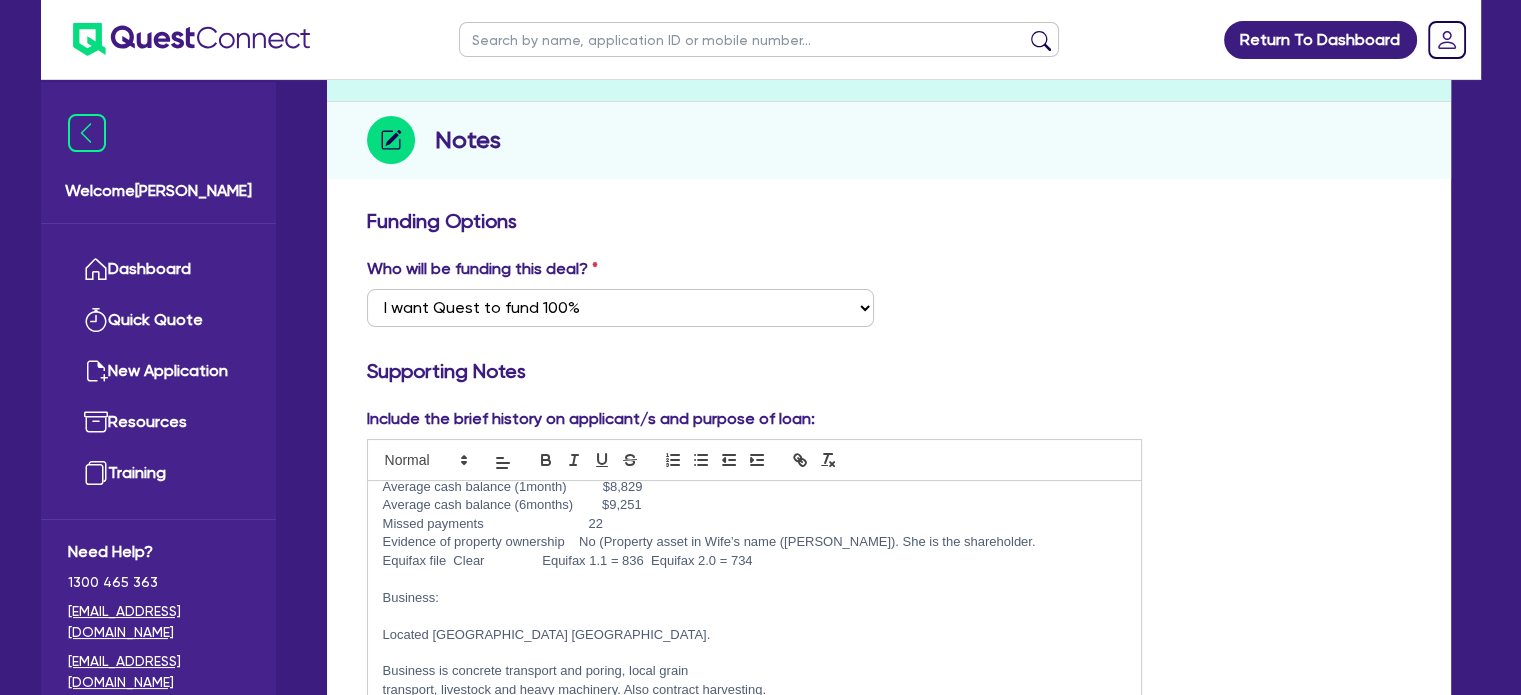 click on "Business:" at bounding box center [755, 598] 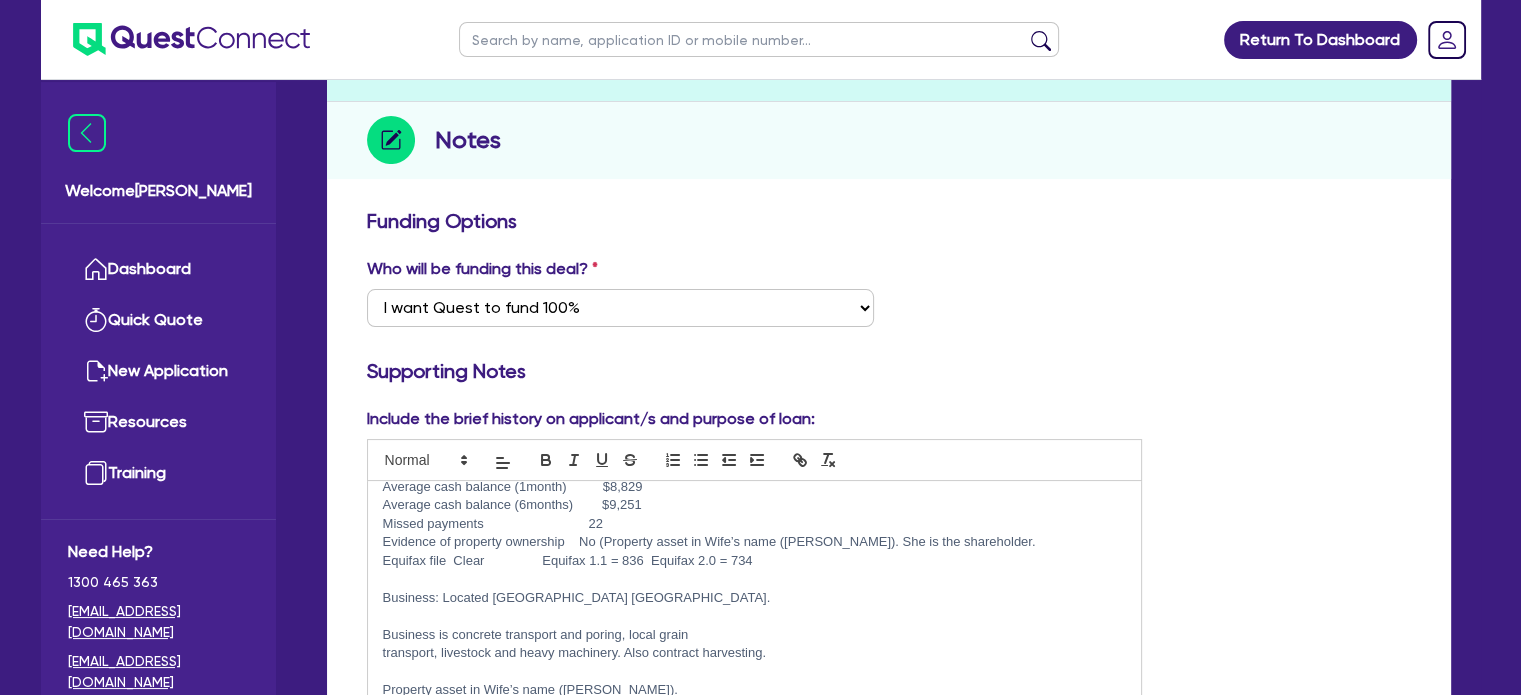 click at bounding box center [755, 616] 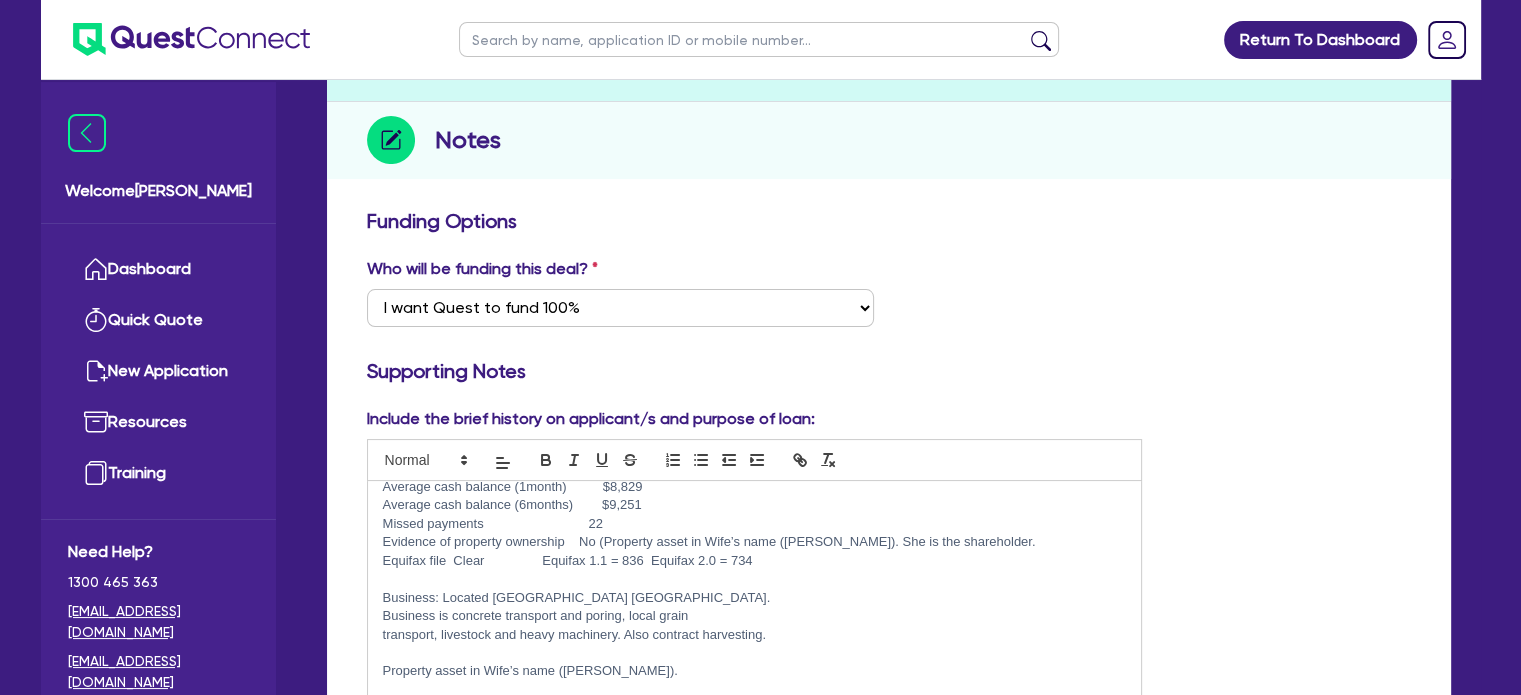 click on "Business is concrete transport and poring, local grain" at bounding box center [755, 616] 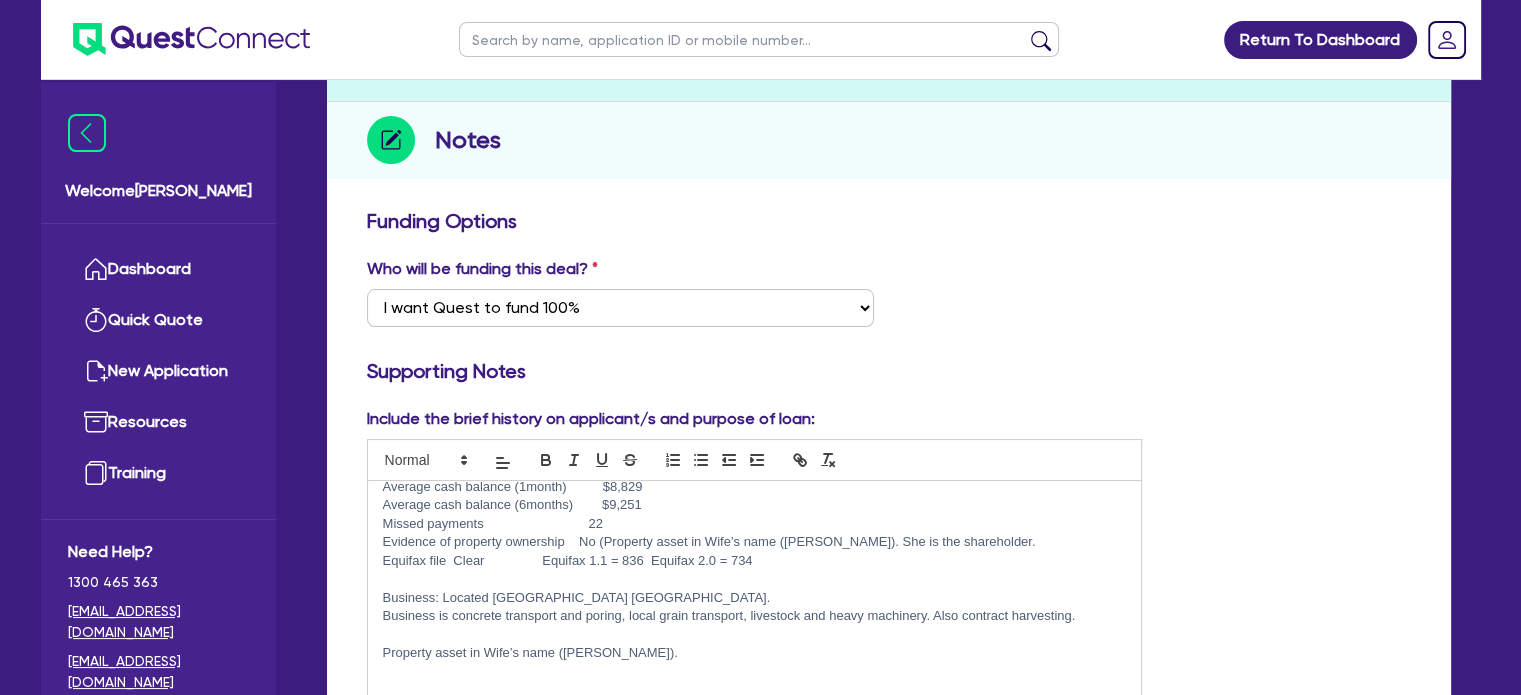 click at bounding box center [755, 635] 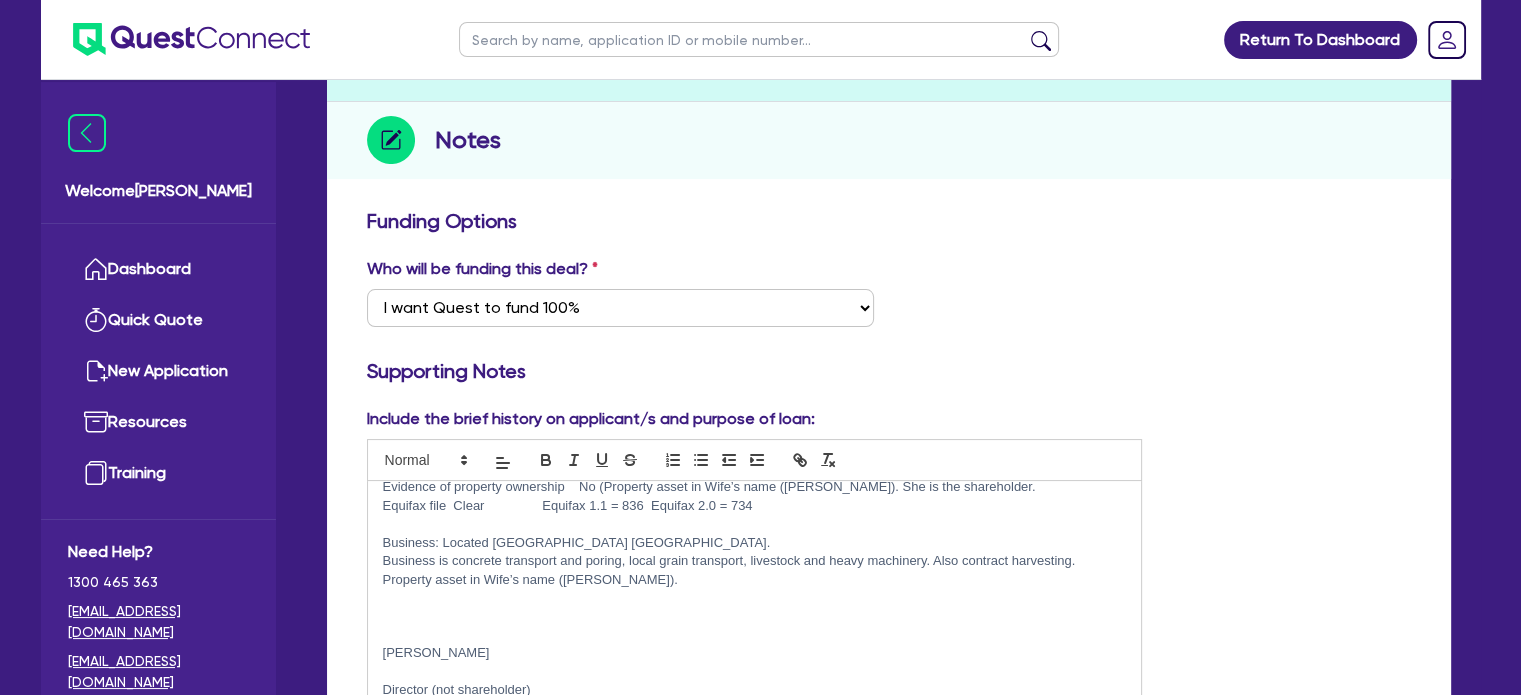 scroll, scrollTop: 308, scrollLeft: 0, axis: vertical 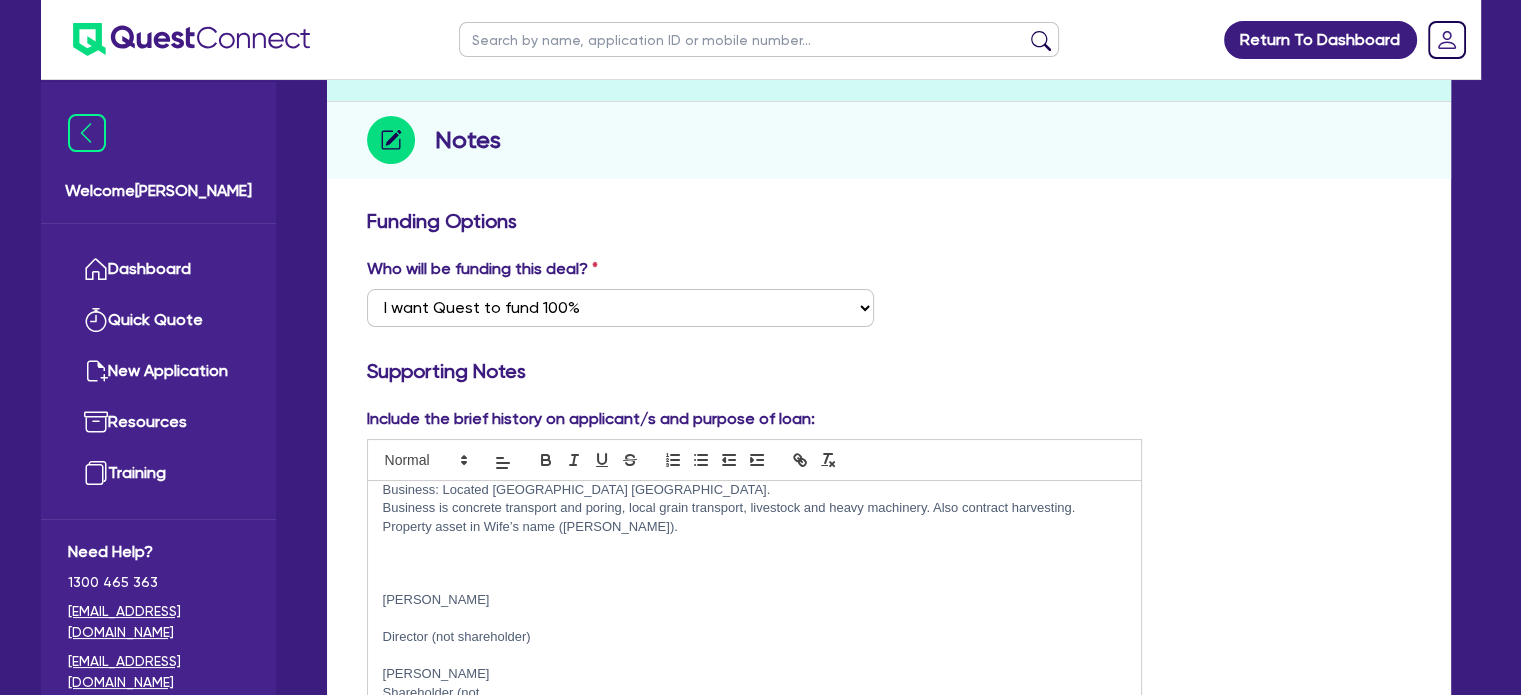 click at bounding box center [755, 545] 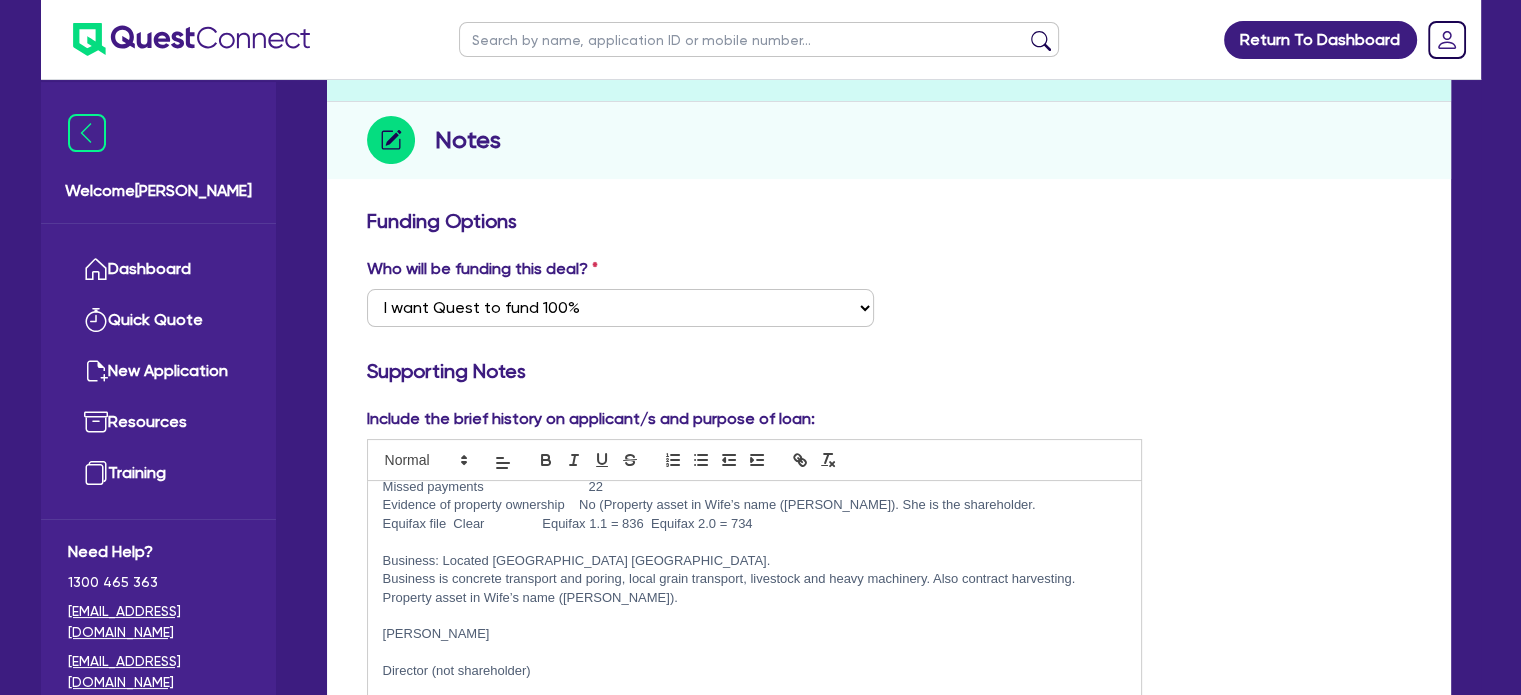 scroll, scrollTop: 272, scrollLeft: 0, axis: vertical 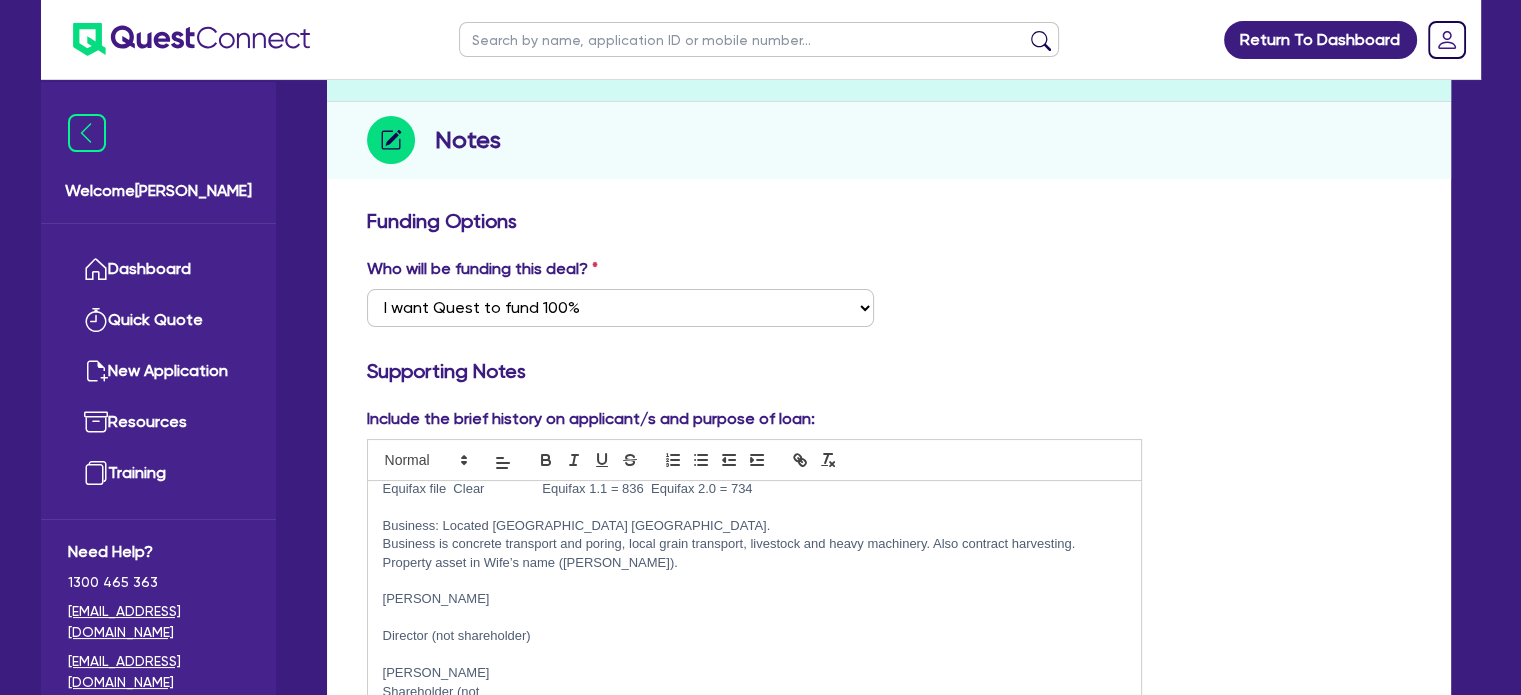 click at bounding box center [755, 618] 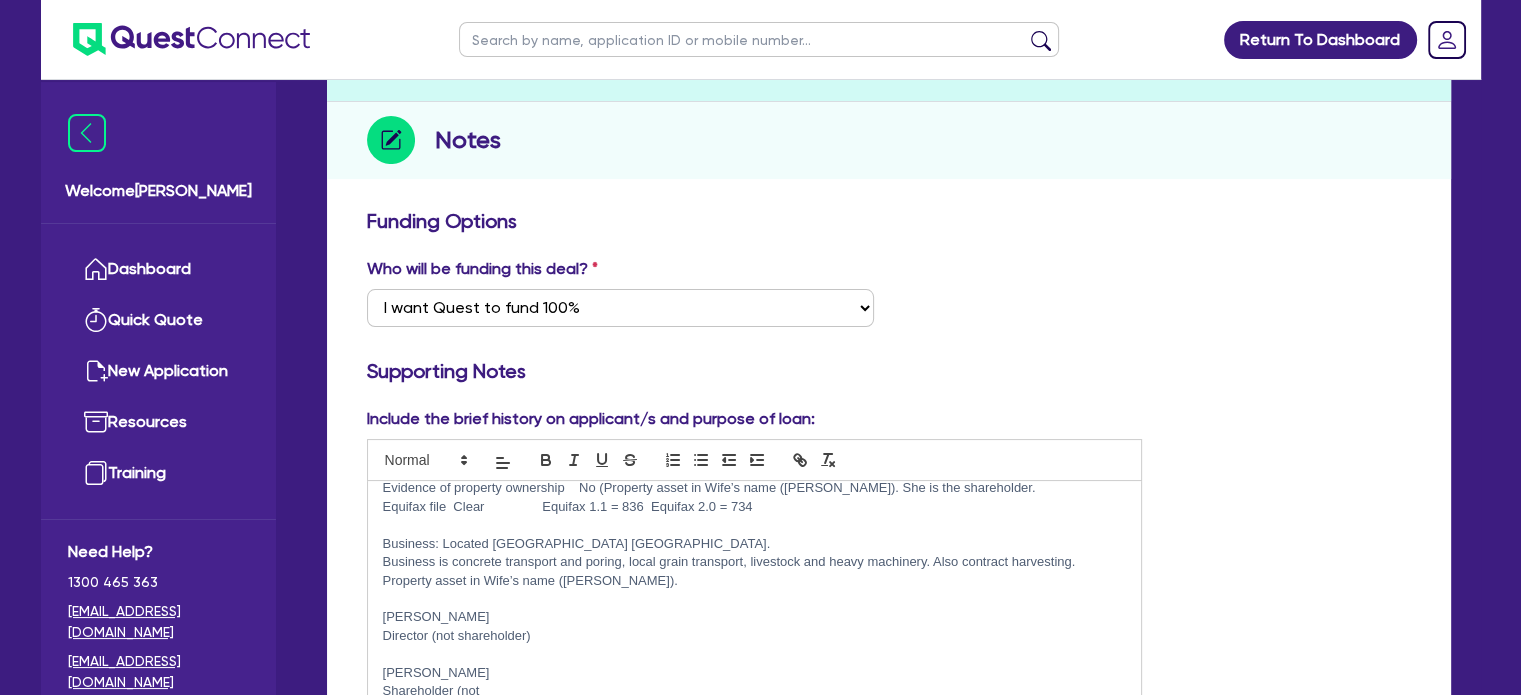 scroll, scrollTop: 253, scrollLeft: 0, axis: vertical 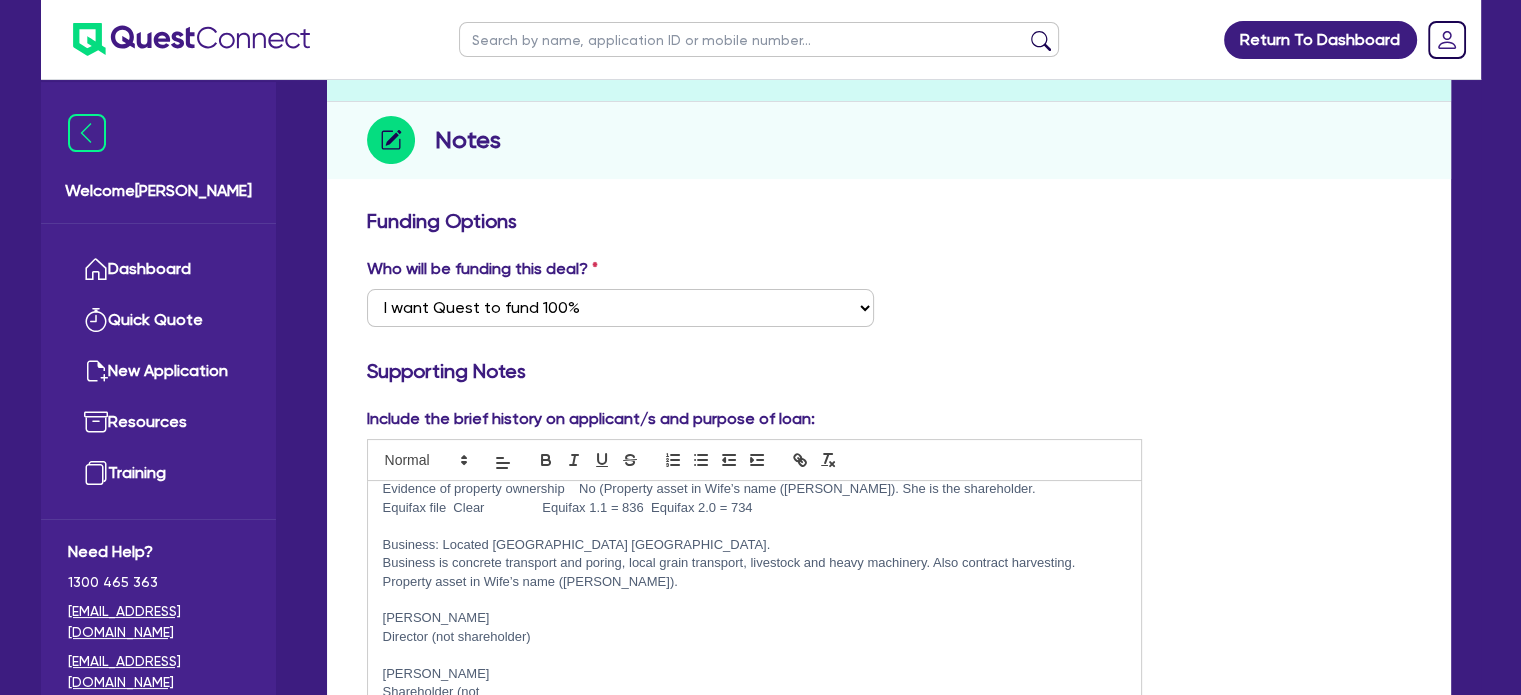 click on "Looking to get cashout of $100,000 if possible, depending on valuation of assets etc.  Security offered: Case 2388 Header        2003     $90,000 Macdon Front    2003     $30,000 Case2388 Header & Front 1996     $80,000 Finance Summary Estimated monthly revenue  $126,182 Time in business           12y 10m Monthly finance commitments   $25,177 Average cash balance (1month)          $8,829 Average cash balance (6months)        $9,251 Missed payments                             22 Evidence of property ownership    No (Property asset in Wife’s name ([PERSON_NAME]). She is the shareholder.  Equifax file  Clear                Equifax 1.1 = 836  Equifax 2.0 = 734 Business: Located [GEOGRAPHIC_DATA] [GEOGRAPHIC_DATA].  Business is concrete transport and [GEOGRAPHIC_DATA], local grain transport, livestock and heavy machinery. Also contract harvesting.  Property asset in Wife’s name ([PERSON_NAME]).  [PERSON_NAME] director)" at bounding box center (755, 606) 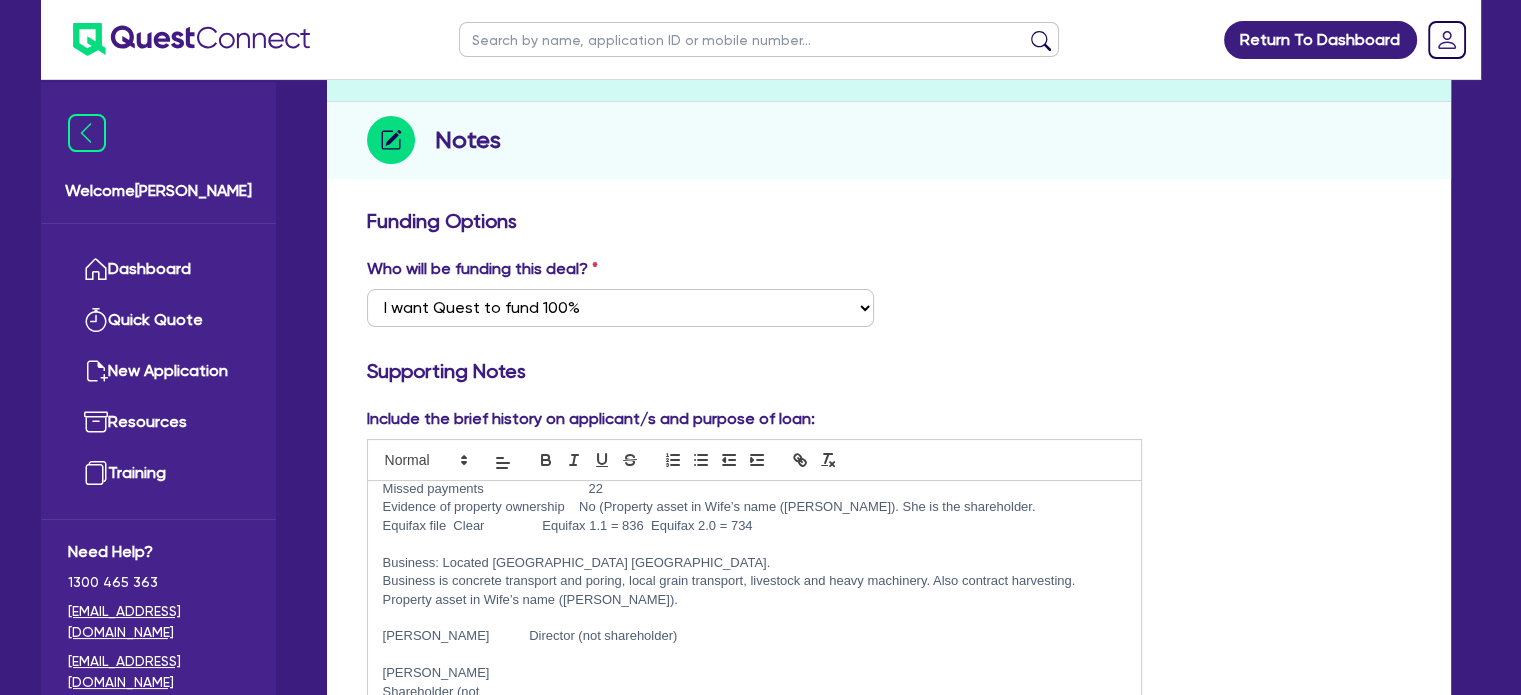 scroll, scrollTop: 235, scrollLeft: 0, axis: vertical 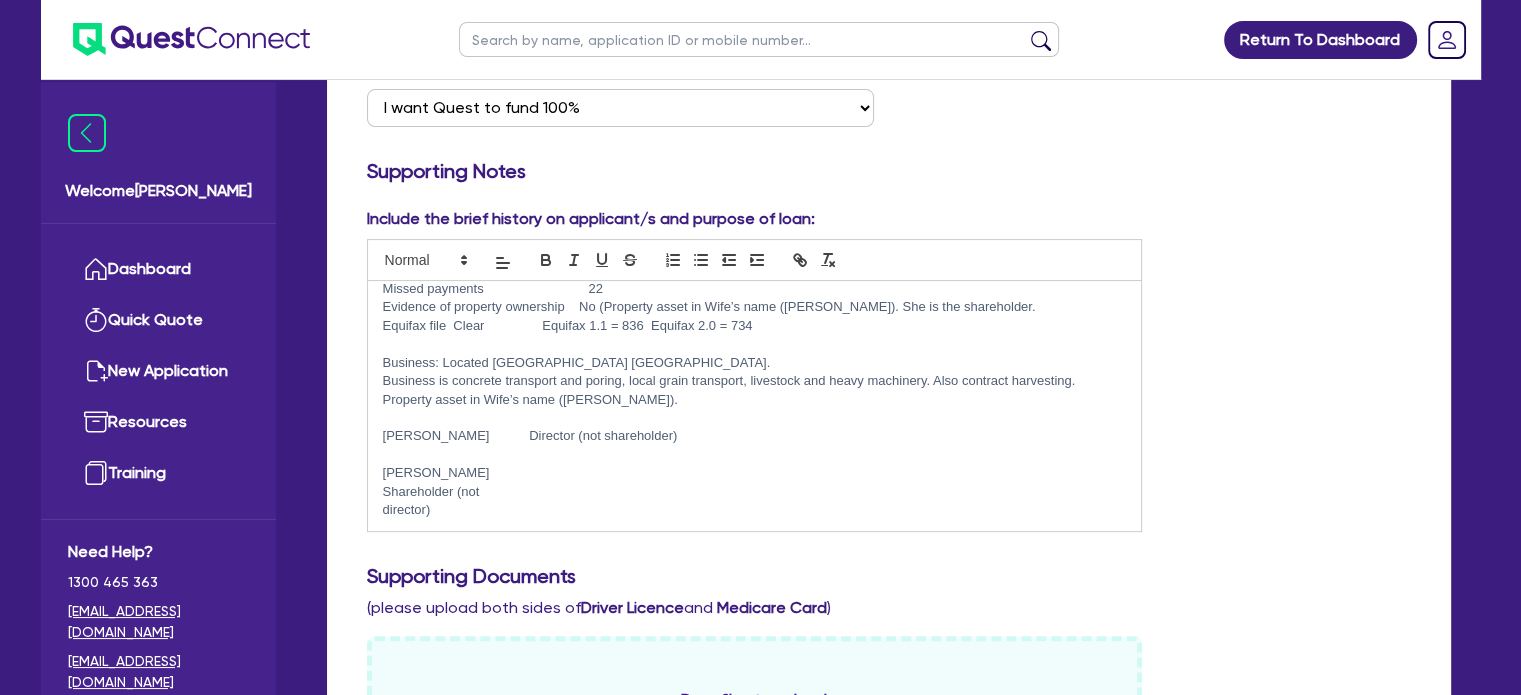 click at bounding box center (755, 455) 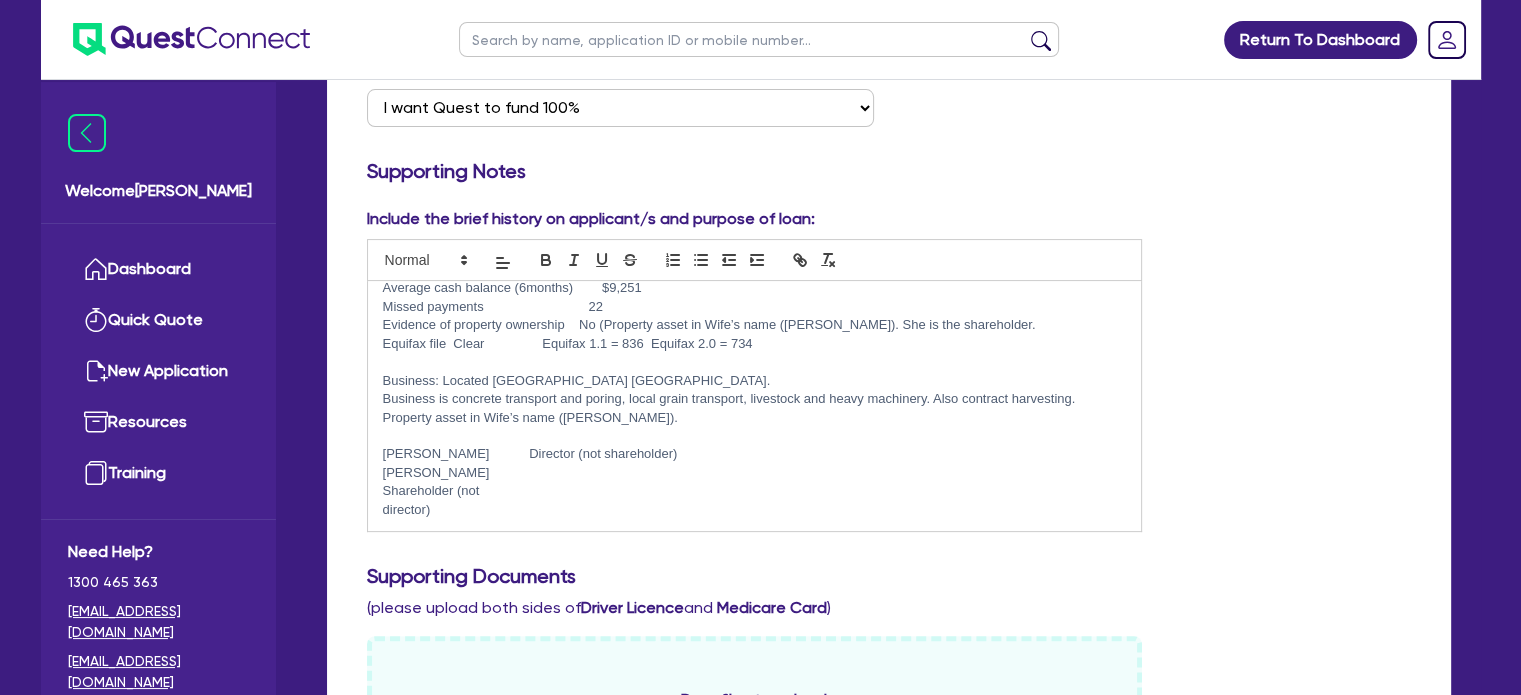scroll, scrollTop: 216, scrollLeft: 0, axis: vertical 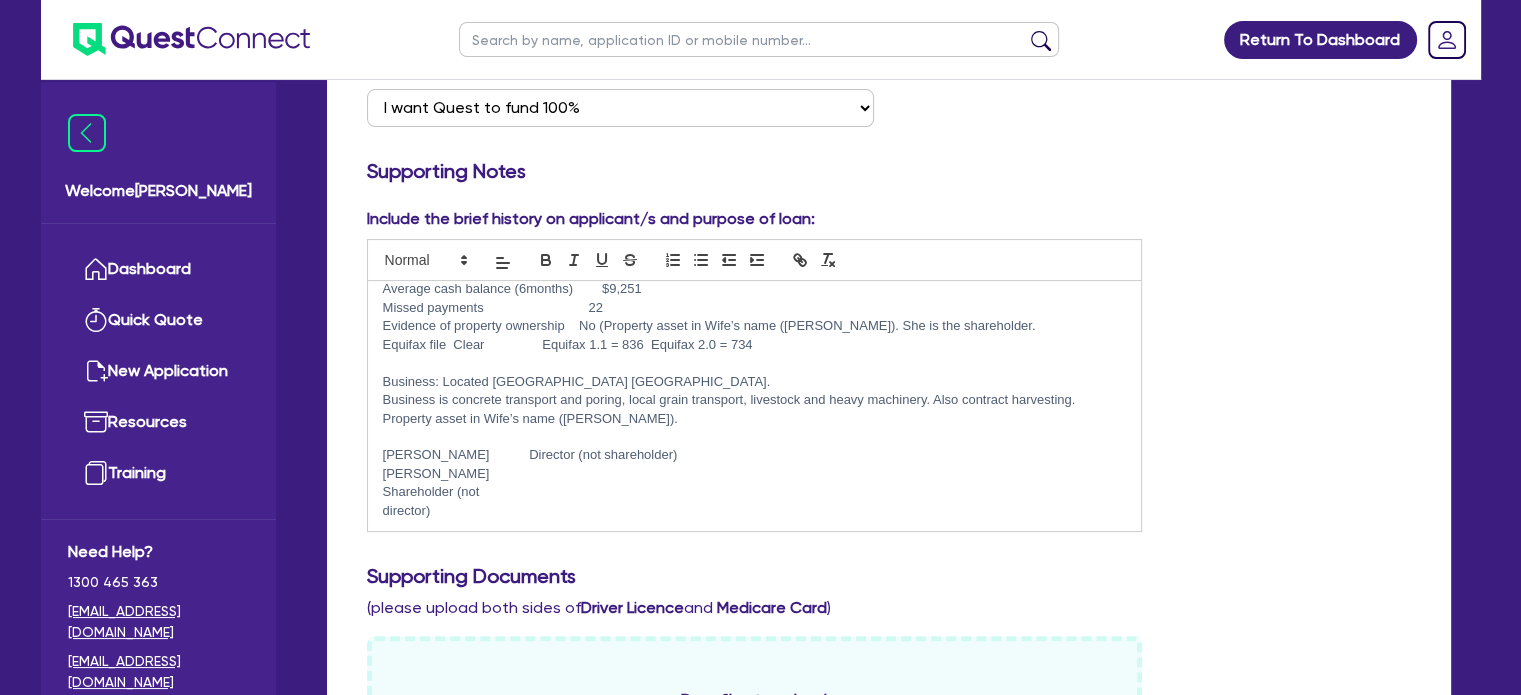 click on "Shareholder (not" at bounding box center (755, 492) 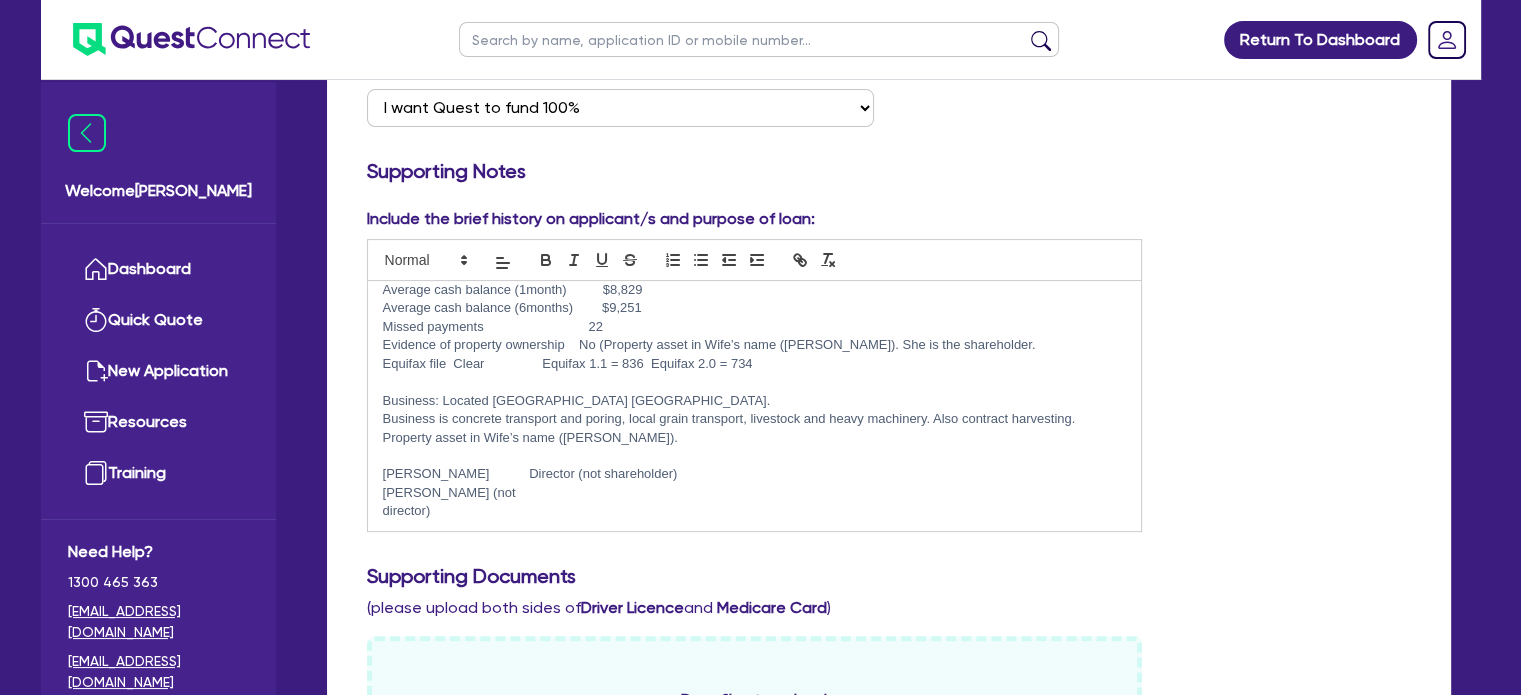 click on "Looking to get cashout of $100,000 if possible, depending on valuation of assets etc.  Security offered: Case 2388 Header        2003     $90,000 Macdon Front    2003     $30,000 Case2388 Header & Front 1996     $80,000 Finance Summary Estimated monthly revenue  $126,182 Time in business           12y 10m Monthly finance commitments   $25,177 Average cash balance (1month)          $8,829 Average cash balance (6months)        $9,251 Missed payments                             22 Evidence of property ownership    No (Property asset in Wife’s name ([PERSON_NAME]). She is the shareholder.  Equifax file  Clear                Equifax 1.1 = 836  Equifax 2.0 = 734 Business: Located [GEOGRAPHIC_DATA] [GEOGRAPHIC_DATA].  Business is concrete transport and [GEOGRAPHIC_DATA], local grain transport, livestock and heavy machinery. Also contract harvesting.  Property asset in Wife’s name ([PERSON_NAME]).  [PERSON_NAME] (not director)" at bounding box center [755, 406] 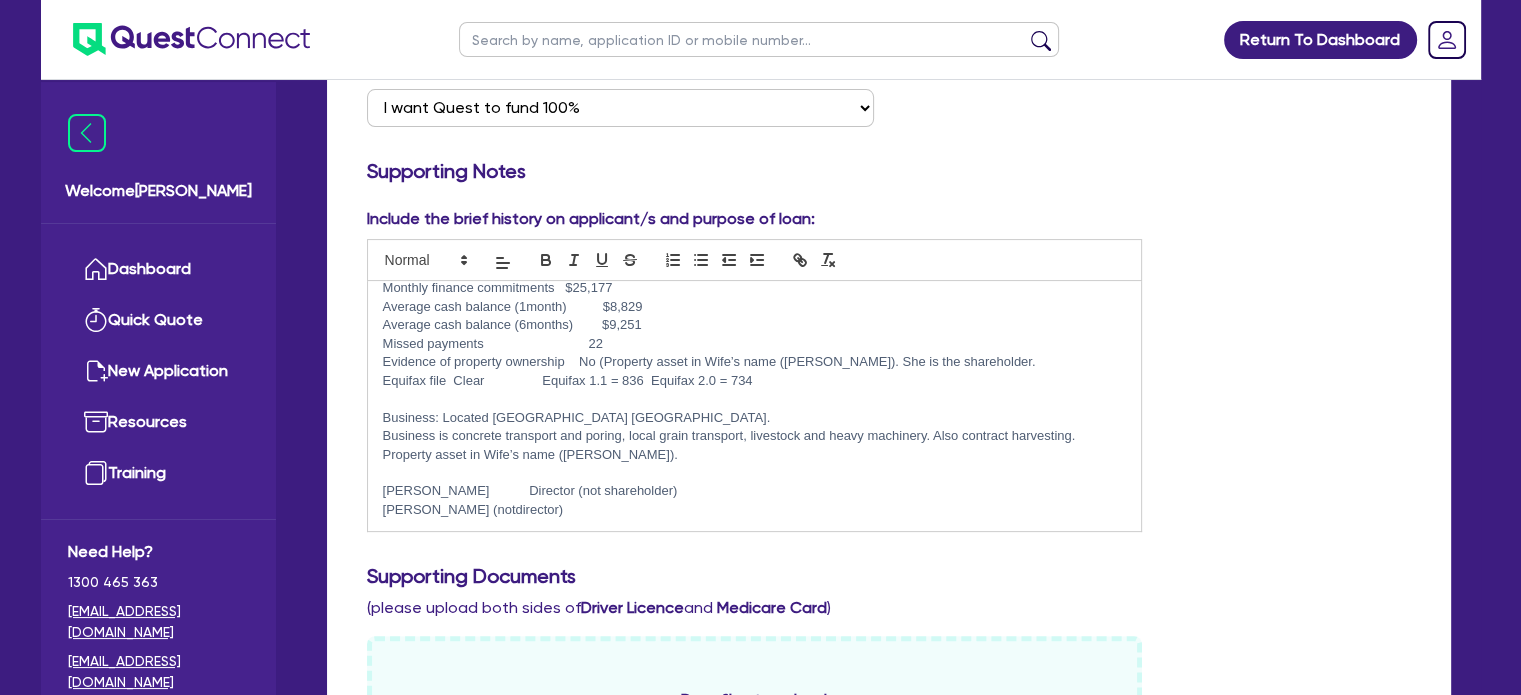 scroll, scrollTop: 179, scrollLeft: 0, axis: vertical 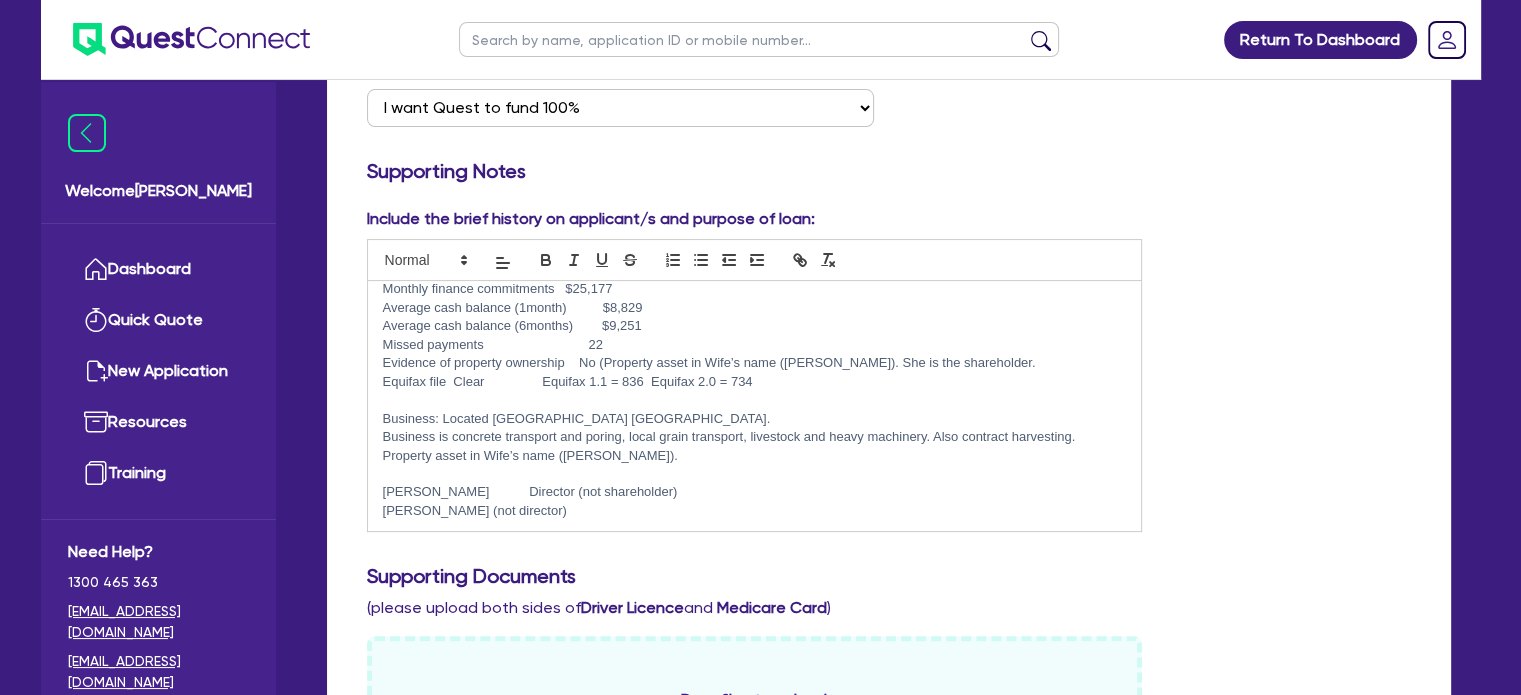 click on "[PERSON_NAME] (not director)" at bounding box center [755, 511] 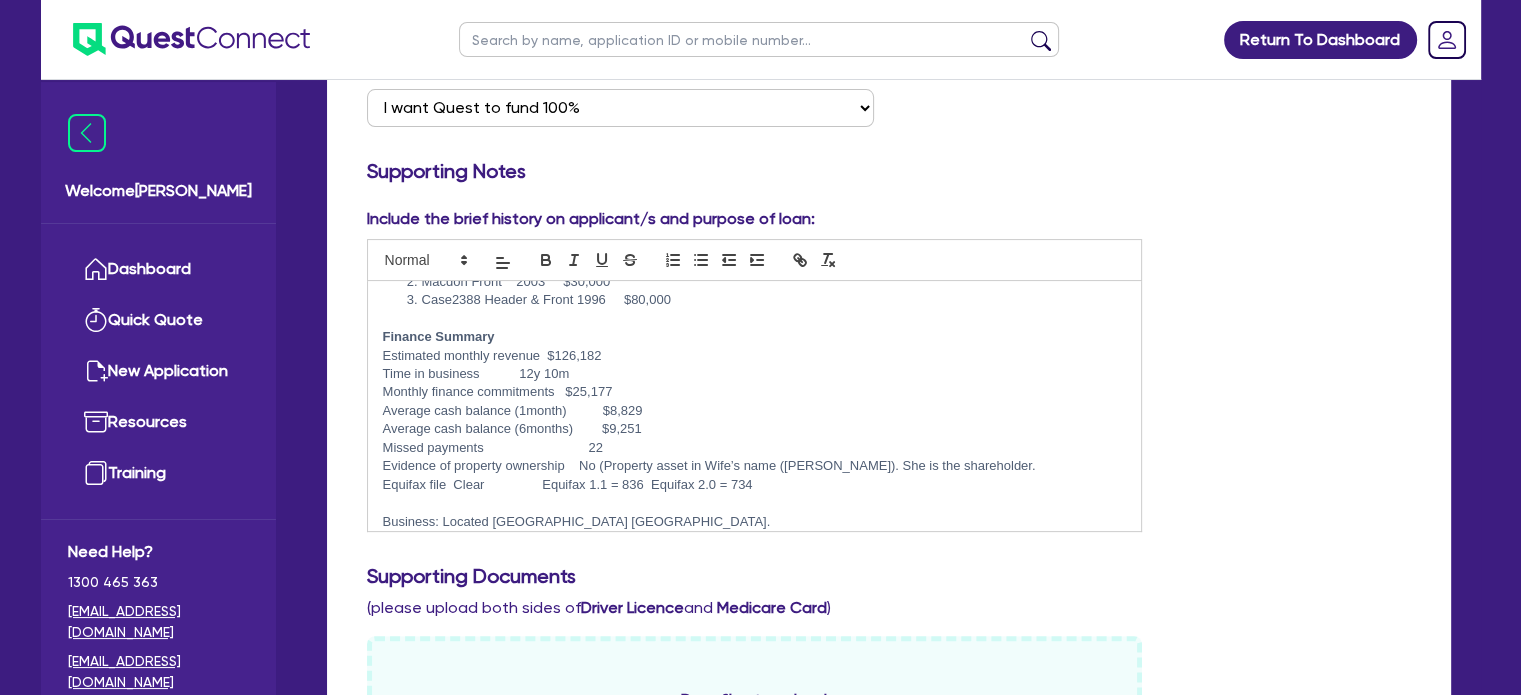 scroll, scrollTop: 179, scrollLeft: 0, axis: vertical 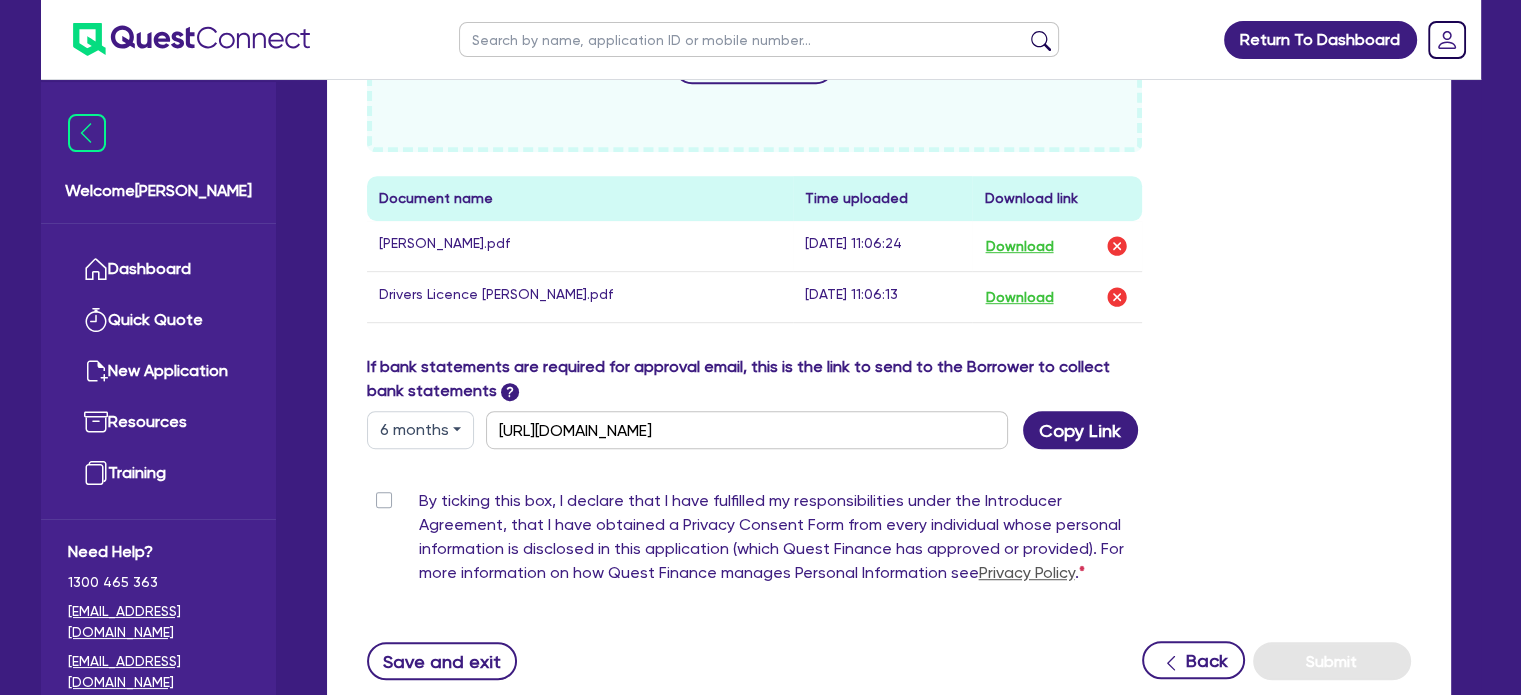 click on "Drop files to upload or Select files Document name Time uploaded Download link [PERSON_NAME].pdf [DATE] 11:06:24 Download Drivers Licence [PERSON_NAME].pdf [DATE] 11:06:13 Download Delete "undefined" Are you sure you want to proceed with this action? Cancel Proceed" at bounding box center (889, 145) 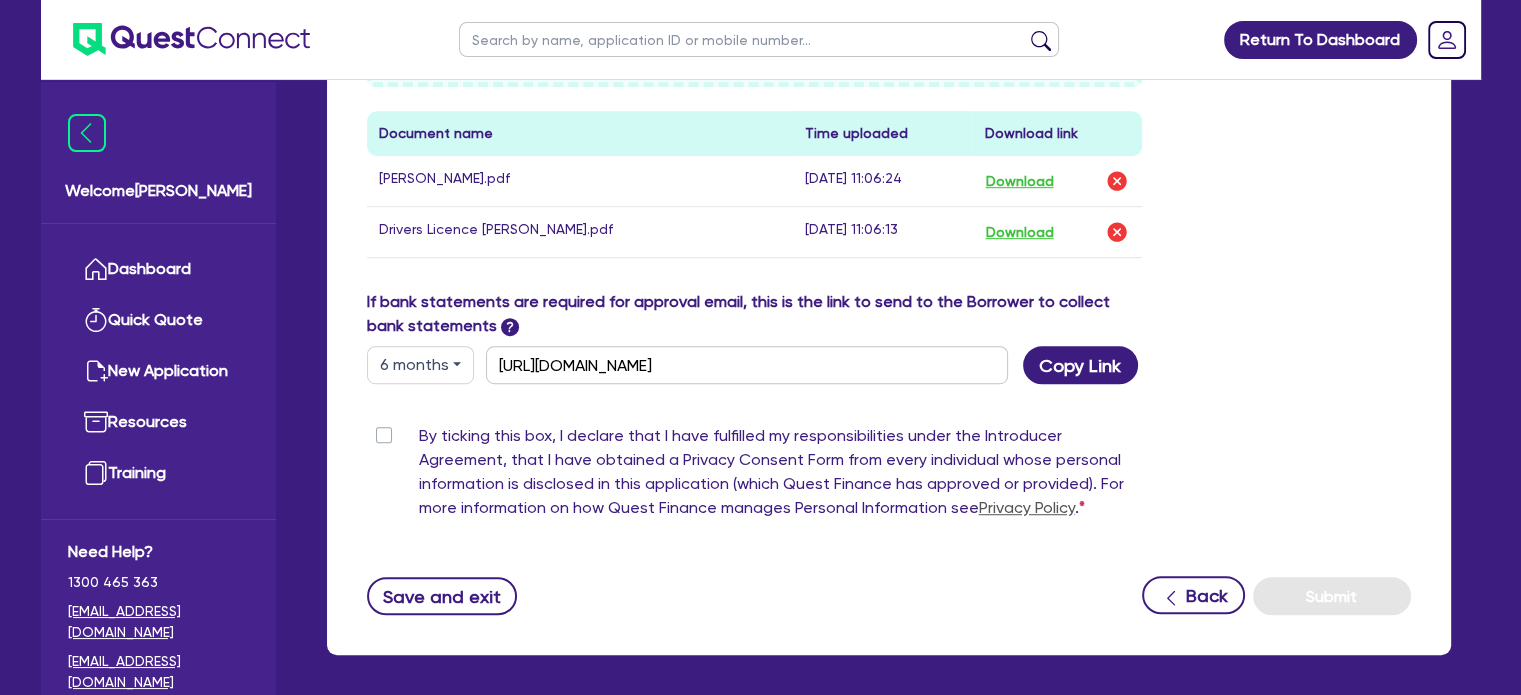 scroll, scrollTop: 1200, scrollLeft: 0, axis: vertical 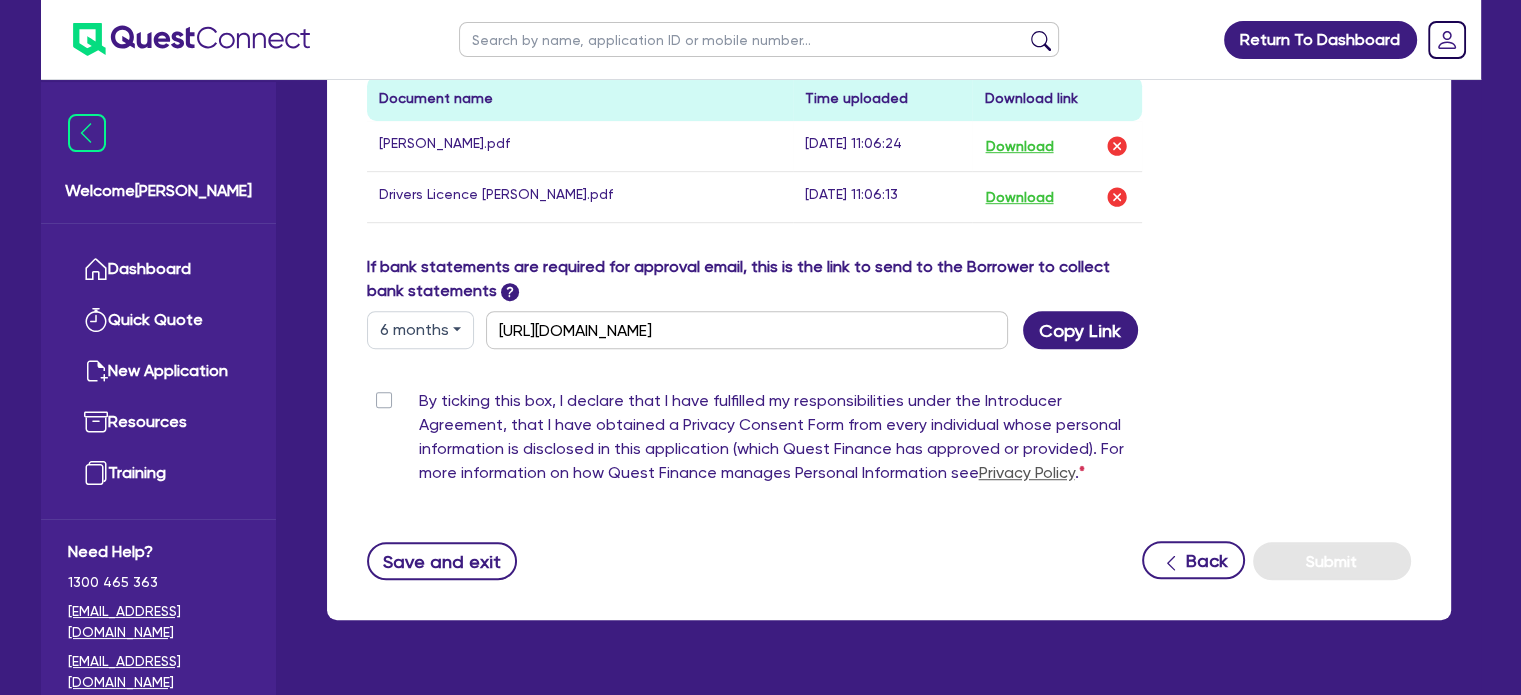 click on "6 months" at bounding box center [420, 330] 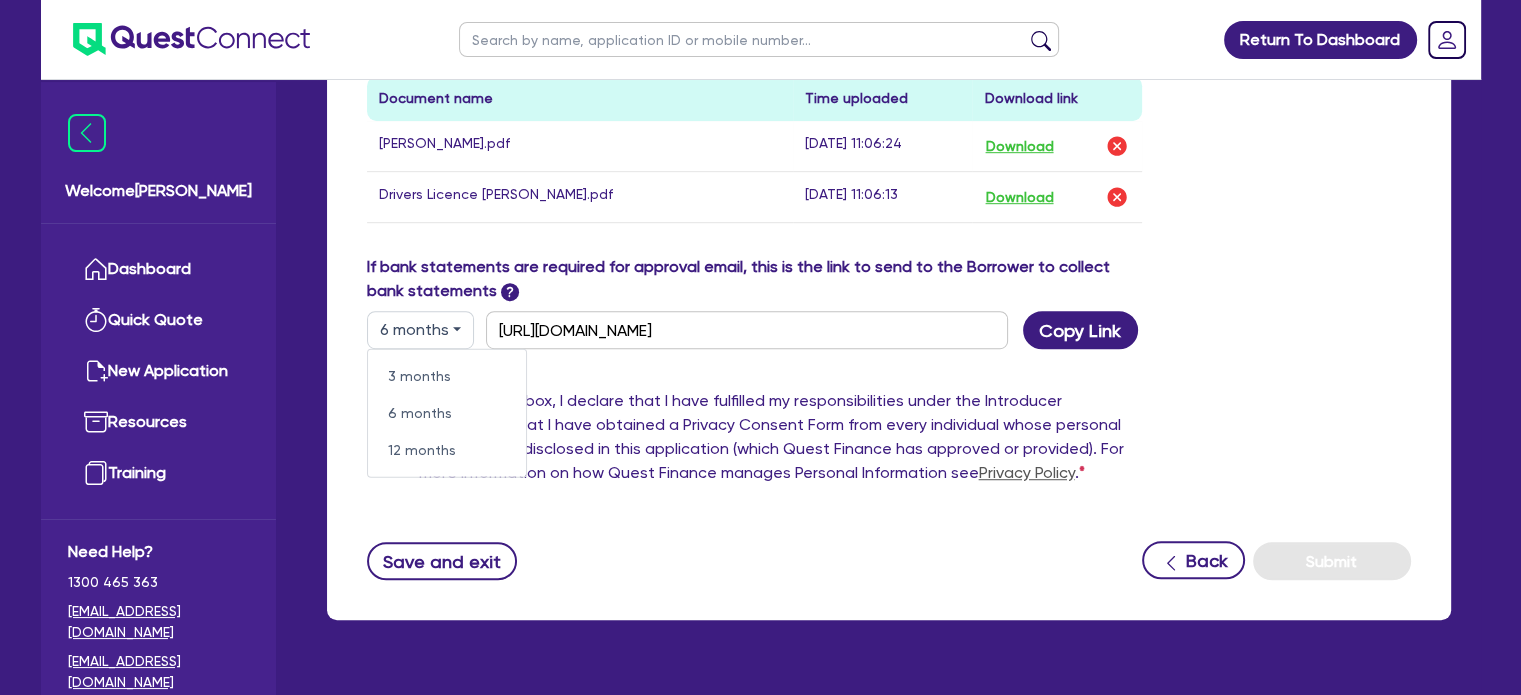 click on "6 months" at bounding box center (420, 330) 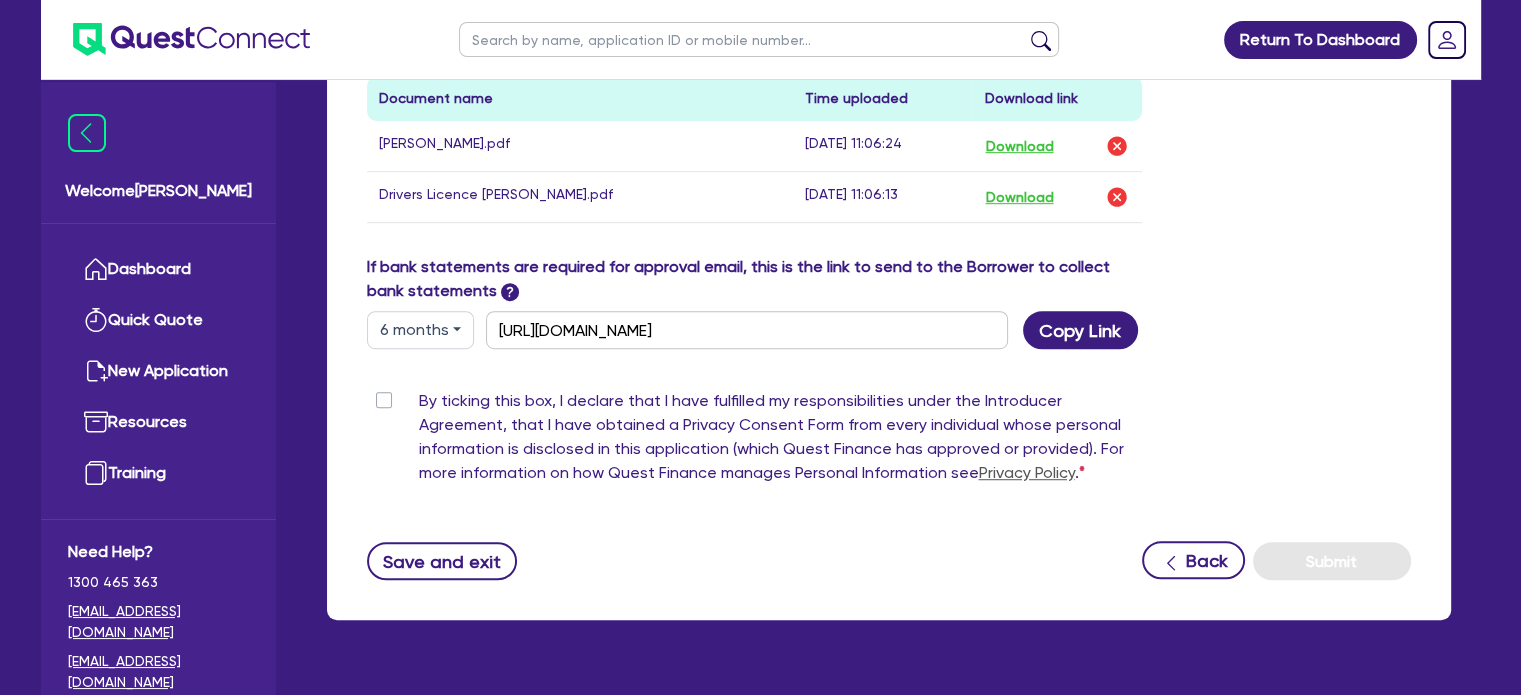 click on "By ticking this box, I declare that I have fulfilled my responsibilities under the Introducer Agreement, that I have obtained a Privacy Consent Form from every individual whose personal information is disclosed in this application (which Quest Finance has approved or provided). For more information on how Quest Finance manages Personal Information see   Privacy Policy ." at bounding box center [781, 441] 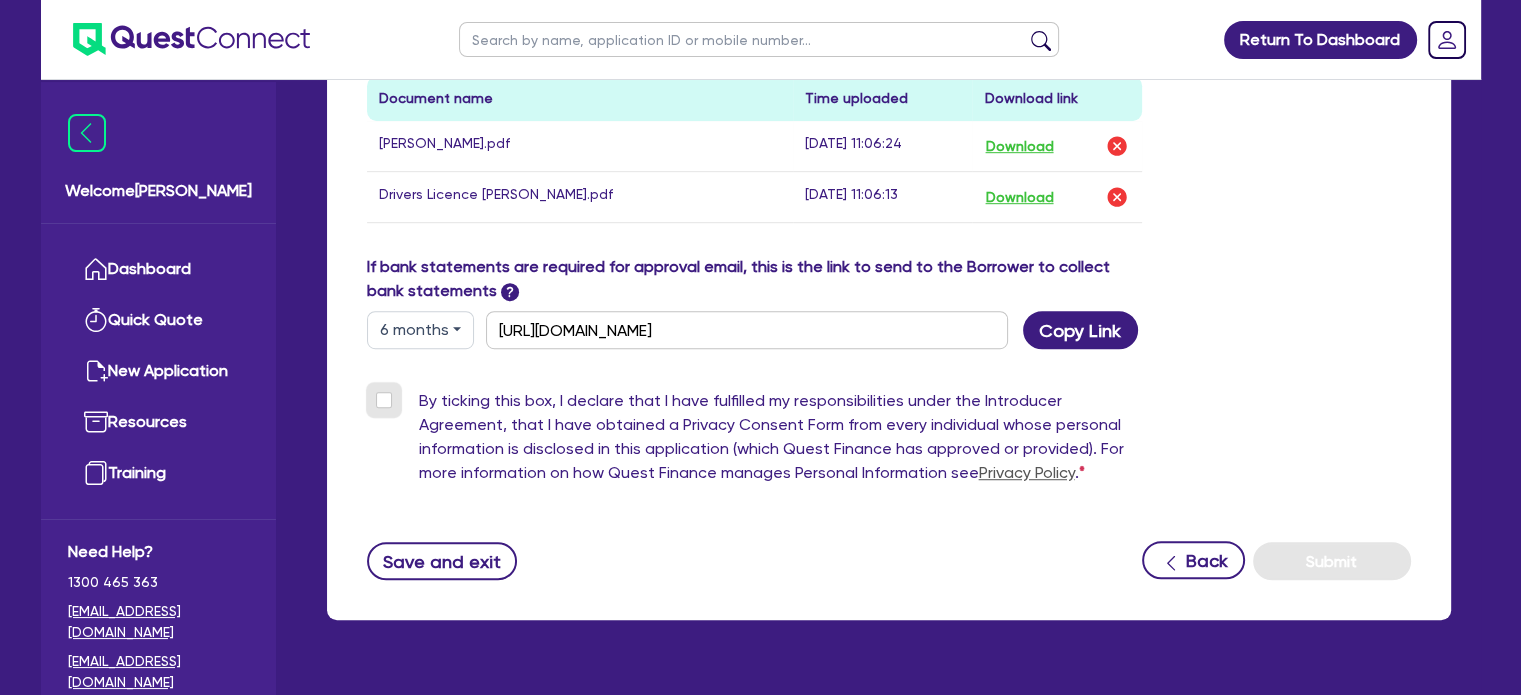 click on "By ticking this box, I declare that I have fulfilled my responsibilities under the Introducer Agreement, that I have obtained a Privacy Consent Form from every individual whose personal information is disclosed in this application (which Quest Finance has approved or provided). For more information on how Quest Finance manages Personal Information see   Privacy Policy ." at bounding box center [375, 398] 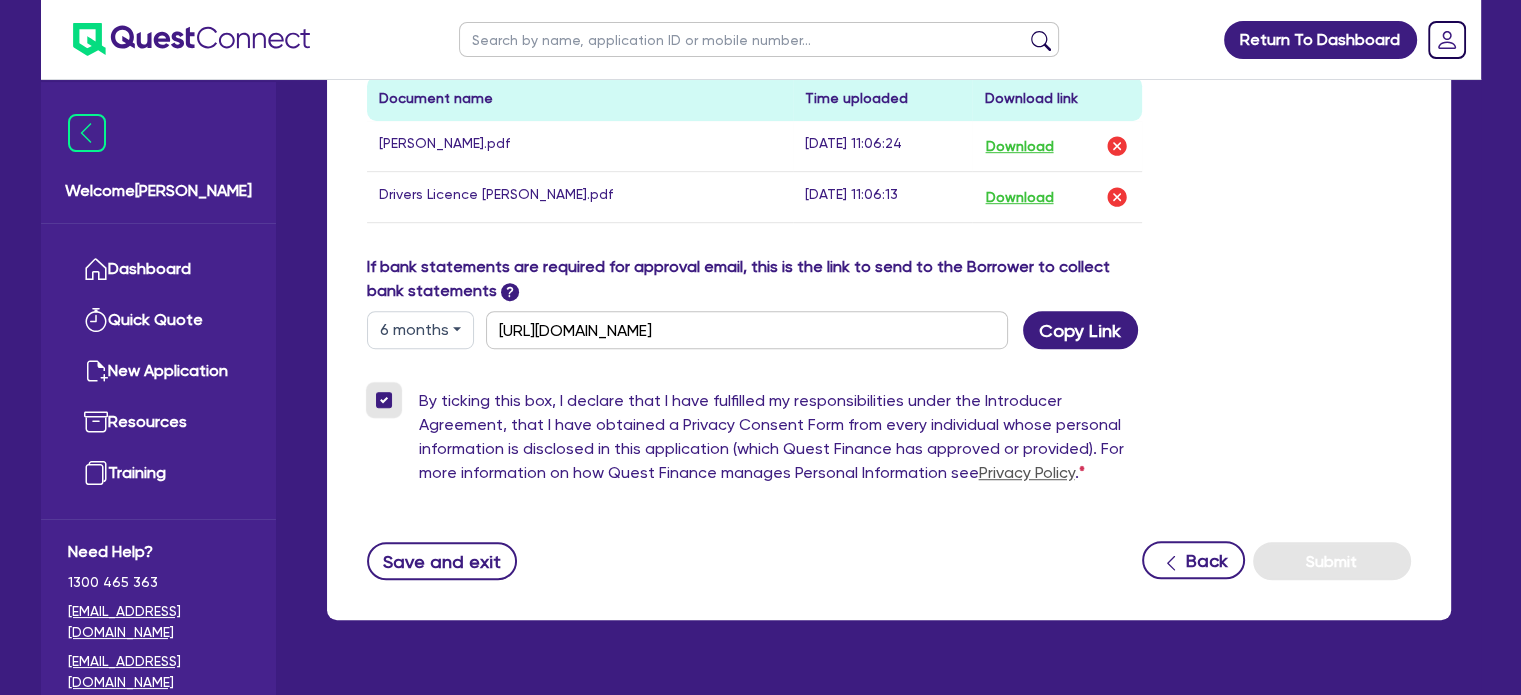checkbox on "true" 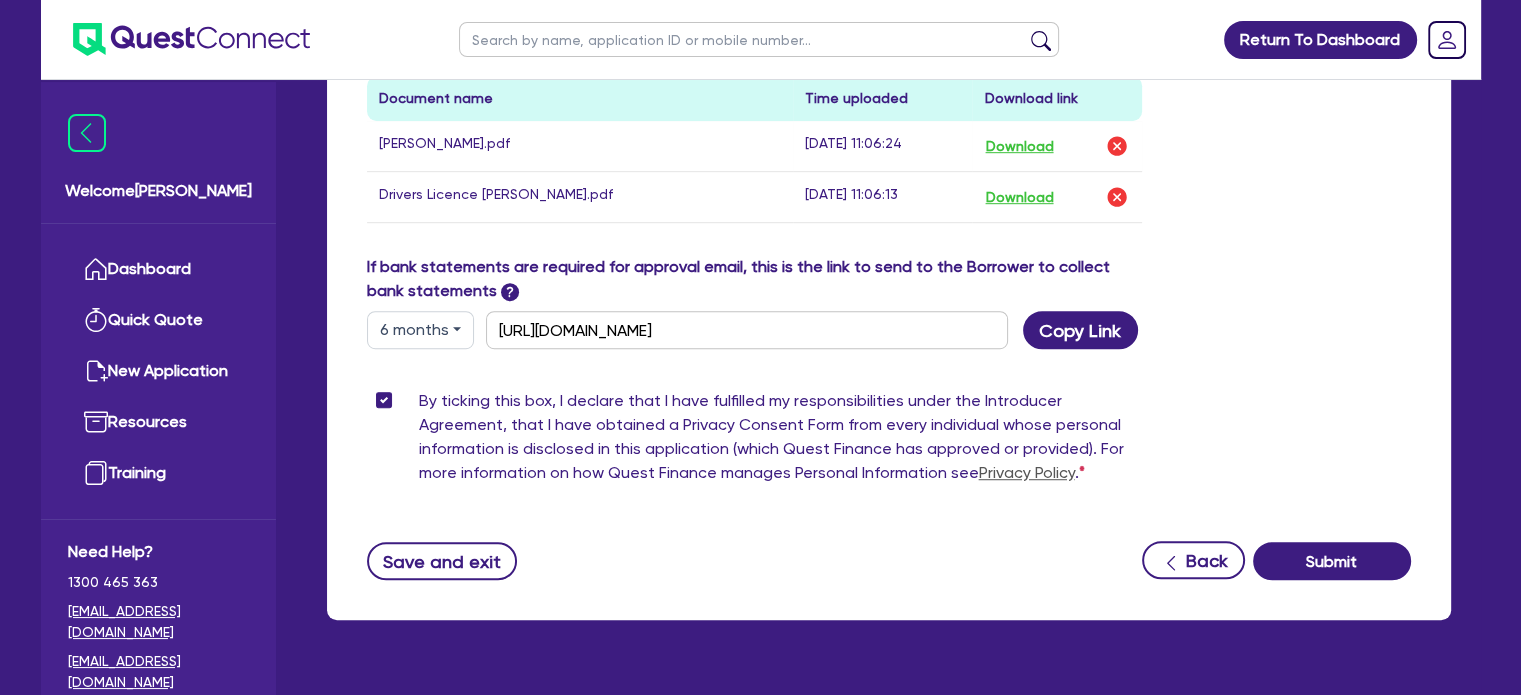 click on "Funding Options Who will be funding this deal? Select I want Quest to fund 100% I will fund 100% I will co-fund with Quest Other - I am referring this deal in I will contribute Supporting Notes  Include the brief history on applicant/s and purpose of loan:                                                                                                                                                 Looking to get cashout of $100,000 if possible, depending on valuation of assets etc.  Security offered: Case 2388 Header        2003     $90,000 Macdon Front    2003     $30,000 Case2388 Header & Front 1996     $80,000 Finance Summary Estimated monthly revenue  $126,182 Time in business           12y 10m Monthly finance commitments   $25,177 Average cash balance (1month)          $8,829 Average cash balance (6months)        $9,251 Missed payments                             22 Business: Located [GEOGRAPHIC_DATA].  Supporting Documents" at bounding box center (889, -105) 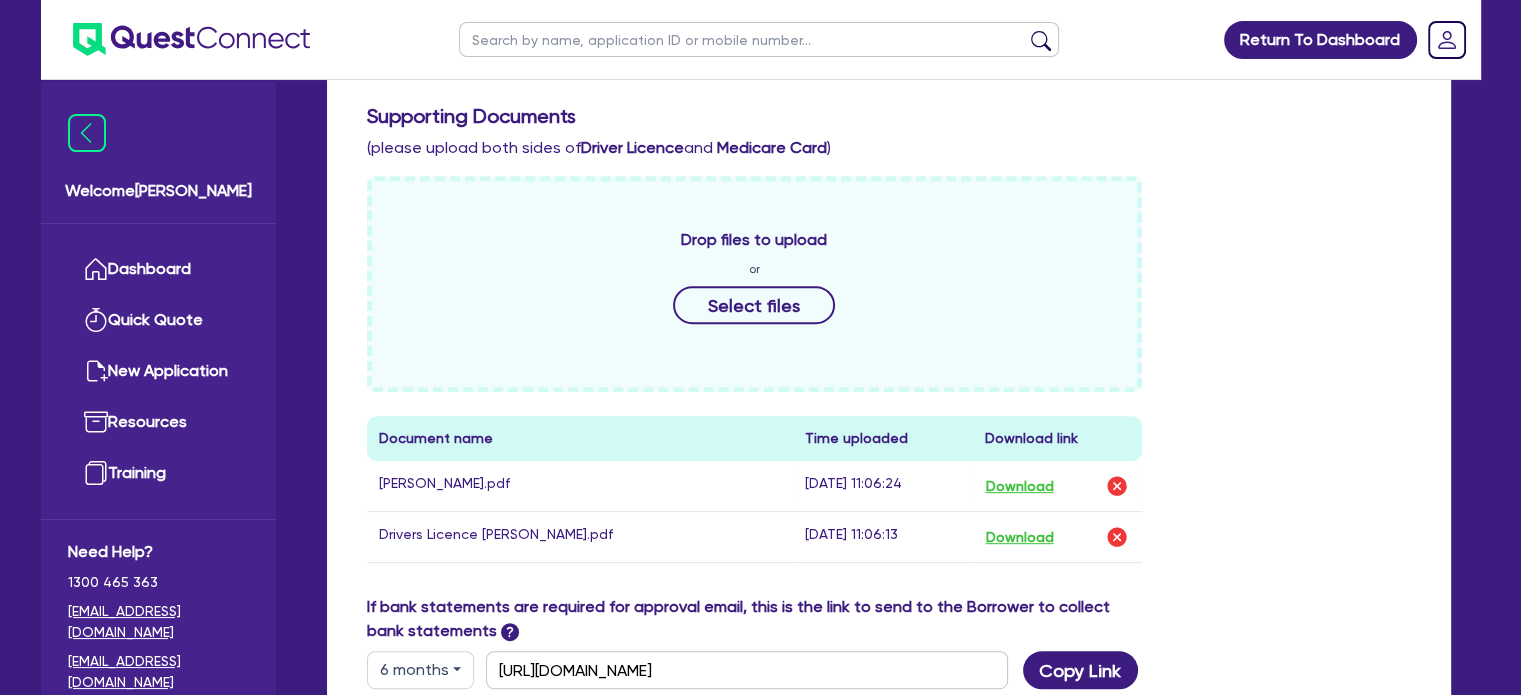 scroll, scrollTop: 444, scrollLeft: 0, axis: vertical 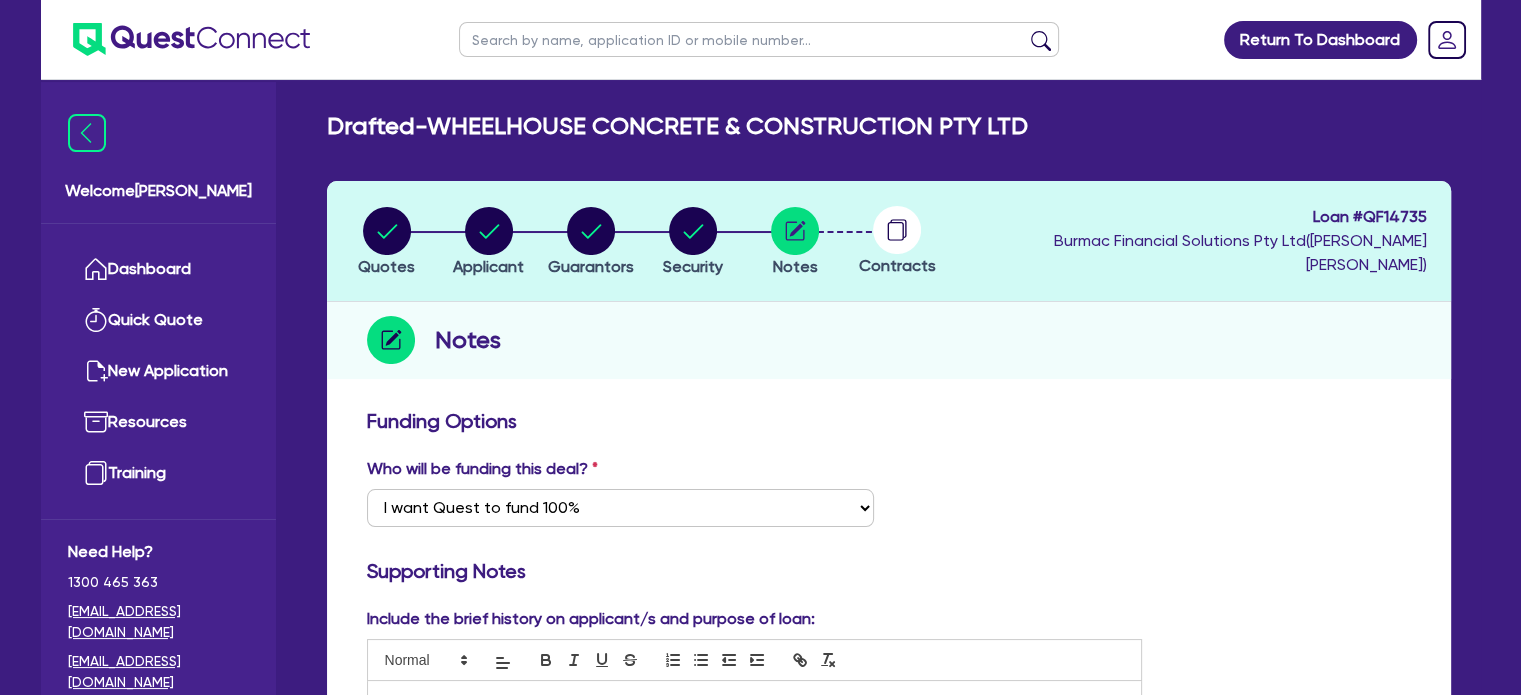 click on "Funding Options Who will be funding this deal? Select I want Quest to fund 100% I will fund 100% I will co-fund with Quest Other - I am referring this deal in I will contribute Supporting Notes  Include the brief history on applicant/s and purpose of loan:                                                                                                                                                 Looking to get cashout of $100,000 if possible, depending on valuation of assets etc.  Security offered: Case 2388 Header        2003     $90,000 Macdon Front    2003     $30,000 Case2388 Header & Front 1996     $80,000 Finance Summary Estimated monthly revenue  $126,182 Time in business           12y 10m Monthly finance commitments   $25,177 Average cash balance (1month)          $8,829 Average cash balance (6months)        $9,251 Missed payments                             22 Business: Located [GEOGRAPHIC_DATA].  Supporting Documents" at bounding box center [889, 1095] 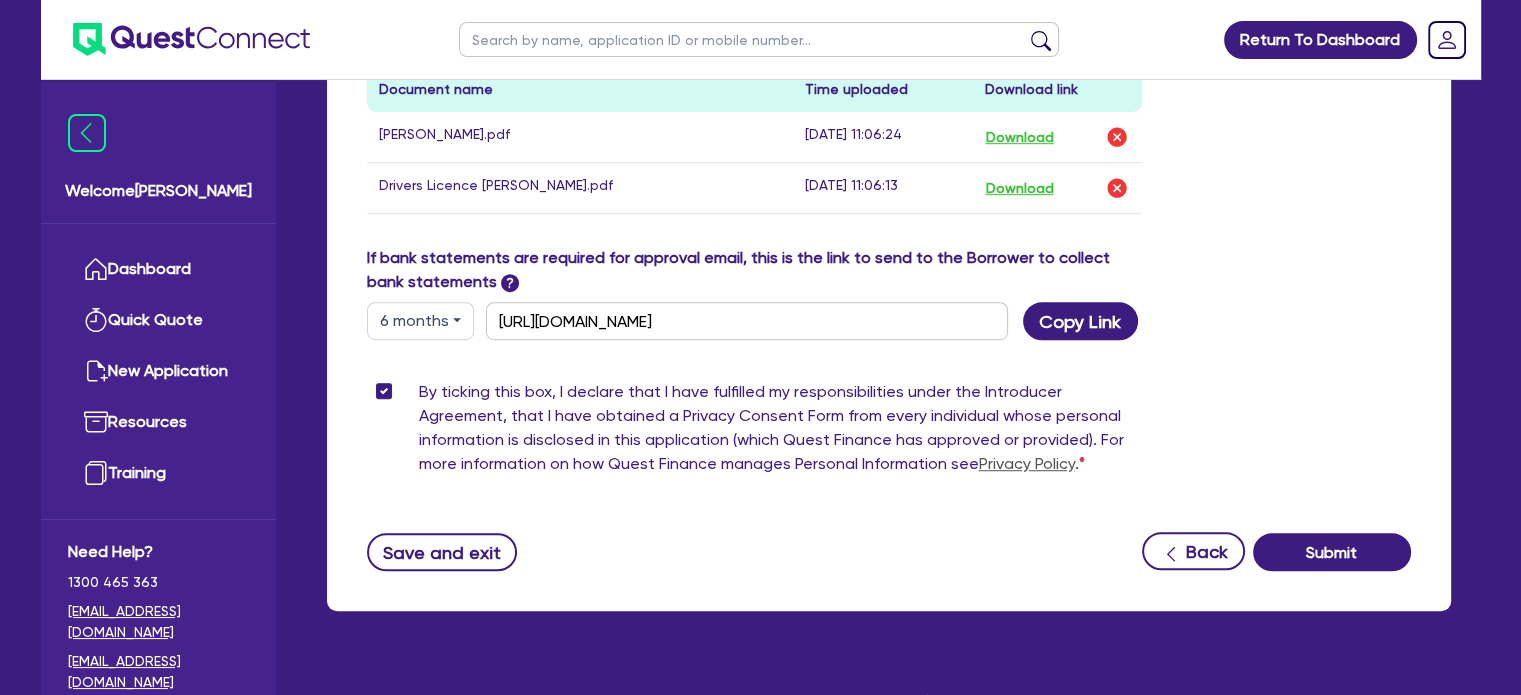 scroll, scrollTop: 1244, scrollLeft: 0, axis: vertical 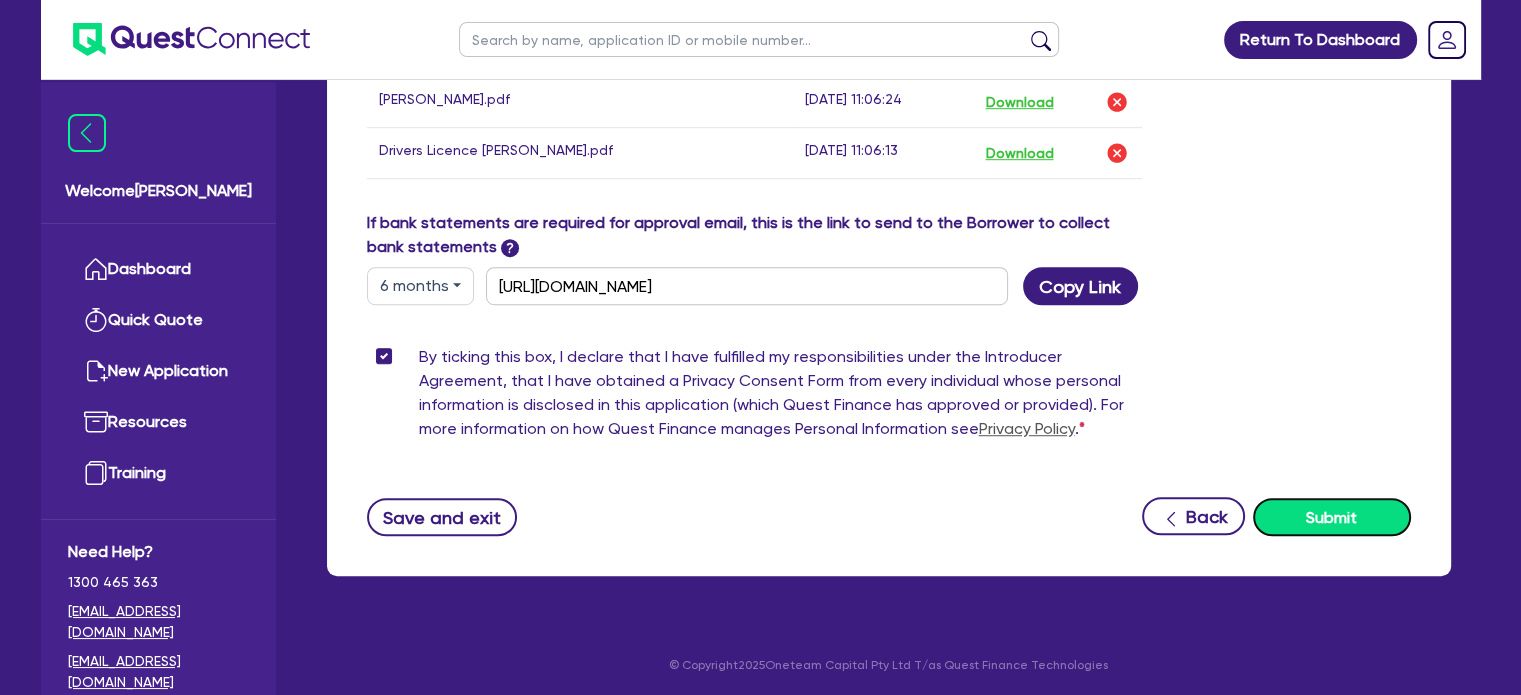 click on "Submit" at bounding box center [1332, 517] 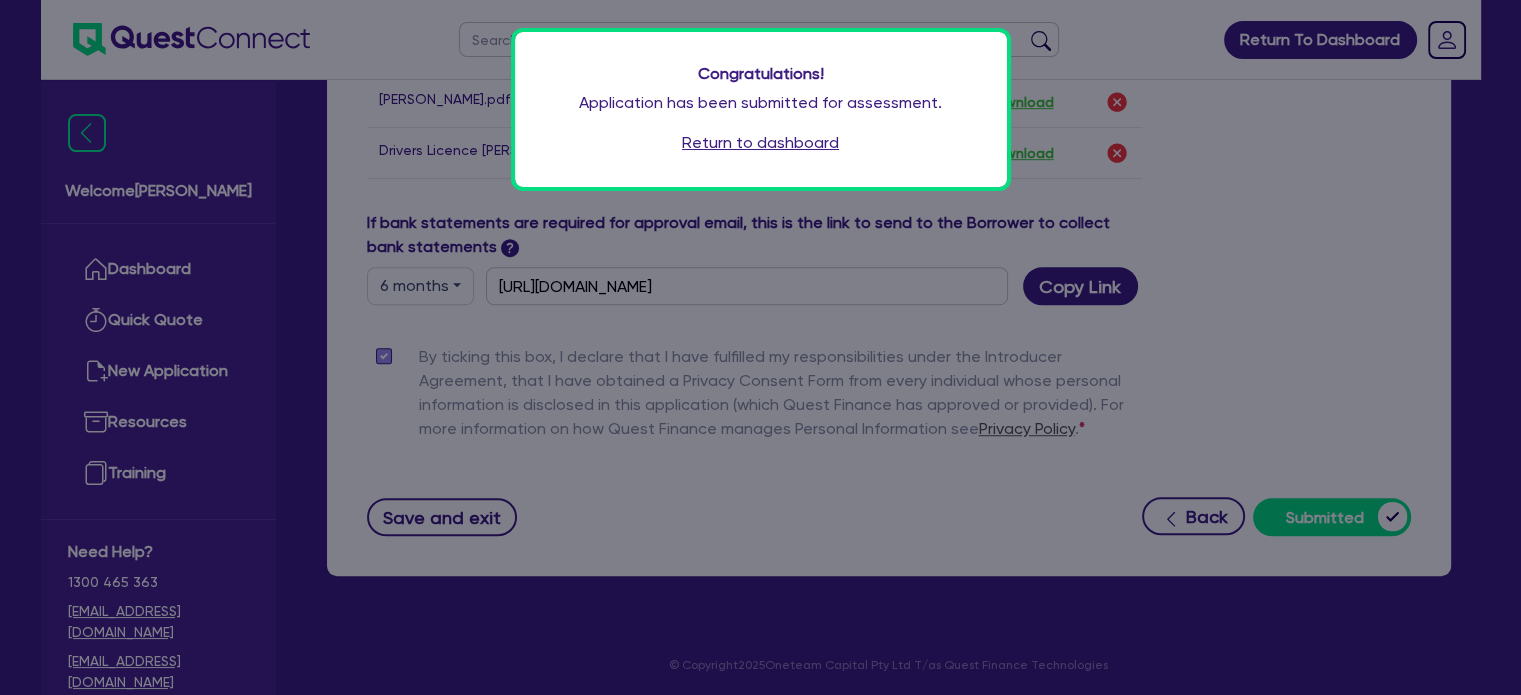 click on "Return to dashboard" at bounding box center [760, 143] 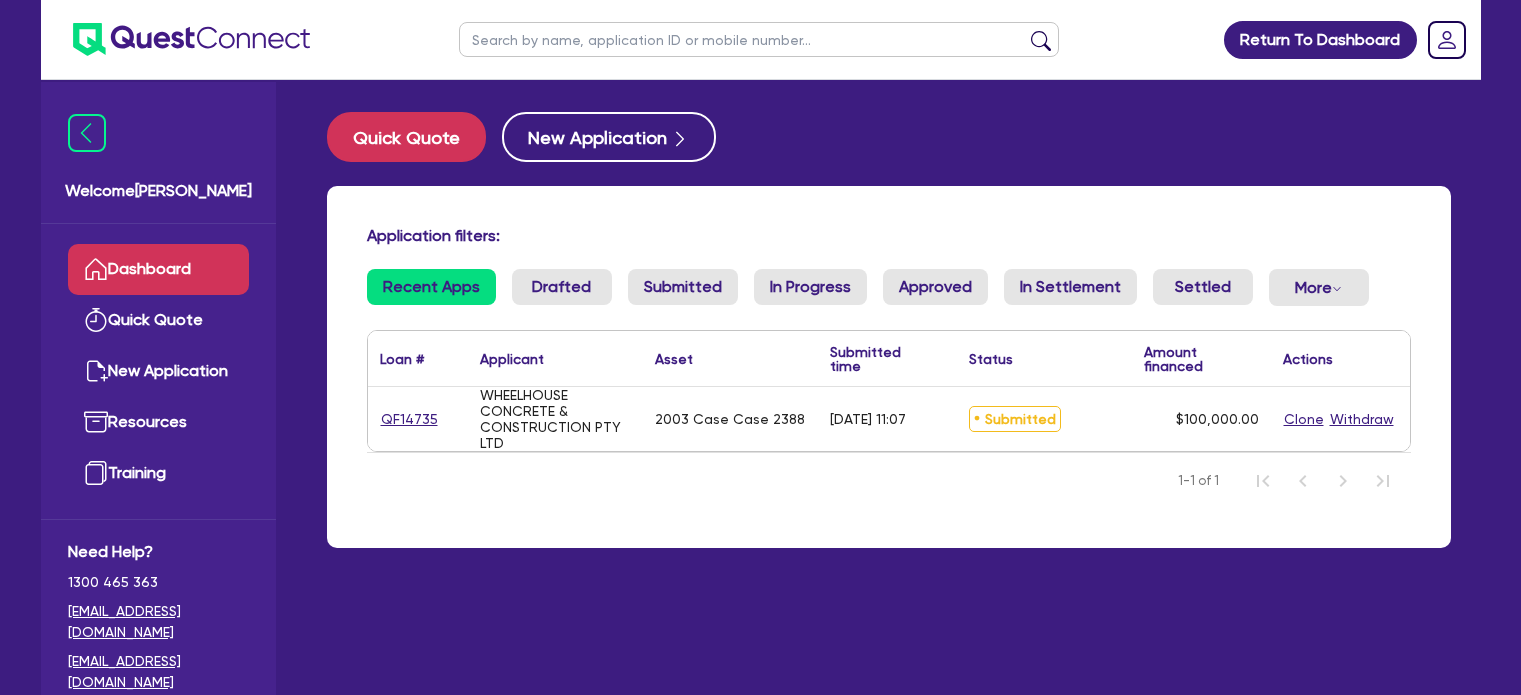 scroll, scrollTop: 0, scrollLeft: 0, axis: both 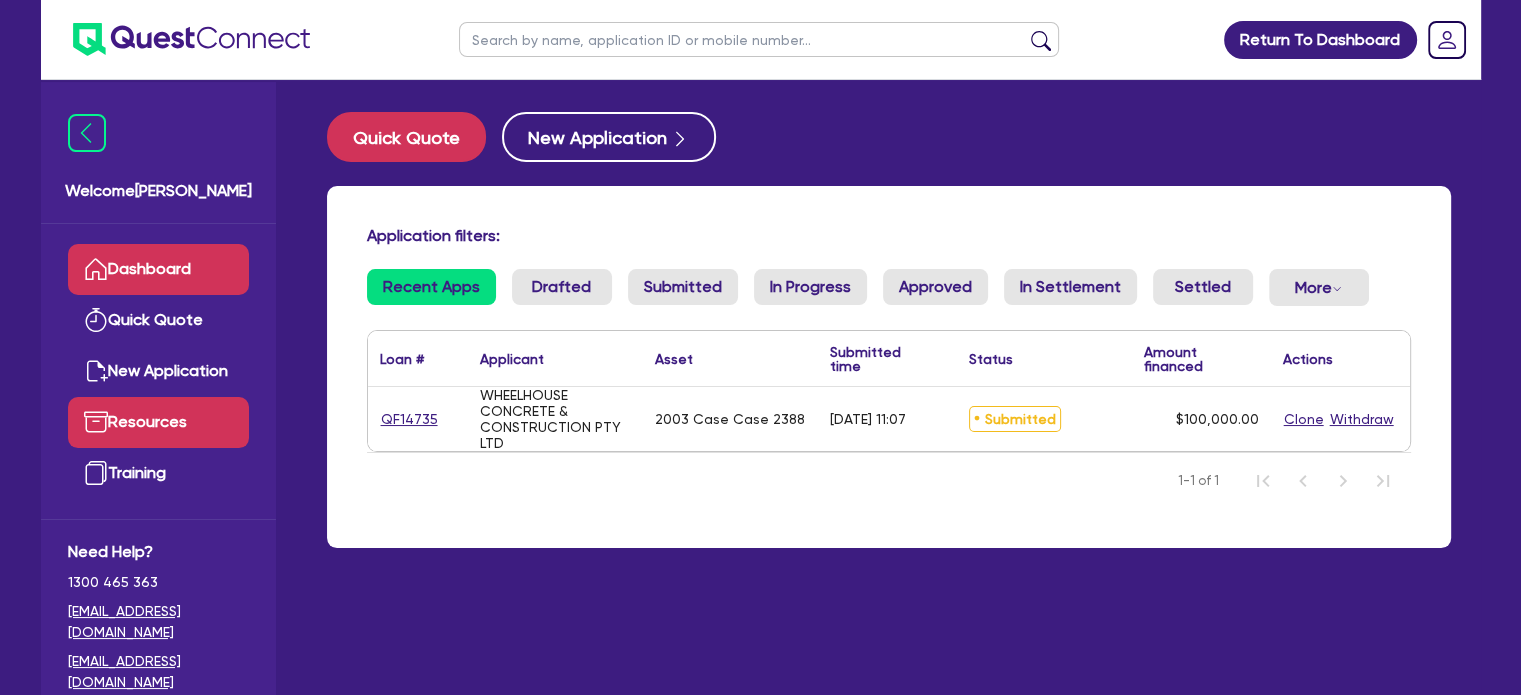 click on "Resources" at bounding box center (158, 422) 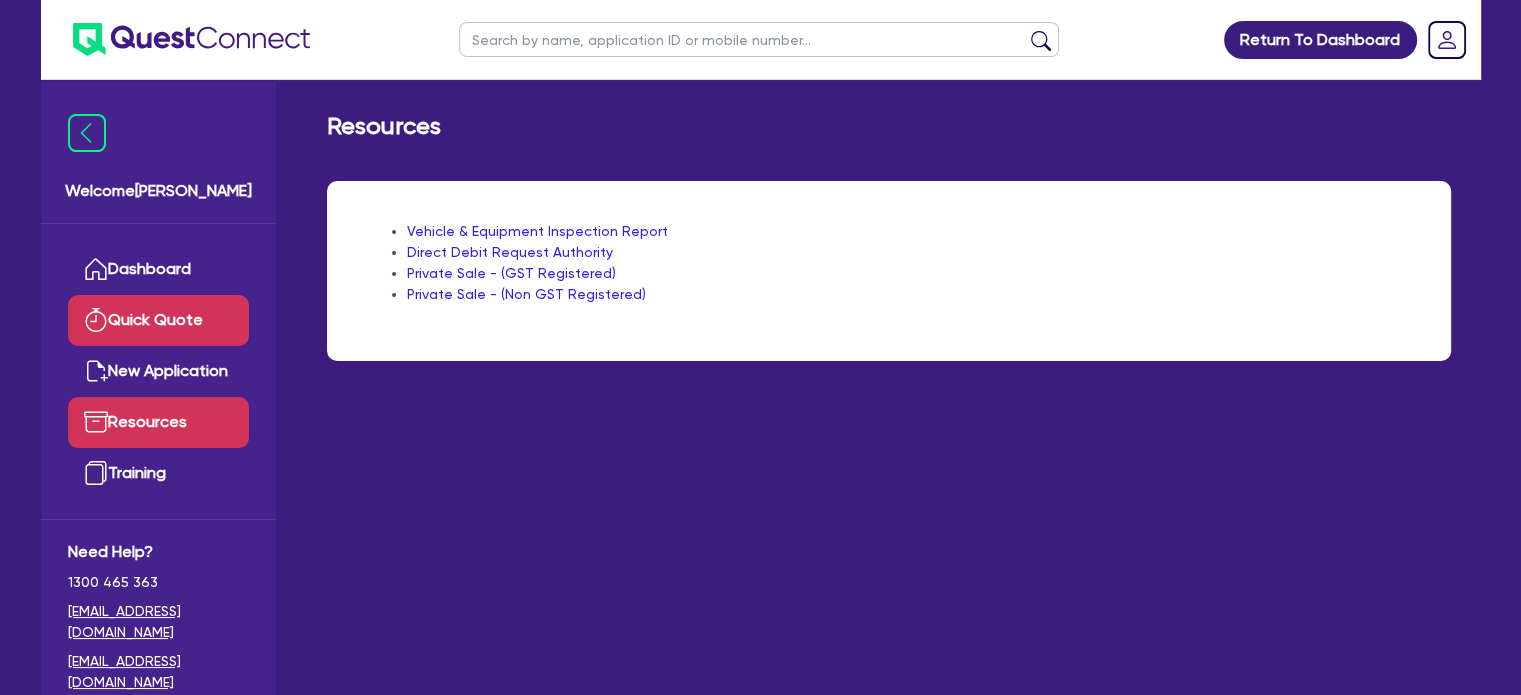 click on "Quick Quote" at bounding box center [158, 320] 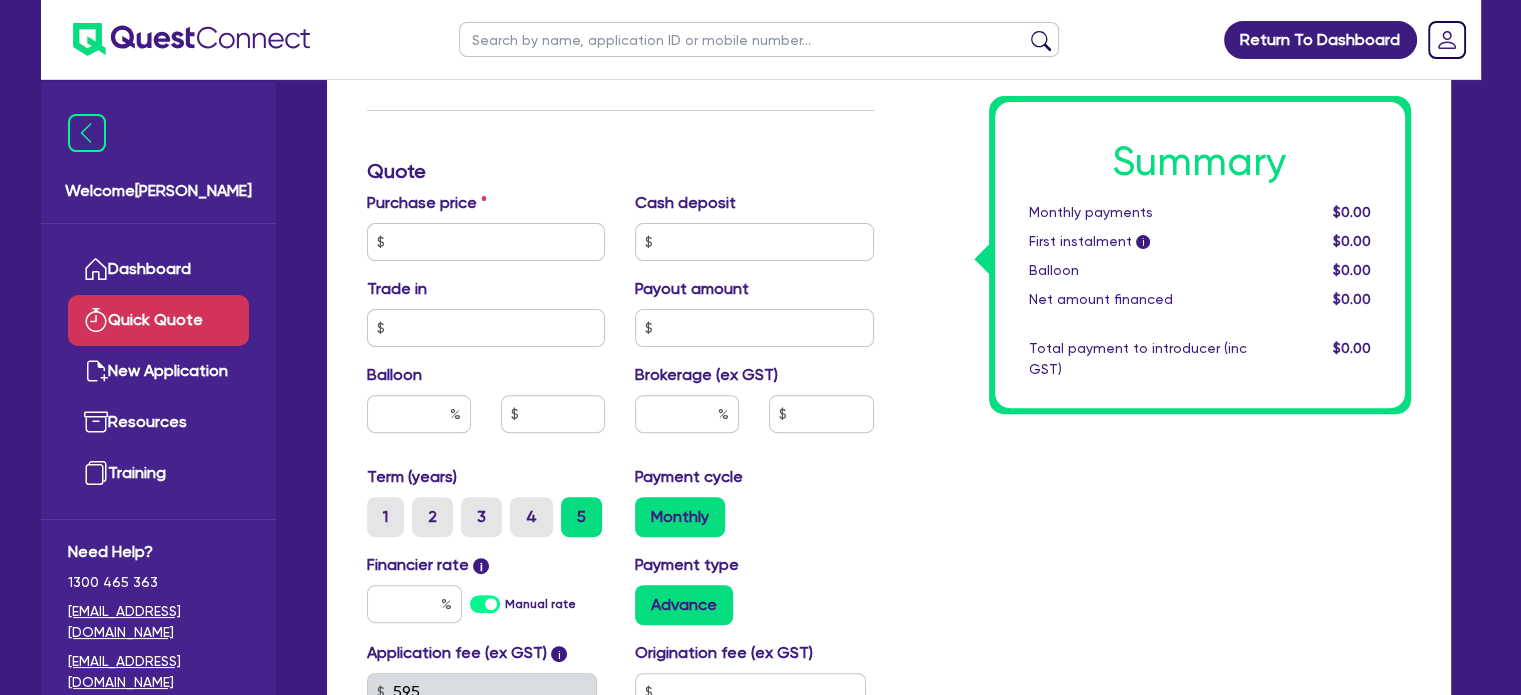 scroll, scrollTop: 918, scrollLeft: 0, axis: vertical 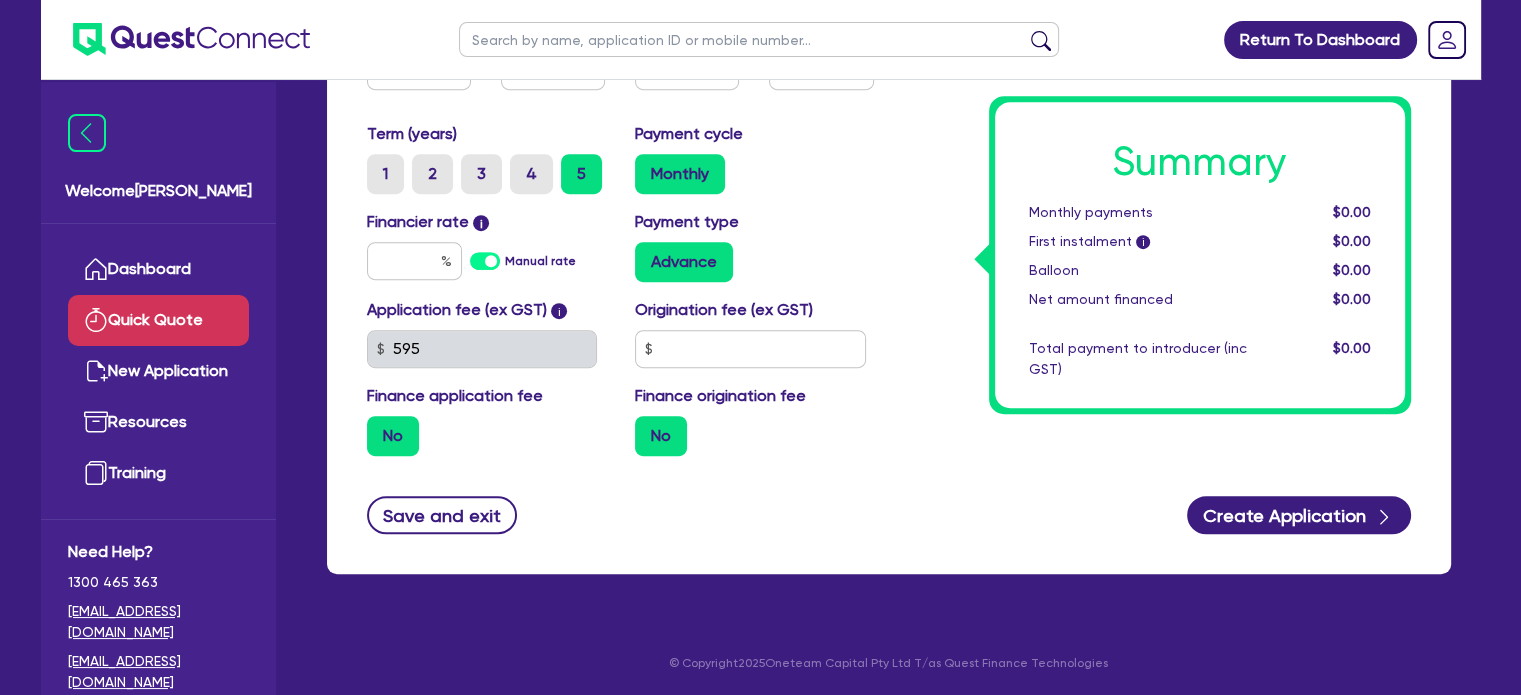 click on "Payment type Advance" at bounding box center [754, 246] 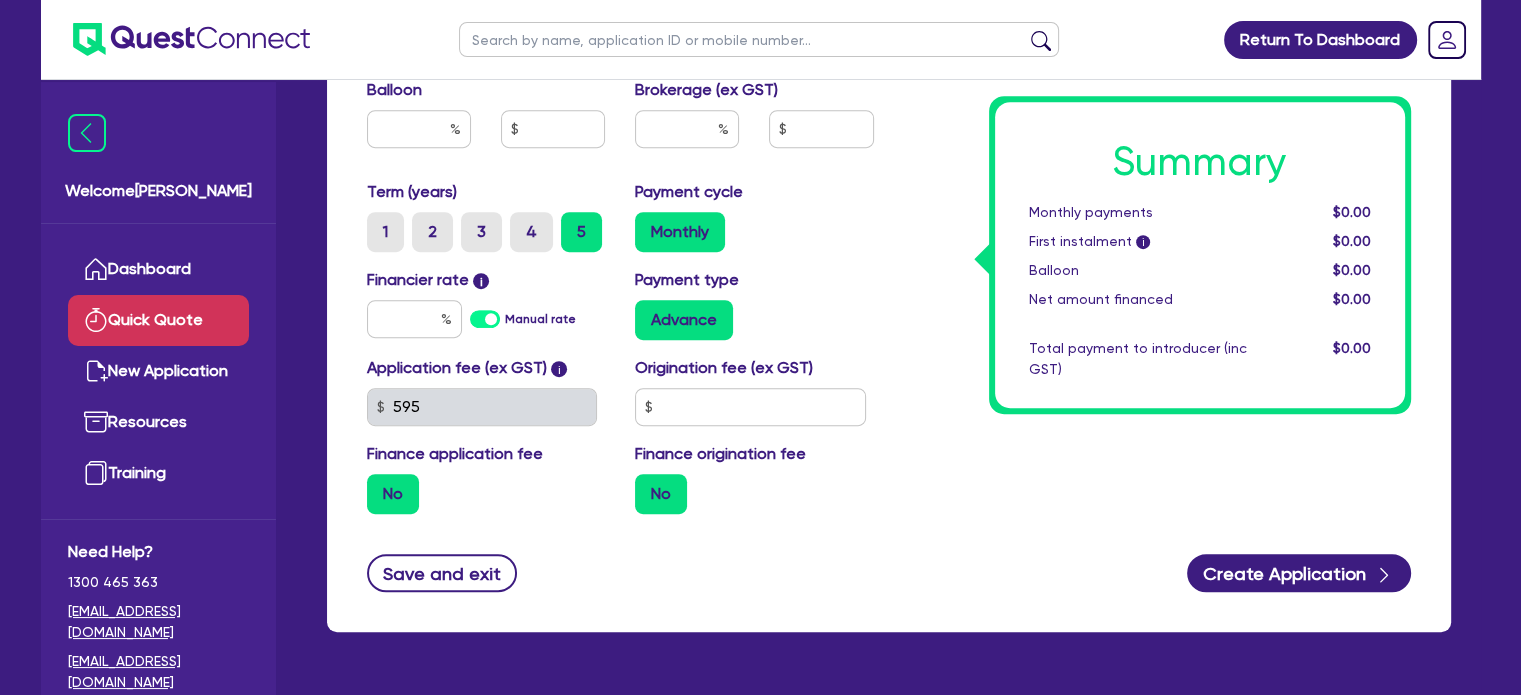 scroll, scrollTop: 918, scrollLeft: 0, axis: vertical 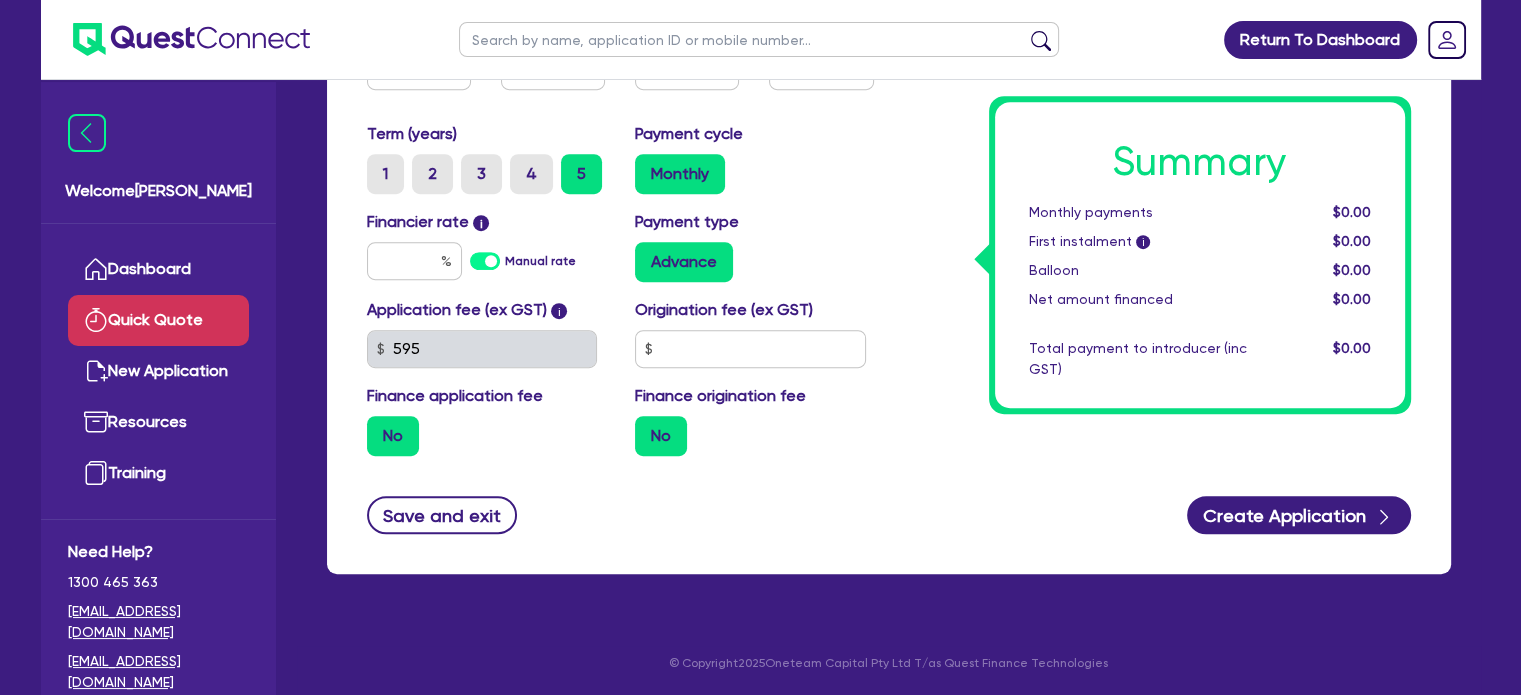 click on "Manual rate" at bounding box center [540, 261] 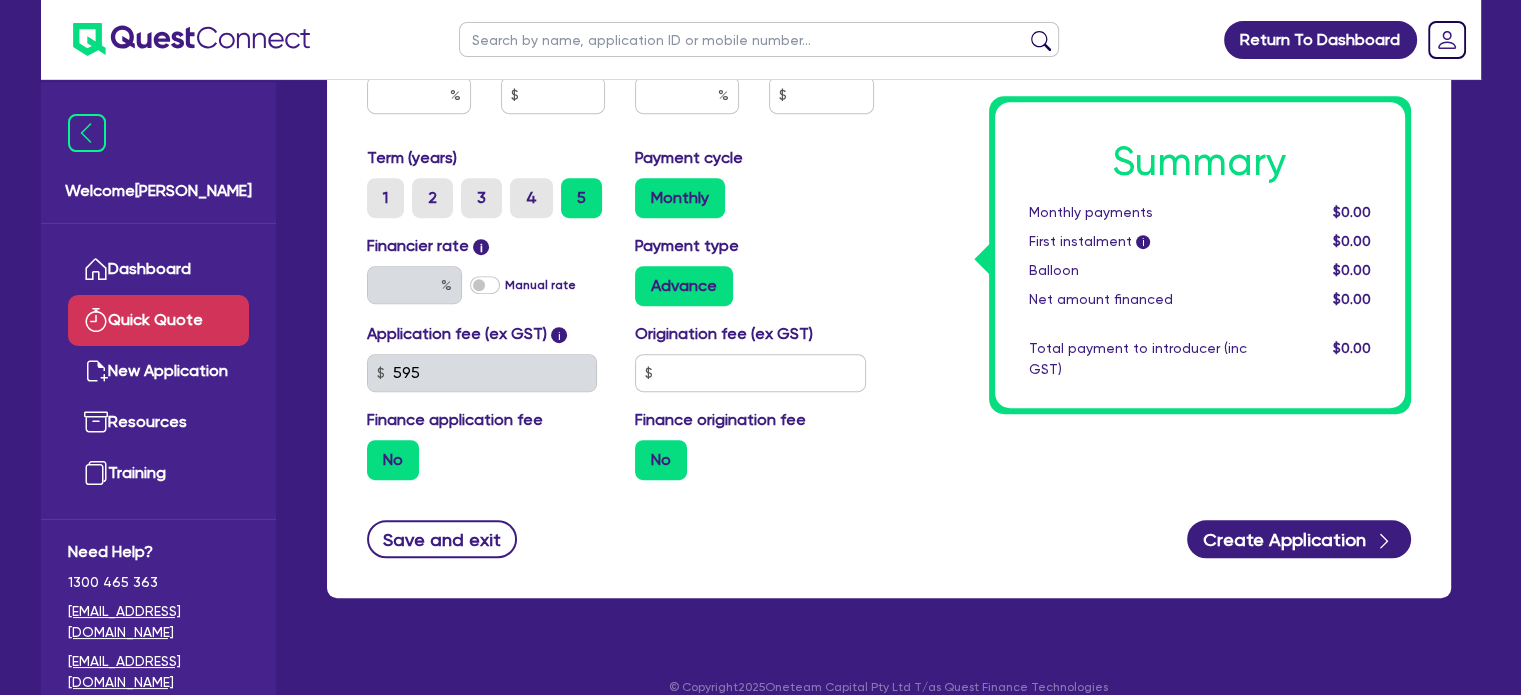 scroll, scrollTop: 942, scrollLeft: 0, axis: vertical 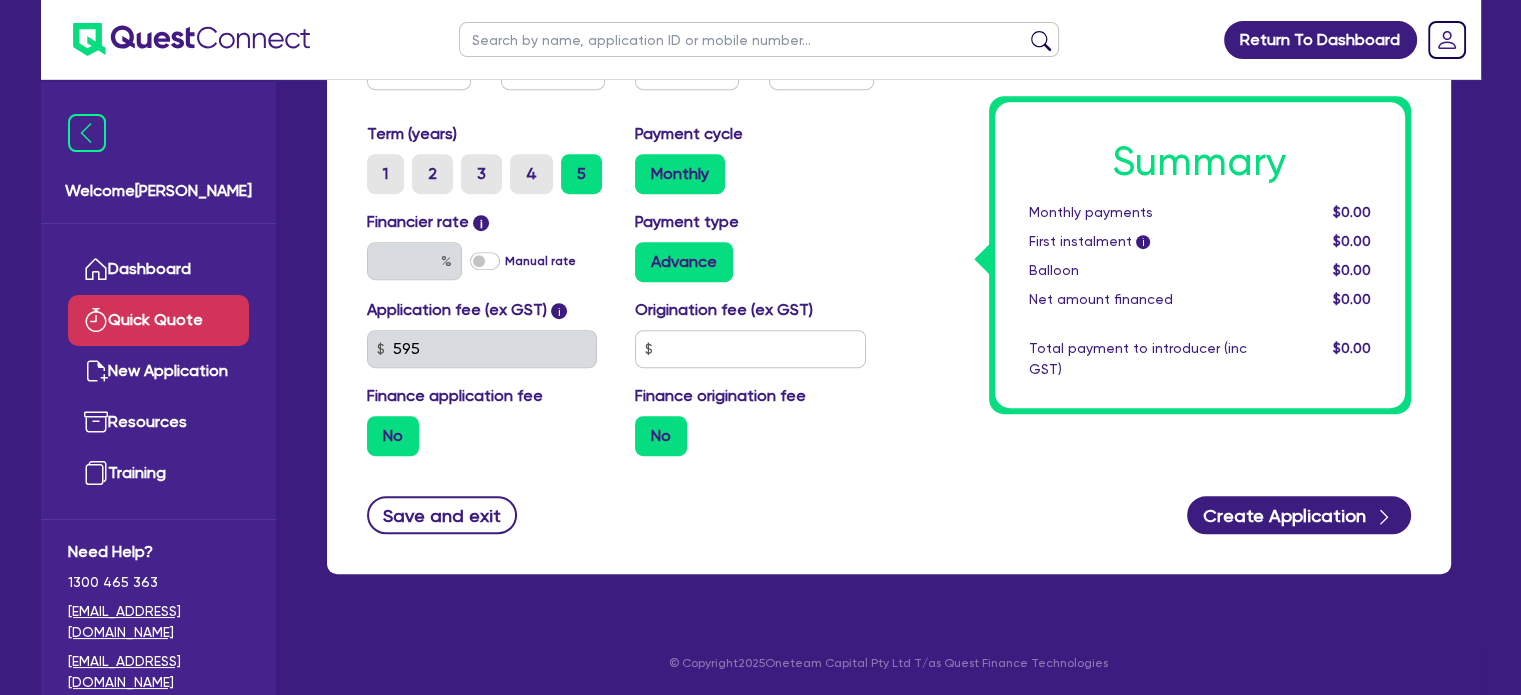 click on "Manual rate" at bounding box center [540, 261] 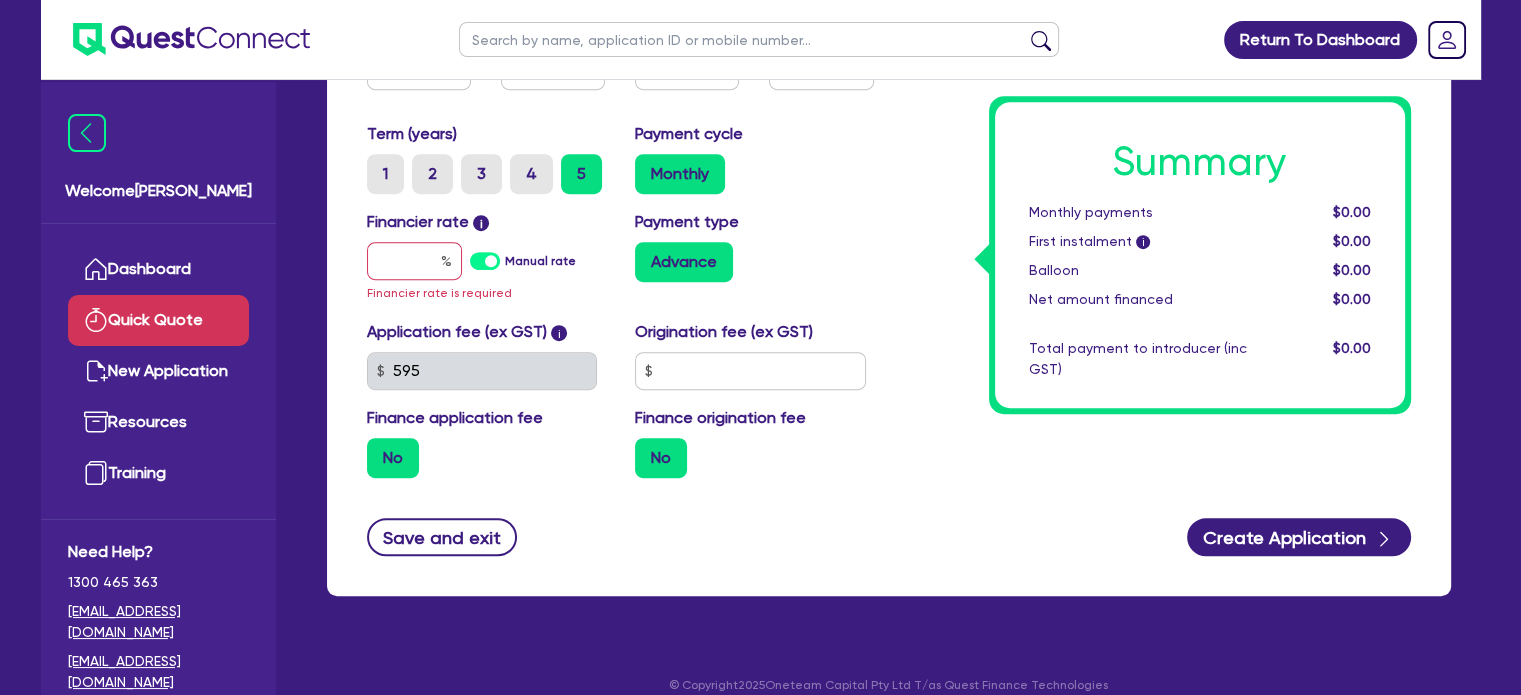click on "Payment type Advance" at bounding box center (754, 257) 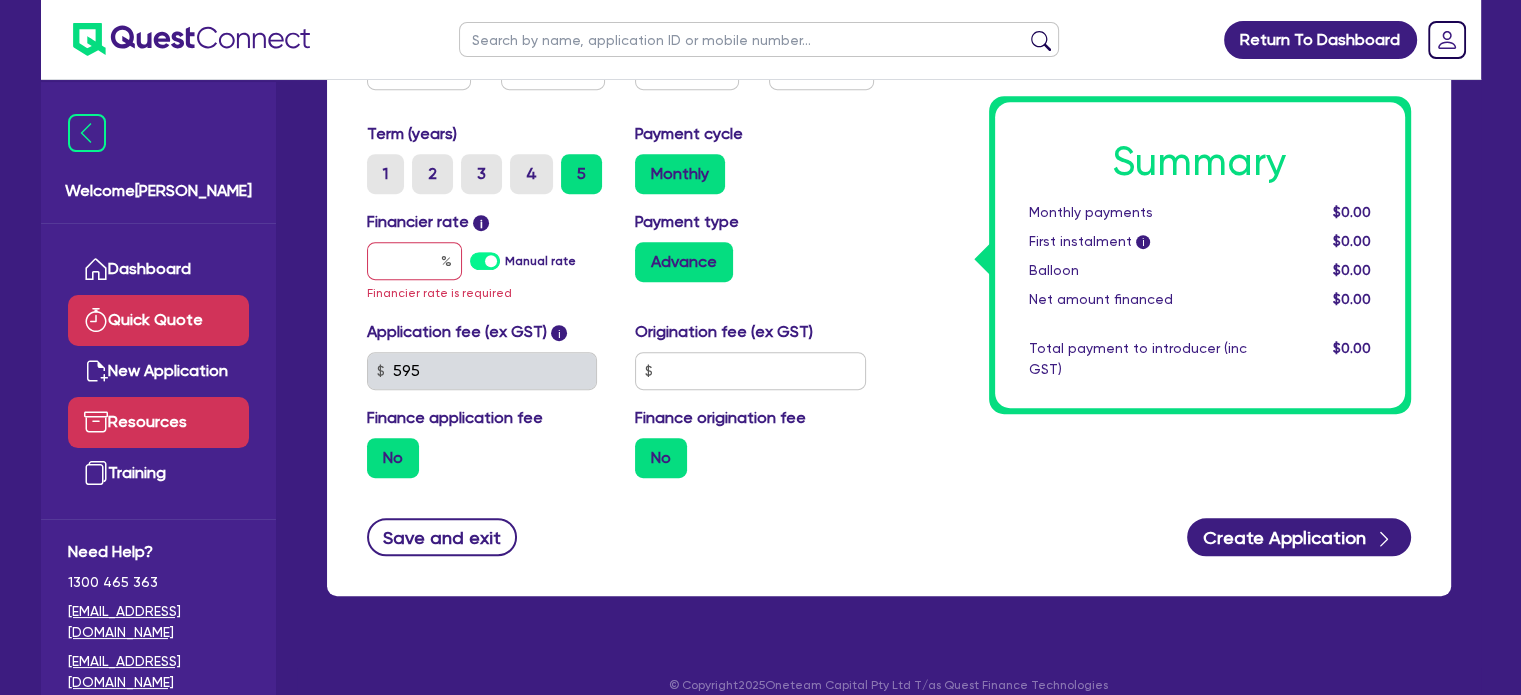 click on "Resources" at bounding box center [158, 422] 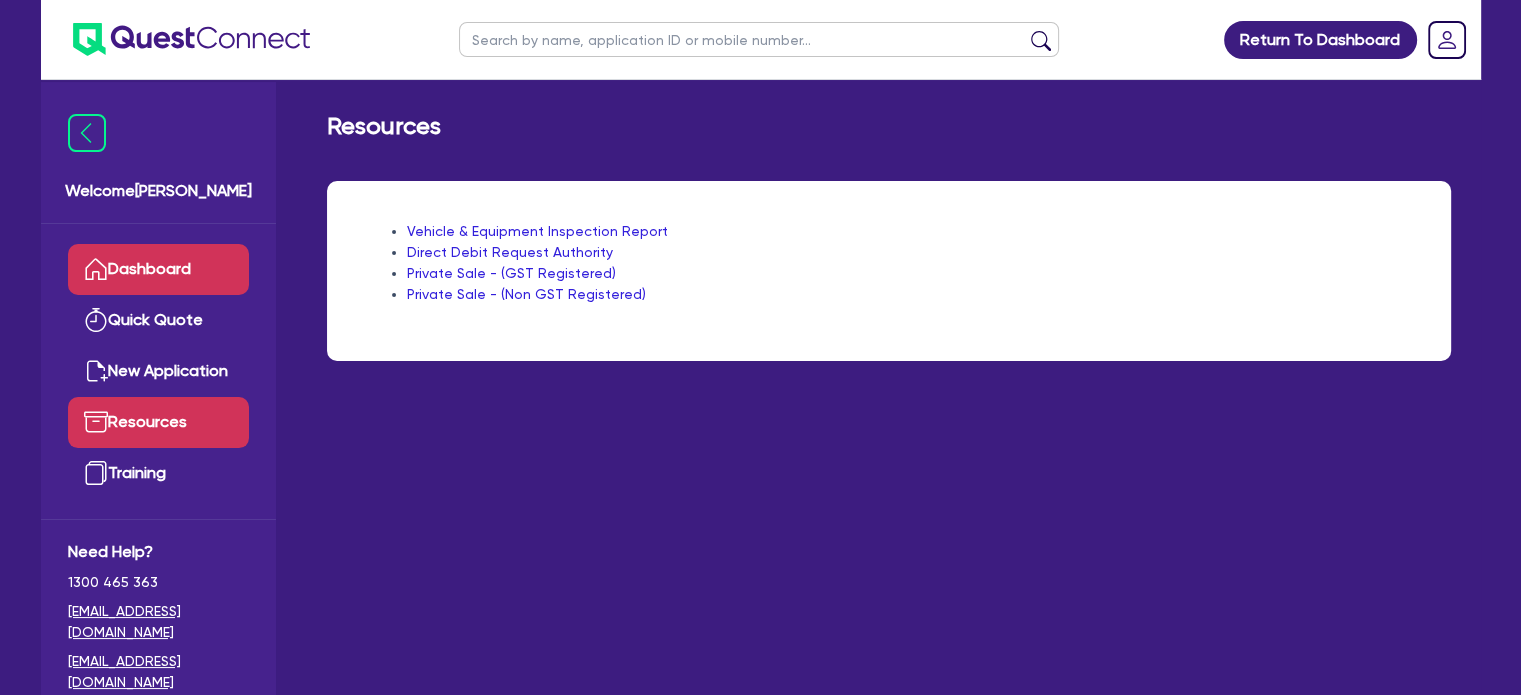 click on "Dashboard" at bounding box center (158, 269) 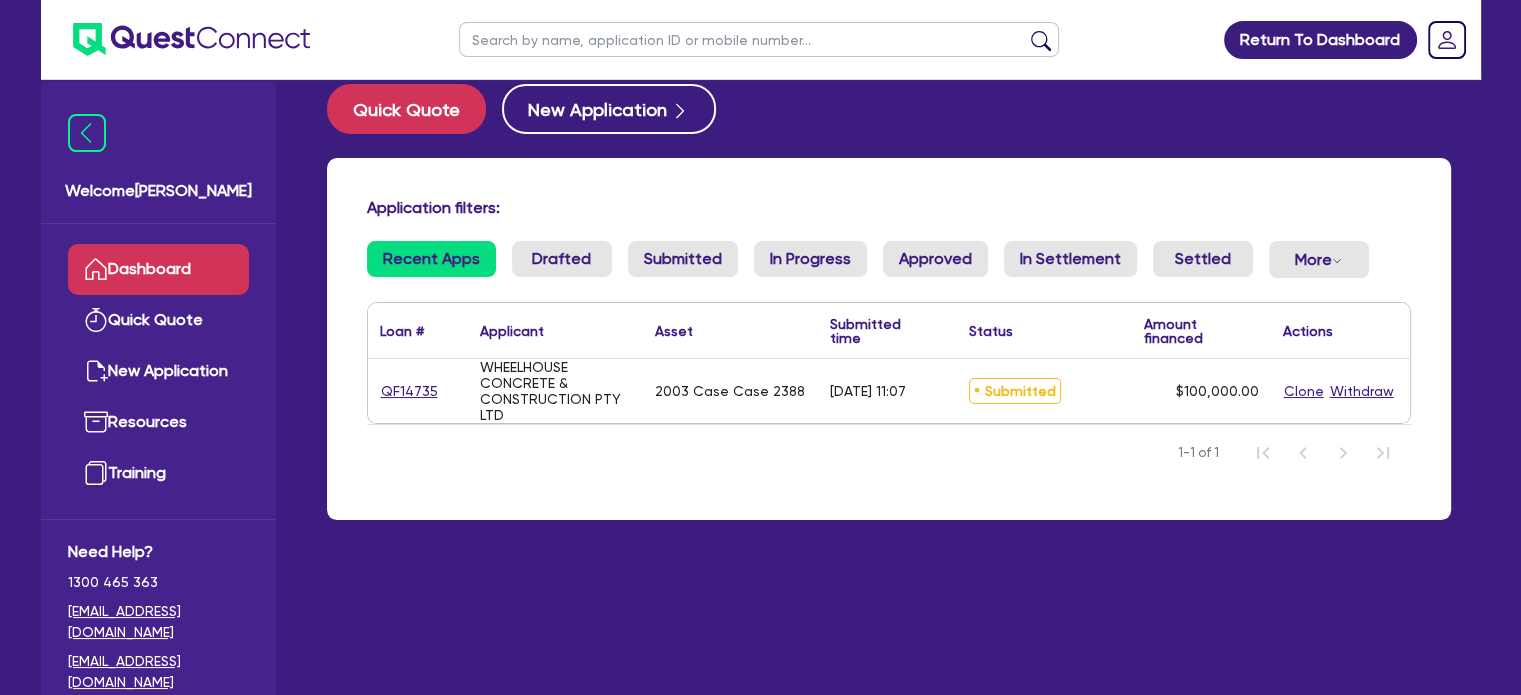 scroll, scrollTop: 0, scrollLeft: 0, axis: both 